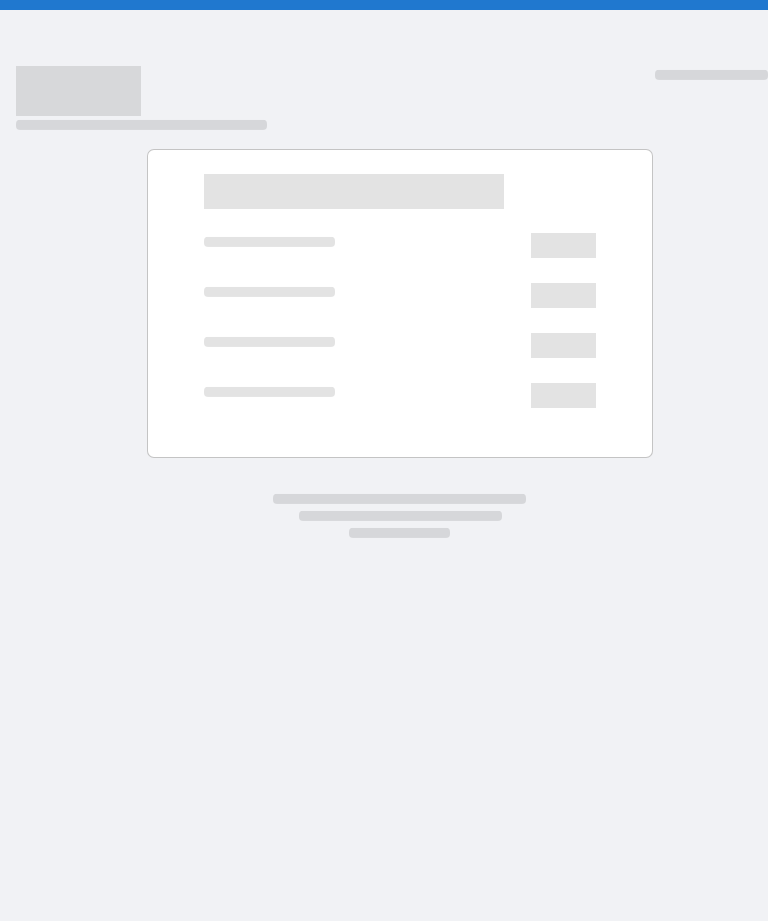 scroll, scrollTop: 0, scrollLeft: 0, axis: both 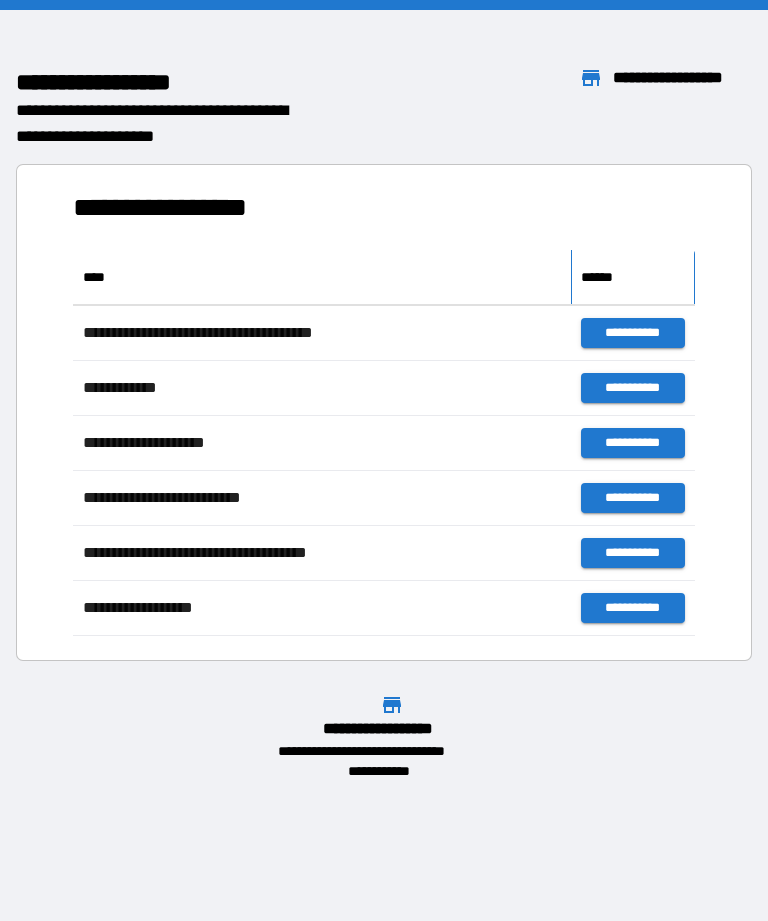 click on "******" at bounding box center (601, 277) 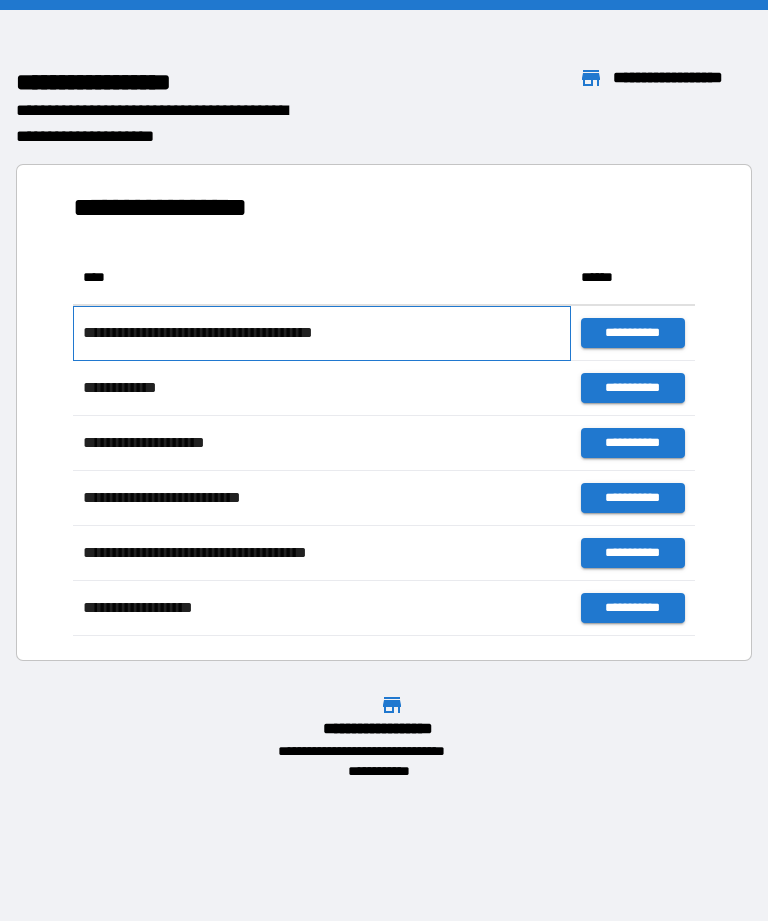 click on "**********" at bounding box center (322, 333) 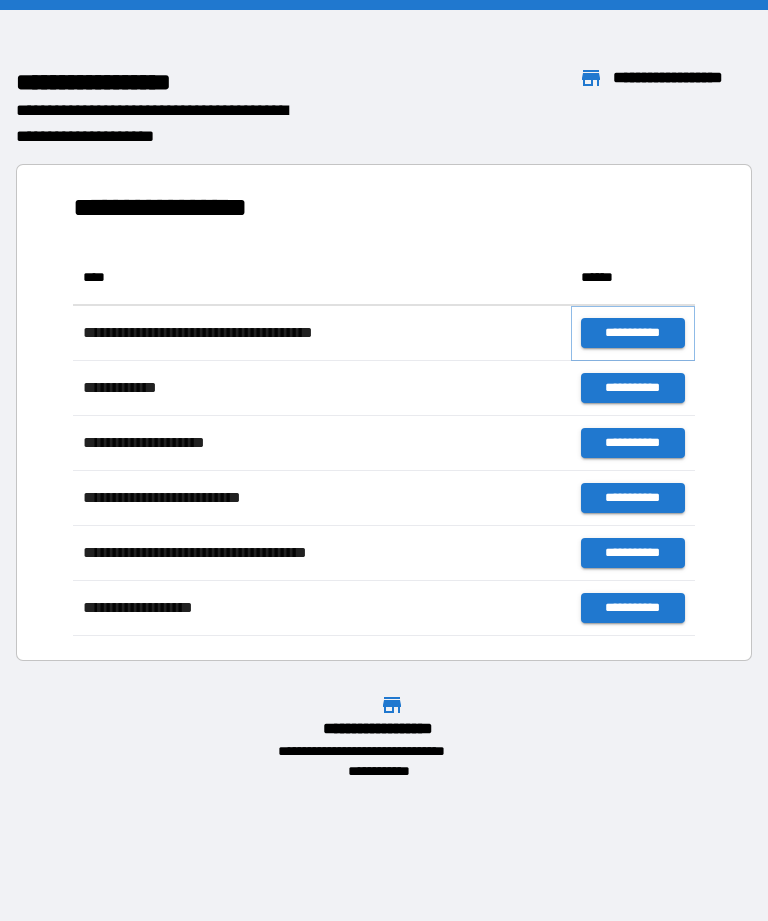 click on "**********" at bounding box center [633, 333] 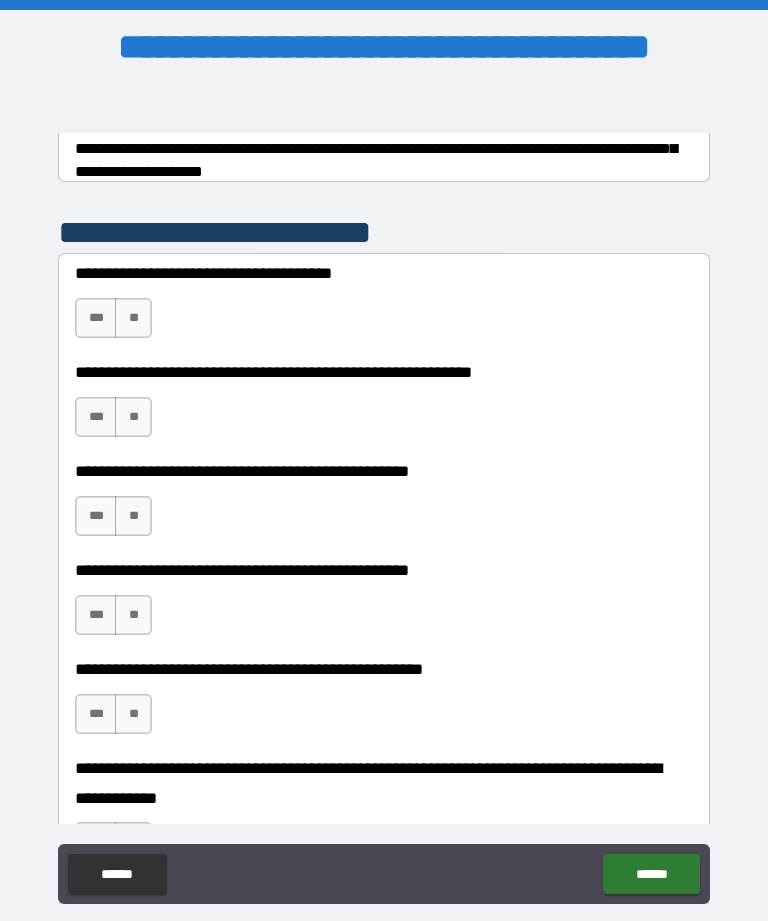 scroll, scrollTop: 370, scrollLeft: 0, axis: vertical 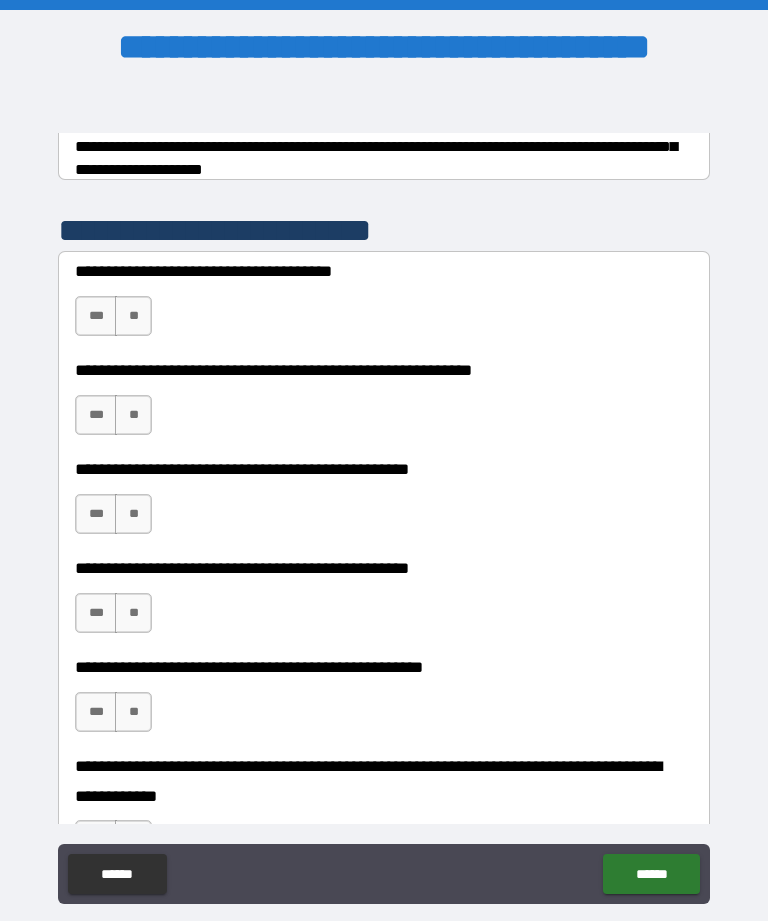 click on "**" at bounding box center (133, 316) 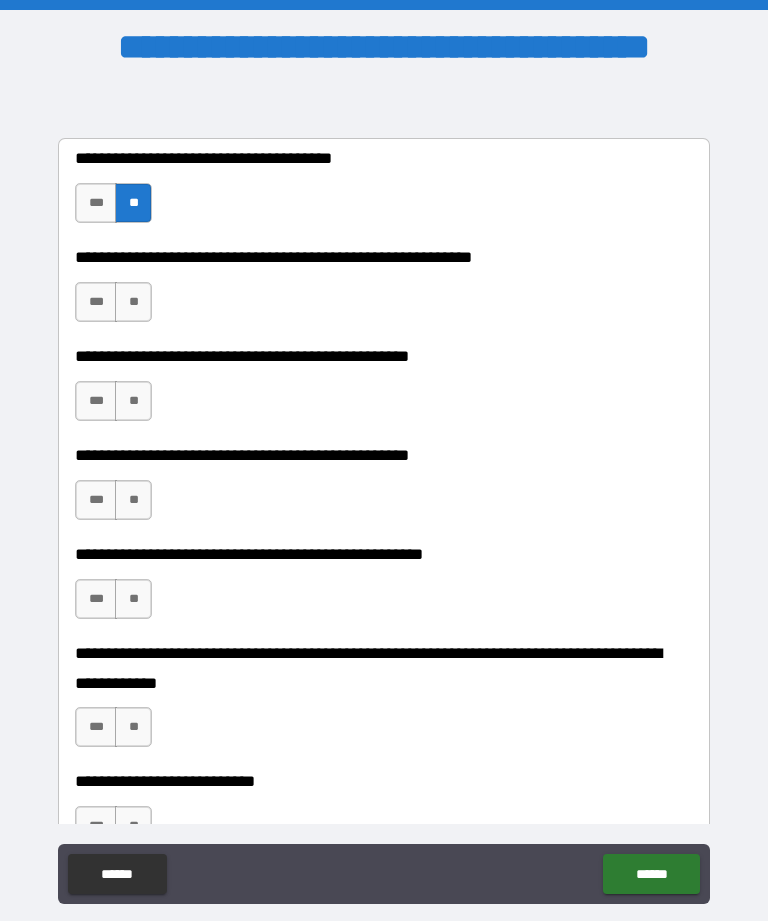 scroll, scrollTop: 485, scrollLeft: 0, axis: vertical 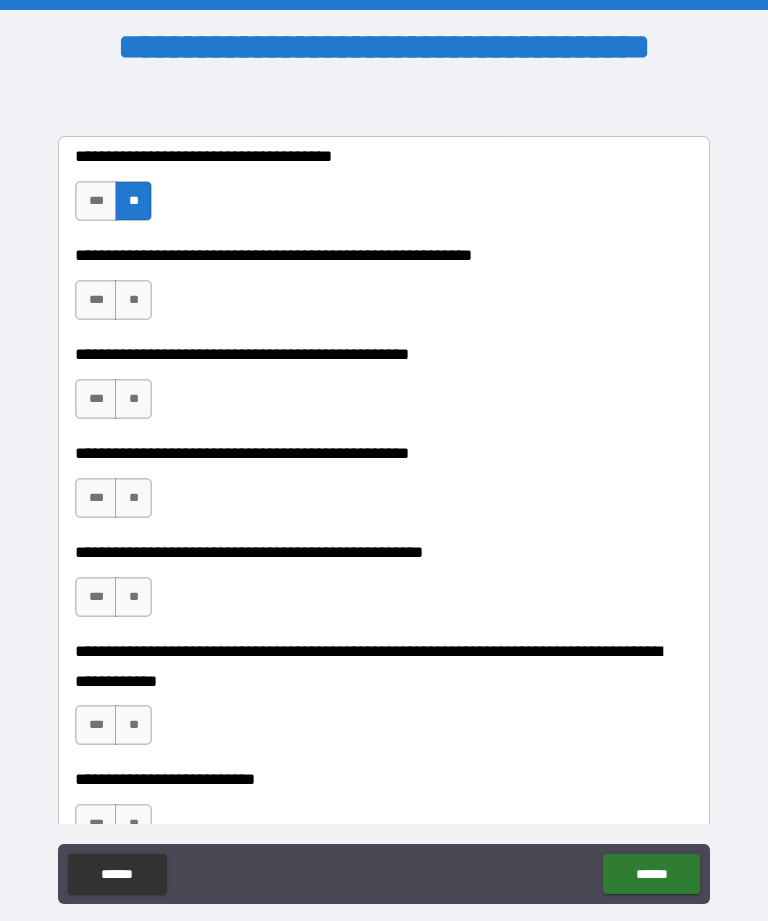 click on "**" at bounding box center [133, 300] 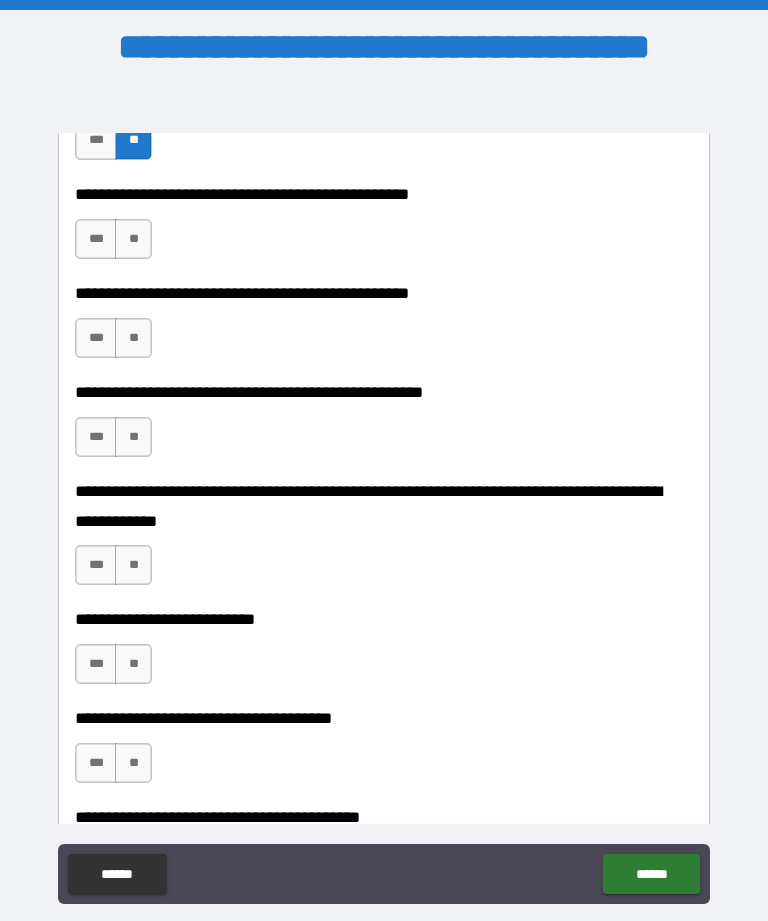 scroll, scrollTop: 644, scrollLeft: 0, axis: vertical 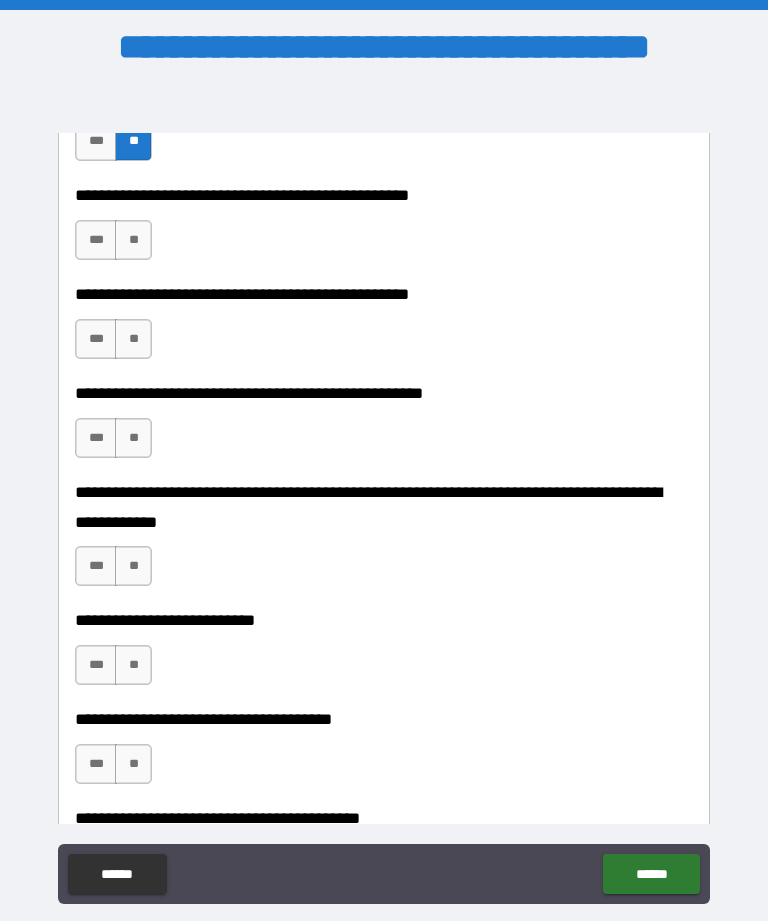 click on "**" at bounding box center [133, 240] 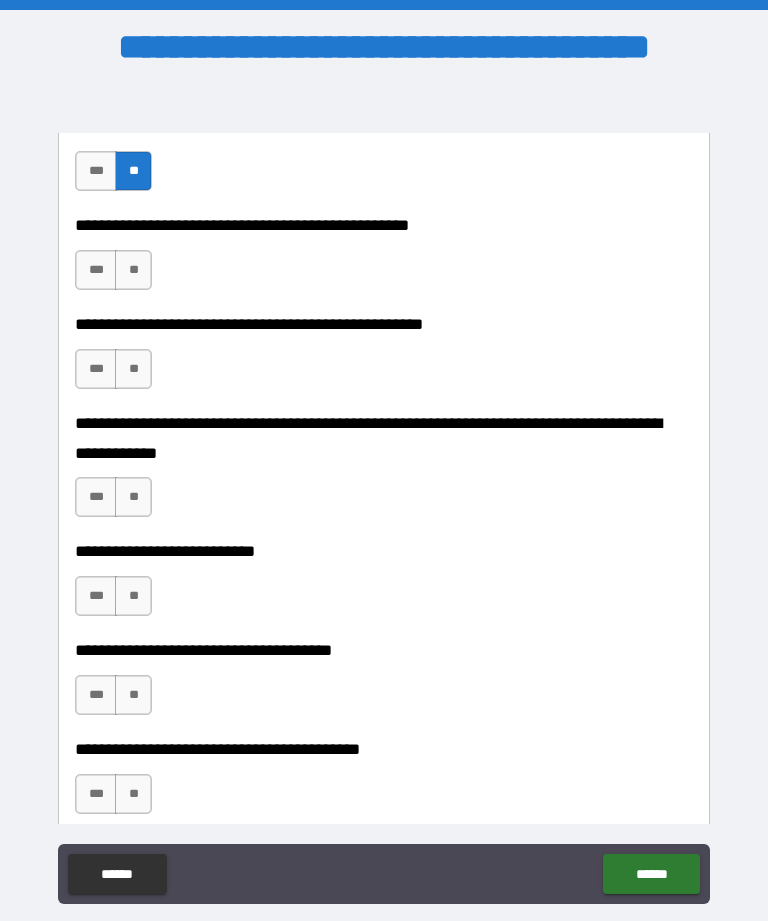 scroll, scrollTop: 713, scrollLeft: 0, axis: vertical 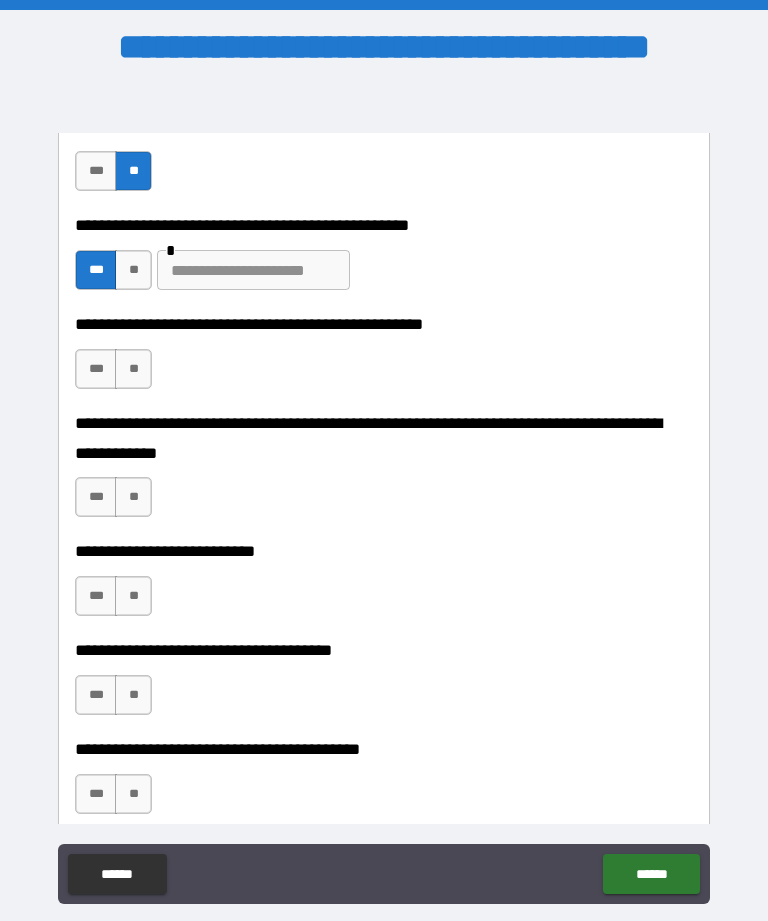 click on "**" at bounding box center [133, 270] 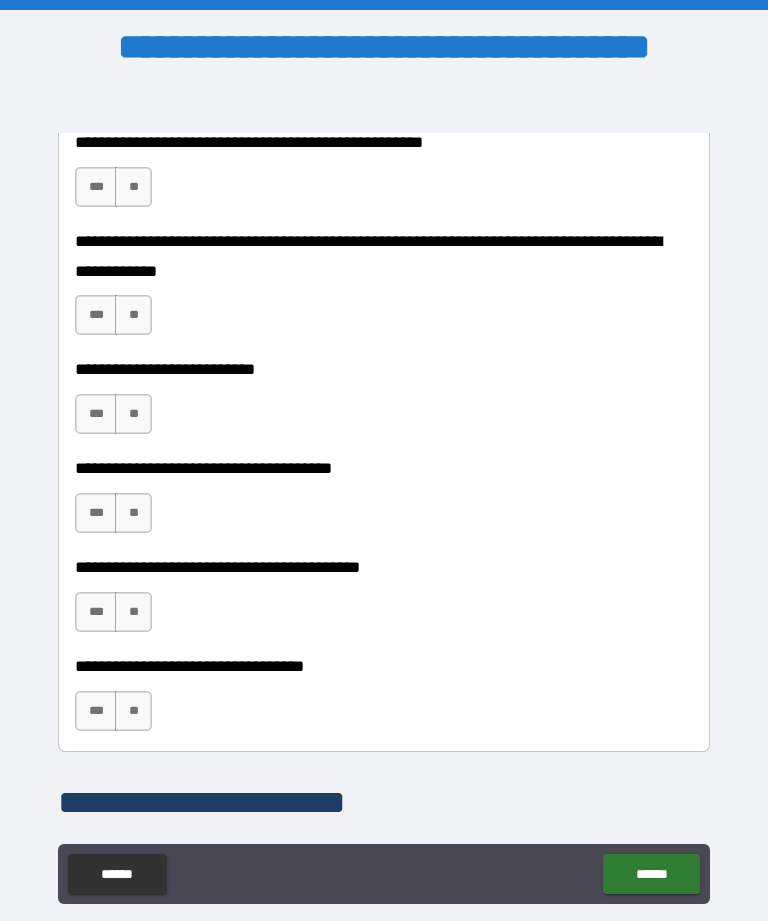 scroll, scrollTop: 869, scrollLeft: 0, axis: vertical 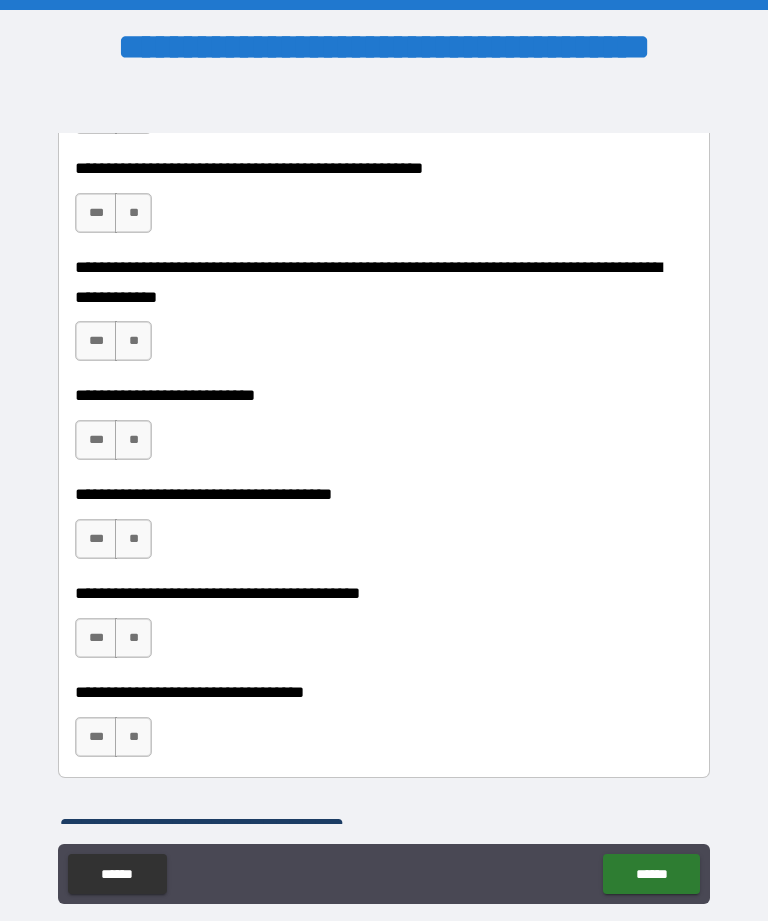 click on "**" at bounding box center (133, 213) 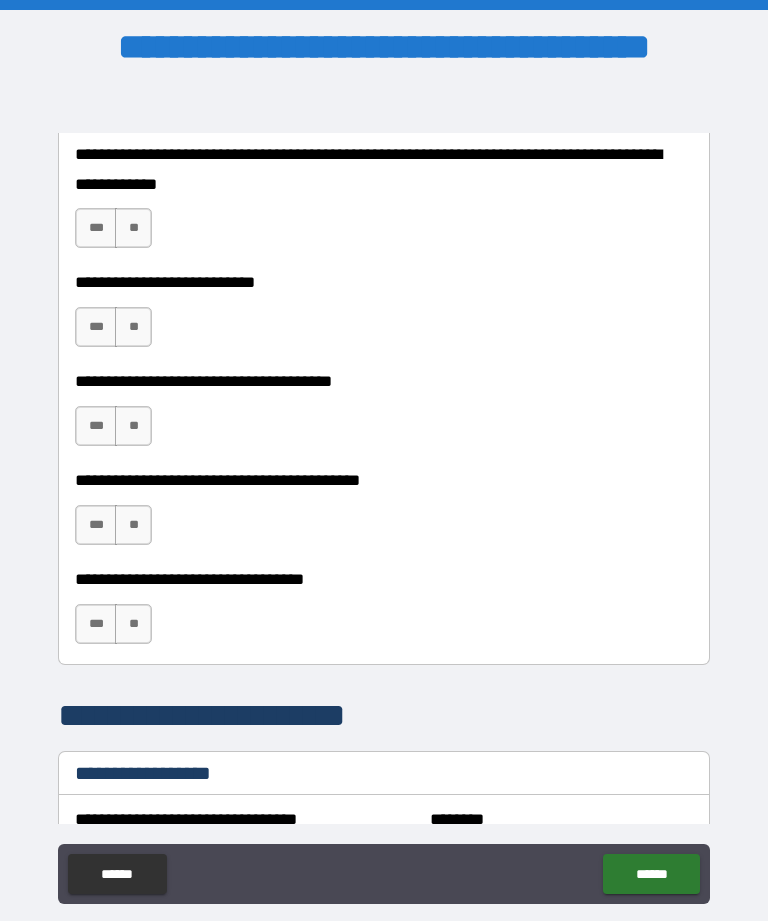 scroll, scrollTop: 985, scrollLeft: 0, axis: vertical 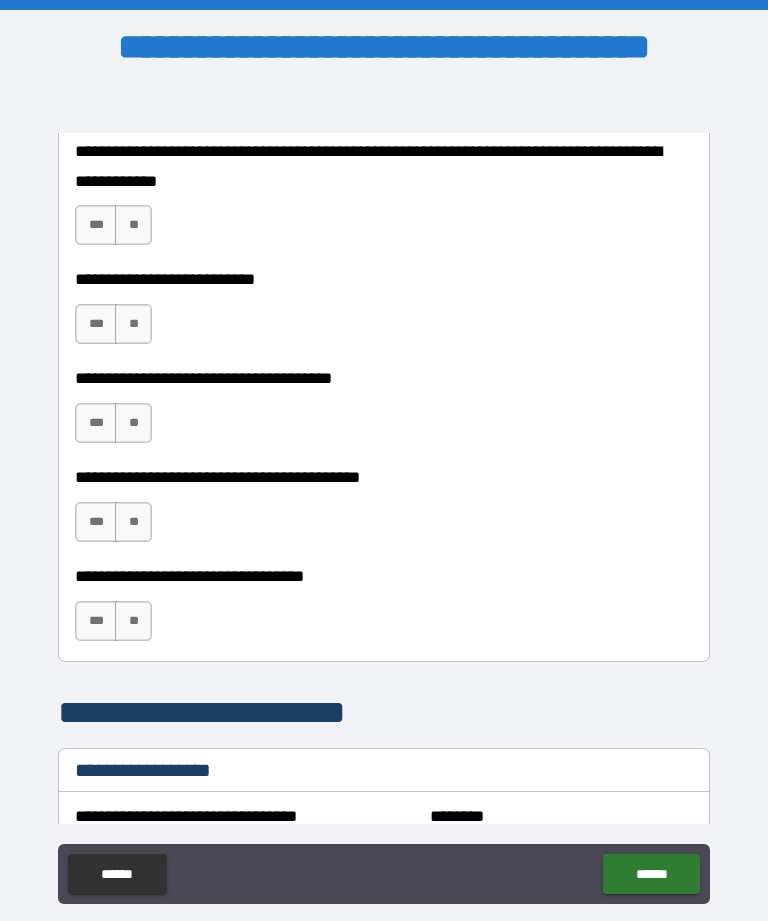 click on "**" at bounding box center (133, 225) 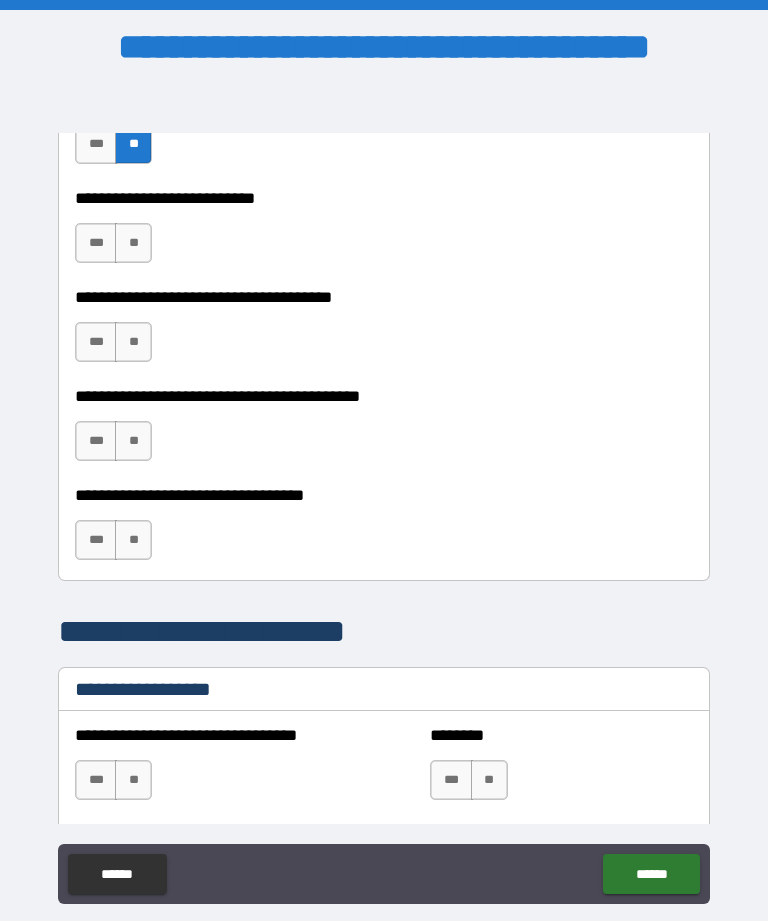 scroll, scrollTop: 1073, scrollLeft: 0, axis: vertical 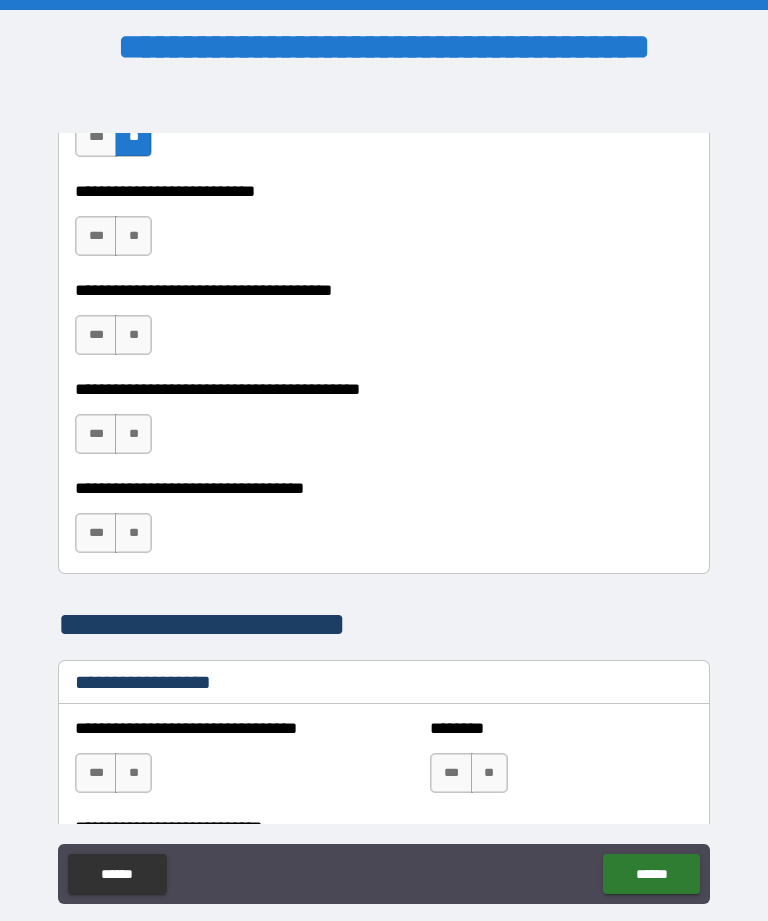 click on "**" at bounding box center [133, 236] 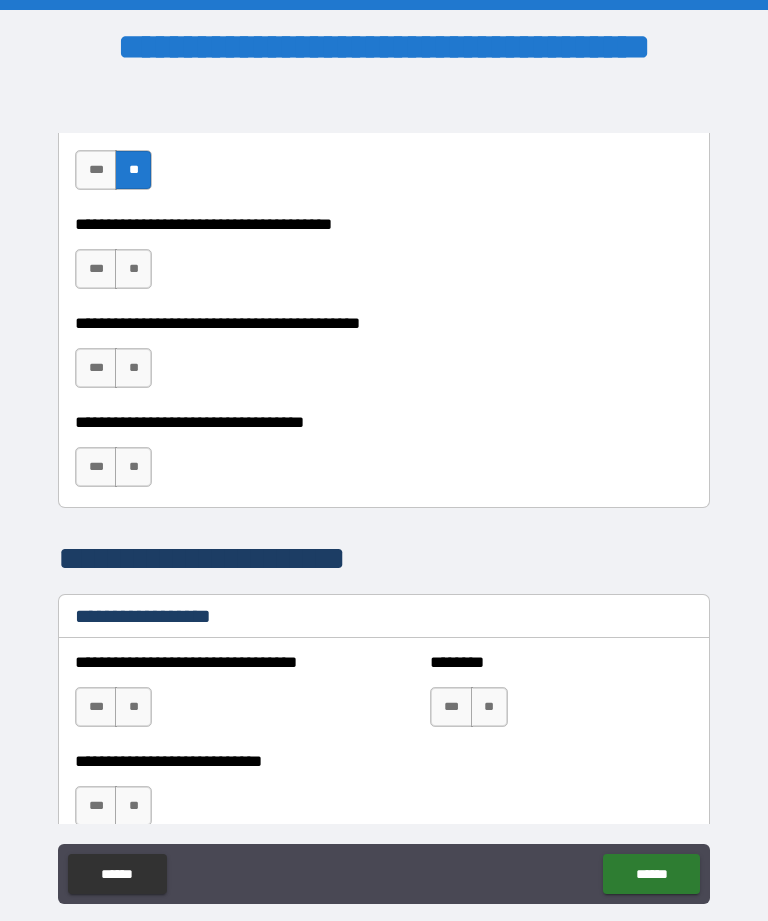 scroll, scrollTop: 1139, scrollLeft: 0, axis: vertical 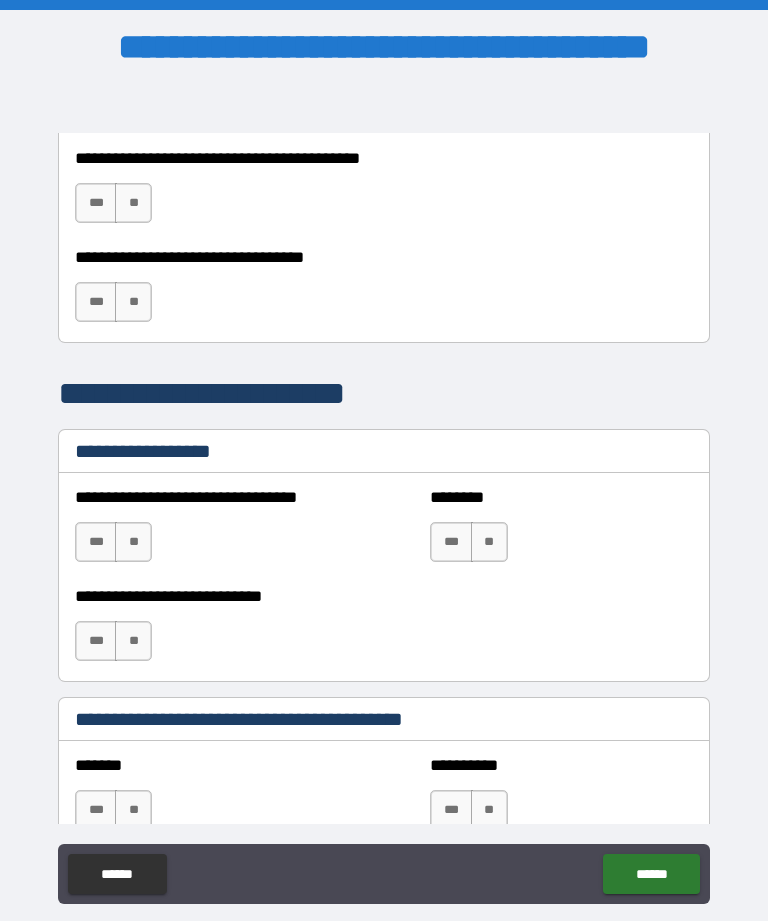 click on "**" at bounding box center (133, 203) 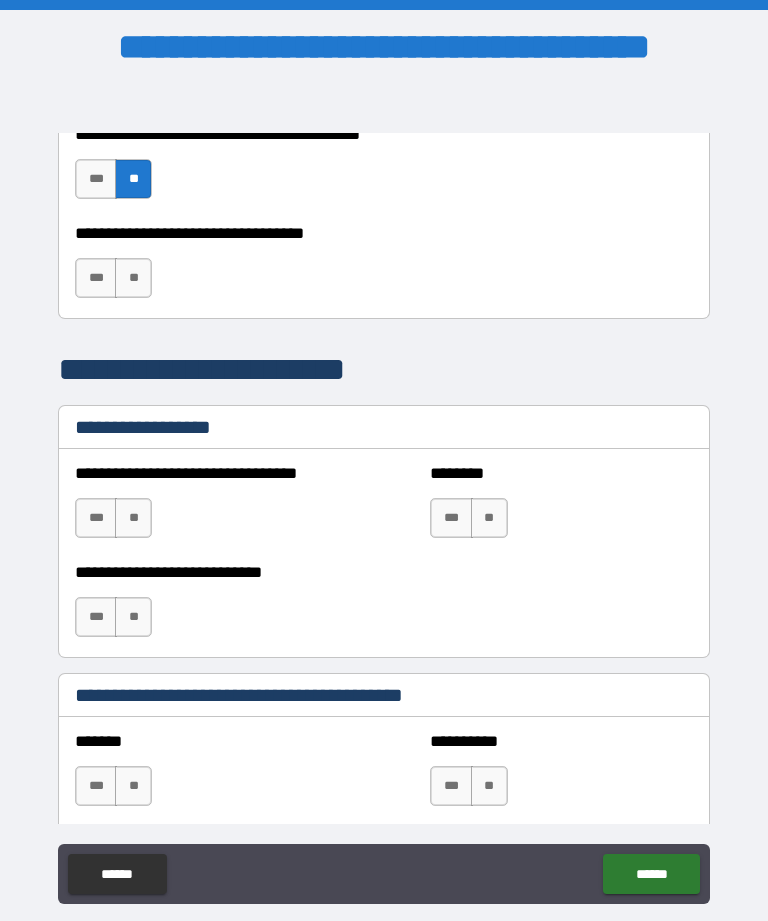scroll, scrollTop: 1332, scrollLeft: 0, axis: vertical 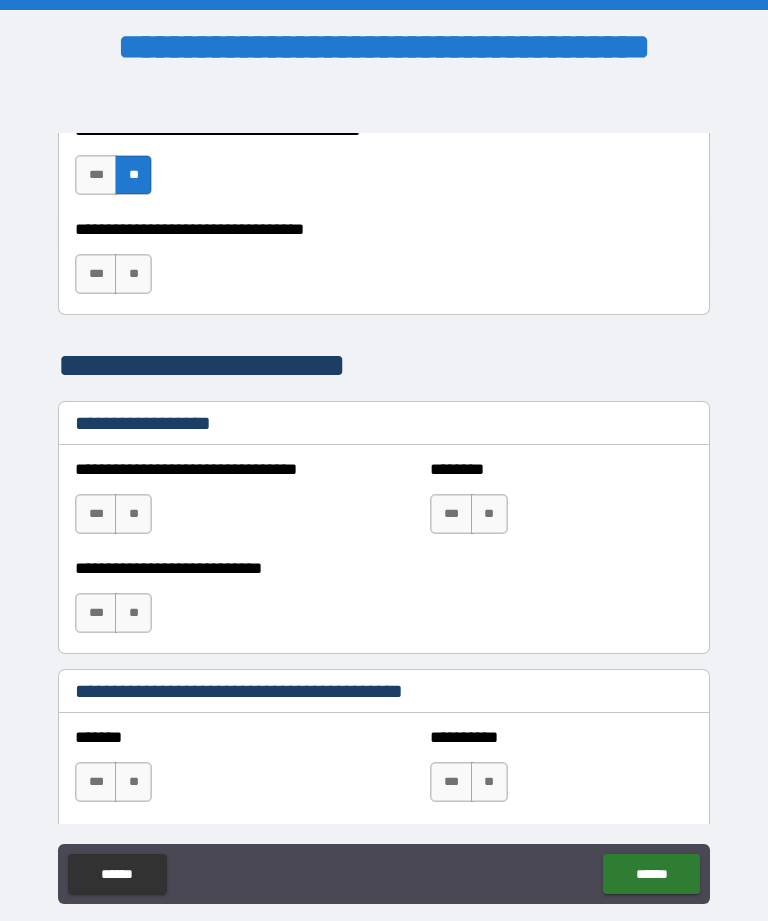 click on "**" at bounding box center [133, 274] 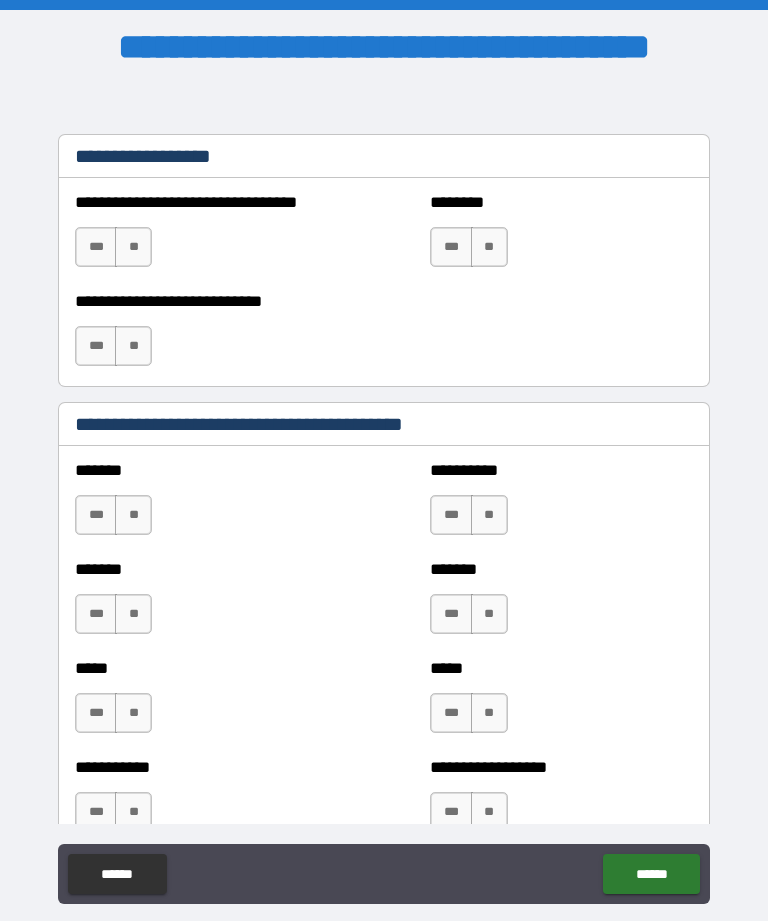 scroll, scrollTop: 1601, scrollLeft: 0, axis: vertical 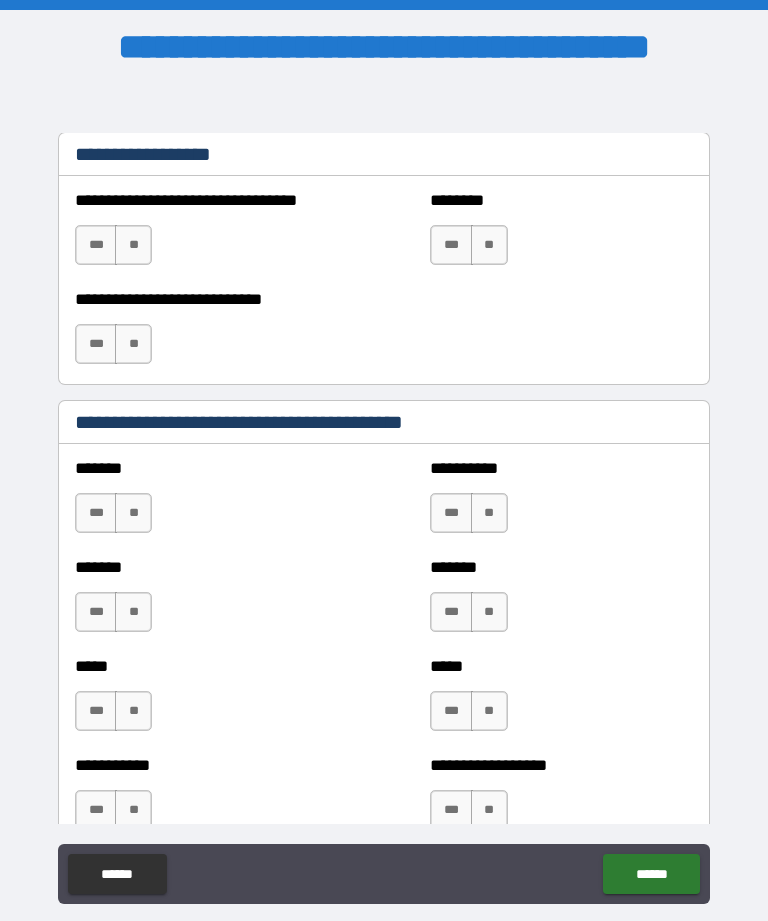 click on "**" at bounding box center [133, 245] 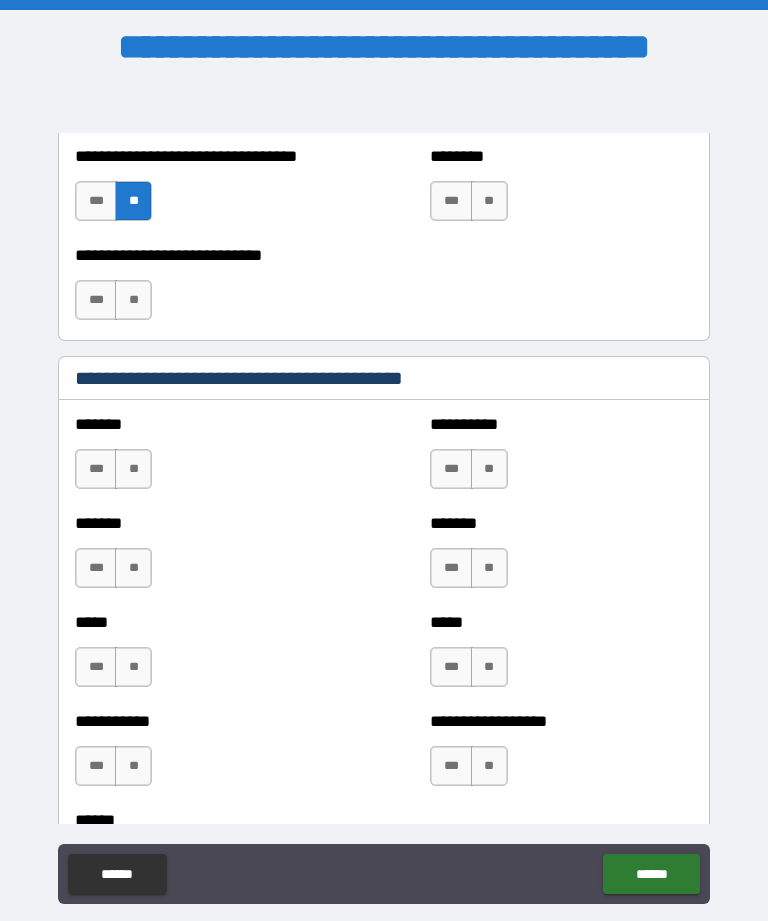 scroll, scrollTop: 1649, scrollLeft: 0, axis: vertical 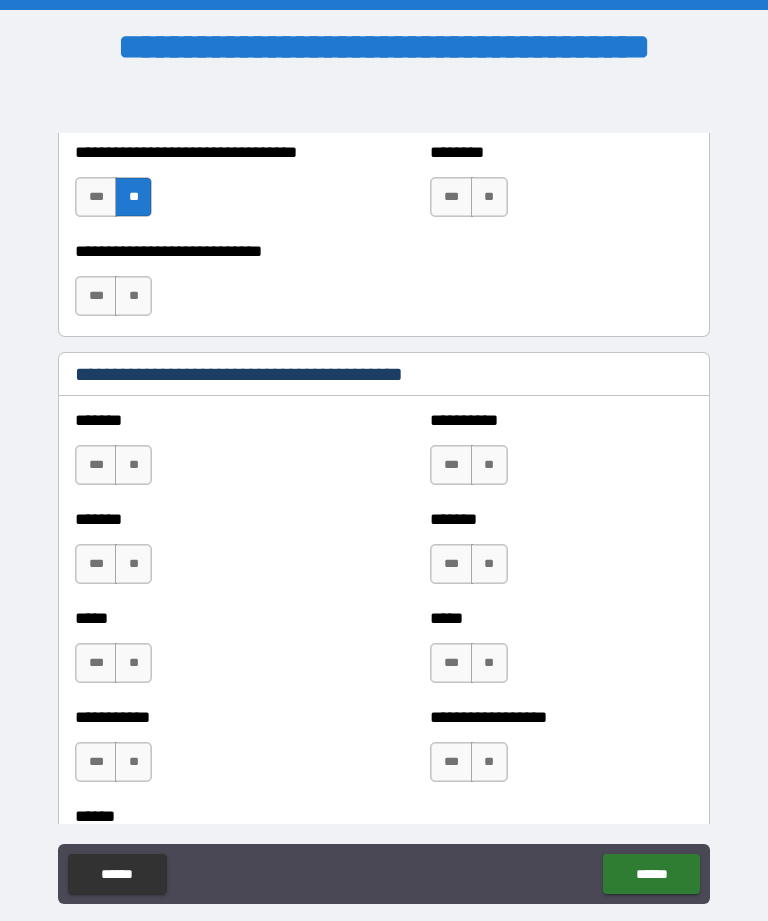 click on "**" at bounding box center (133, 296) 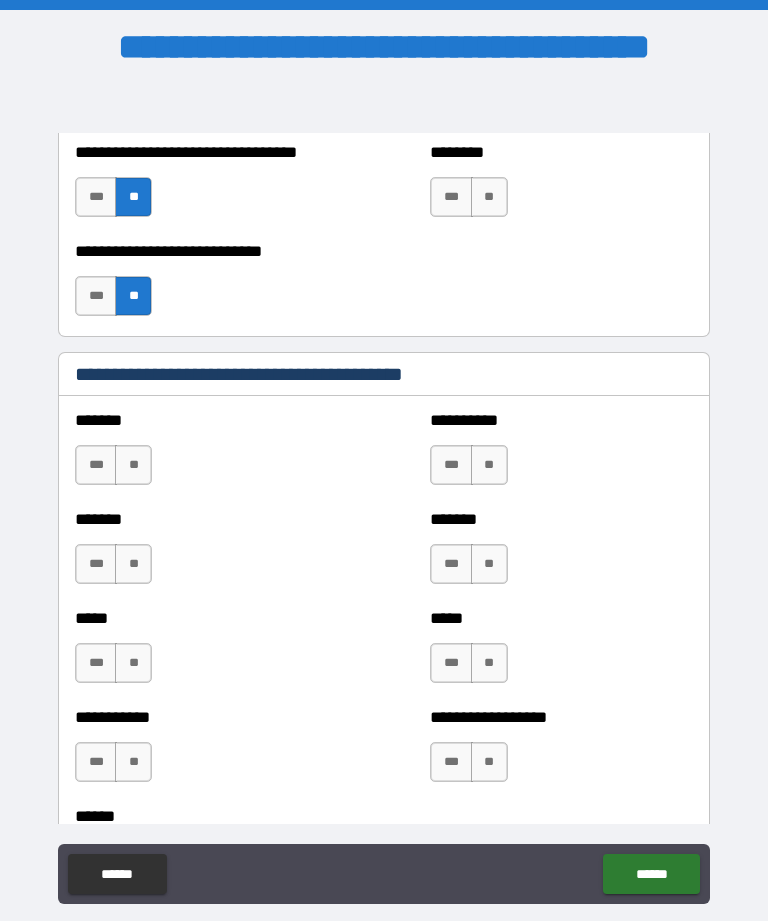 click on "**" at bounding box center [489, 197] 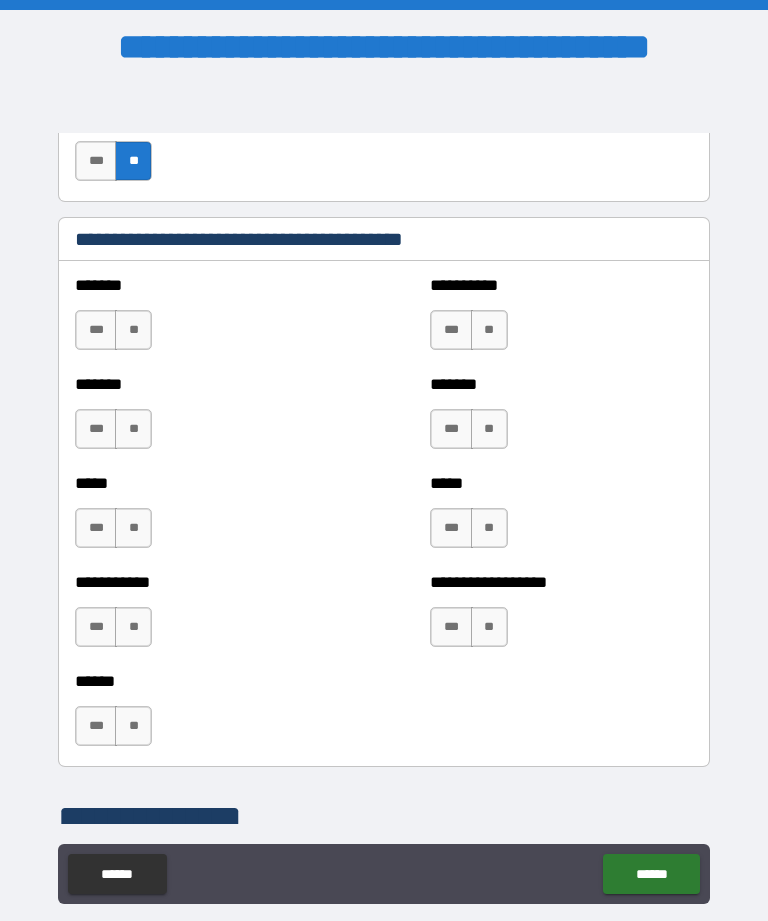 scroll, scrollTop: 1789, scrollLeft: 0, axis: vertical 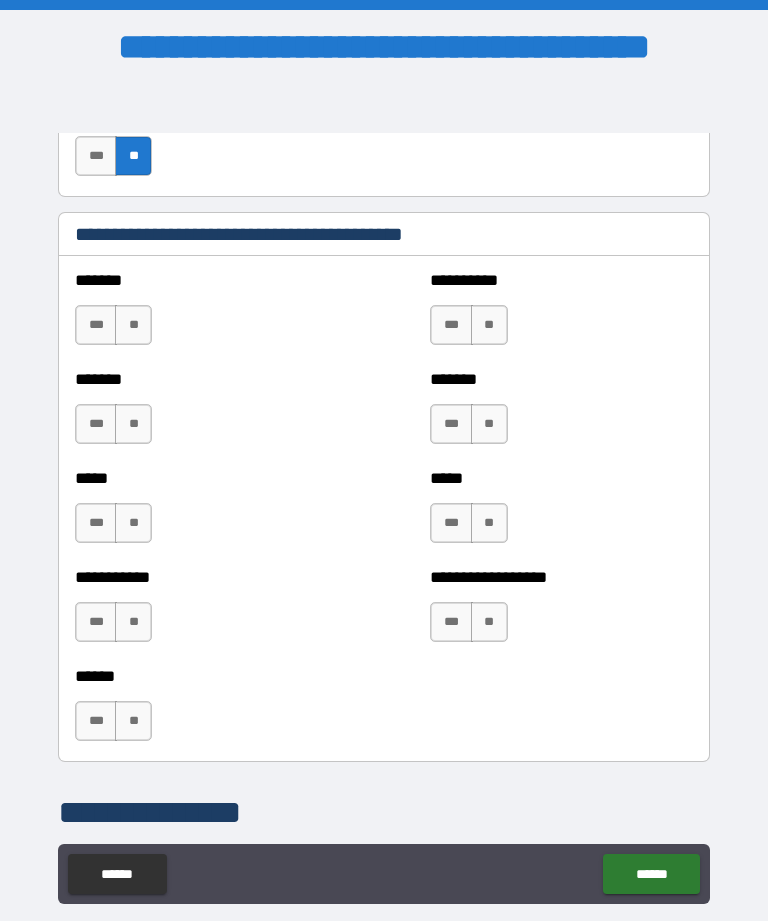 click on "**" at bounding box center (133, 325) 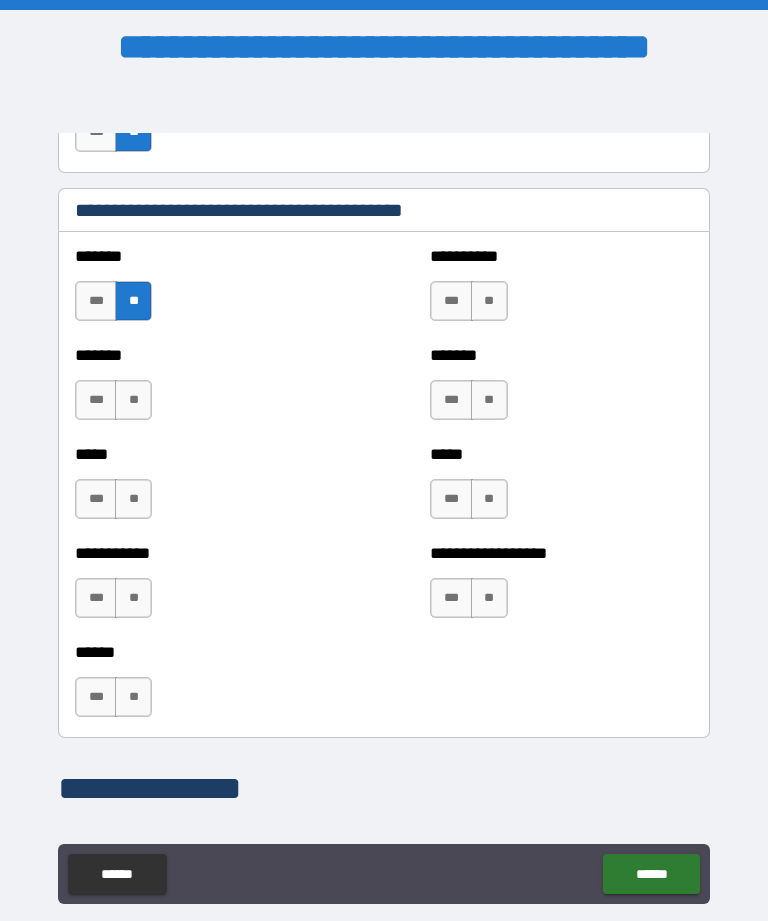 scroll, scrollTop: 1825, scrollLeft: 0, axis: vertical 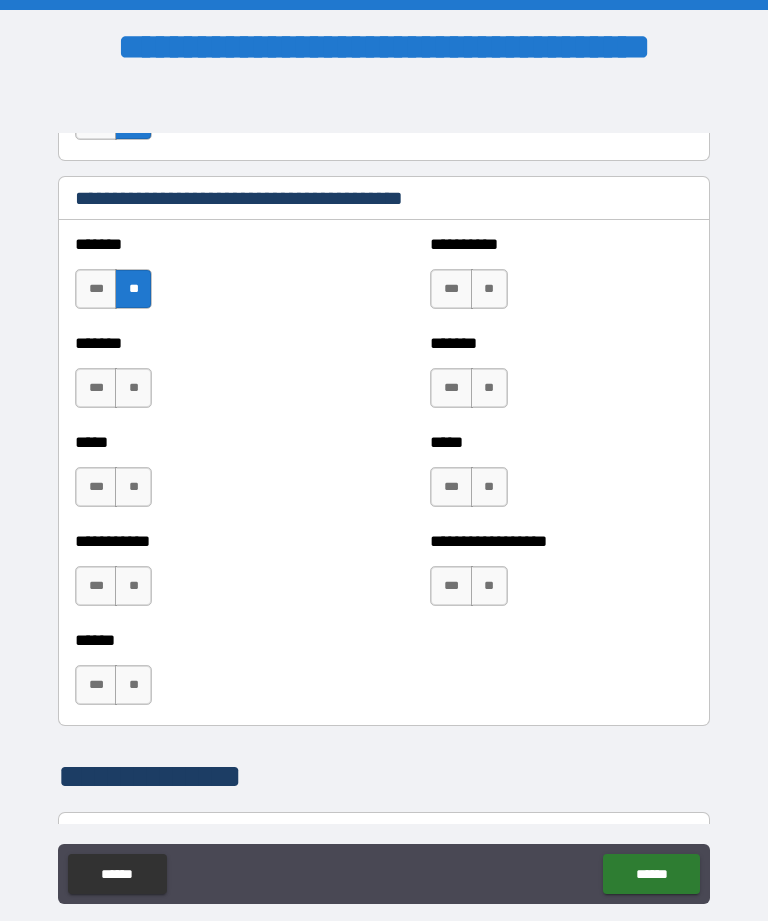 click on "**" at bounding box center (133, 388) 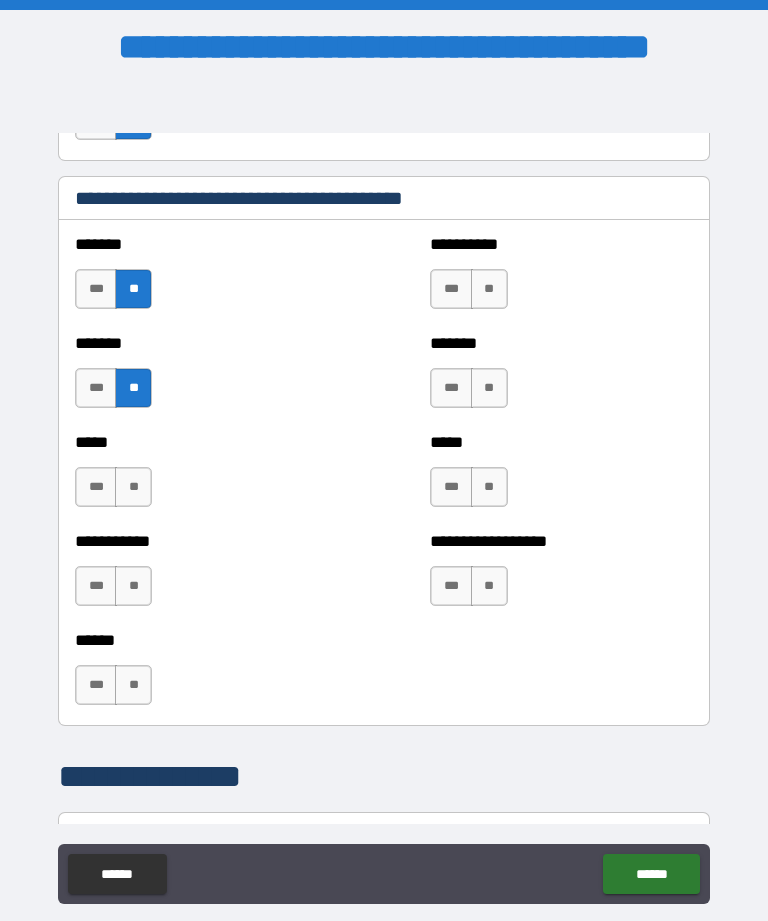 click on "**" at bounding box center (133, 487) 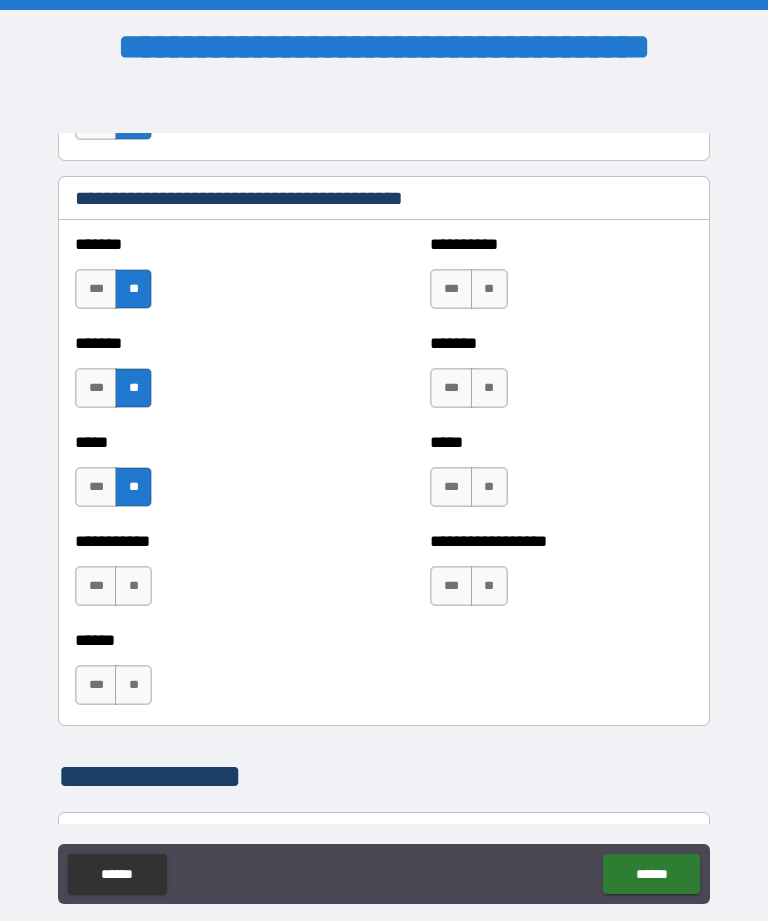 click on "**" at bounding box center (133, 586) 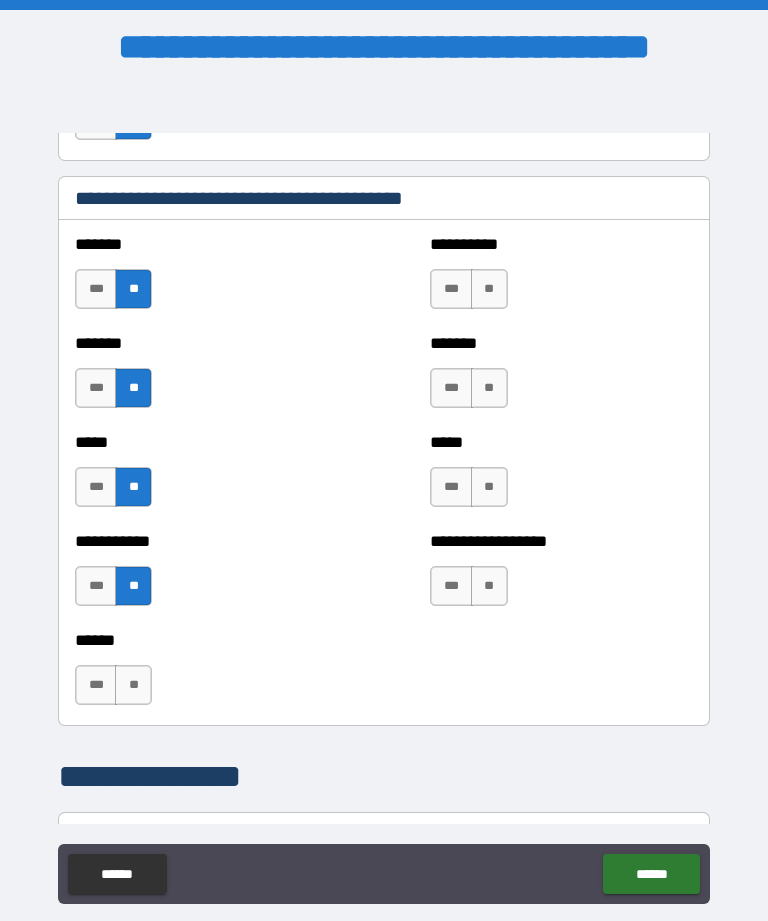 click on "**" at bounding box center [133, 685] 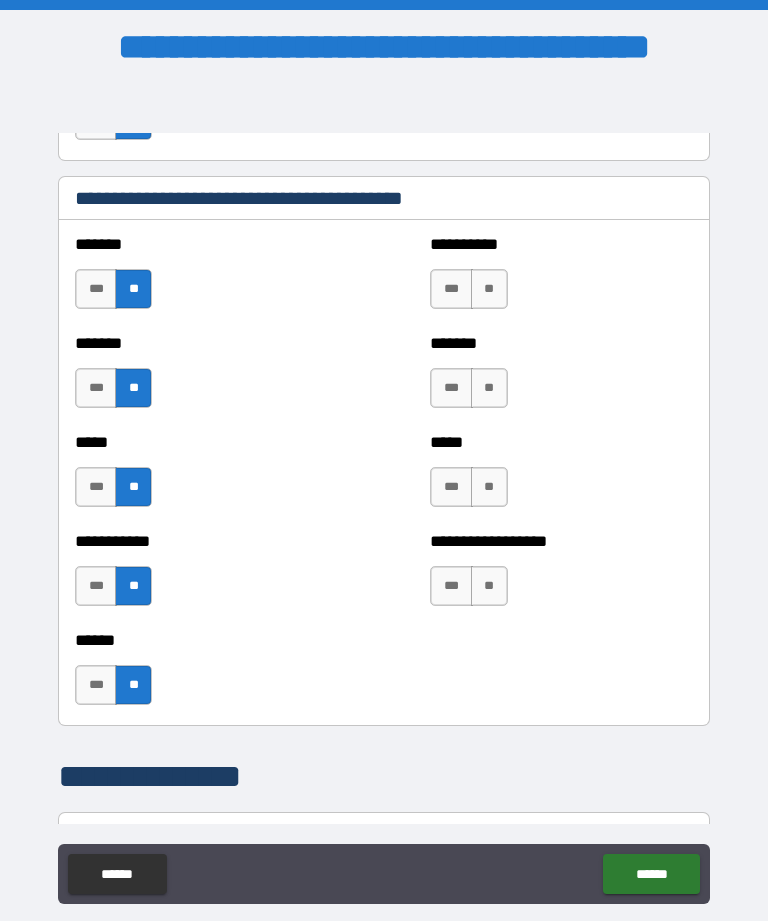 click on "**" at bounding box center (489, 289) 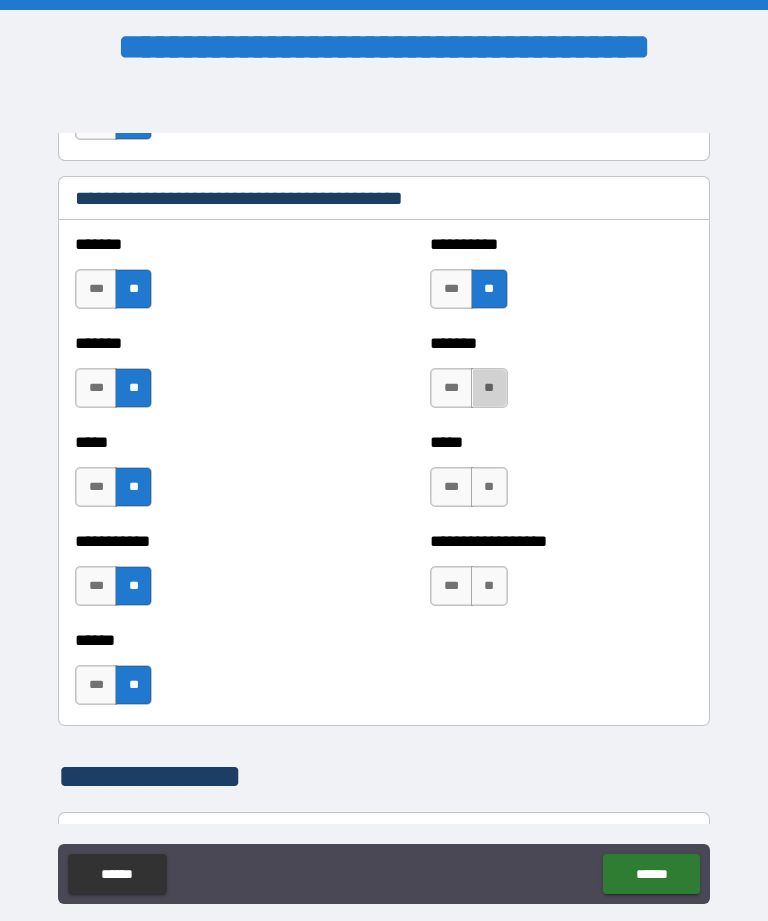 click on "**" at bounding box center (489, 388) 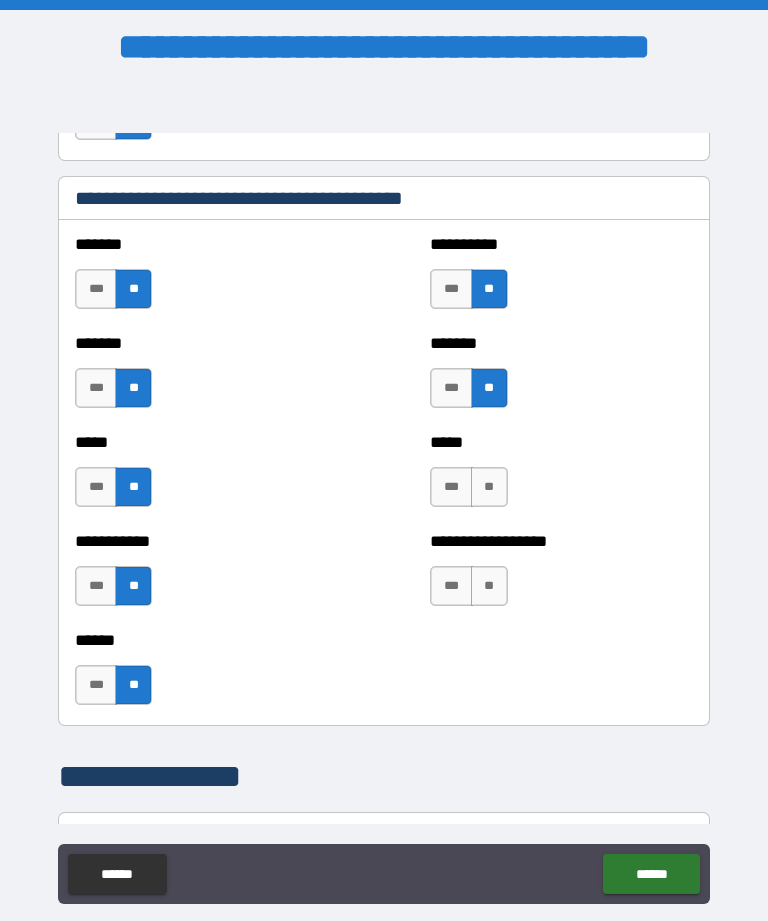 click on "**" at bounding box center [489, 487] 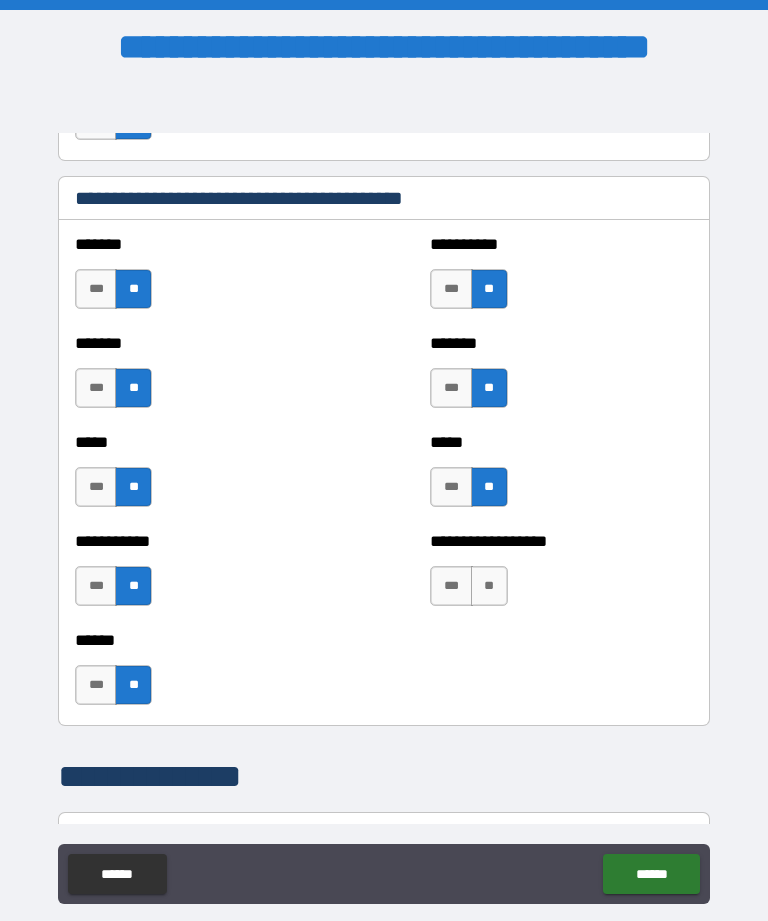 click on "**" at bounding box center [489, 586] 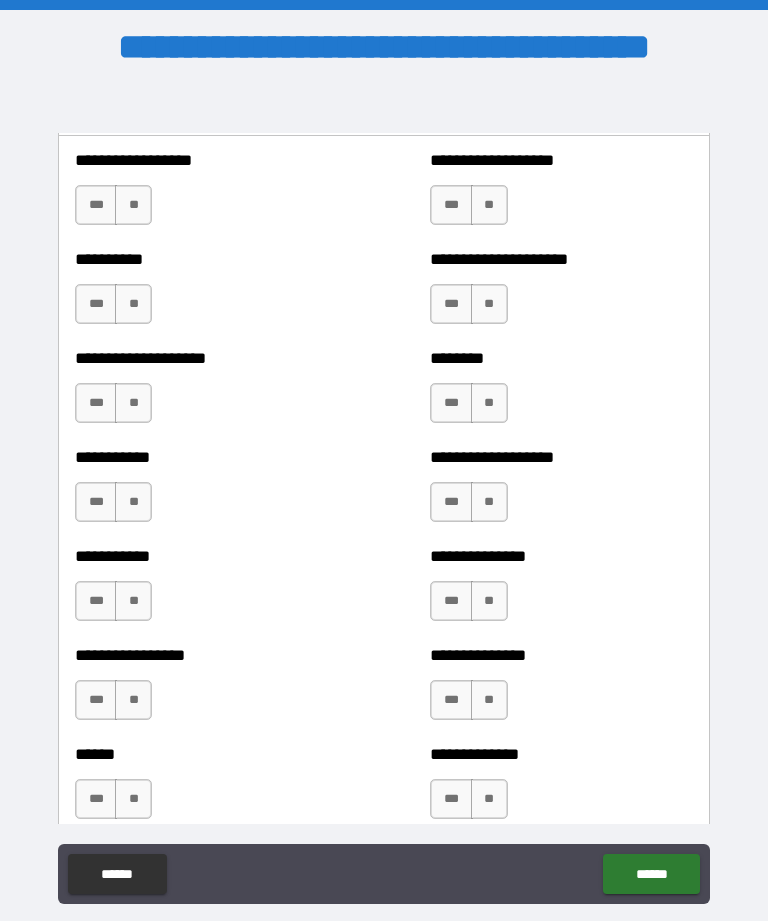 scroll, scrollTop: 2551, scrollLeft: 0, axis: vertical 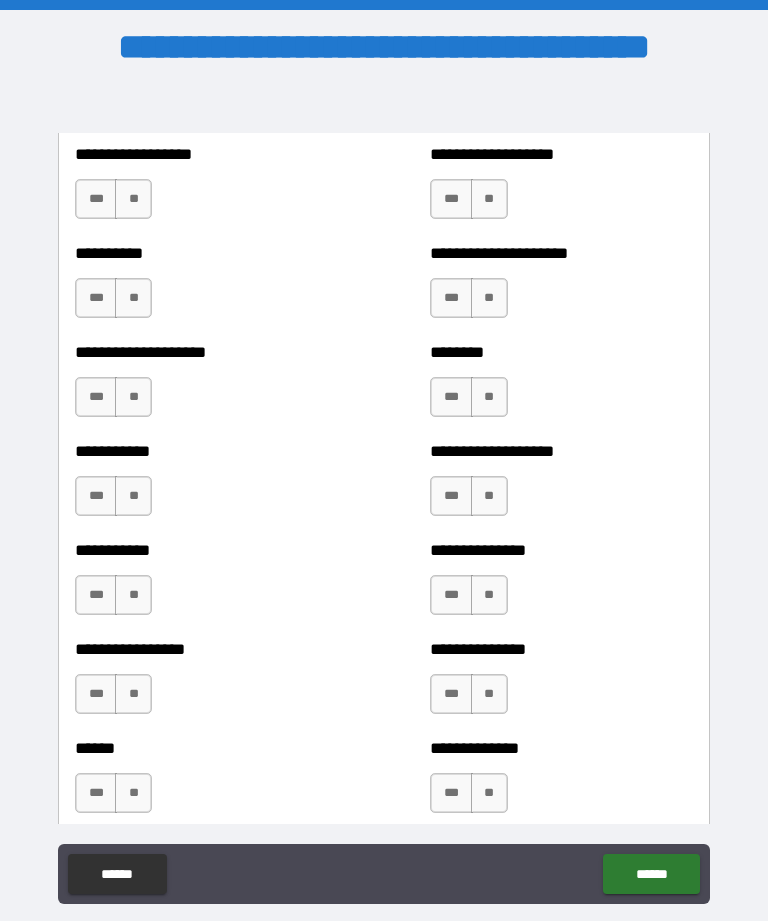 click on "**" at bounding box center (133, 199) 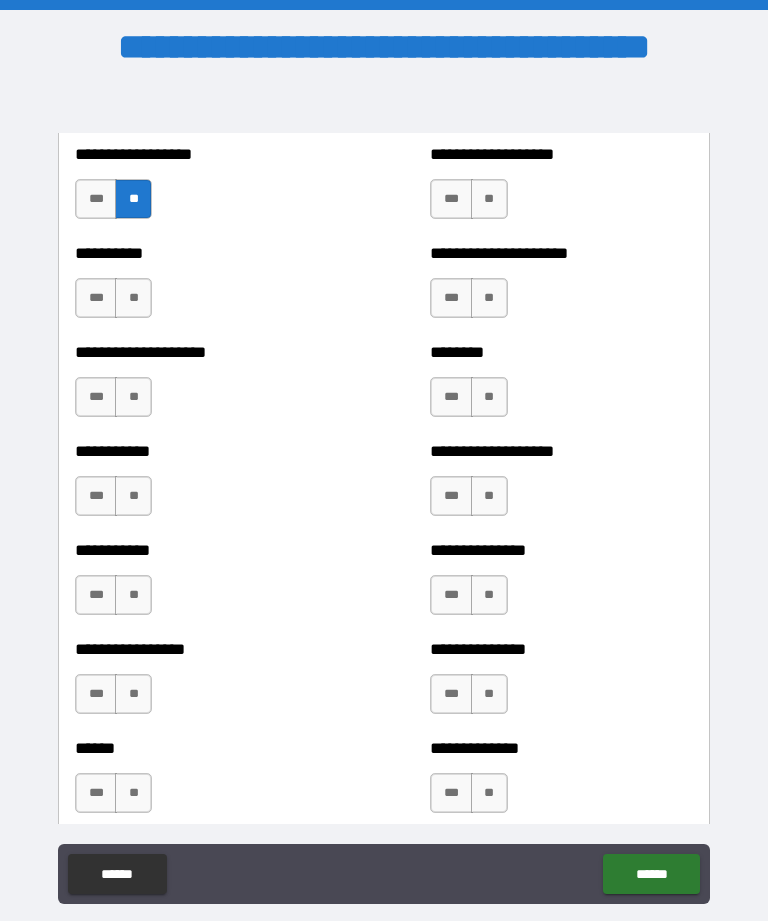 click on "**" at bounding box center [133, 298] 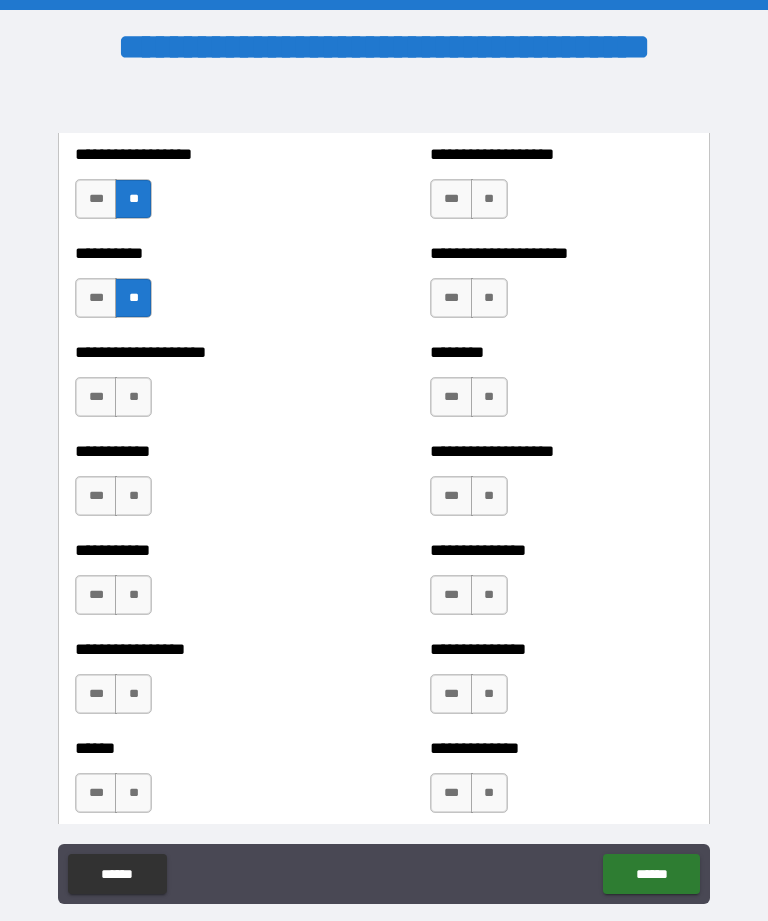 click on "**" at bounding box center (133, 397) 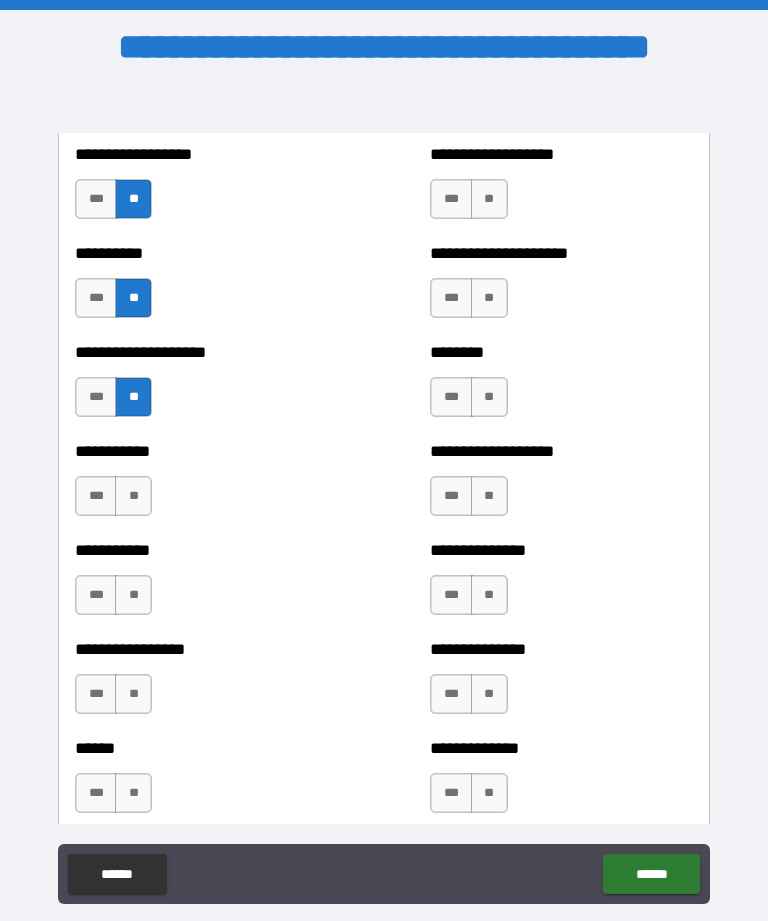 click on "**" at bounding box center [133, 496] 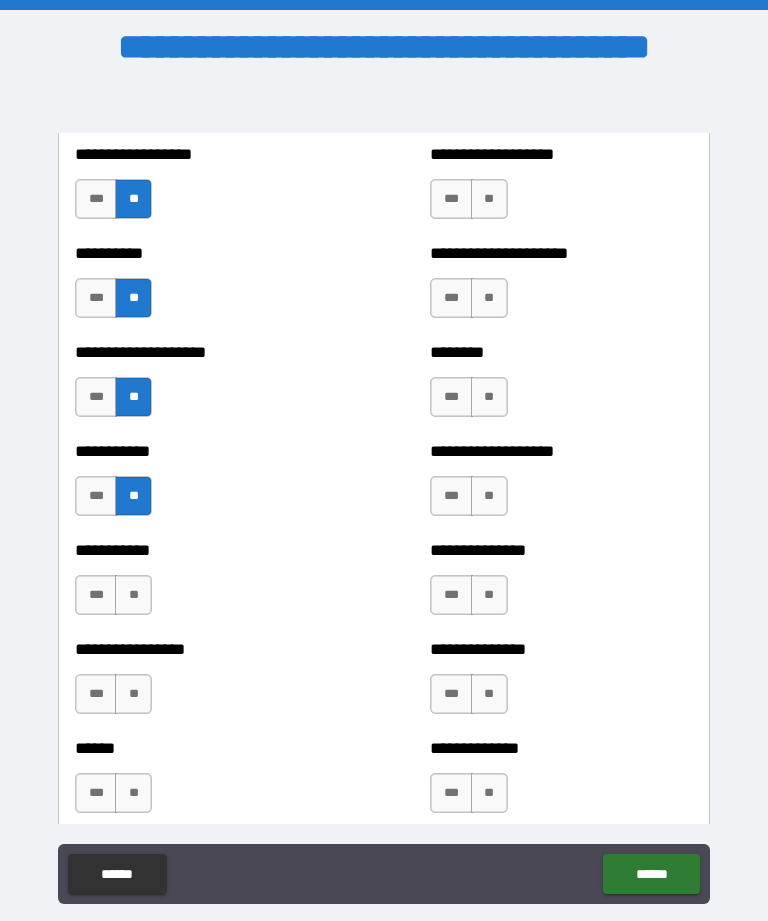 click on "**" at bounding box center [133, 595] 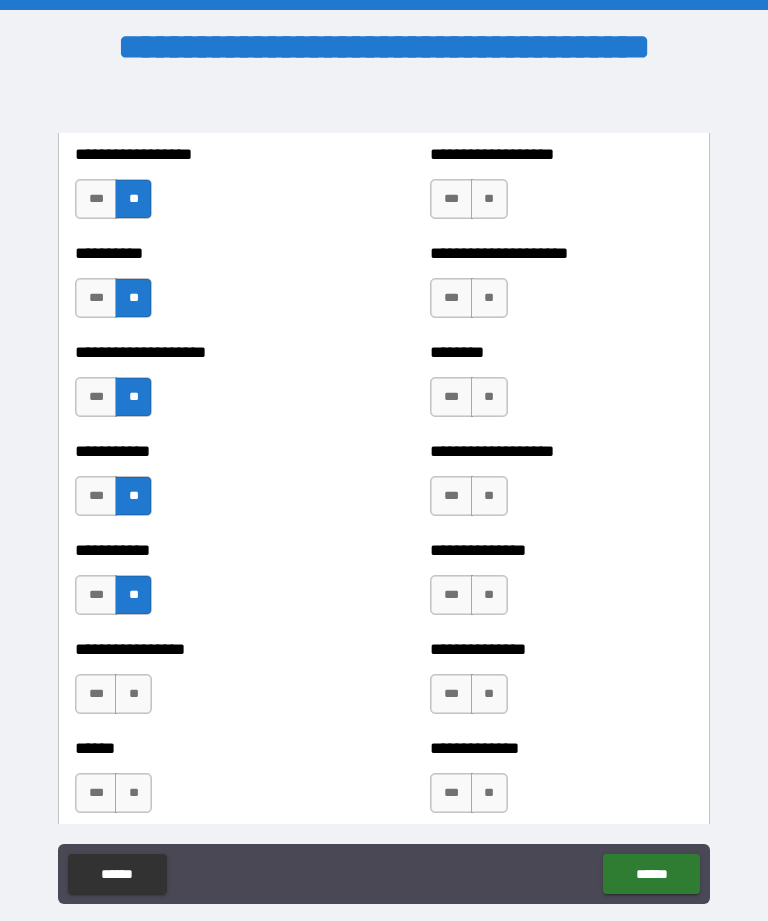 click on "**" at bounding box center [133, 694] 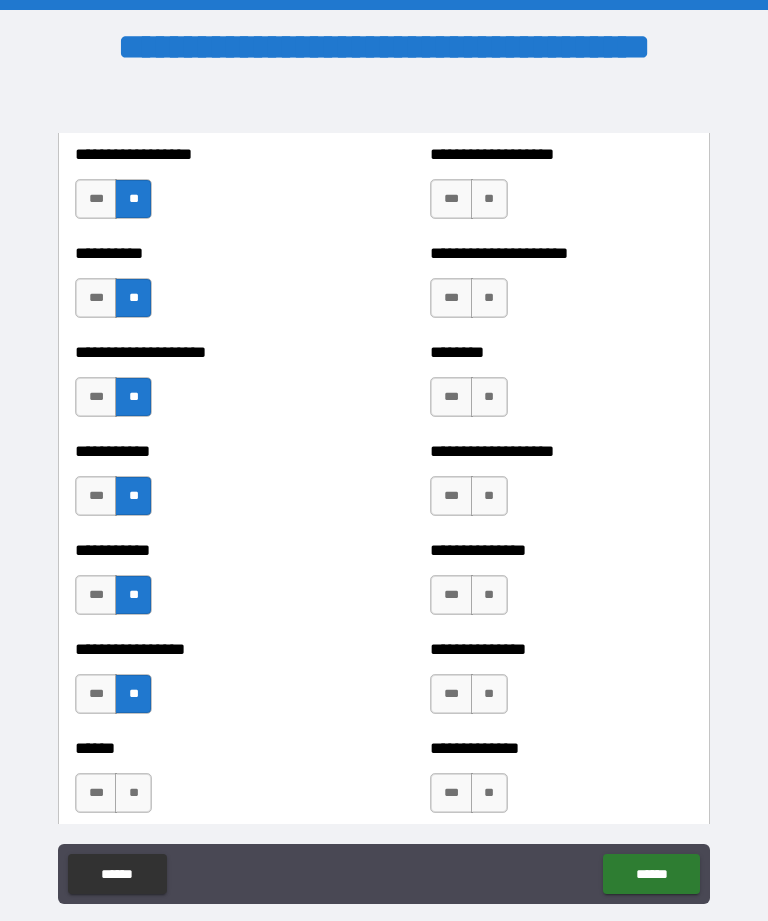 click on "**" at bounding box center (133, 793) 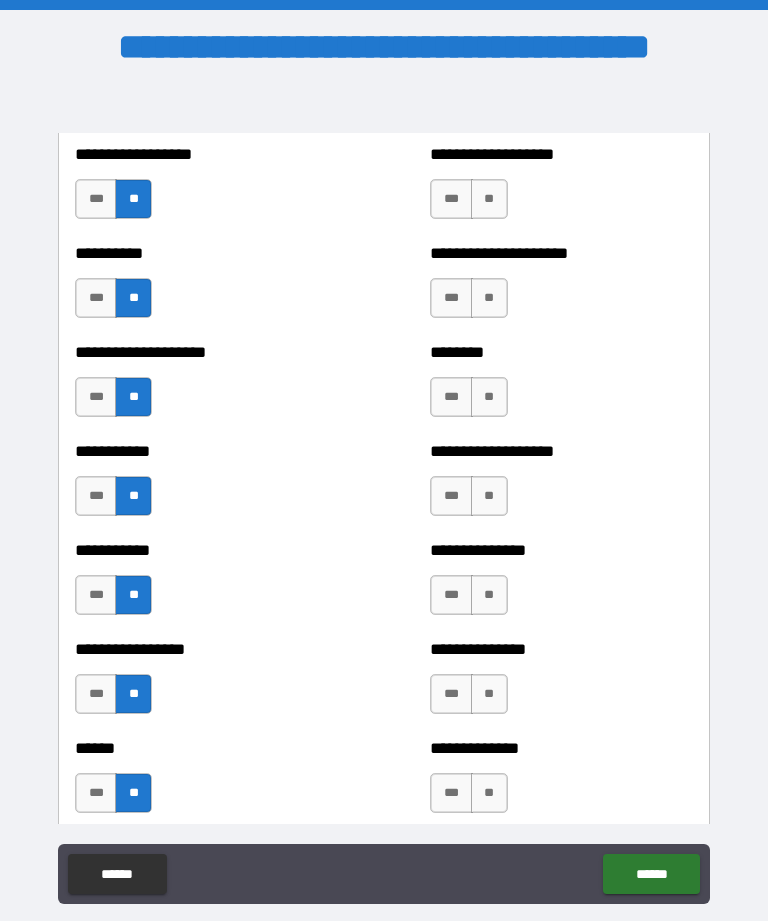 click on "**" at bounding box center [489, 199] 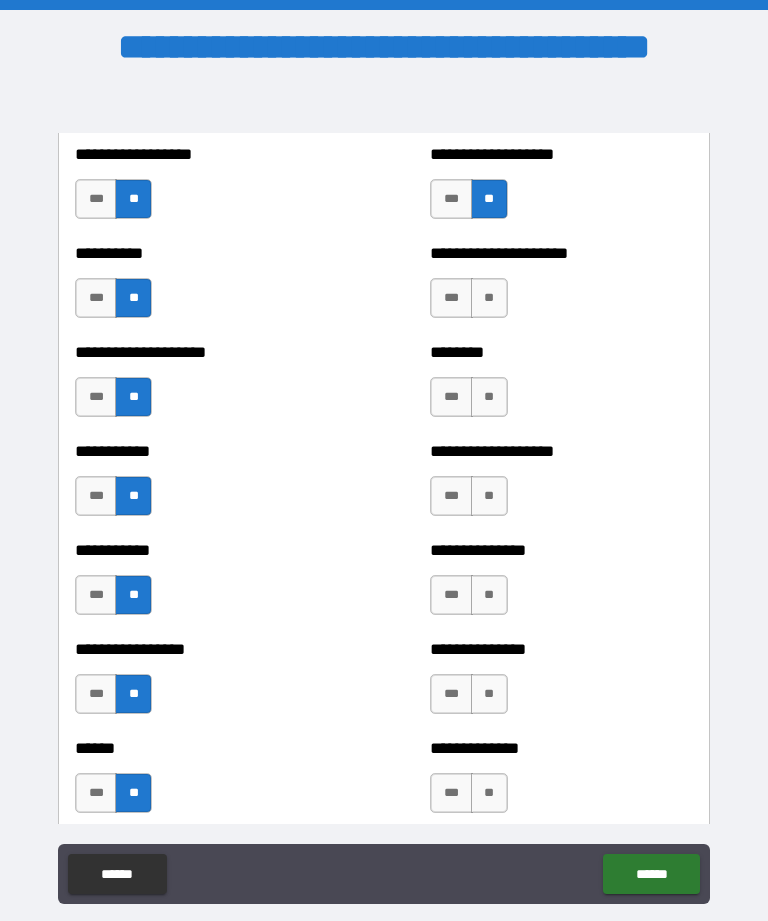 click on "**" at bounding box center (489, 298) 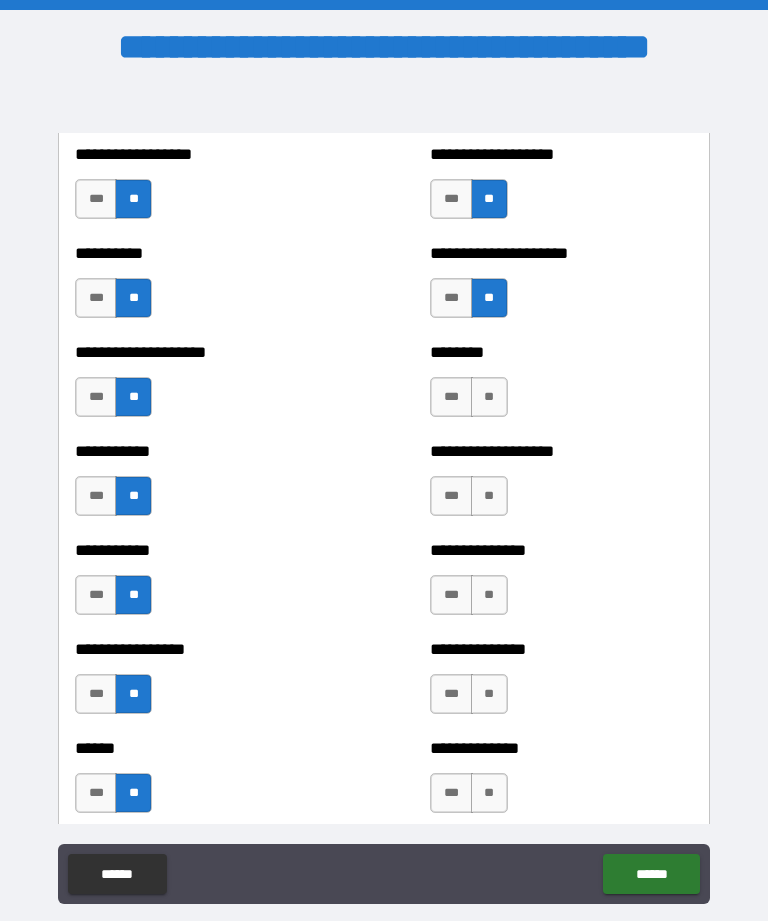 click on "**" at bounding box center (489, 397) 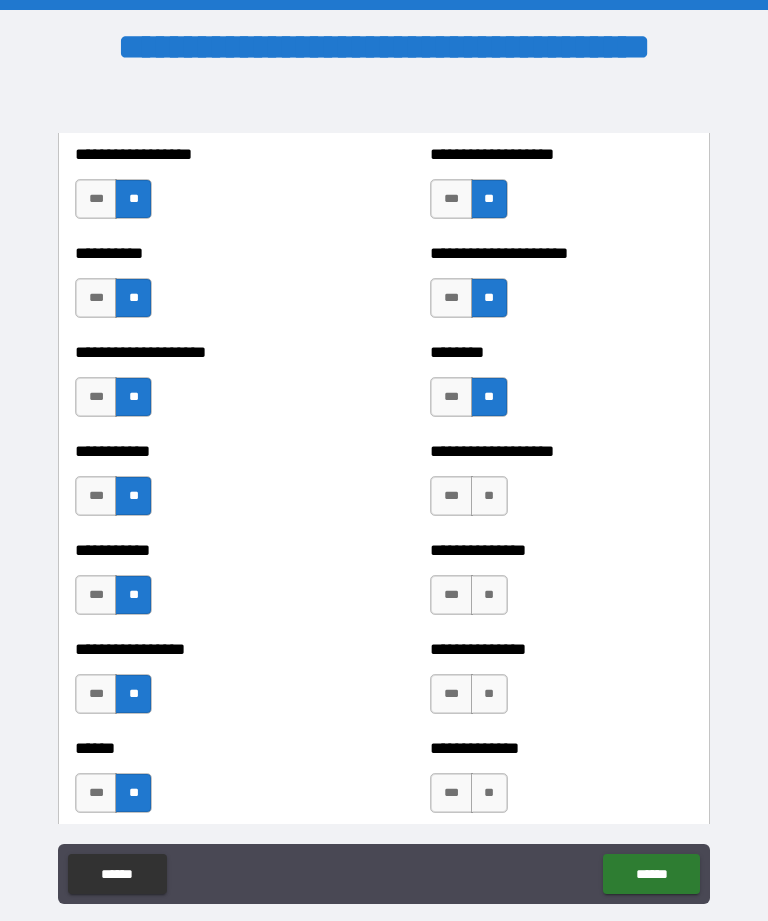 click on "**" at bounding box center [489, 496] 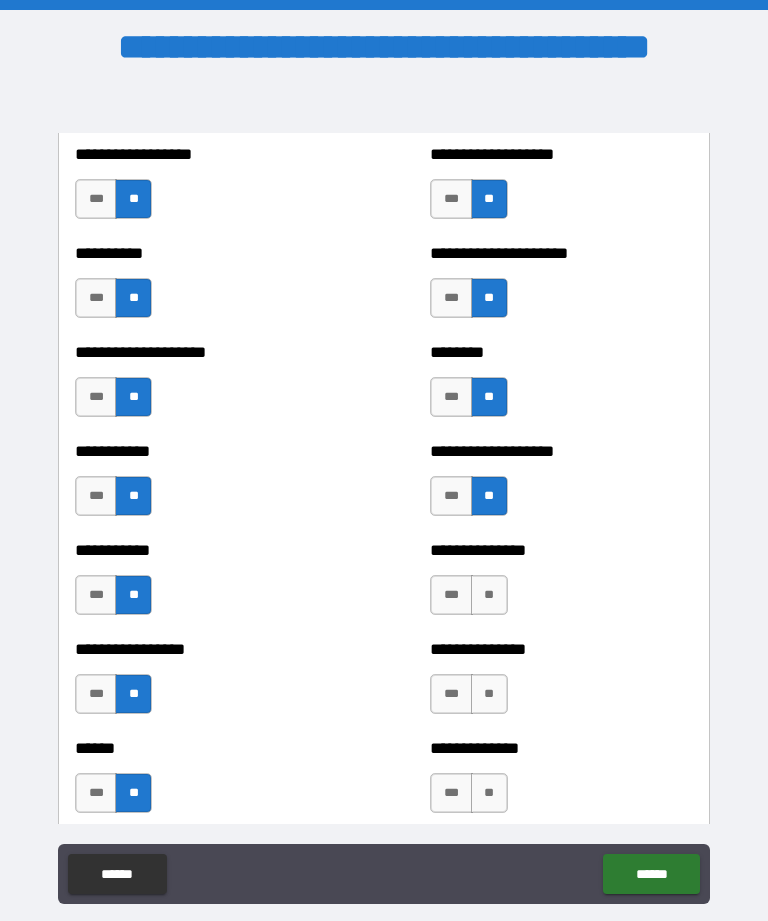 click on "**" at bounding box center (489, 595) 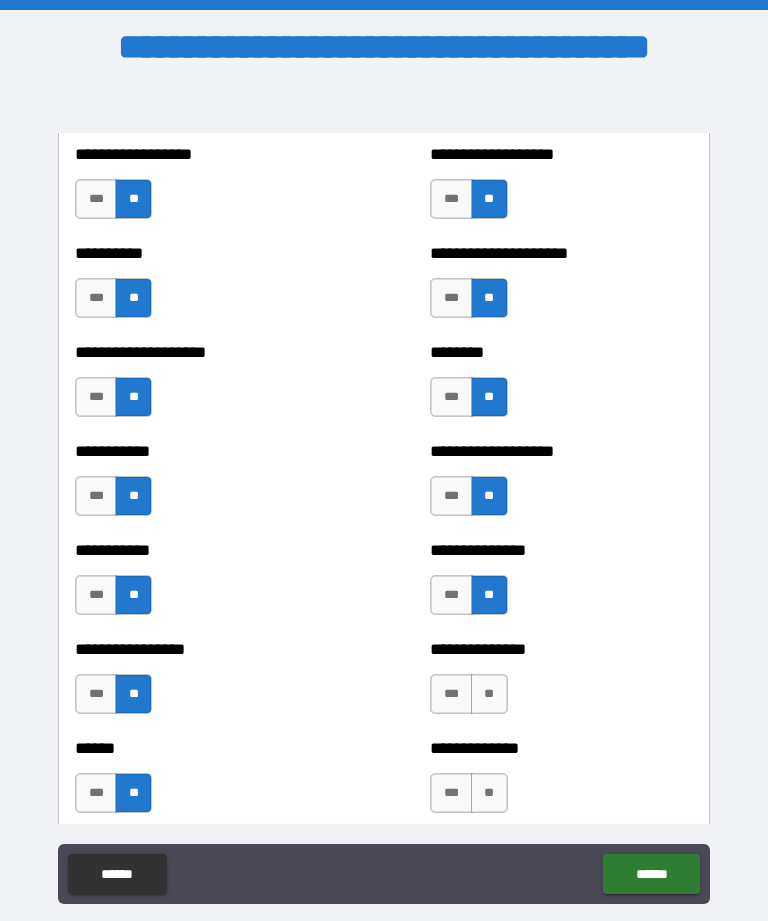 click on "**" at bounding box center [489, 694] 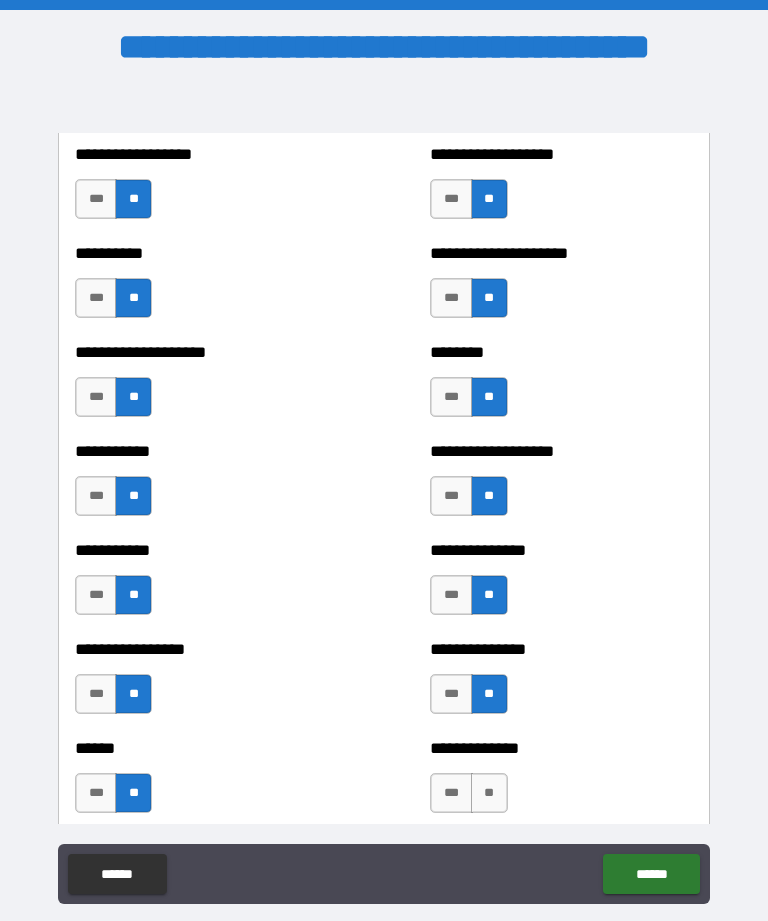 click on "**" at bounding box center [489, 793] 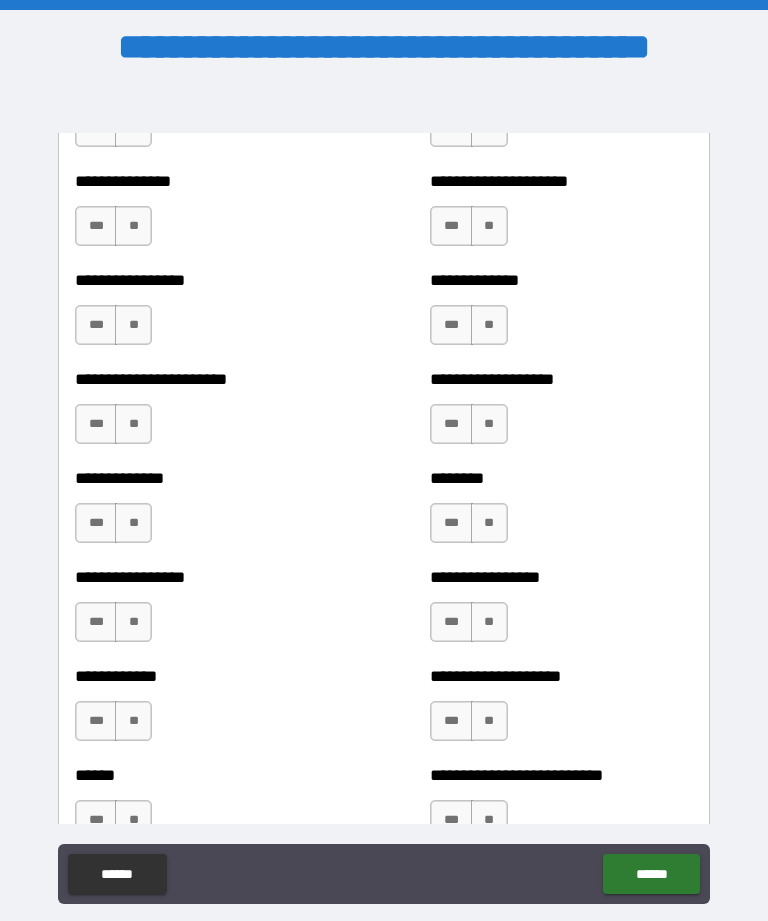 click on "******" at bounding box center [651, 874] 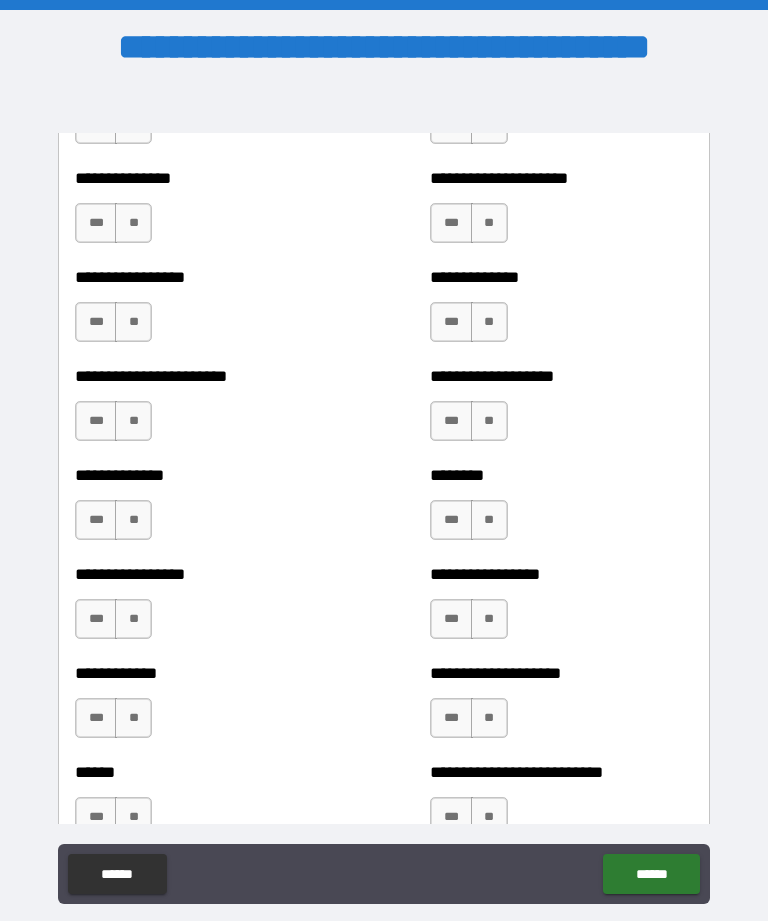 scroll, scrollTop: 3522, scrollLeft: 0, axis: vertical 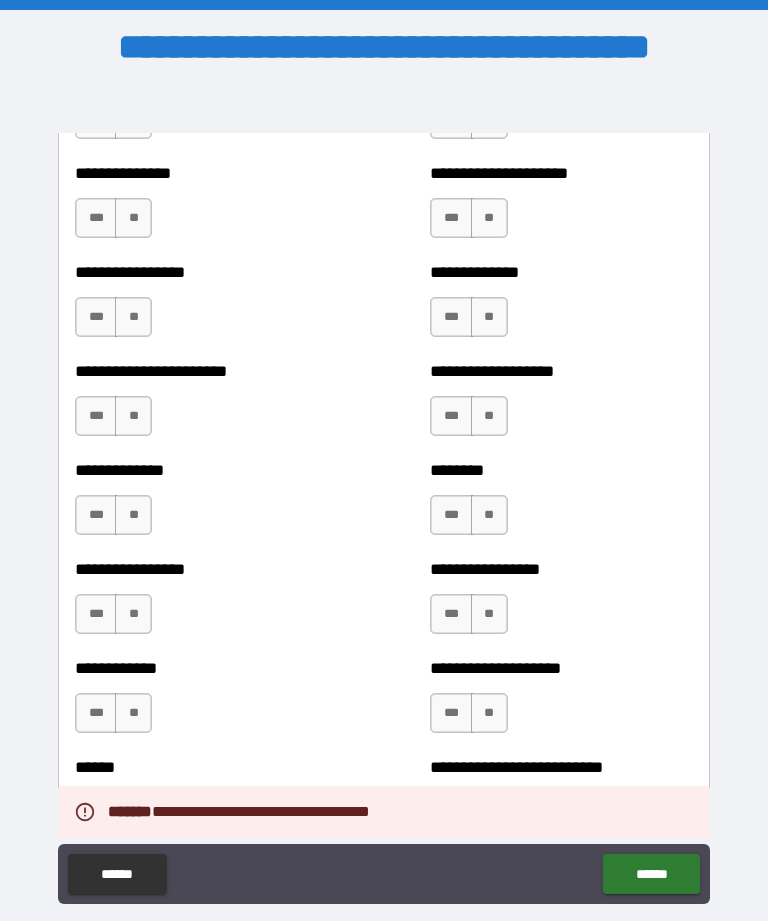 click on "******" at bounding box center (651, 874) 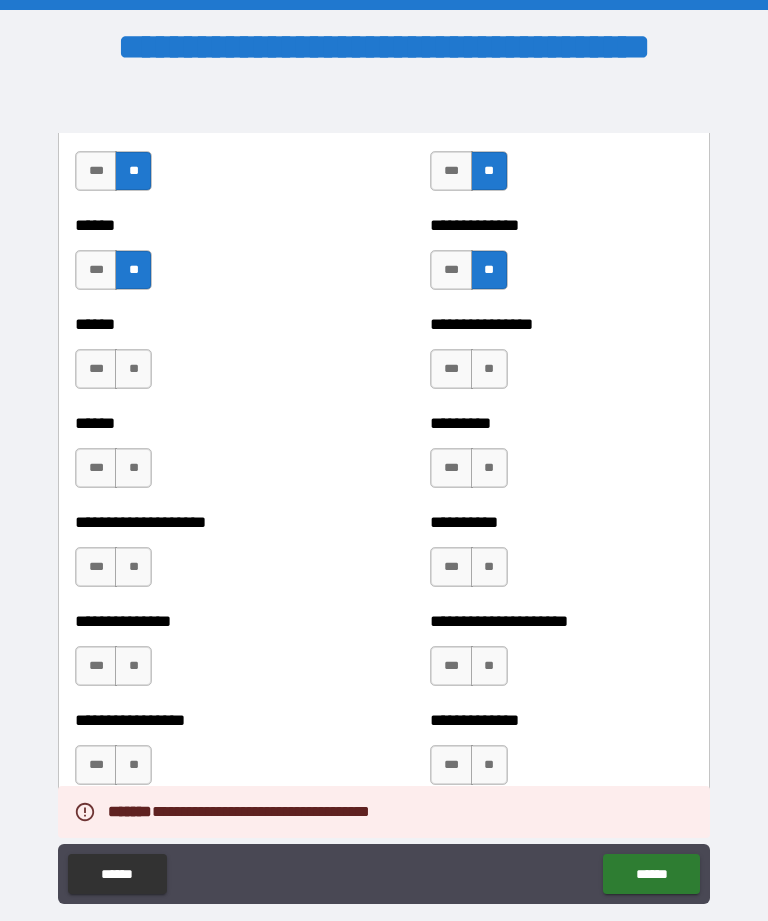 scroll, scrollTop: 3081, scrollLeft: 0, axis: vertical 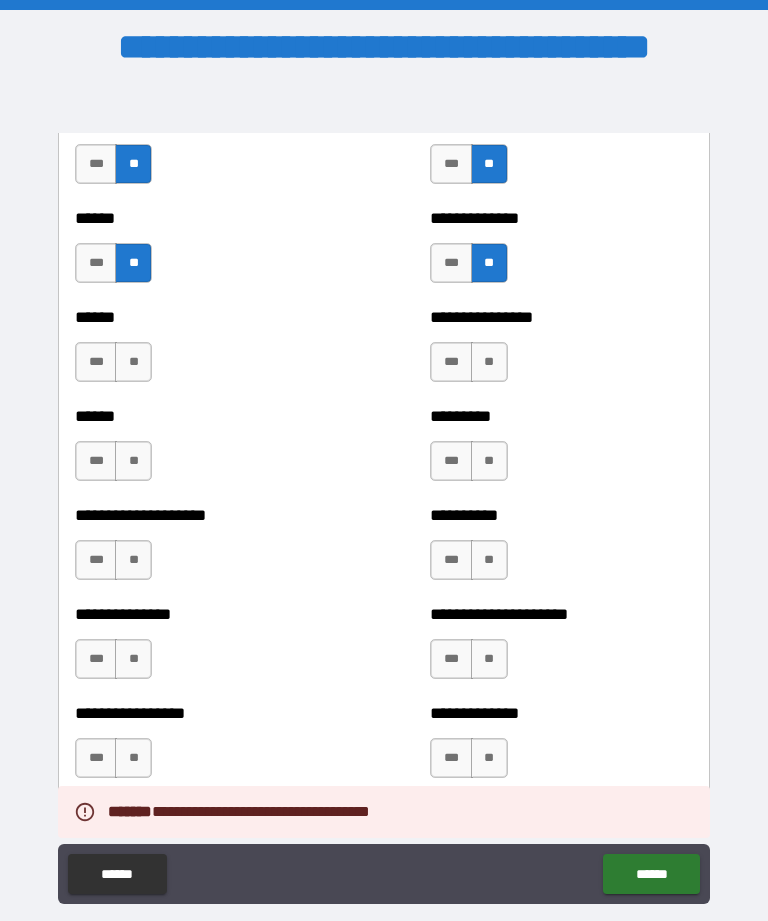 click on "**" at bounding box center (133, 362) 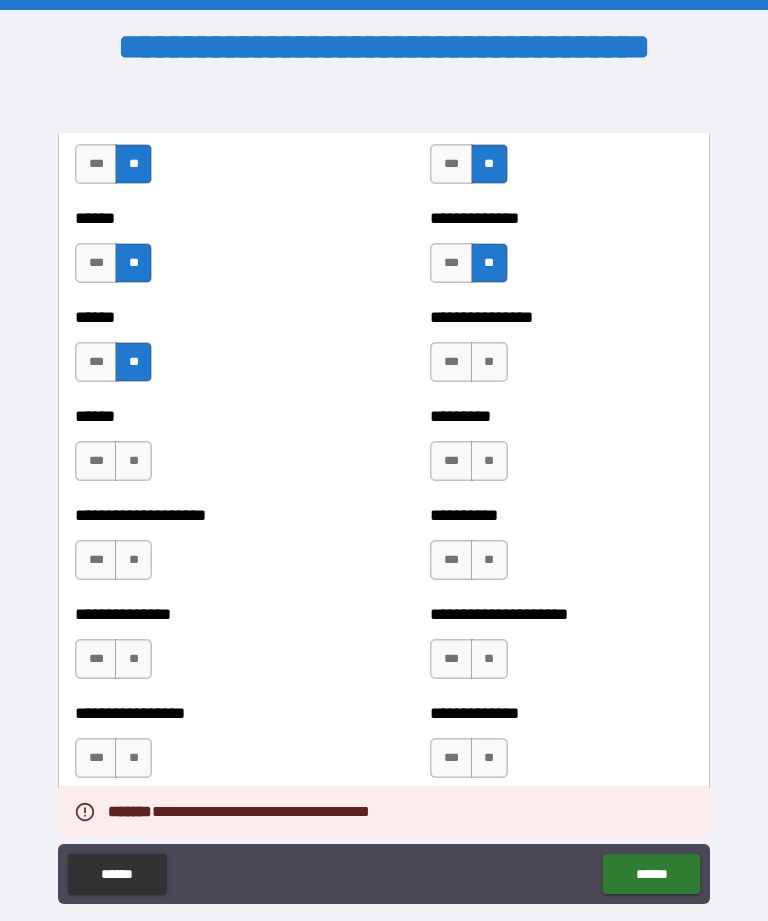 click on "**" at bounding box center [489, 362] 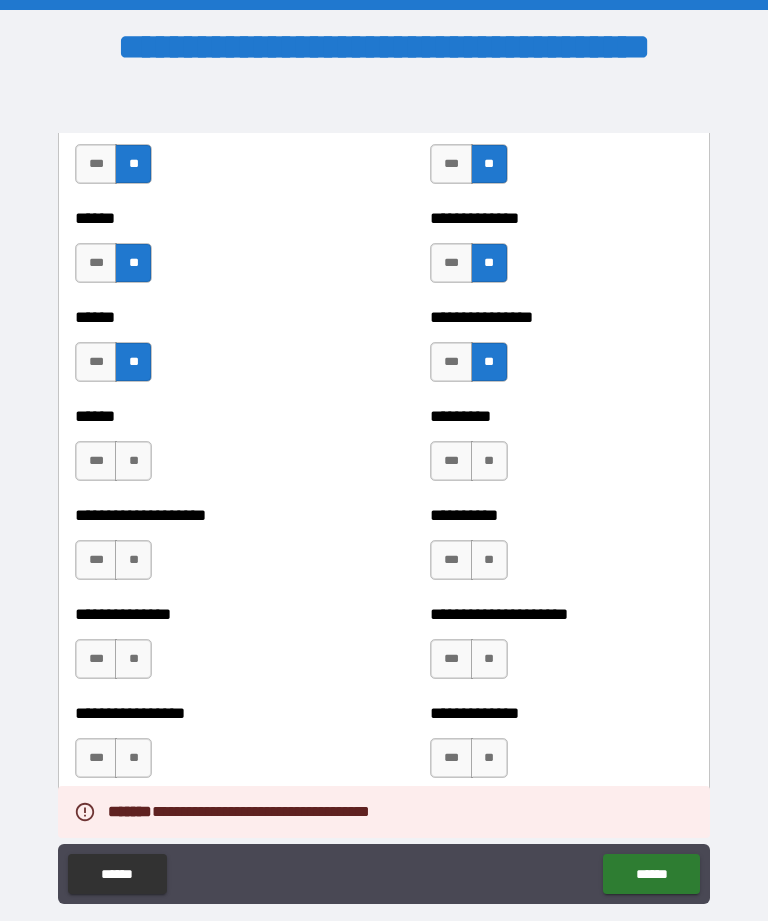 click on "**" at bounding box center [489, 461] 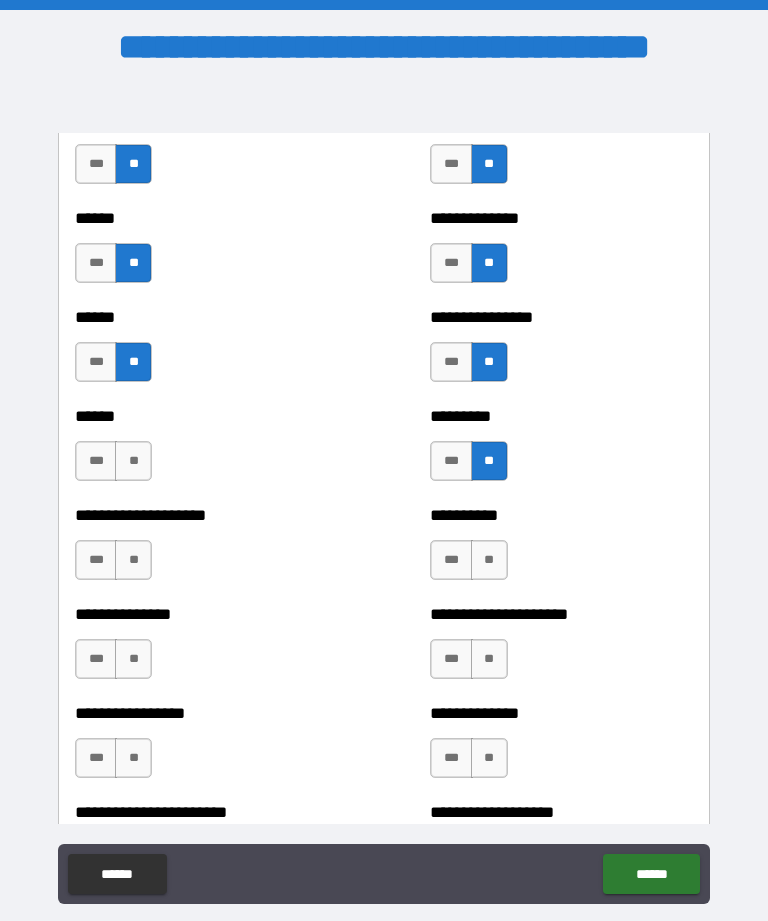 click on "**" at bounding box center [133, 461] 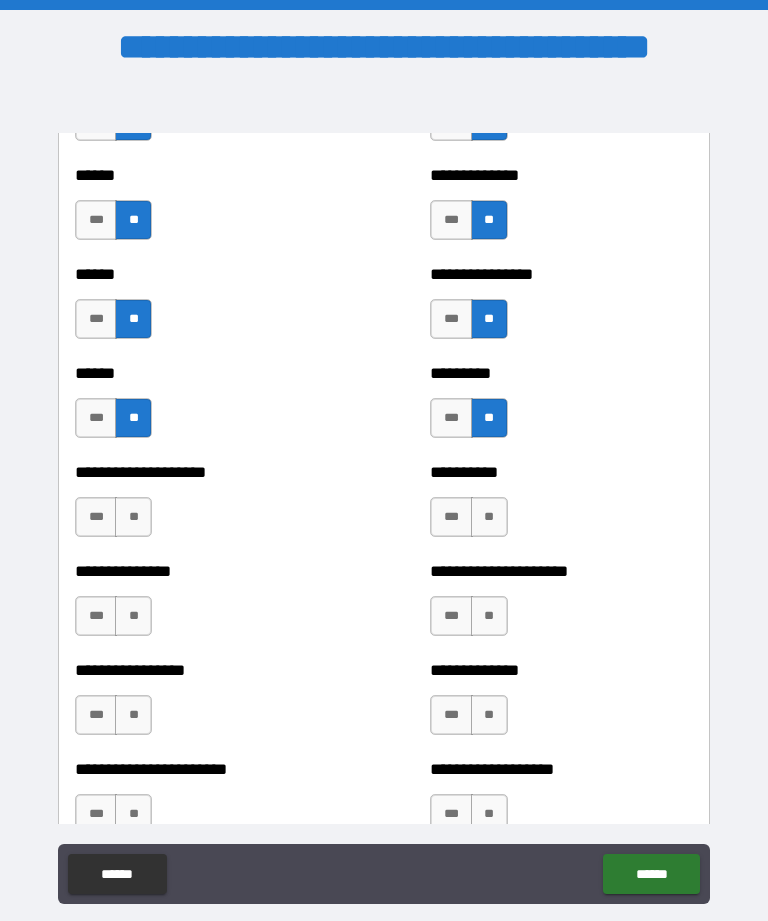 scroll, scrollTop: 3128, scrollLeft: 0, axis: vertical 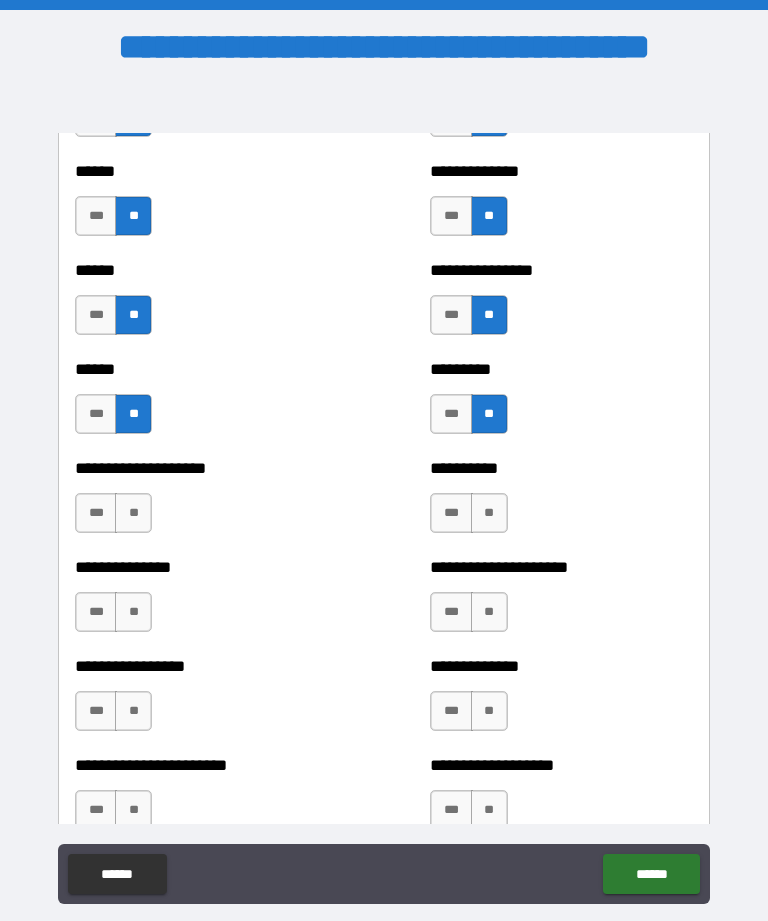 click on "**" at bounding box center (133, 513) 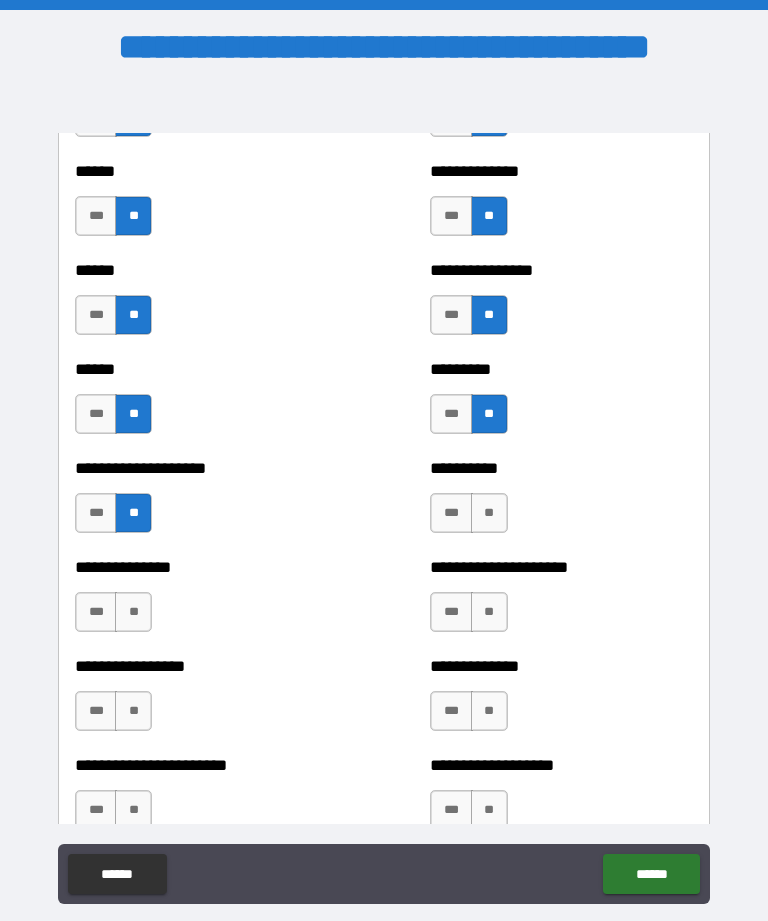 click on "**" at bounding box center [489, 513] 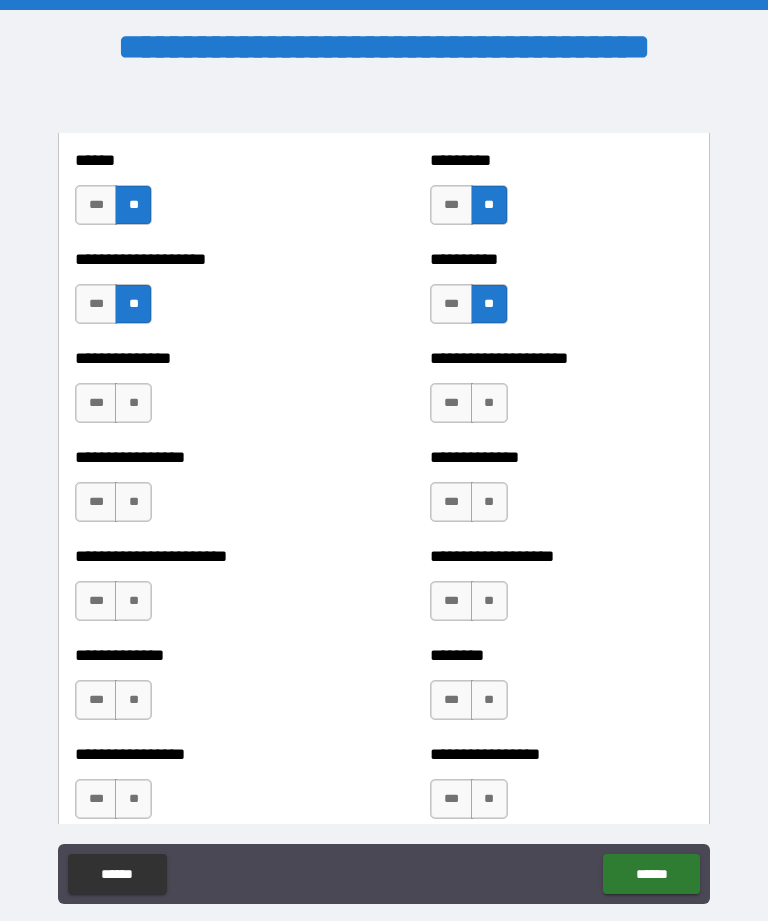 scroll, scrollTop: 3339, scrollLeft: 0, axis: vertical 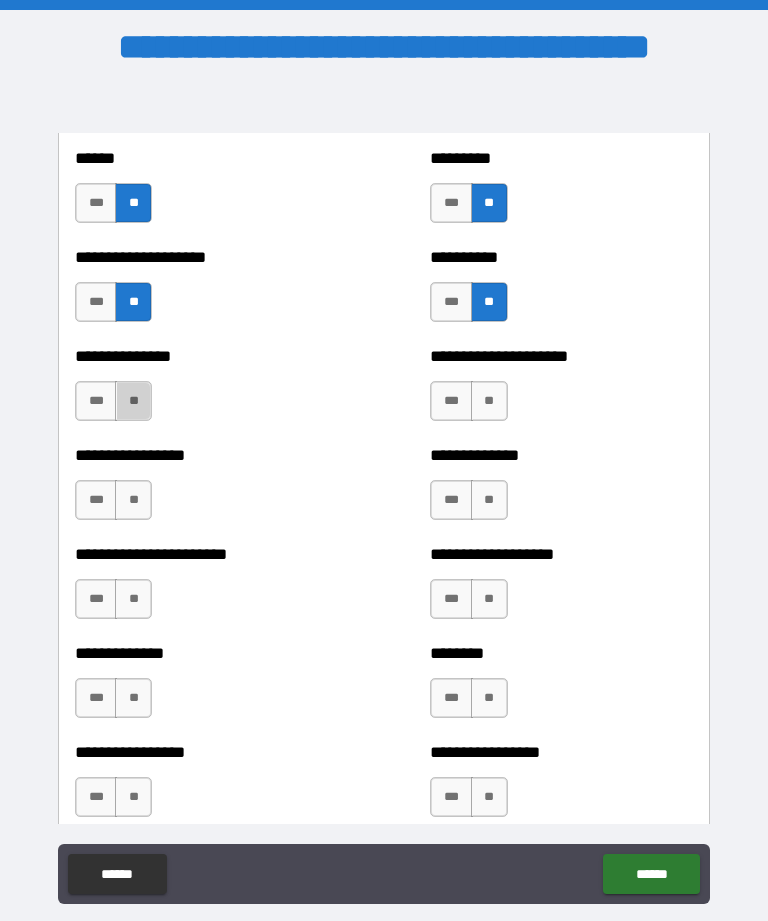 click on "**" at bounding box center (133, 401) 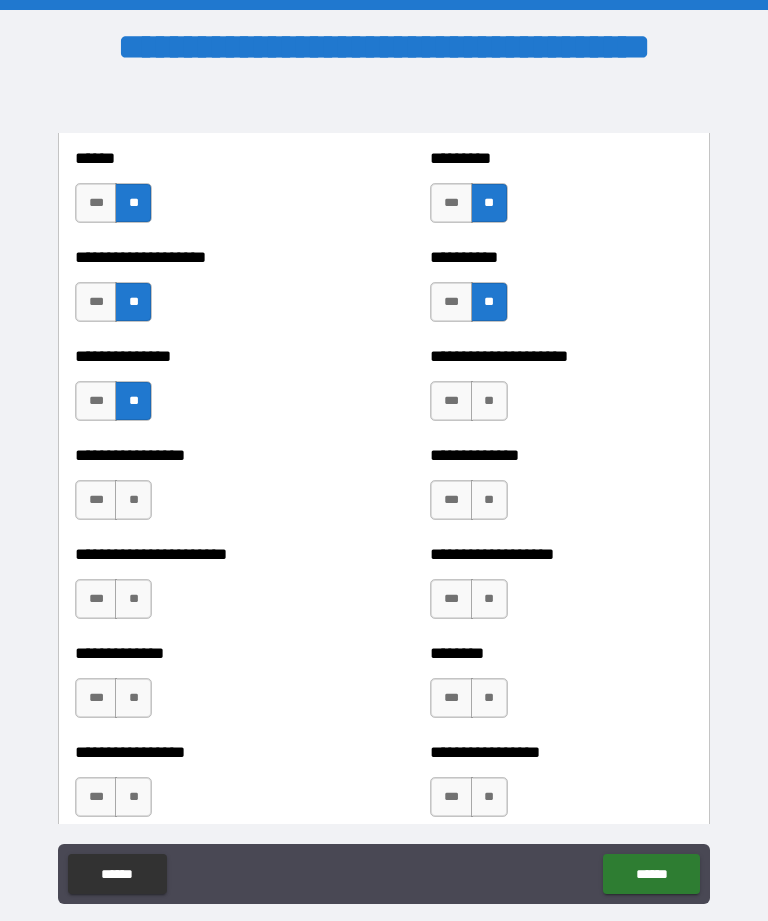 click on "**" at bounding box center (489, 401) 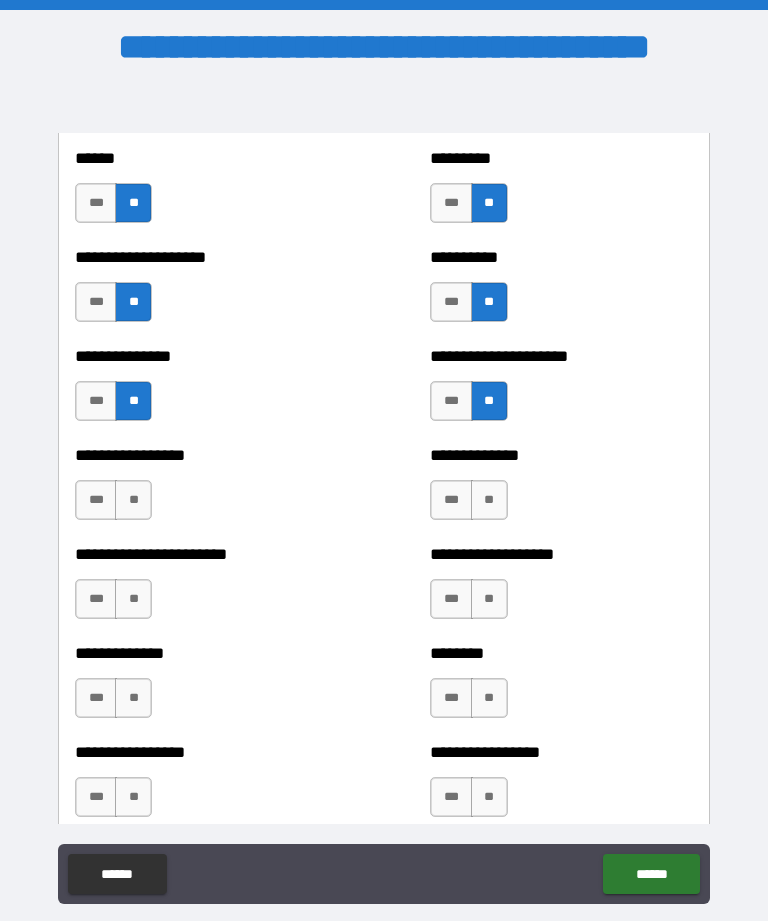 click on "**" at bounding box center (133, 500) 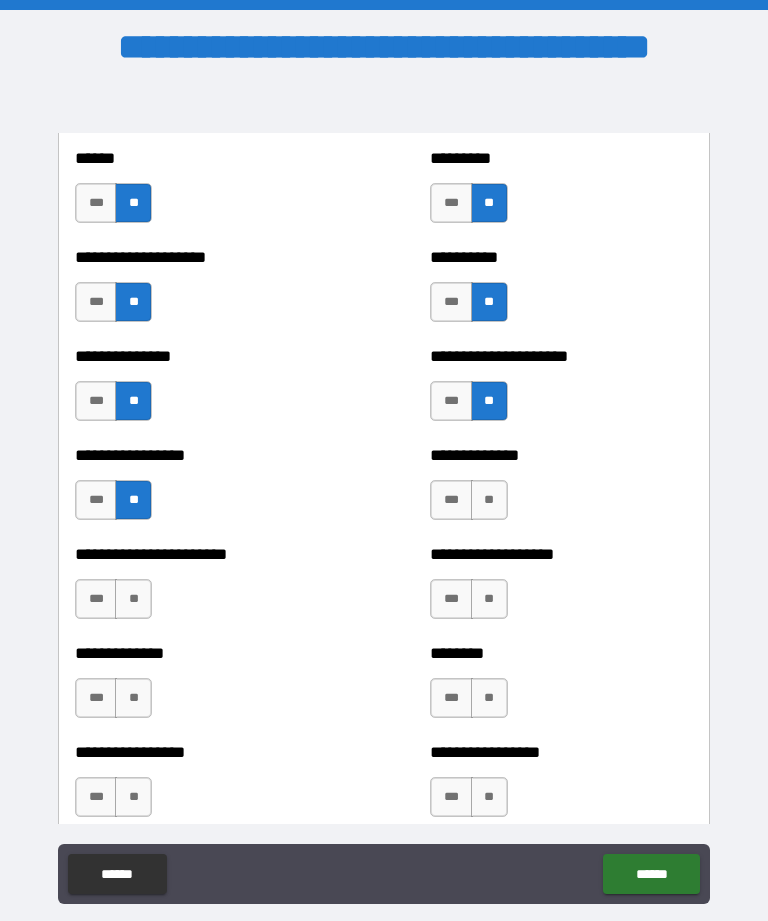 click on "**" at bounding box center (489, 500) 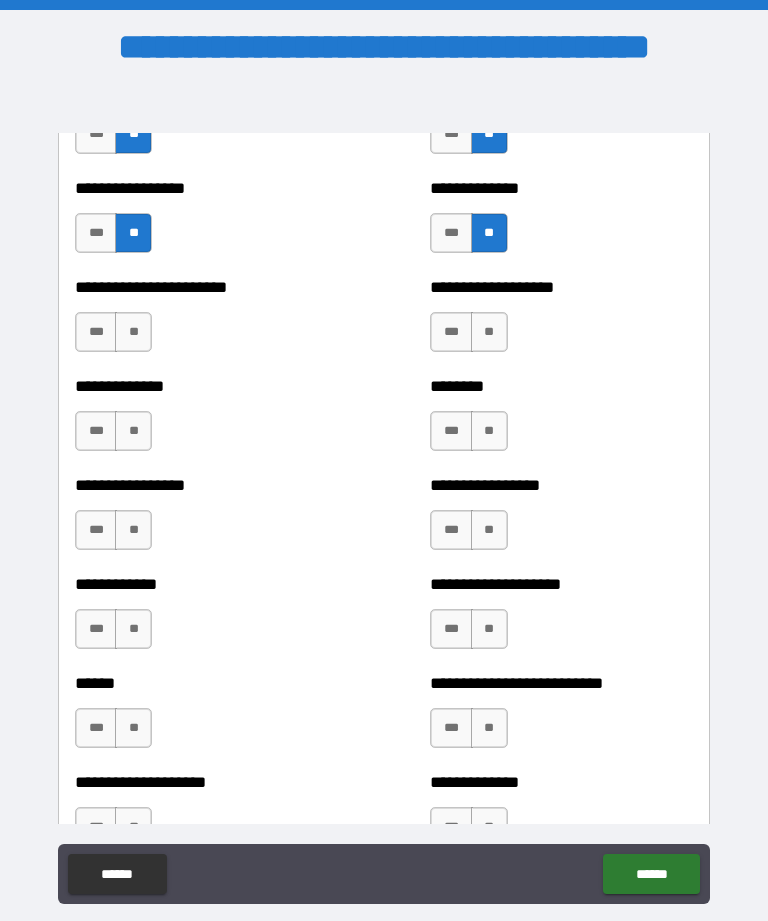 scroll, scrollTop: 3592, scrollLeft: 0, axis: vertical 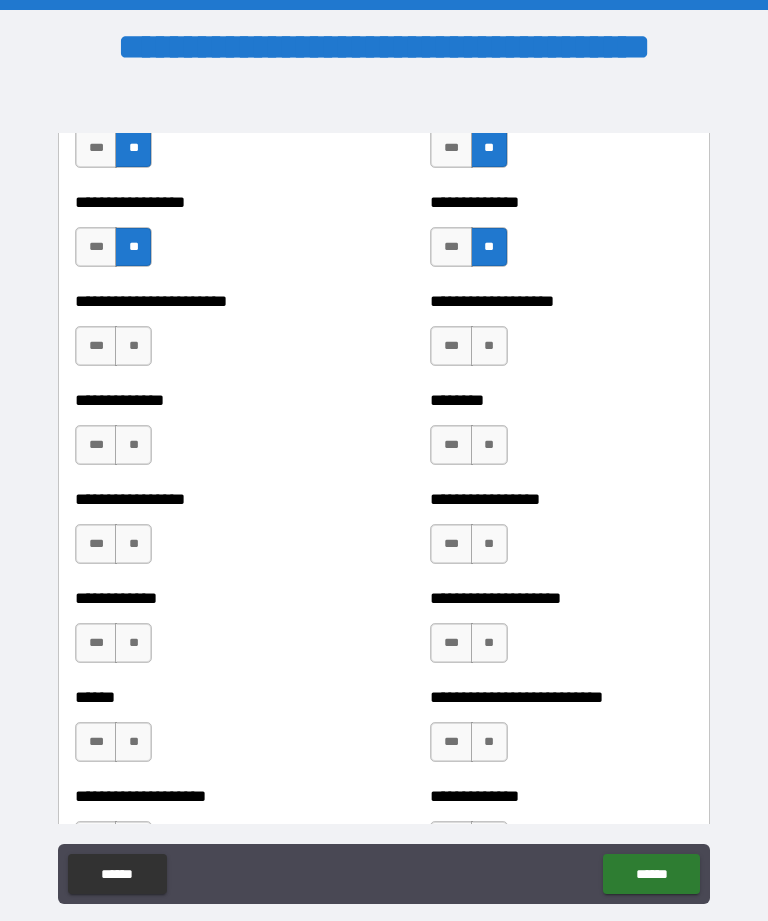 click on "**" at bounding box center (133, 346) 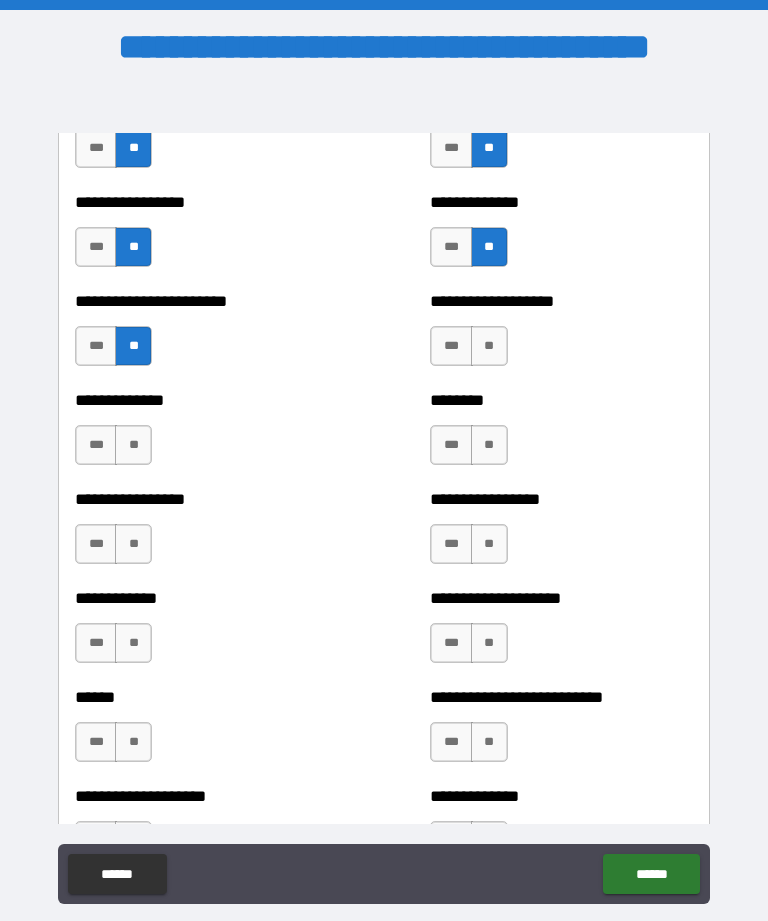 click on "**" at bounding box center [489, 346] 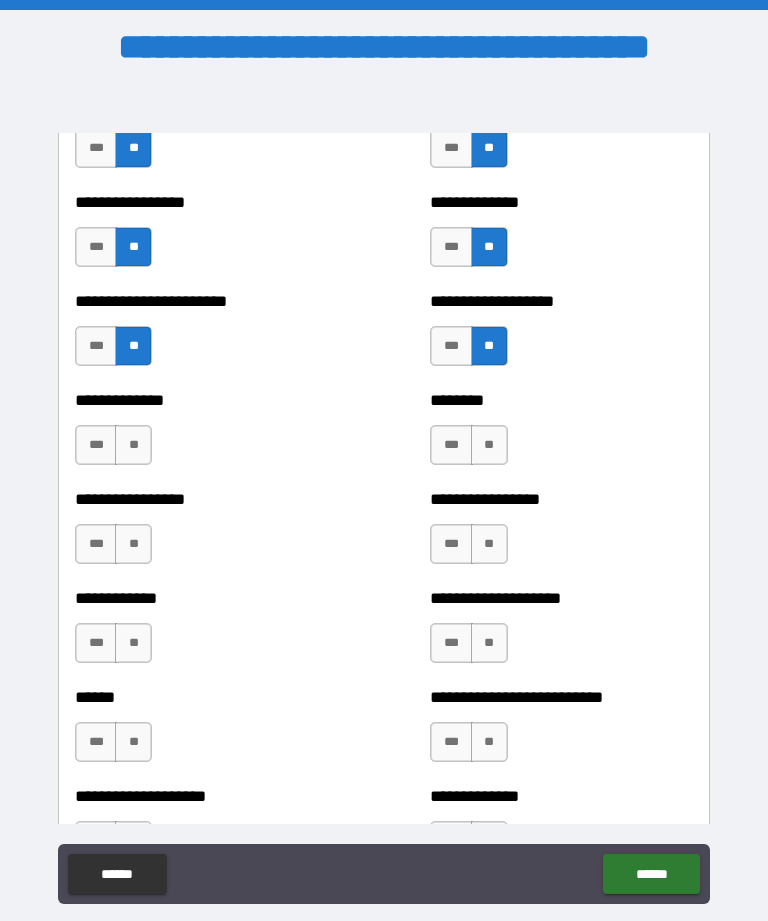 click on "**" at bounding box center (133, 445) 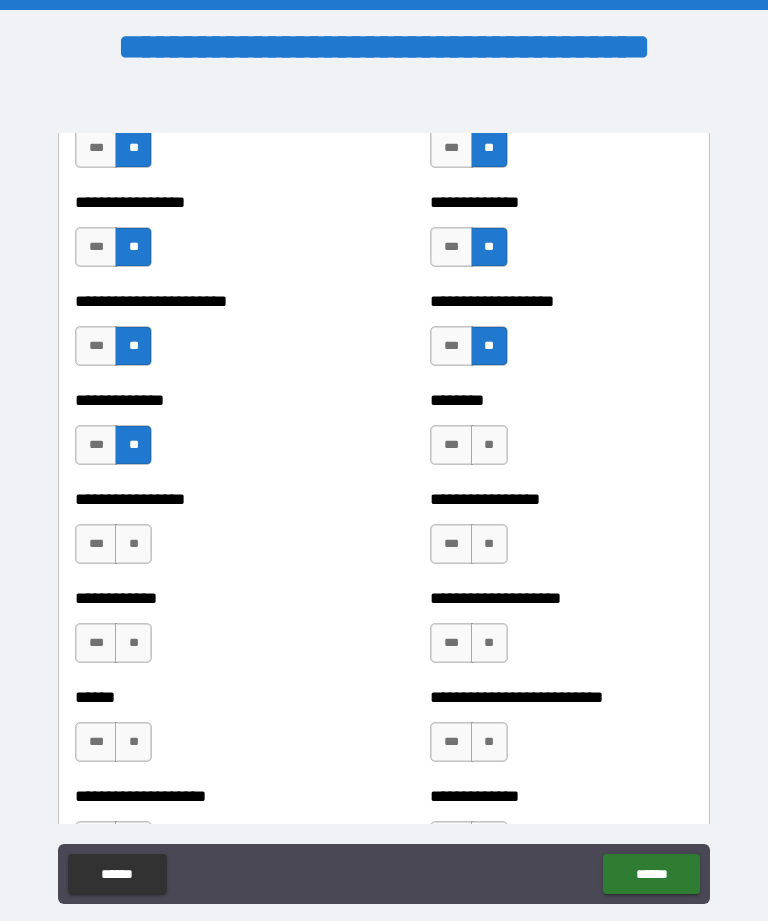 click on "**" at bounding box center [489, 445] 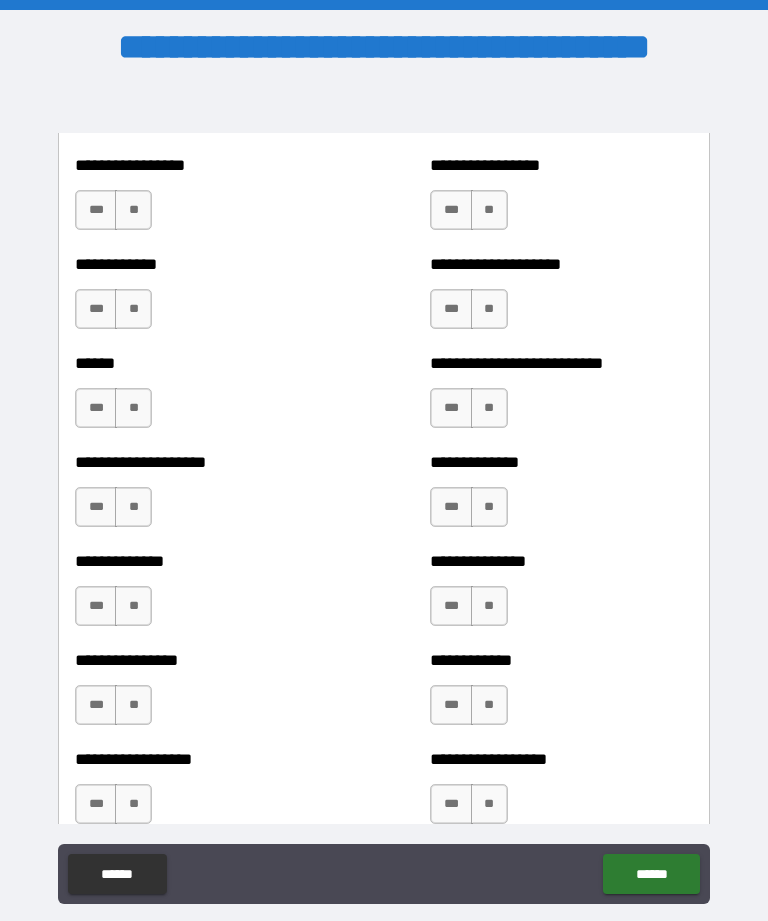 scroll, scrollTop: 3913, scrollLeft: 0, axis: vertical 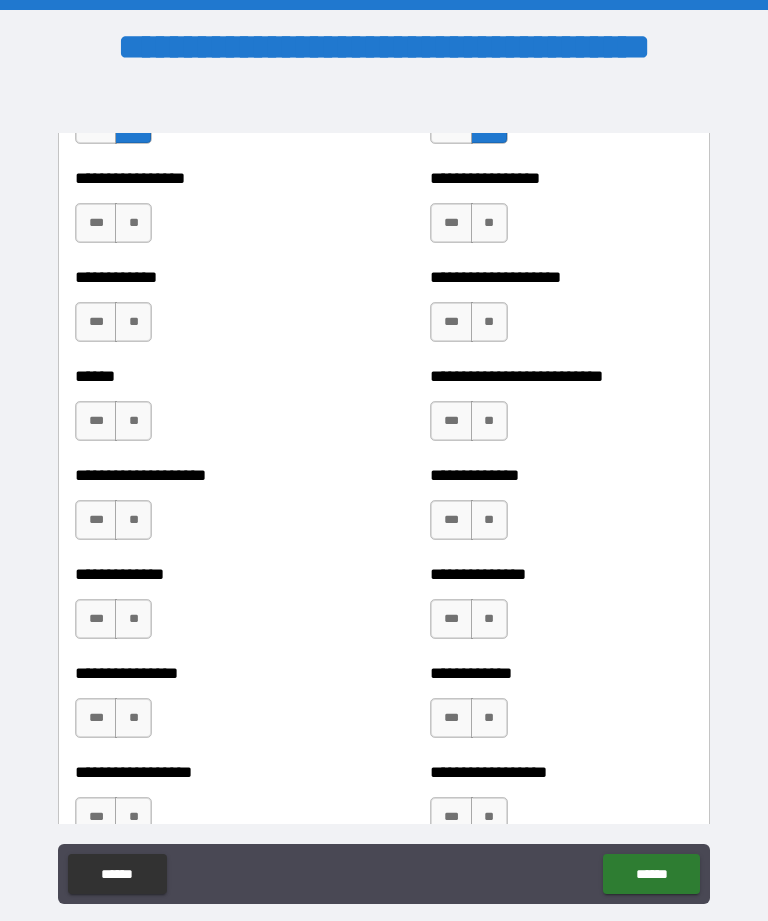 click on "**" at bounding box center (133, 223) 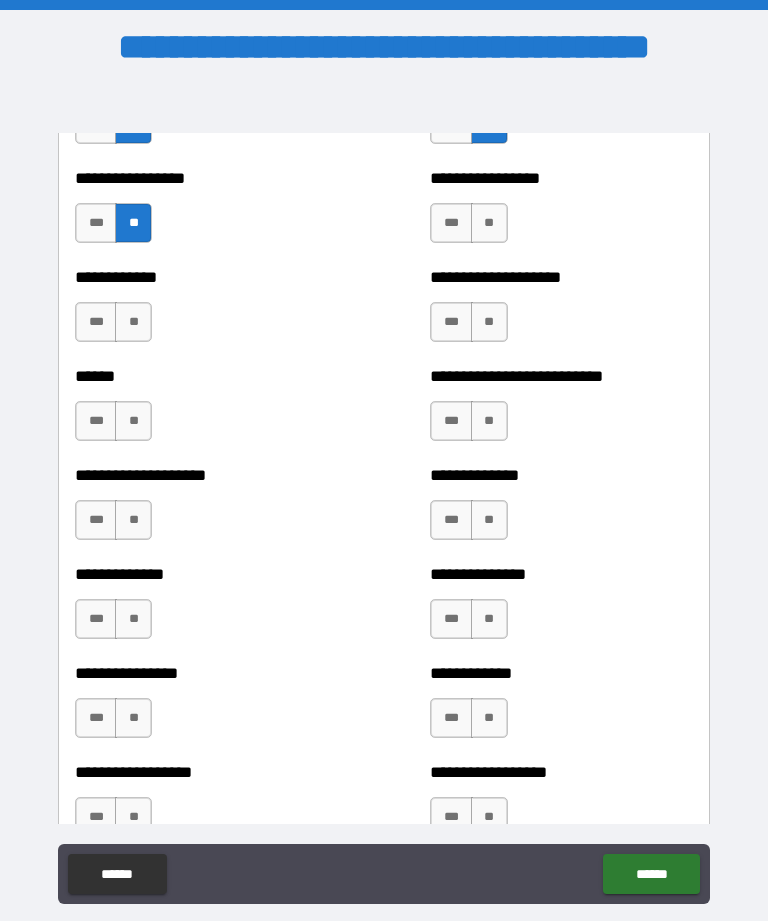 click on "**" at bounding box center [489, 223] 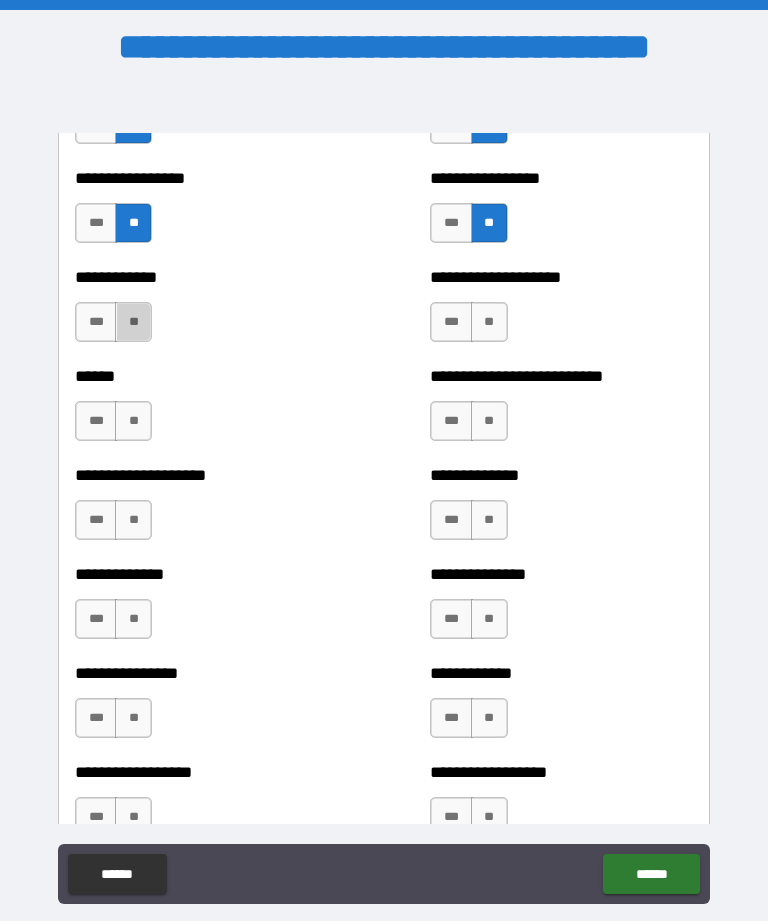 click on "**" at bounding box center (133, 322) 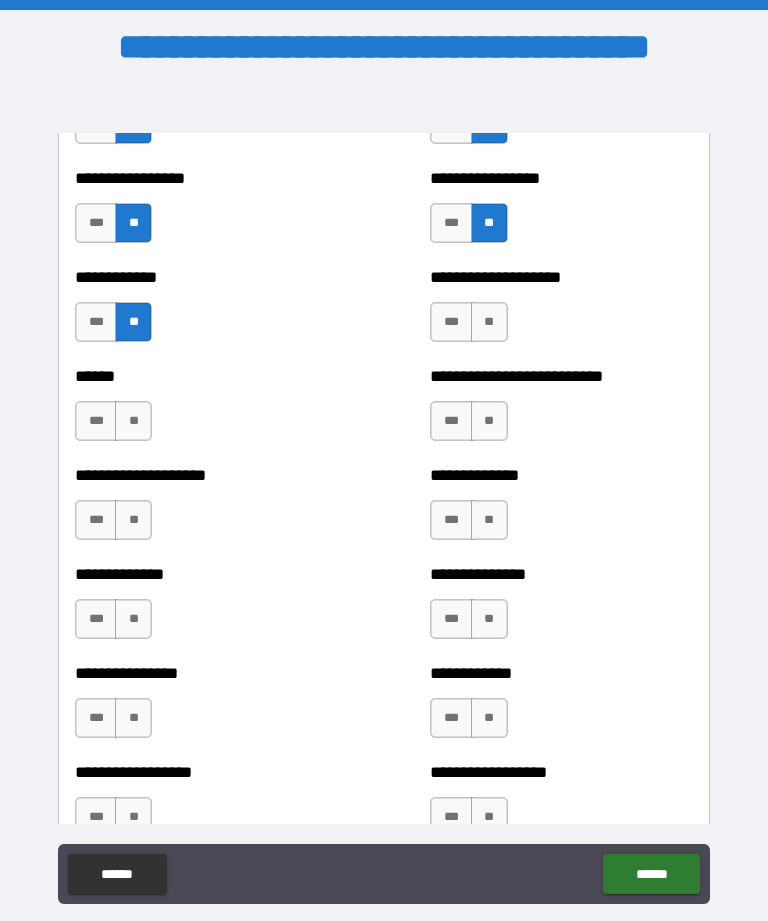 click on "**" at bounding box center (489, 322) 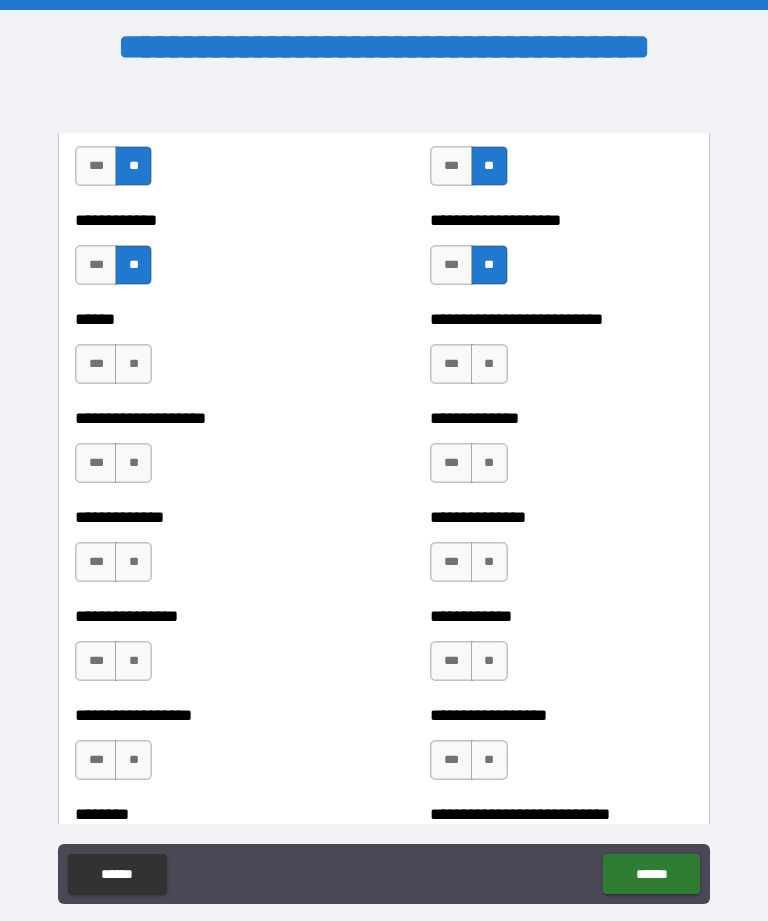 scroll, scrollTop: 3970, scrollLeft: 0, axis: vertical 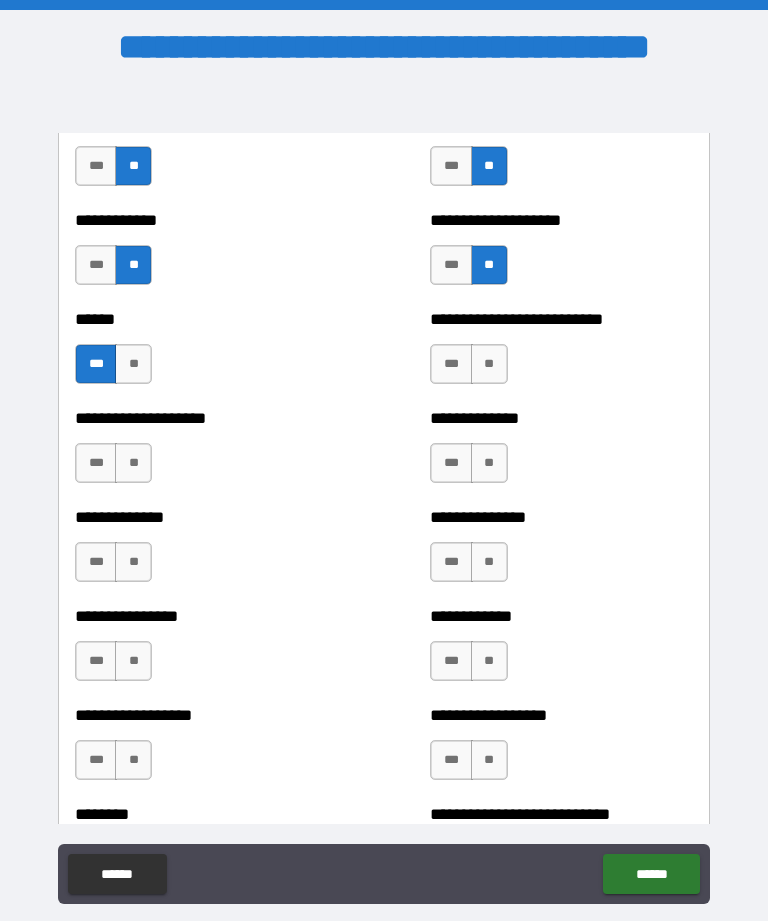 click on "**" at bounding box center [133, 364] 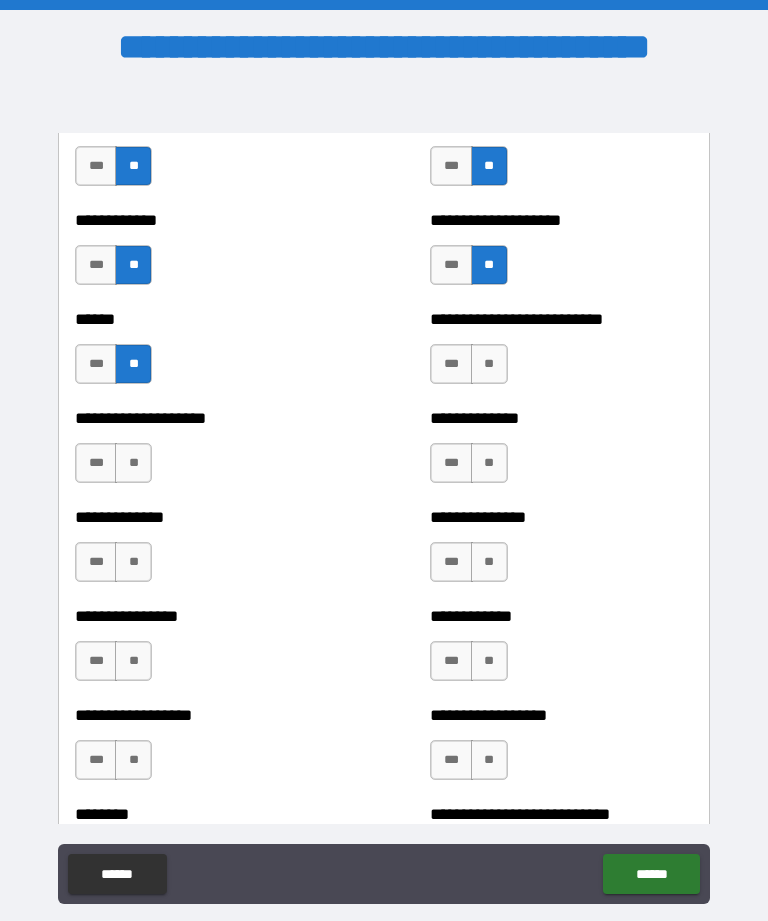 click on "**" at bounding box center (489, 364) 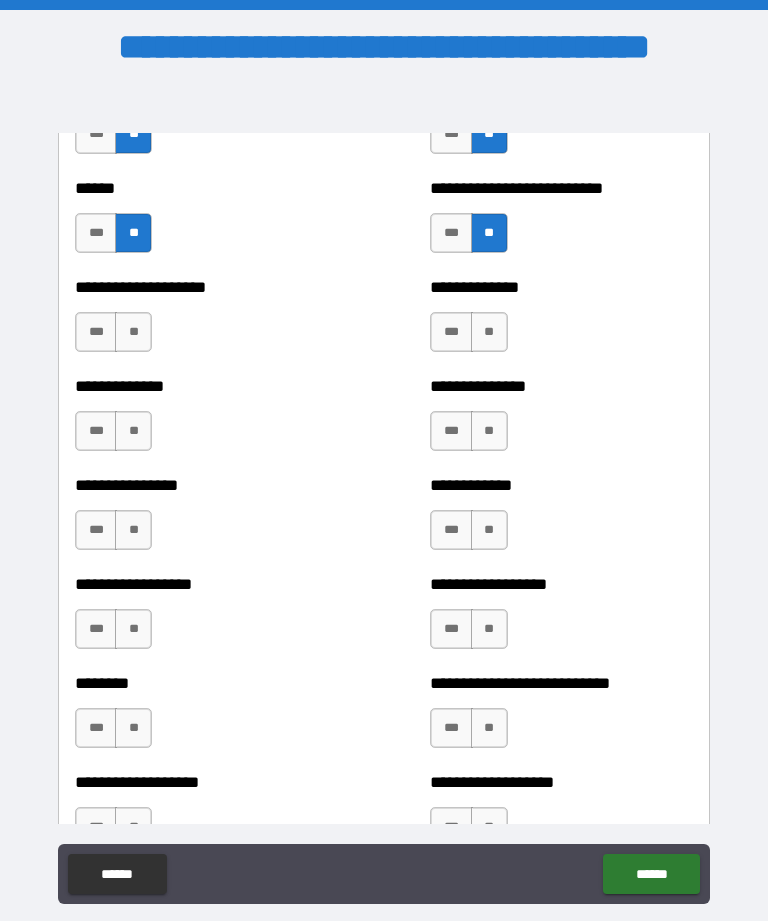 scroll, scrollTop: 4101, scrollLeft: 0, axis: vertical 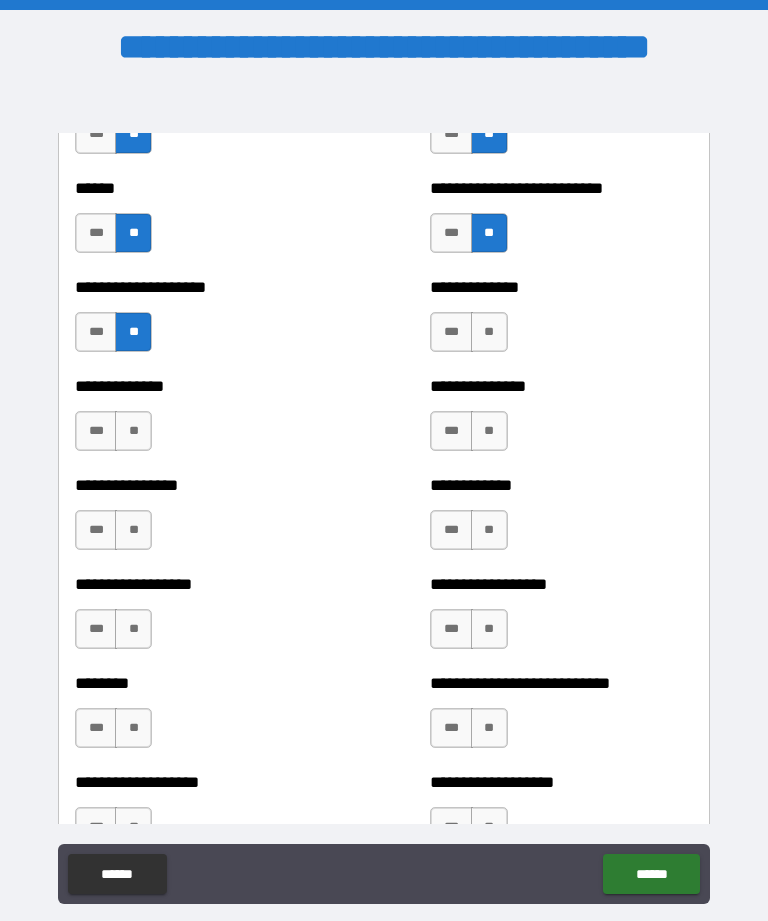 click on "**" at bounding box center (489, 332) 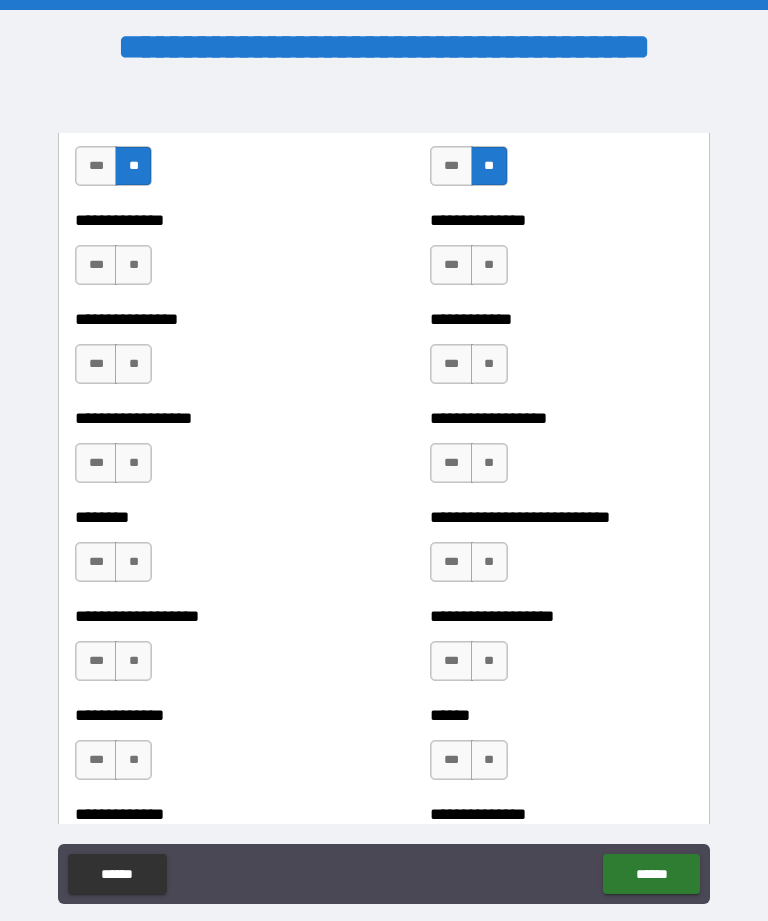scroll, scrollTop: 4282, scrollLeft: 0, axis: vertical 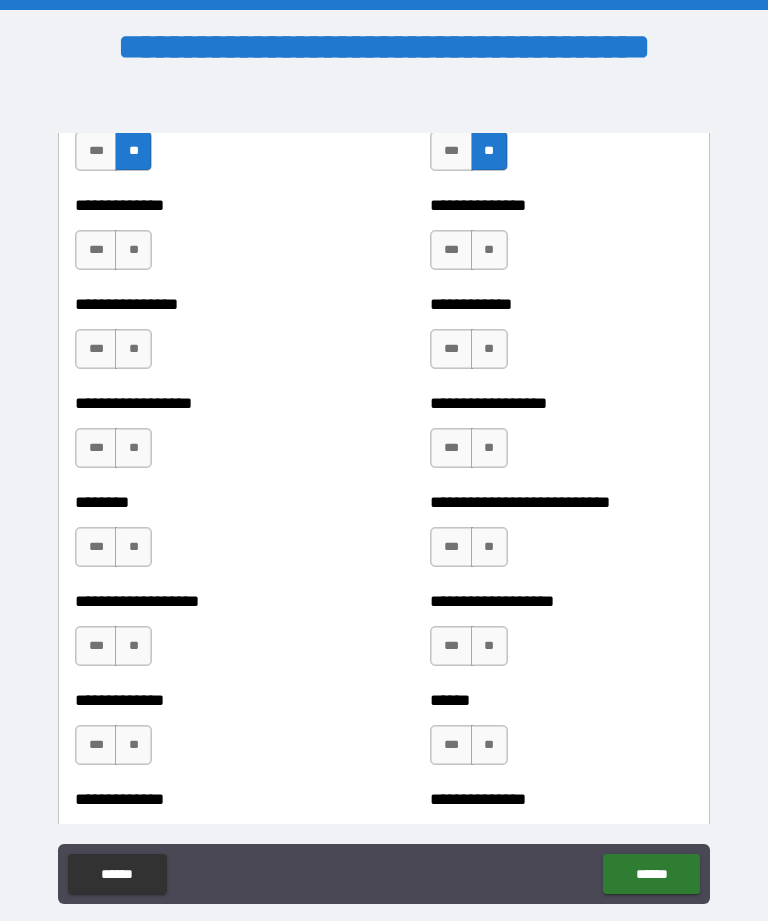 click on "**" at bounding box center [133, 250] 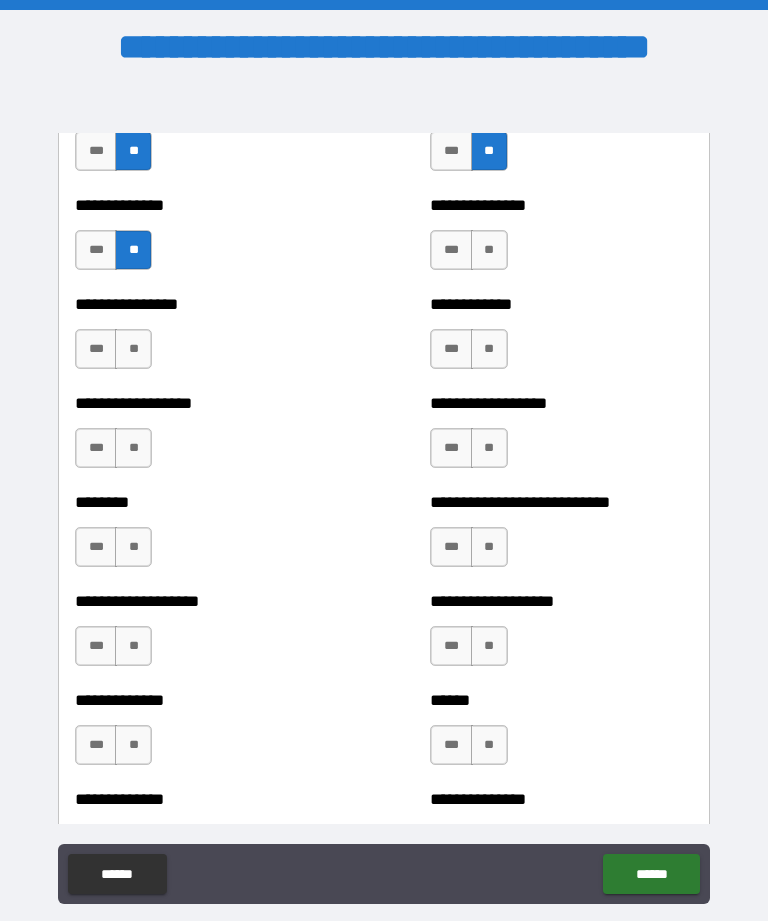 click on "**" at bounding box center (489, 250) 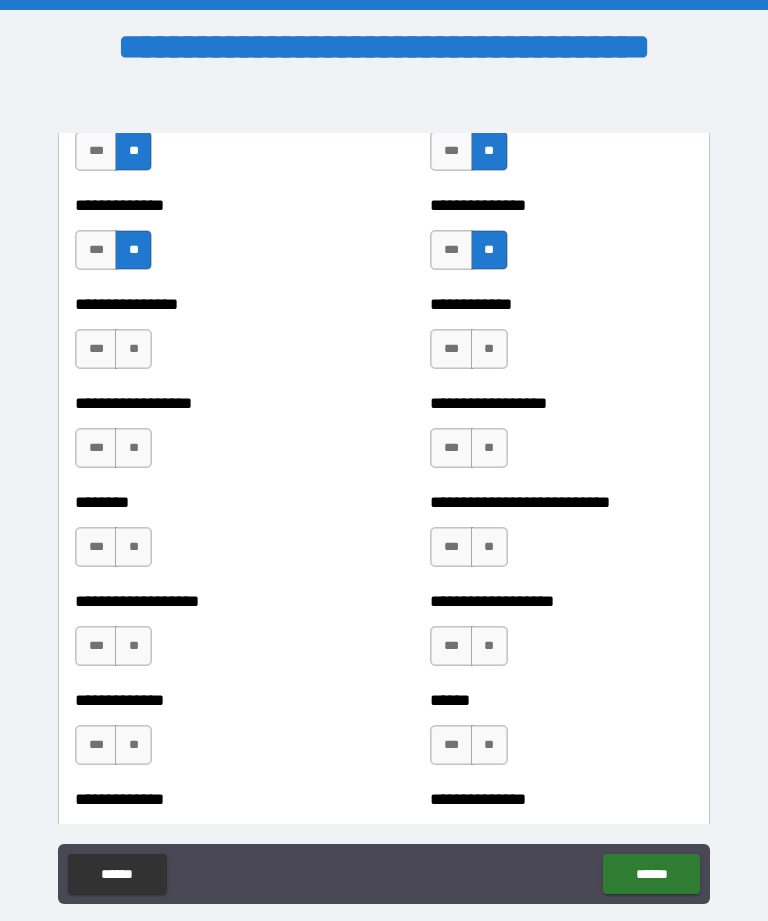 click on "**" at bounding box center [489, 349] 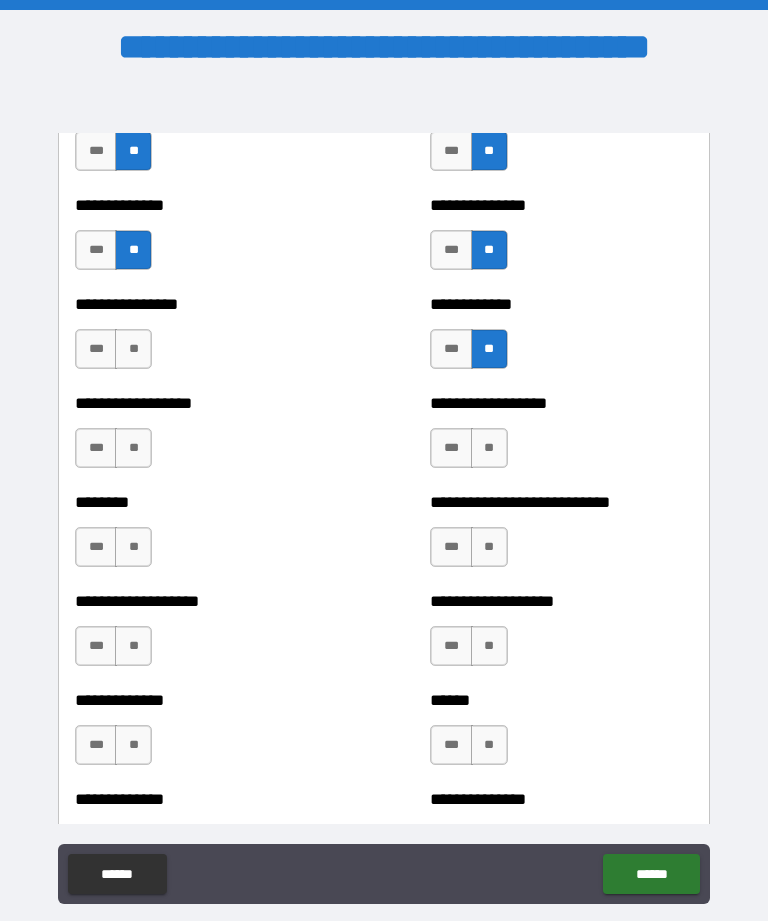 click on "**" at bounding box center [133, 349] 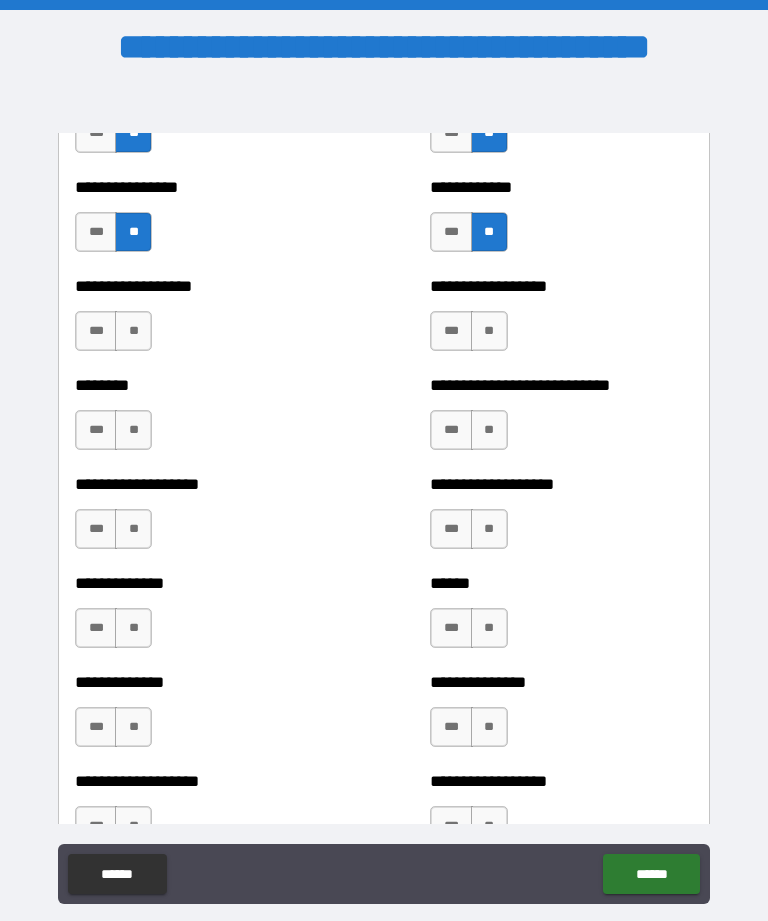 scroll, scrollTop: 4400, scrollLeft: 0, axis: vertical 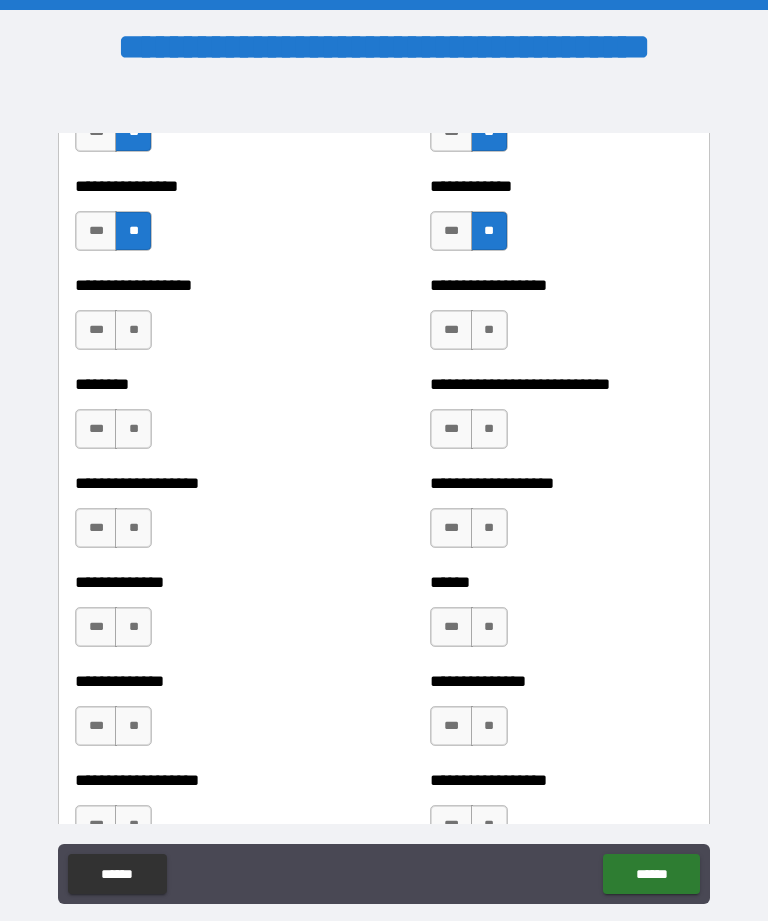 click on "**" at bounding box center [133, 330] 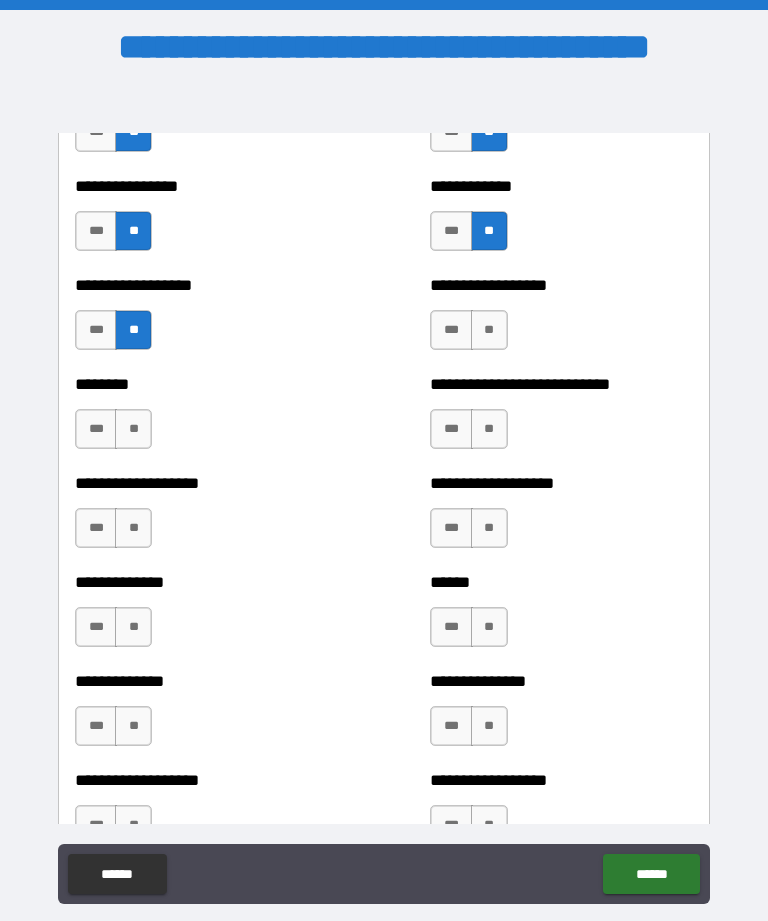 click on "**" at bounding box center (489, 330) 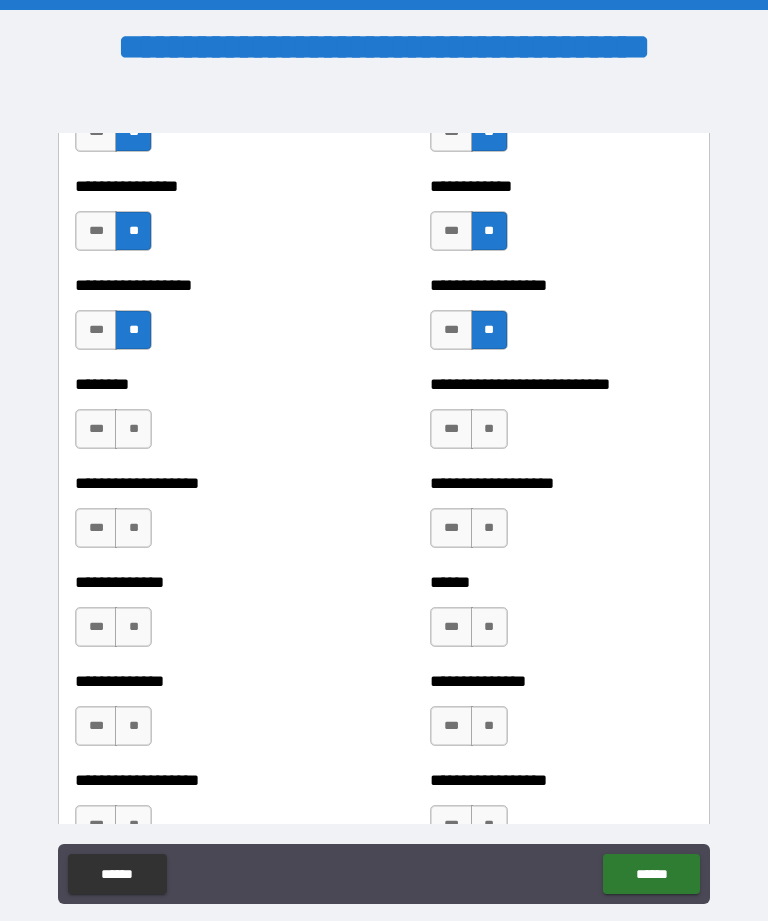 click on "**" at bounding box center (489, 429) 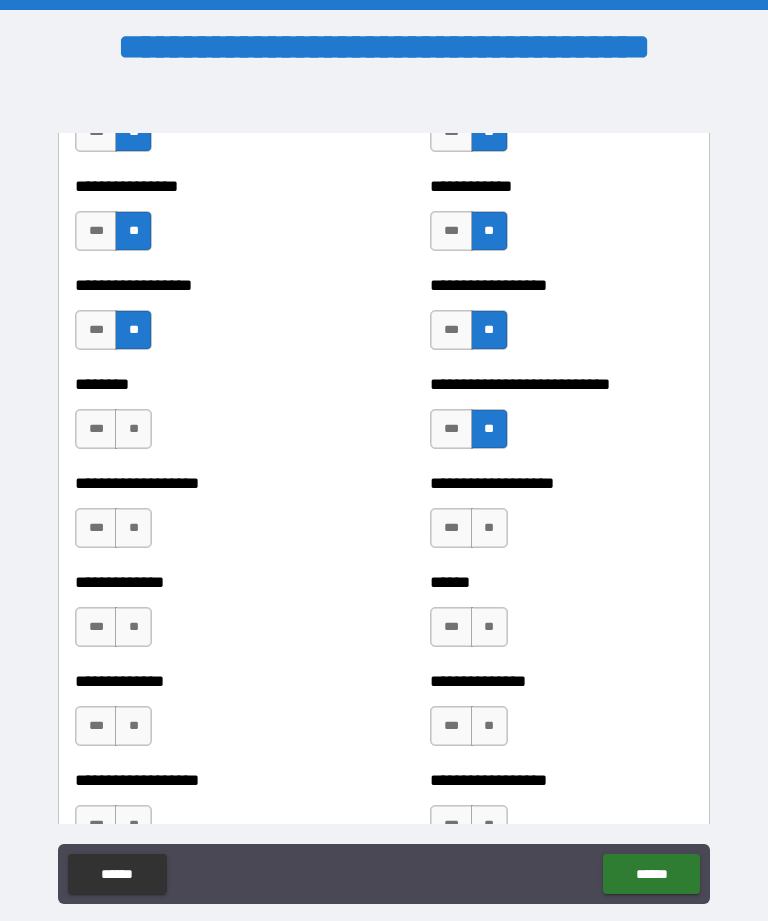 click on "**" at bounding box center (133, 429) 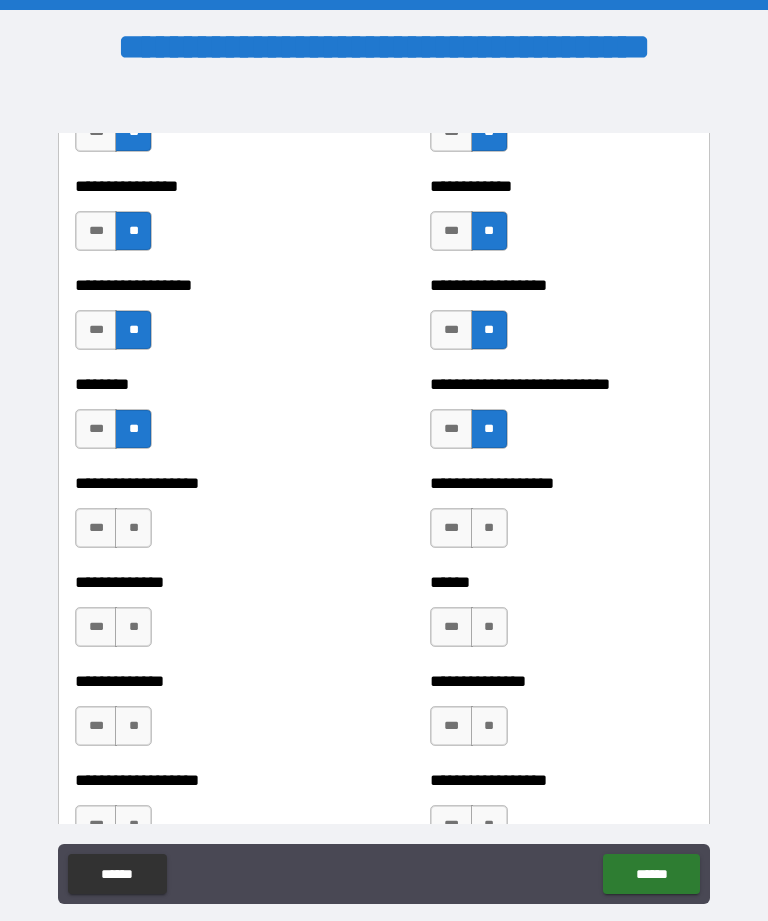 click on "**" at bounding box center [133, 528] 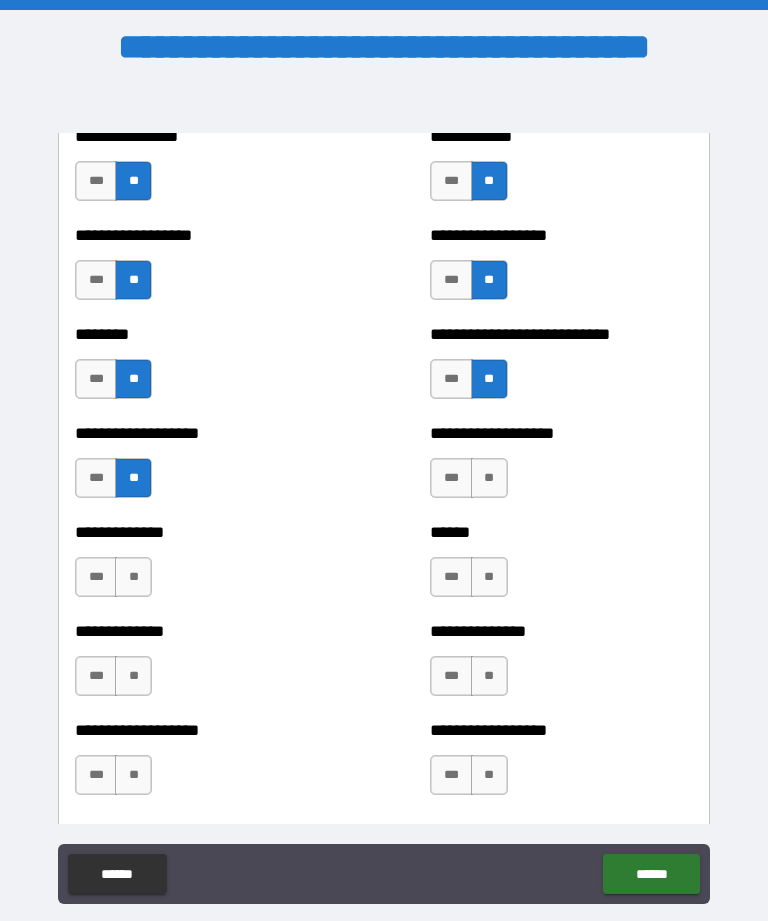 scroll, scrollTop: 4479, scrollLeft: 0, axis: vertical 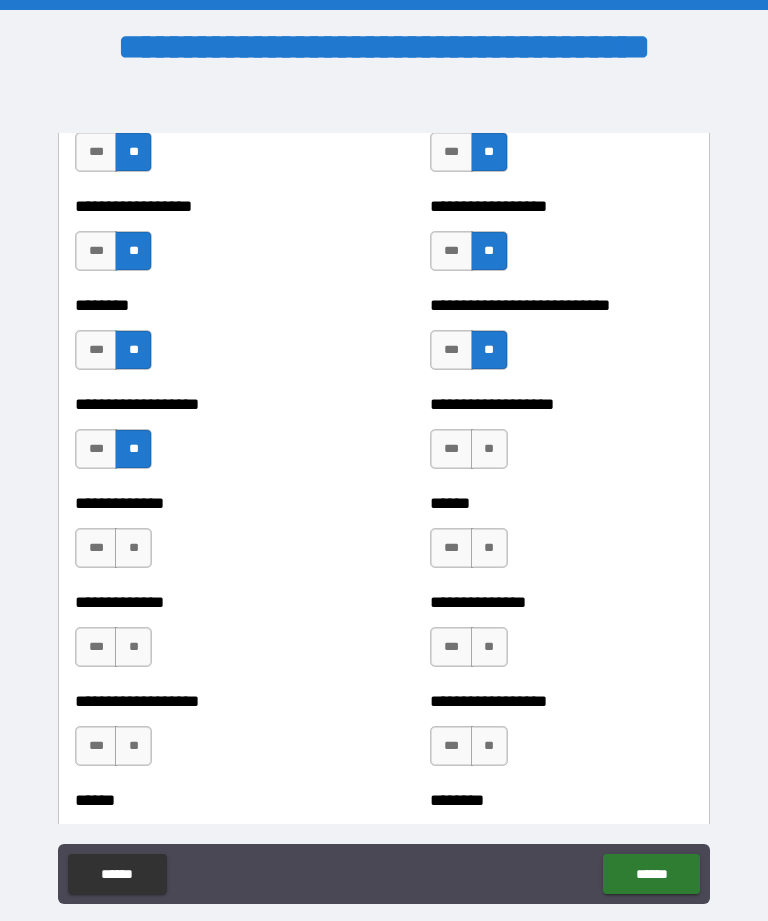 click on "**" at bounding box center (489, 449) 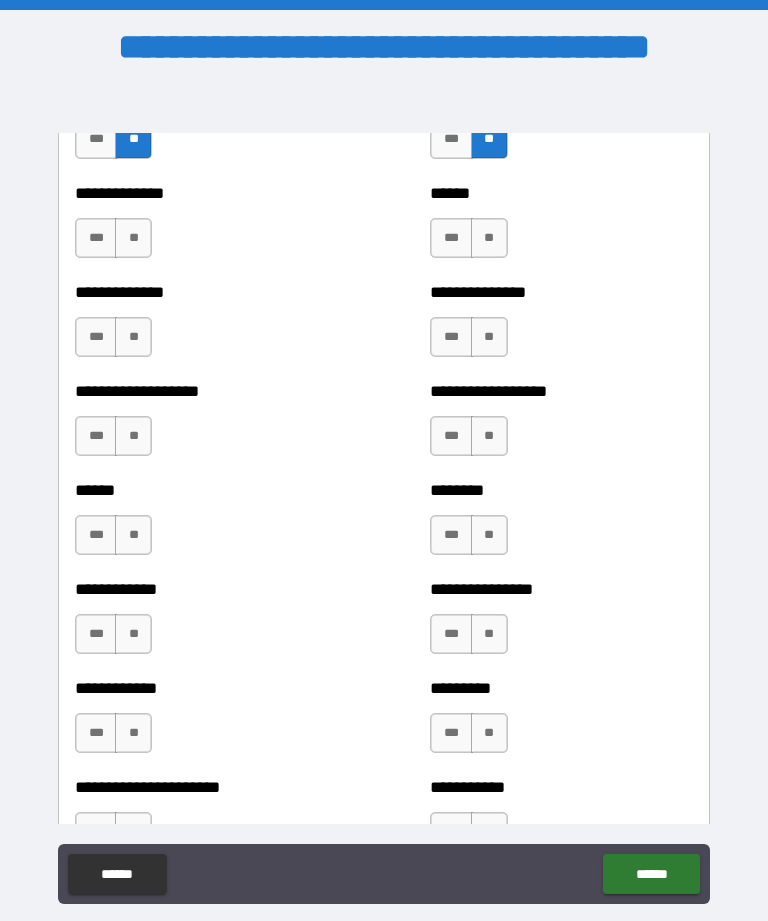 scroll, scrollTop: 4799, scrollLeft: 0, axis: vertical 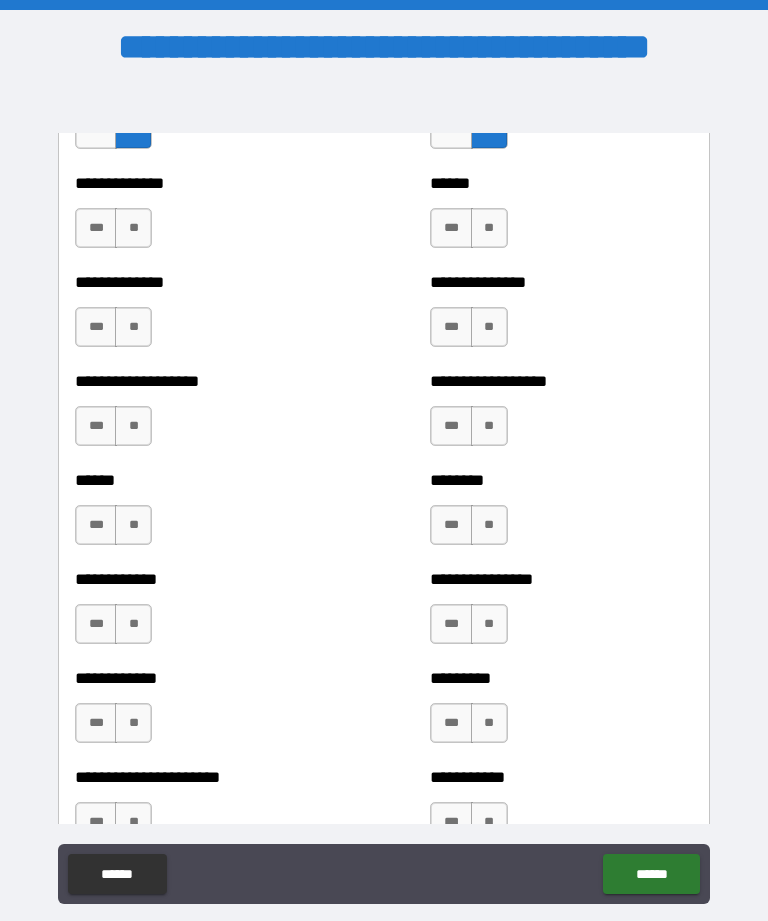 click on "**" at bounding box center (133, 228) 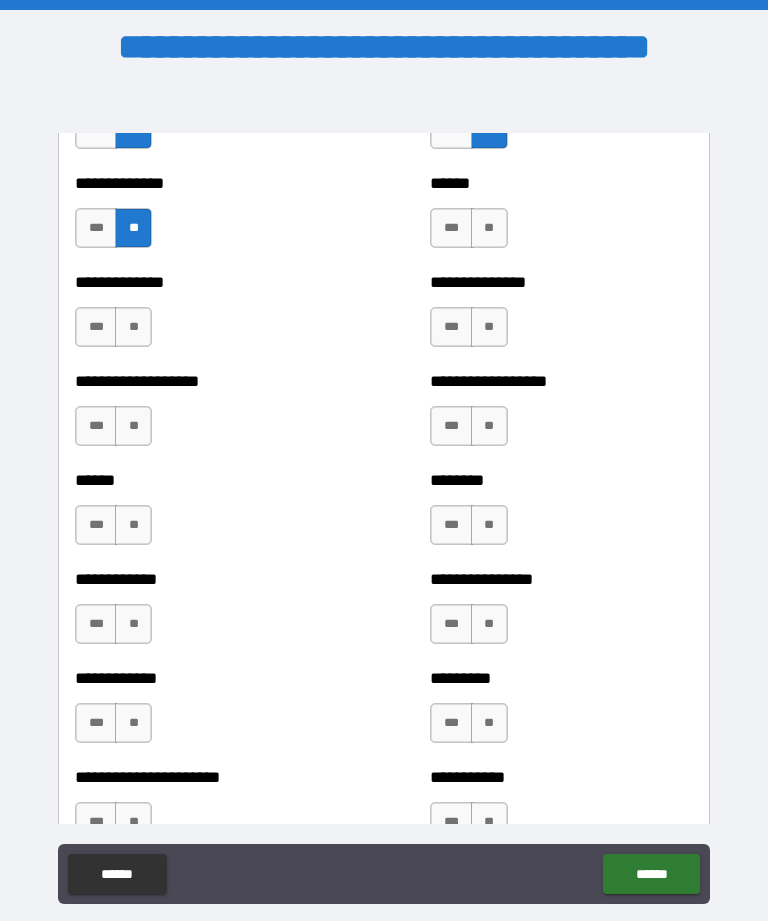 click on "*** **" at bounding box center (116, 233) 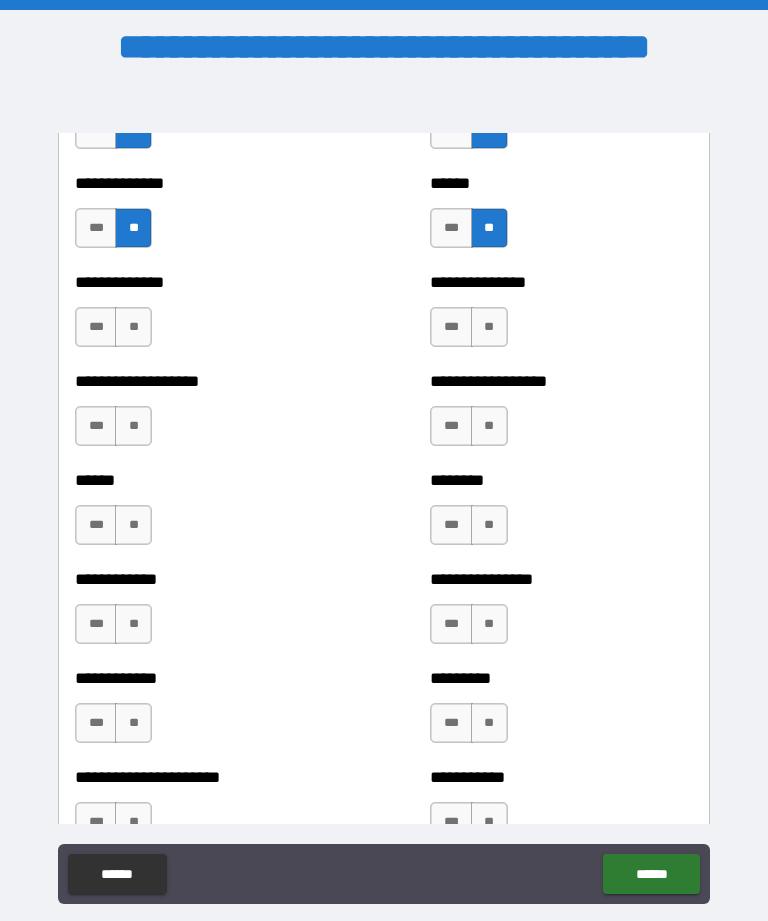 click on "**" at bounding box center [489, 327] 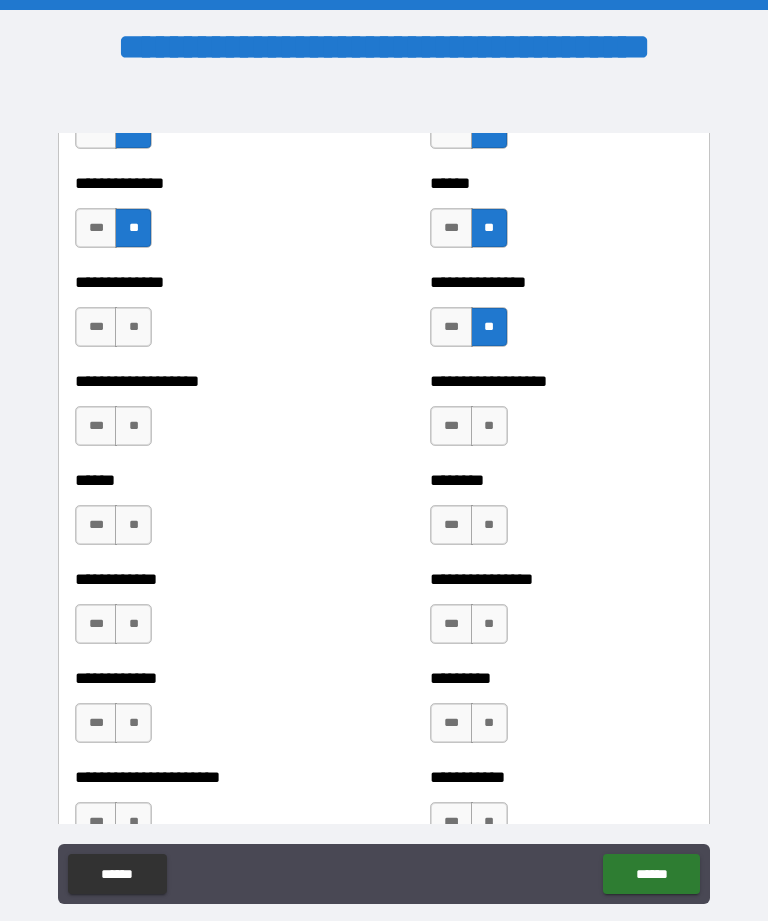 click on "**" at bounding box center (133, 327) 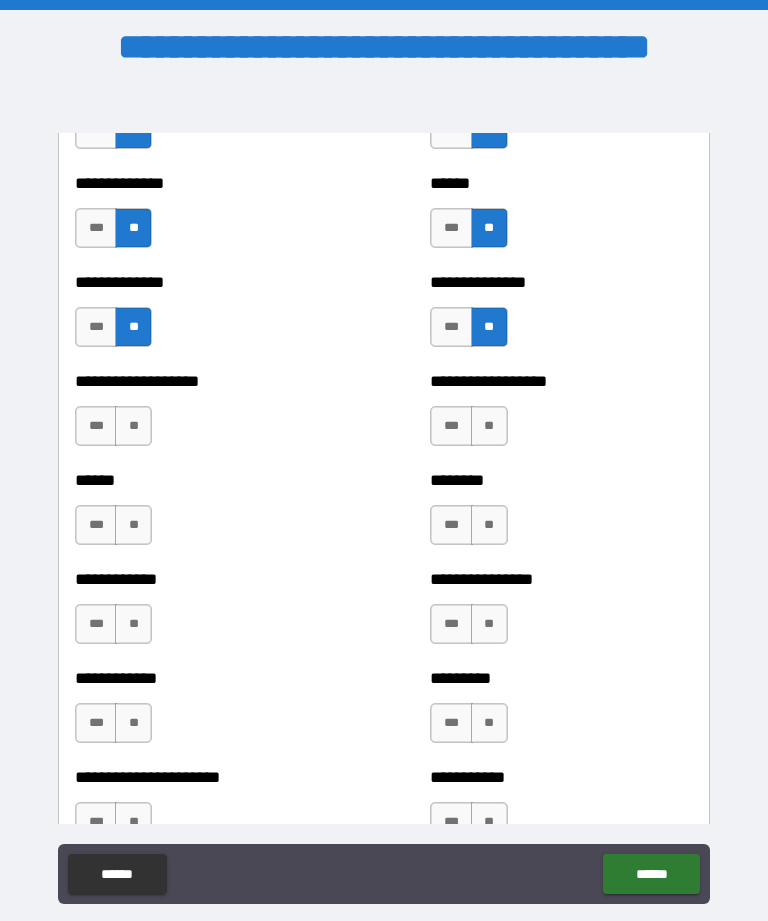 click on "**" at bounding box center [133, 426] 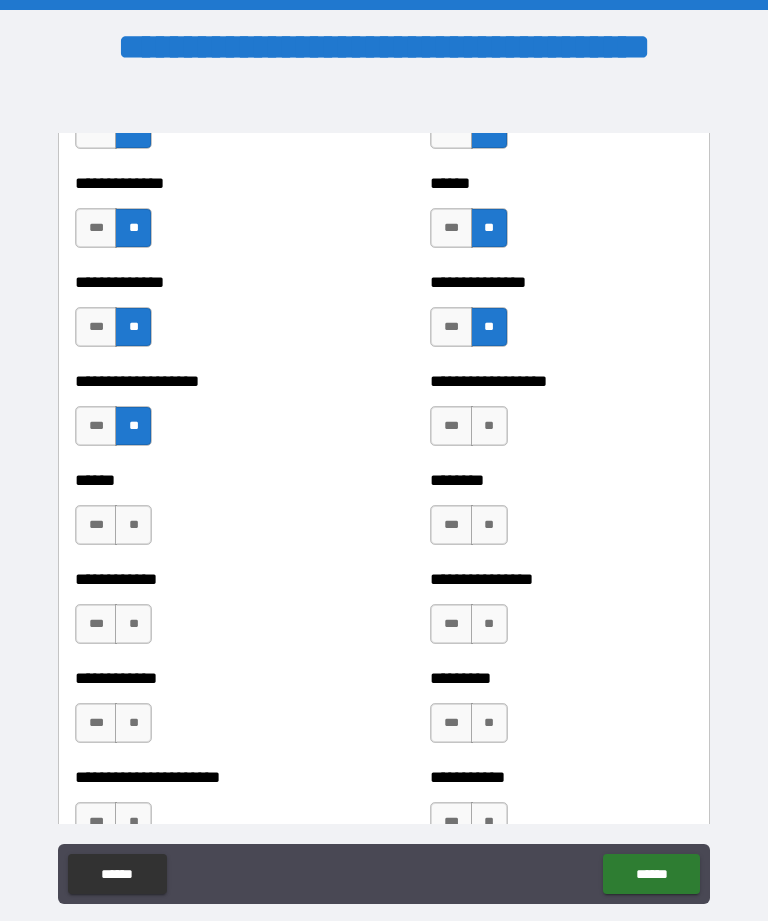 click on "**" at bounding box center [489, 426] 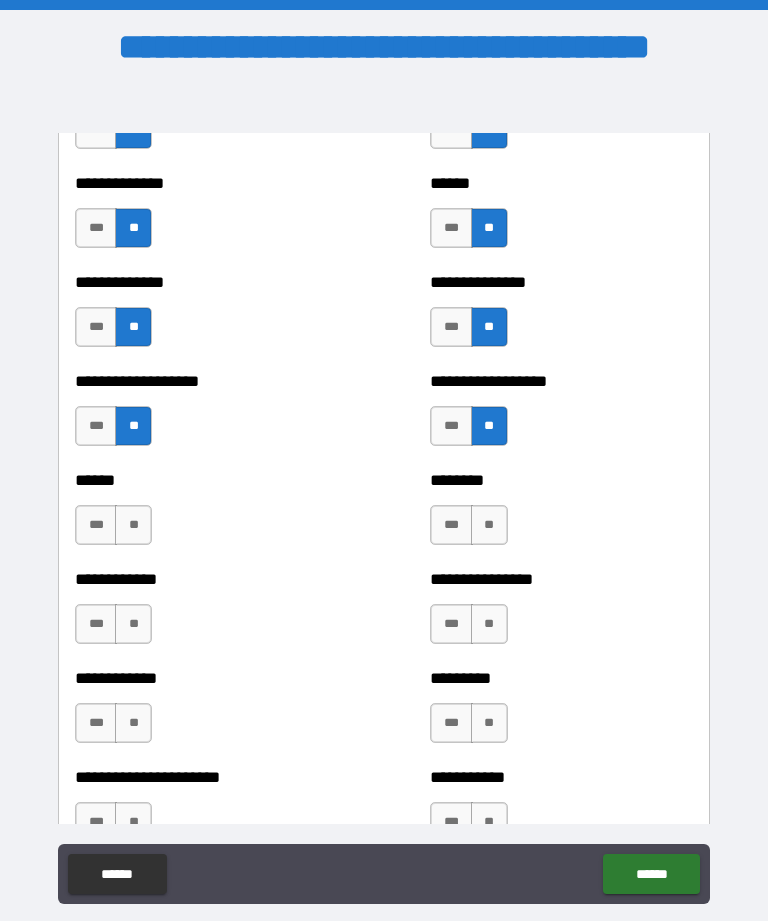 click on "**" at bounding box center [489, 525] 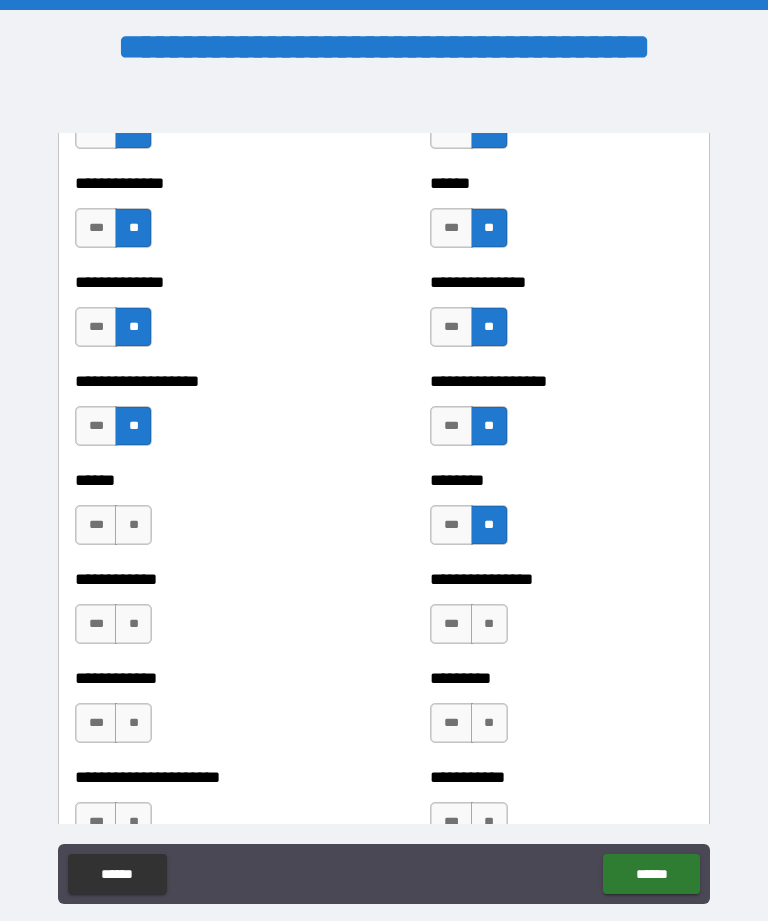 click on "**" at bounding box center (133, 525) 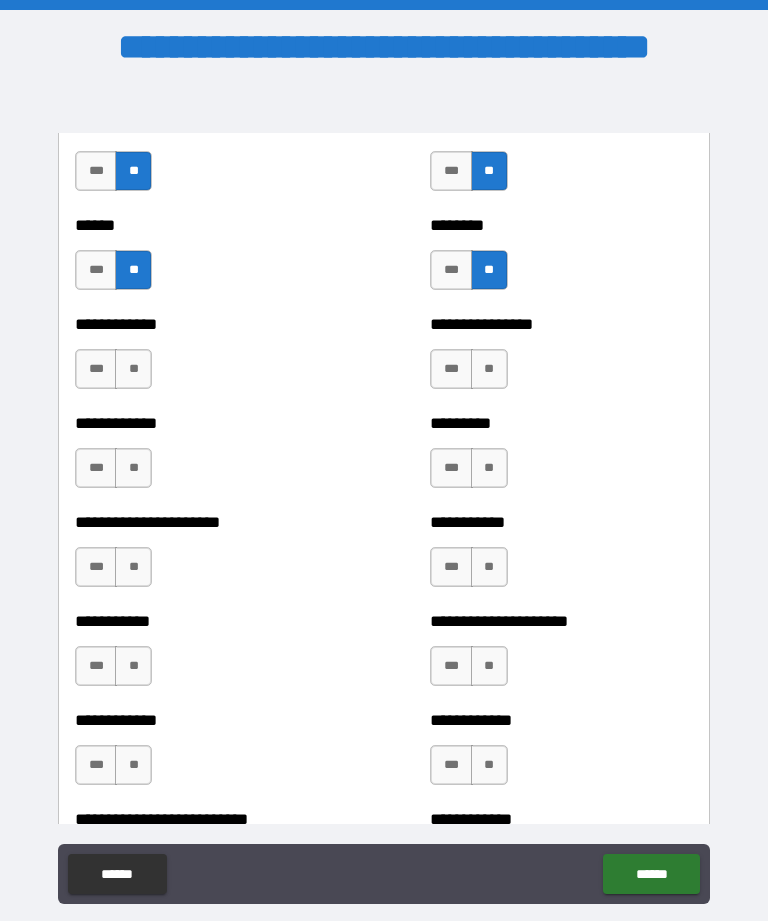 scroll, scrollTop: 5061, scrollLeft: 0, axis: vertical 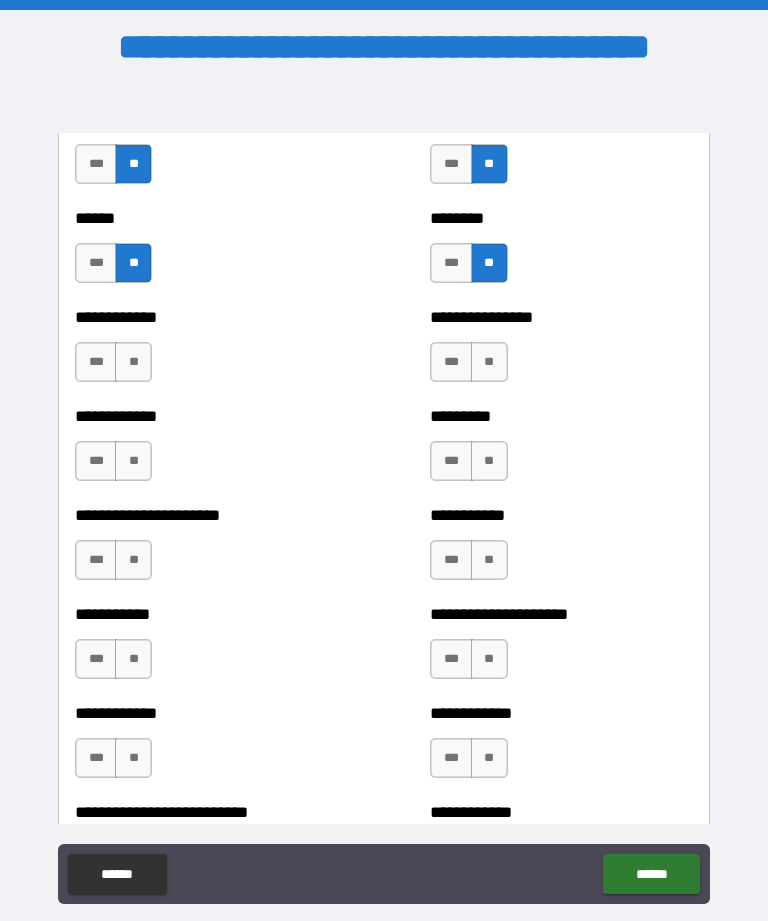 click on "**" at bounding box center (133, 362) 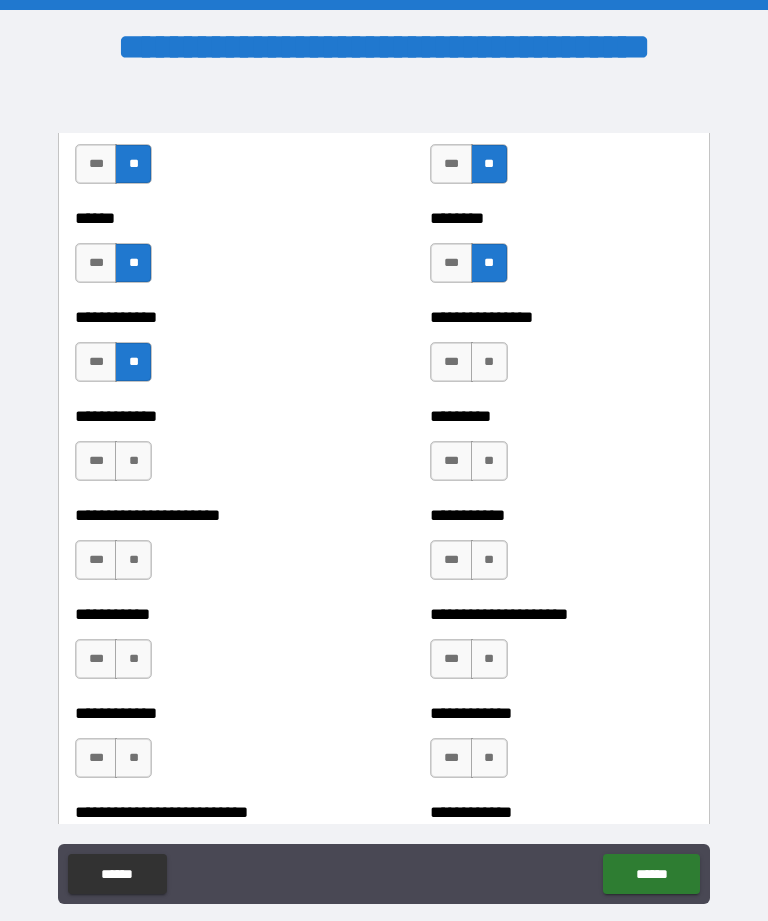 click on "**" at bounding box center (489, 362) 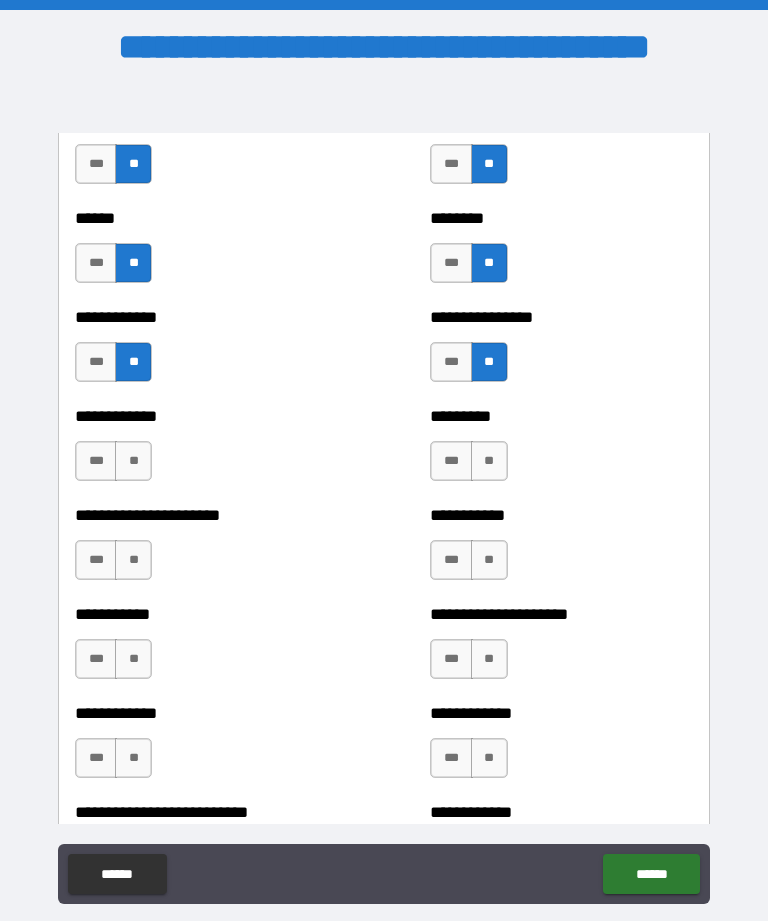 click on "**" at bounding box center (489, 461) 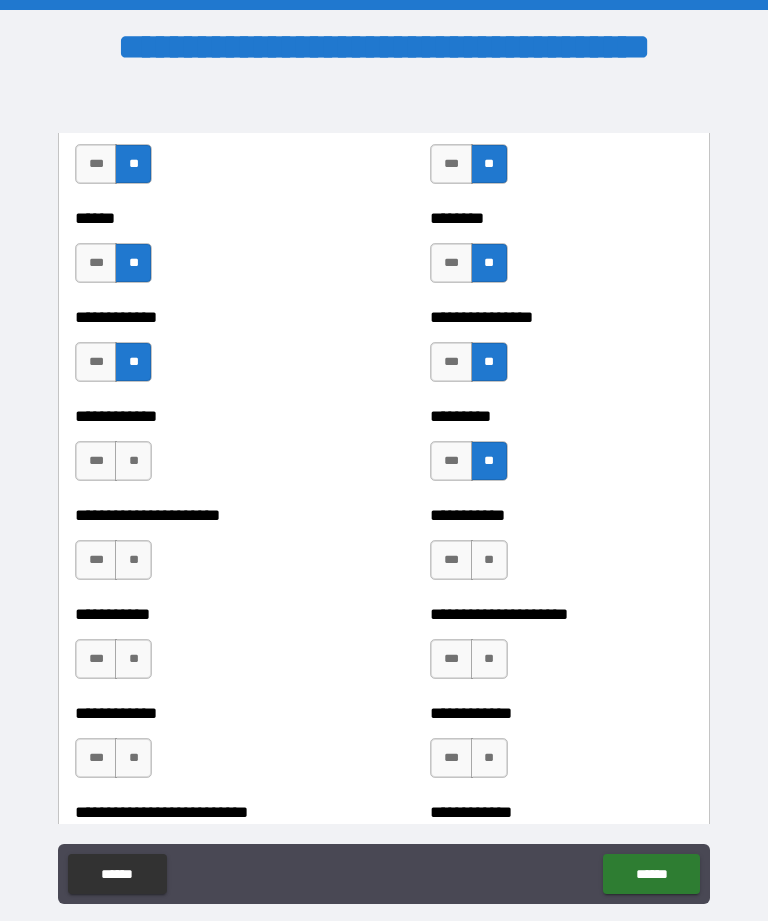 click on "**" at bounding box center [133, 461] 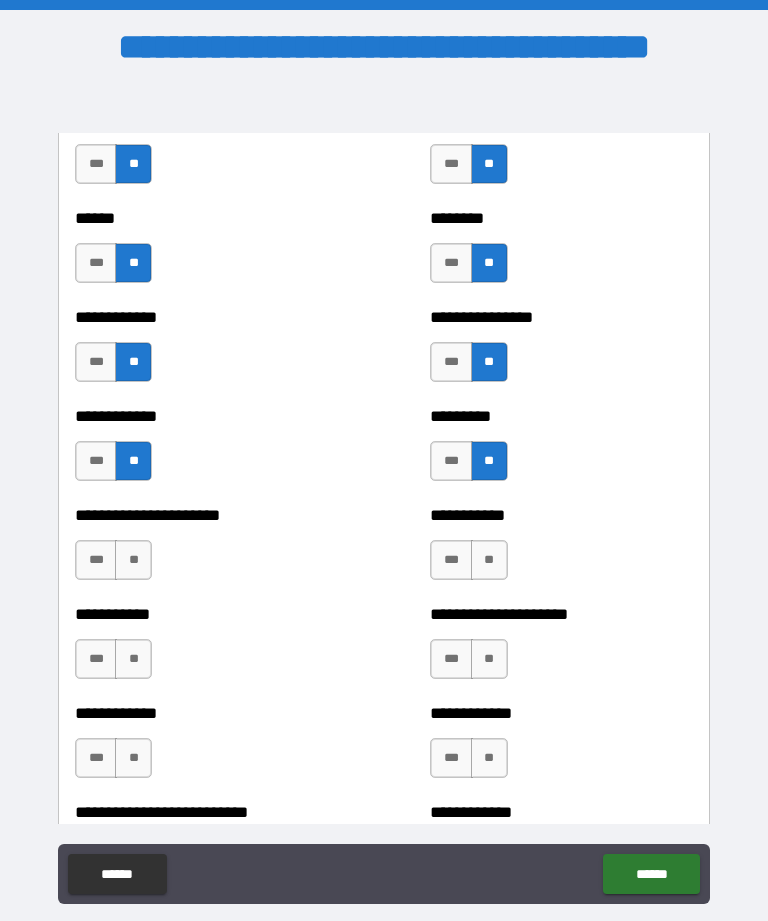 click on "**" at bounding box center [133, 560] 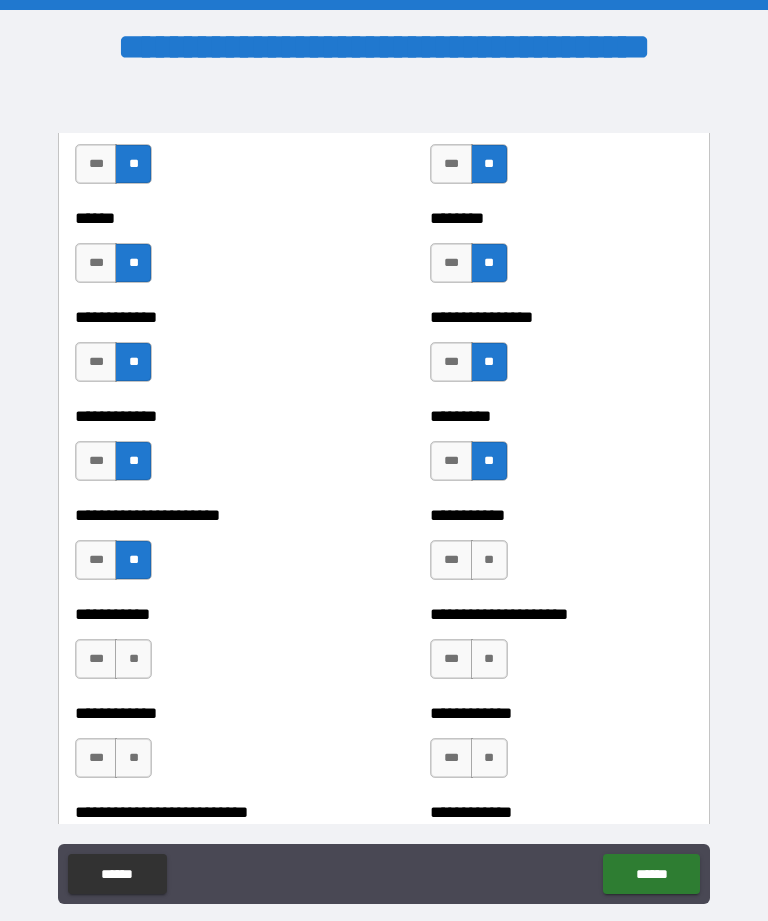 click on "**" at bounding box center (489, 560) 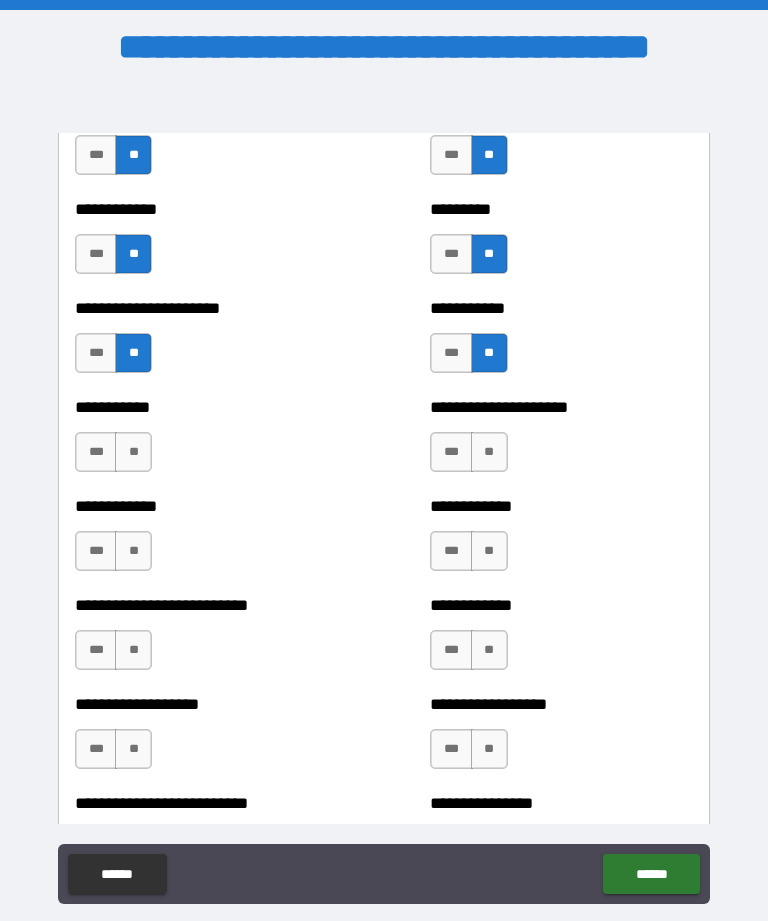scroll, scrollTop: 5277, scrollLeft: 0, axis: vertical 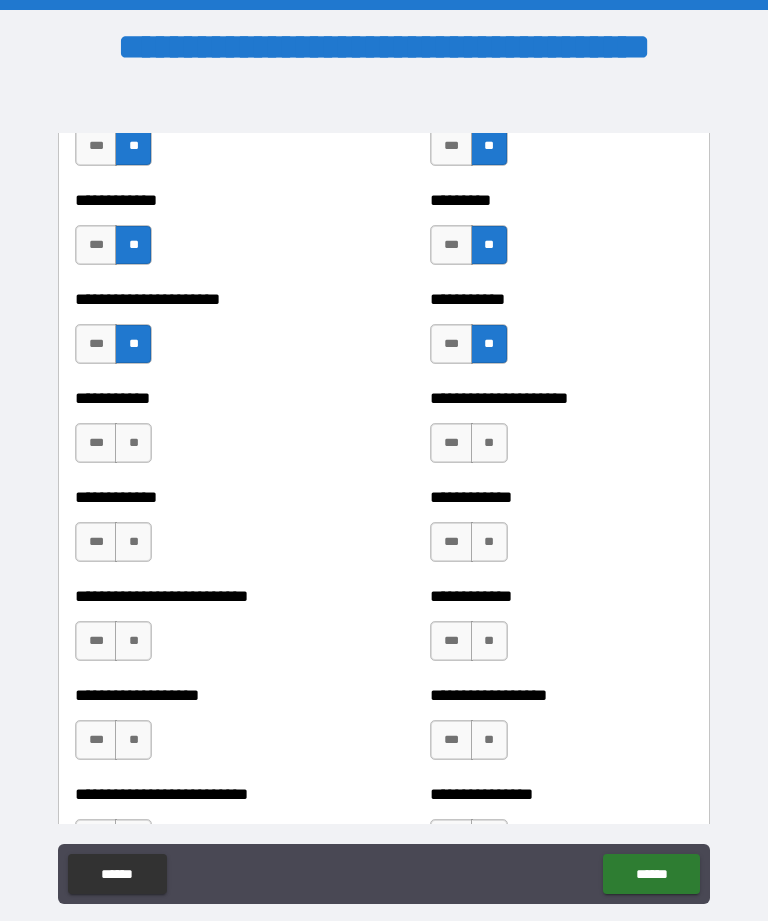 click on "**" at bounding box center [133, 443] 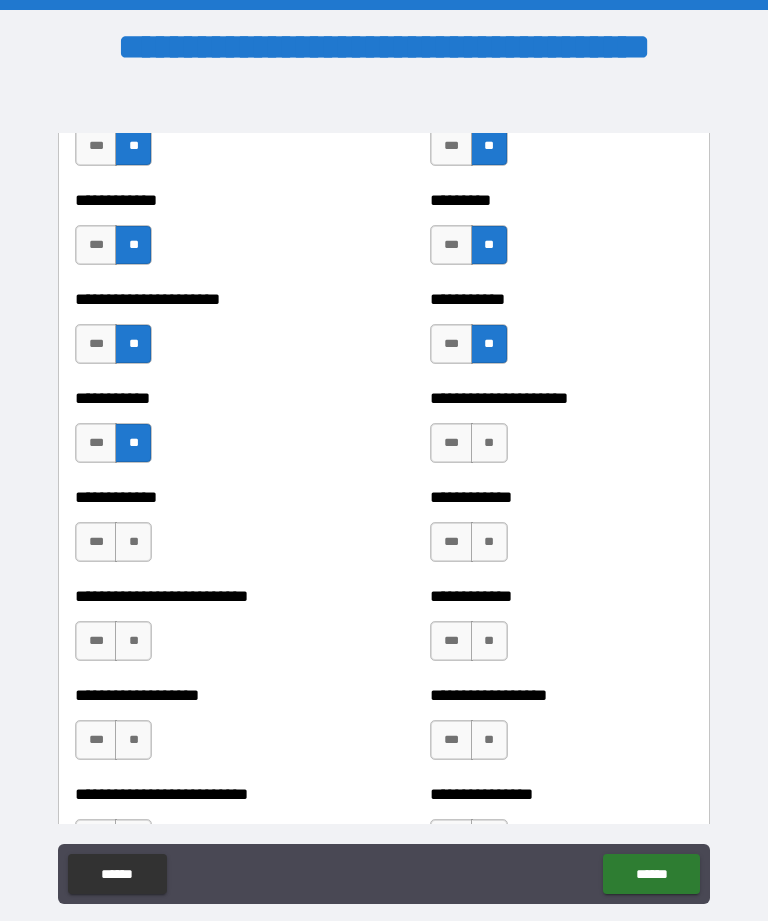click on "**" at bounding box center (489, 443) 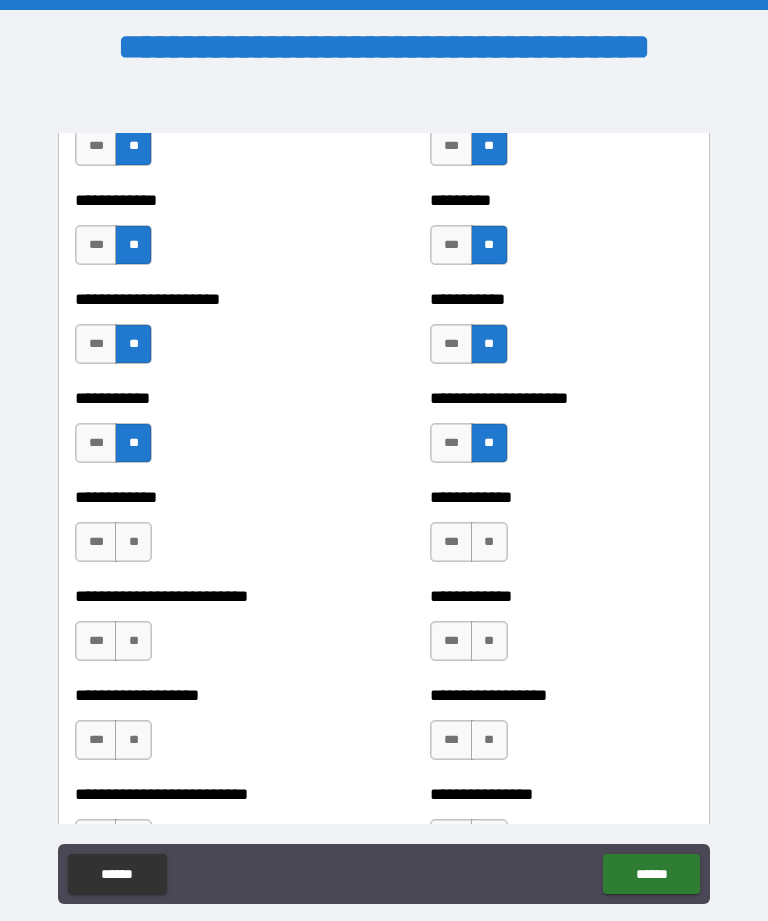 click on "**" at bounding box center [489, 542] 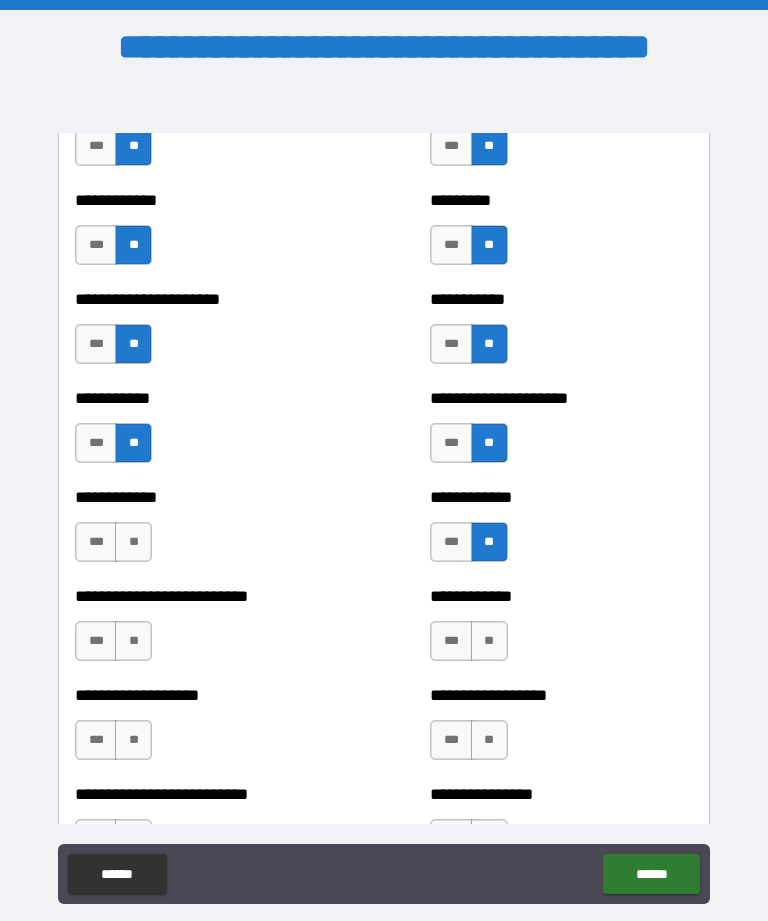 click on "**" at bounding box center (133, 542) 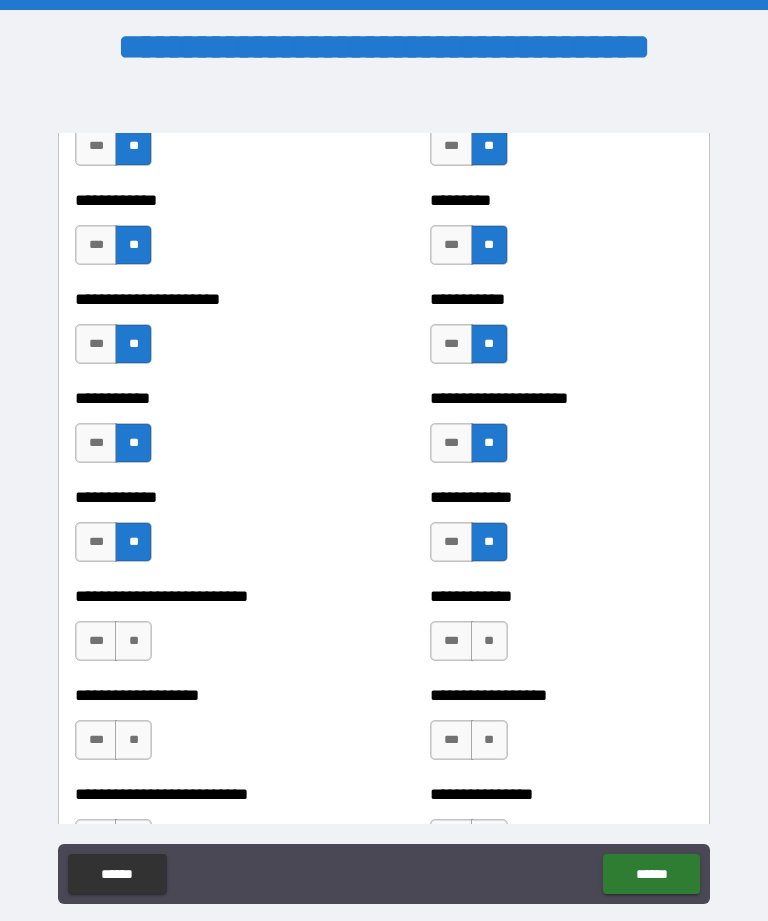 click on "**" at bounding box center (133, 641) 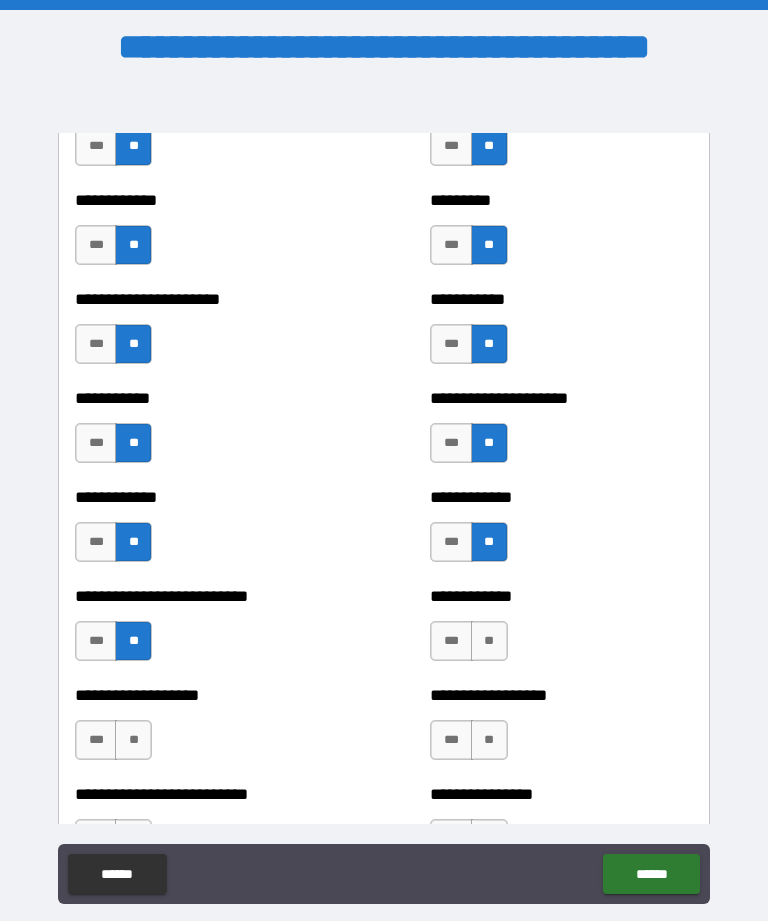 click on "**" at bounding box center (489, 641) 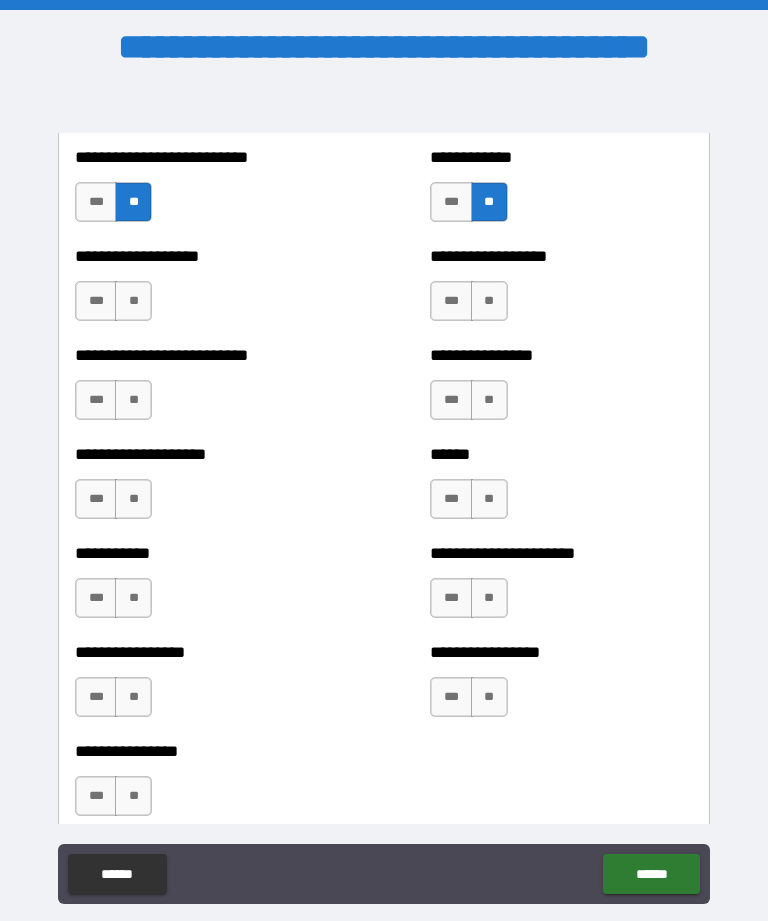 scroll, scrollTop: 5718, scrollLeft: 0, axis: vertical 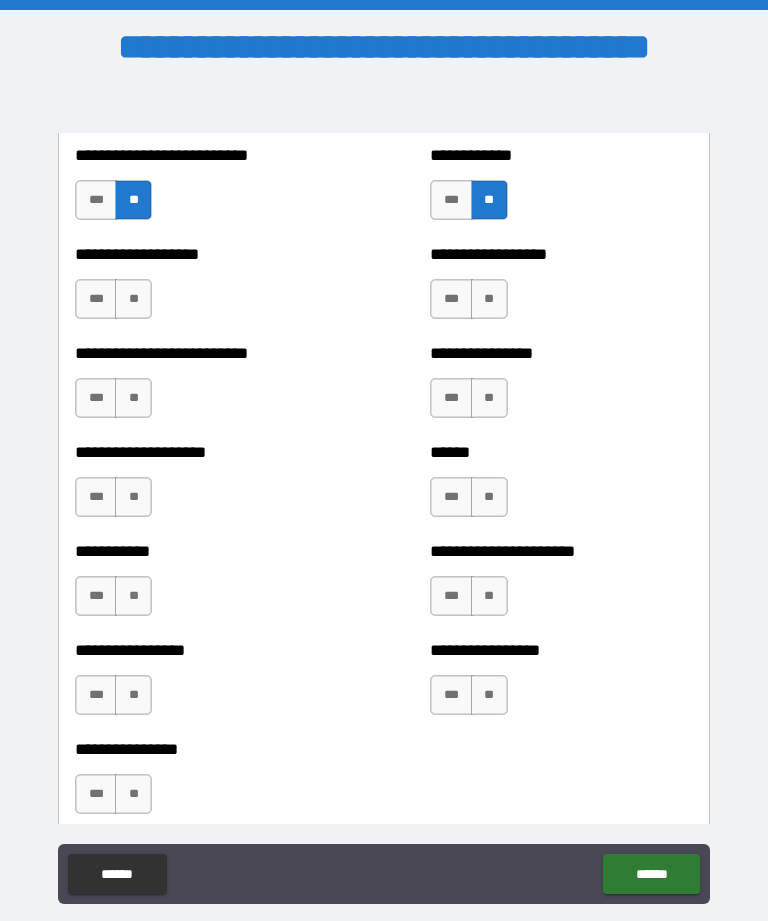 click on "**" at bounding box center [133, 299] 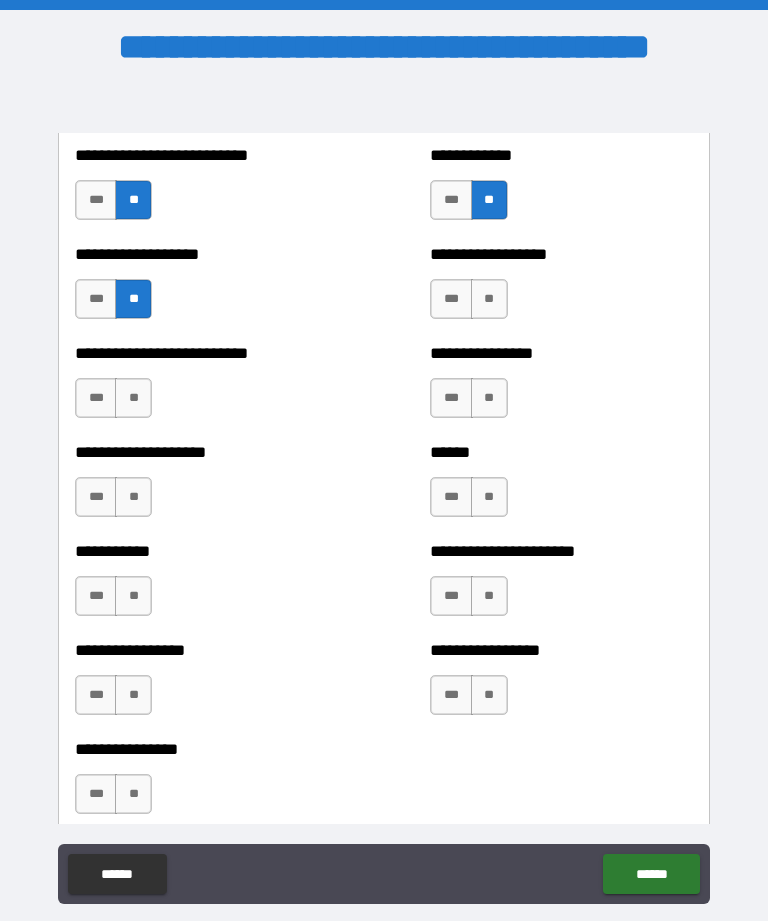 click on "**" at bounding box center [489, 299] 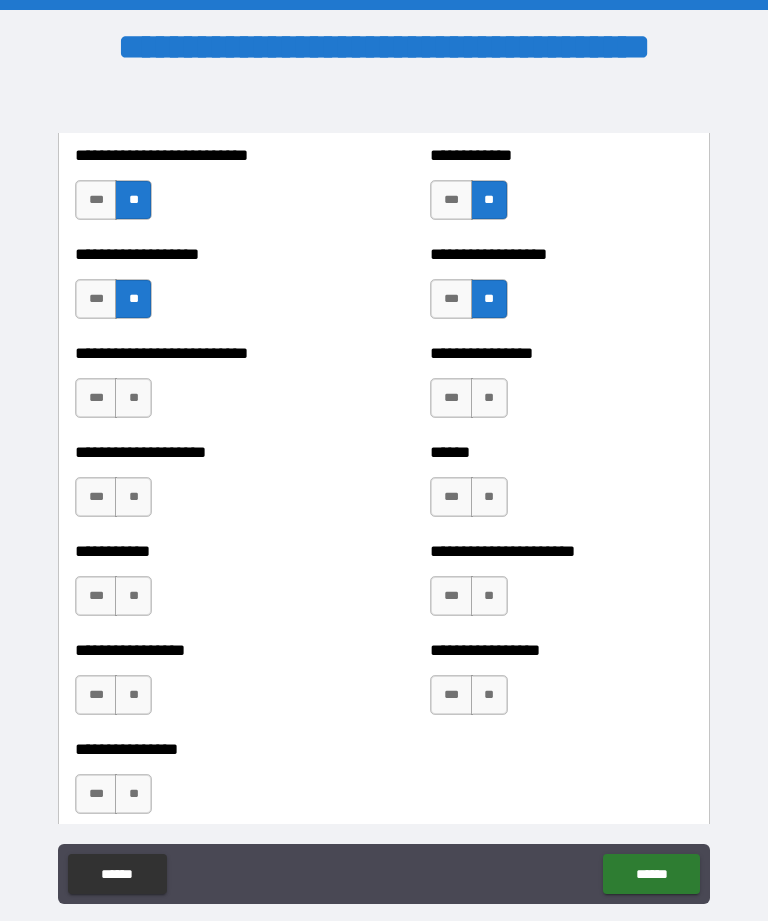 click on "***" at bounding box center [96, 299] 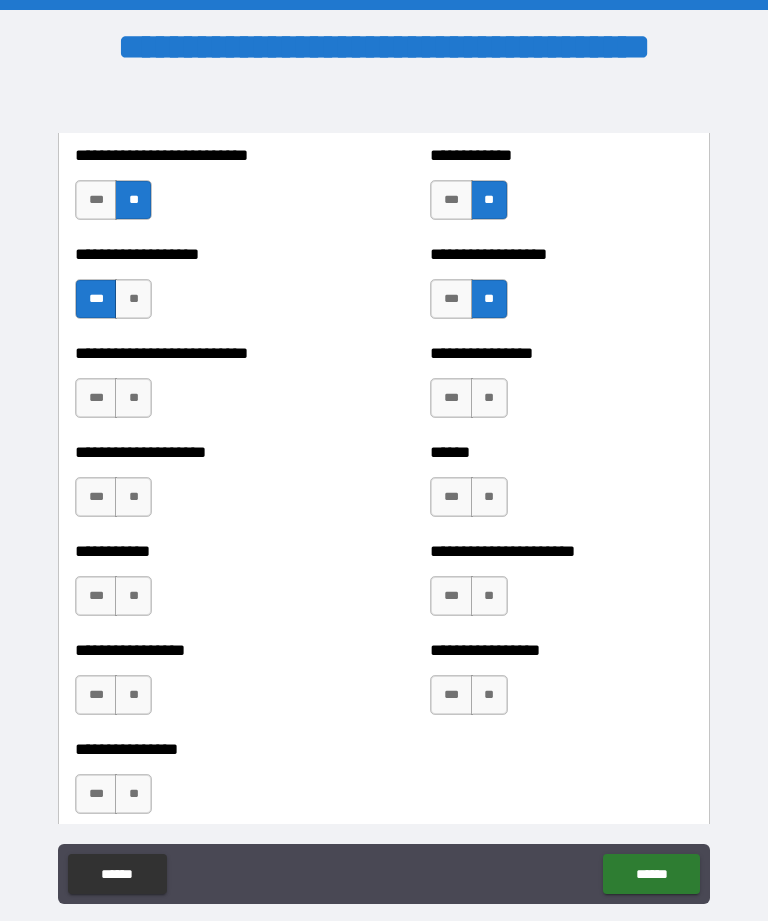 click on "**" at bounding box center (133, 299) 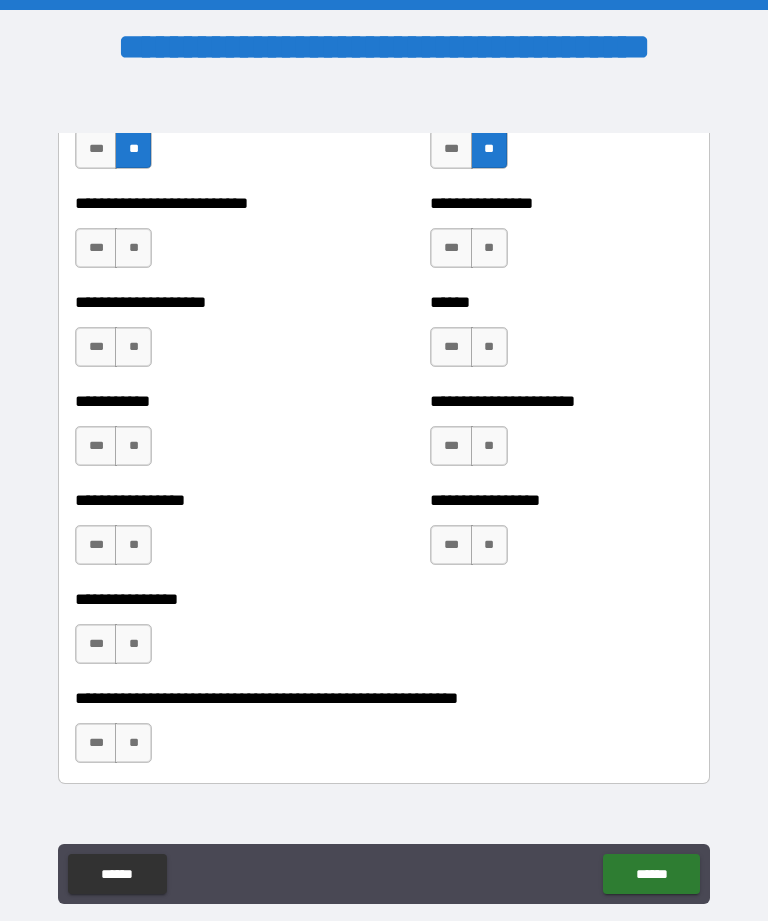 scroll, scrollTop: 5868, scrollLeft: 0, axis: vertical 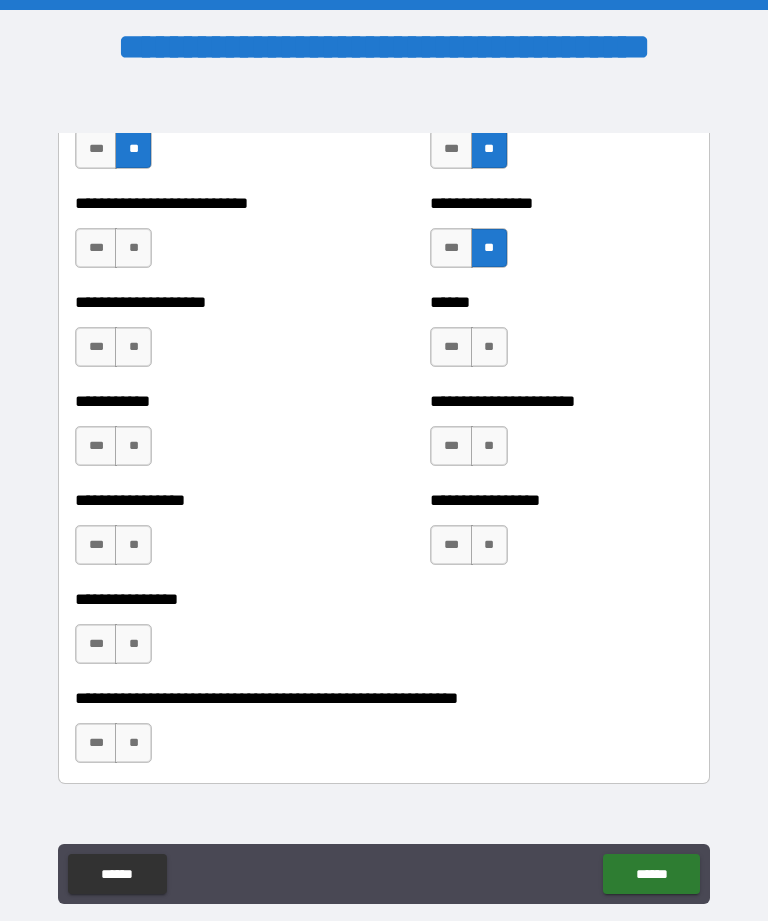click on "**" at bounding box center [133, 248] 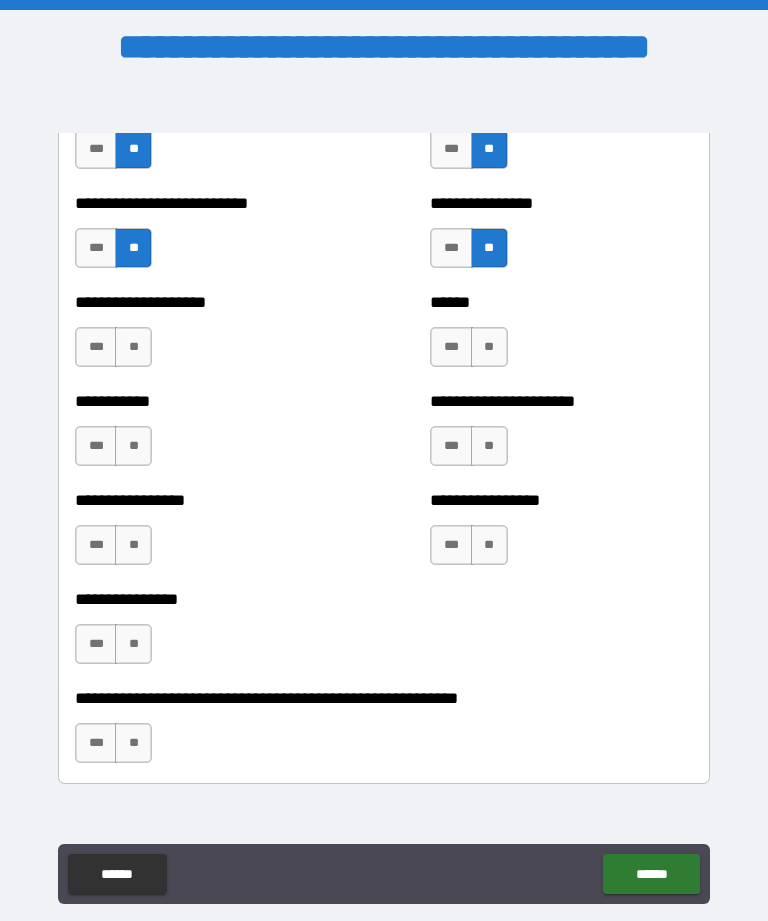 click on "**" at bounding box center [133, 347] 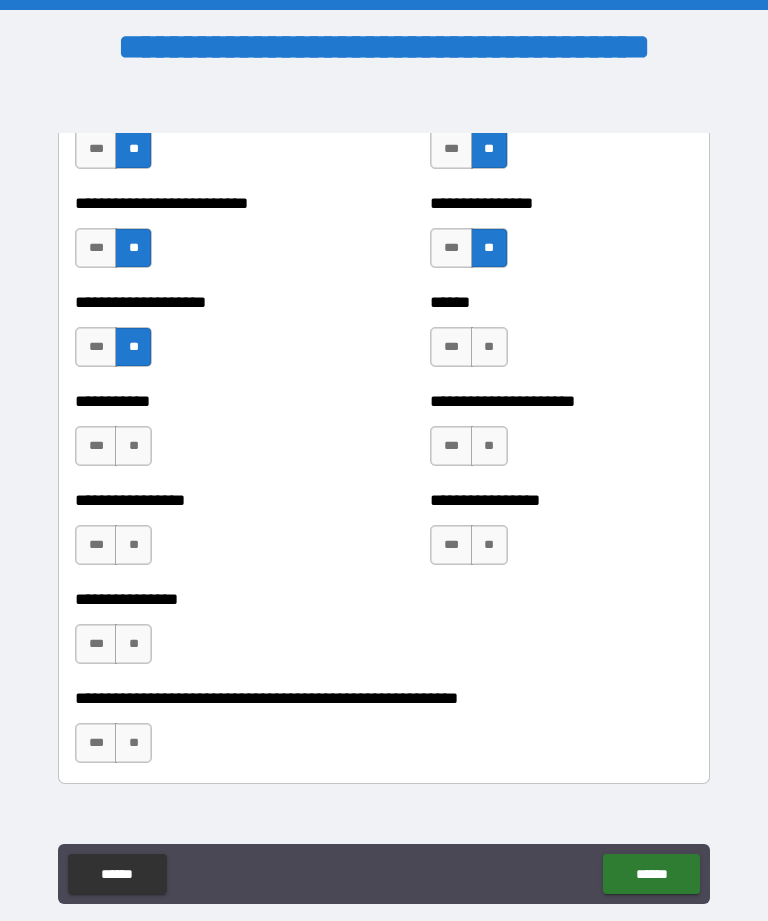 click on "**" at bounding box center [489, 347] 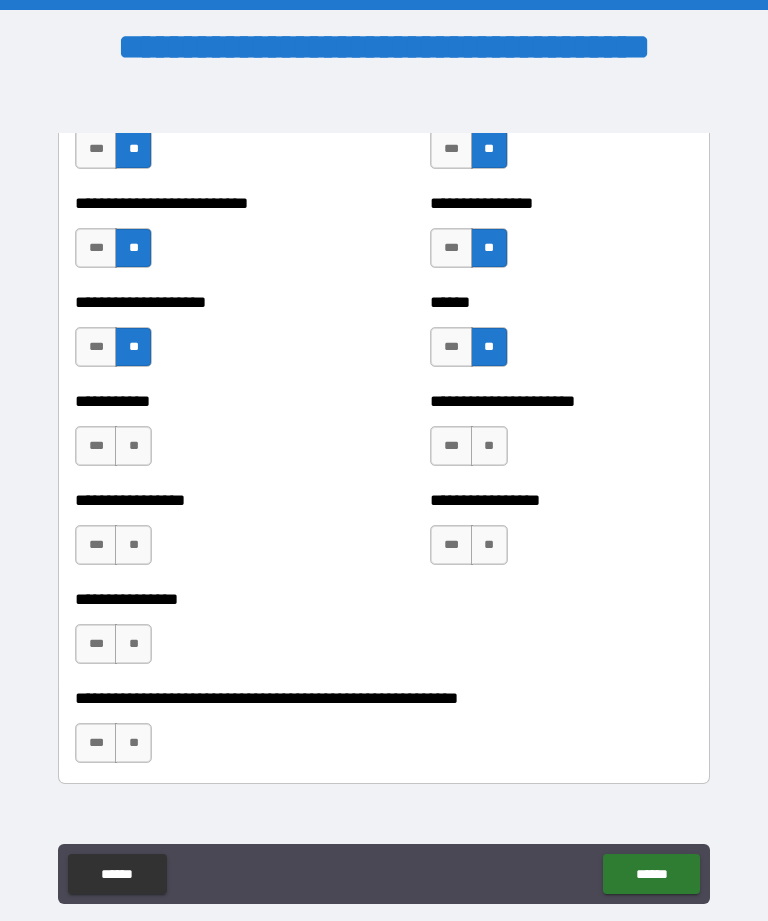 click on "**" at bounding box center (489, 446) 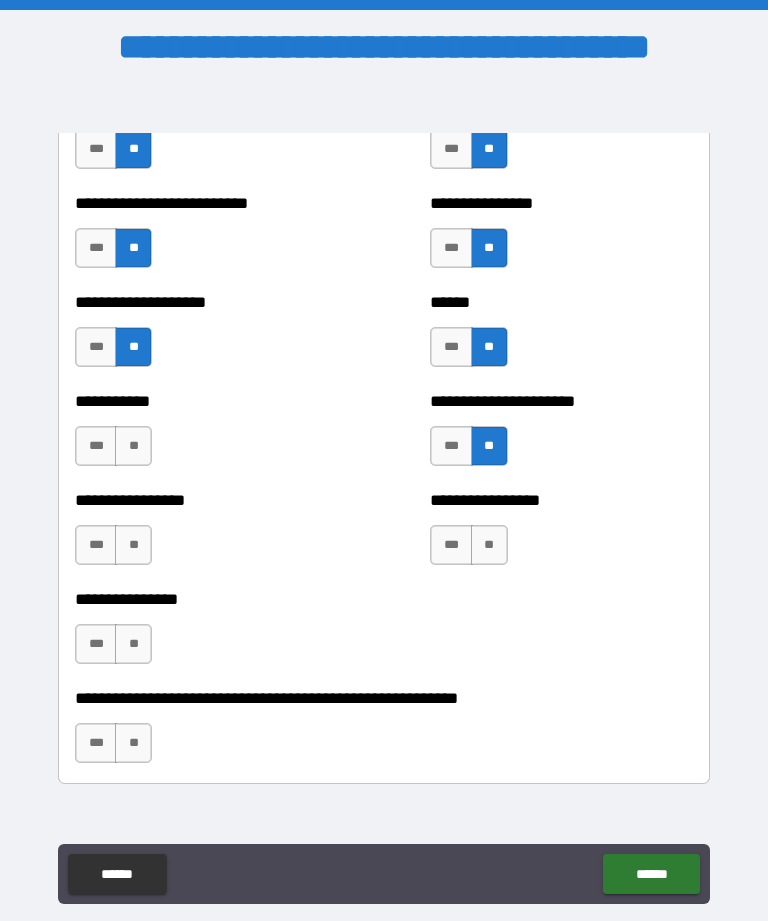 click on "**" at bounding box center [489, 545] 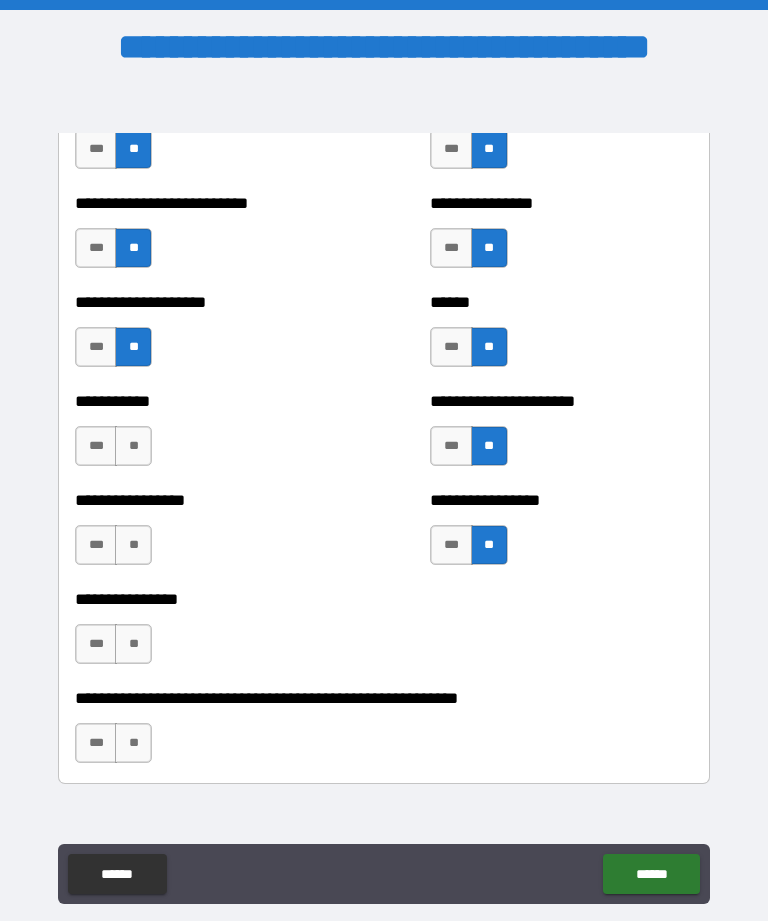click on "**" at bounding box center [133, 446] 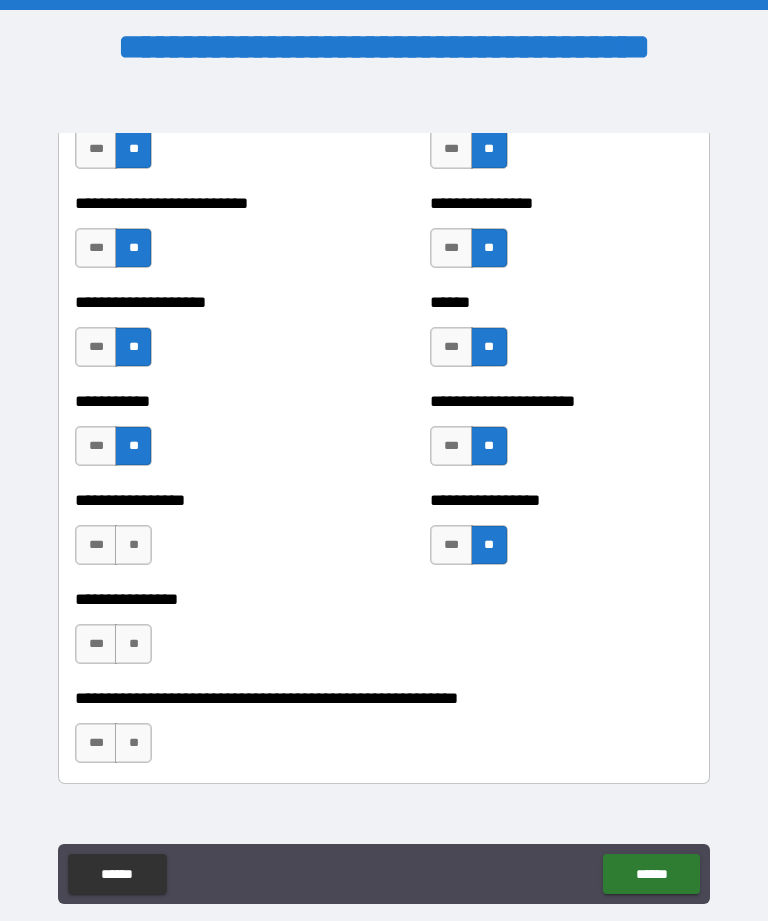 click on "**" at bounding box center [133, 545] 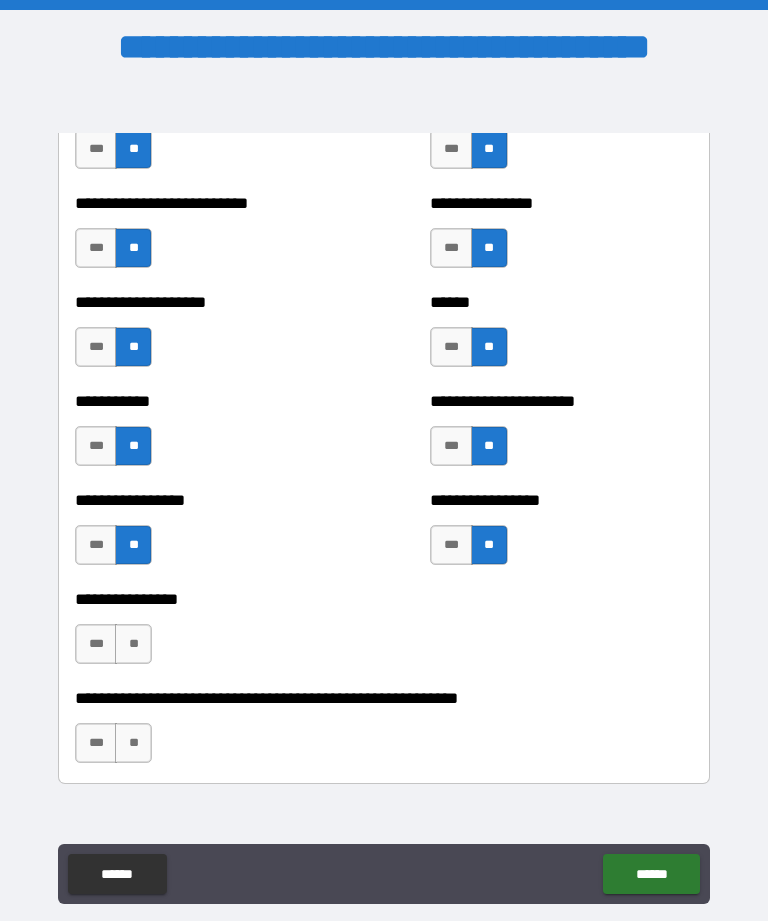 click on "**" at bounding box center [133, 644] 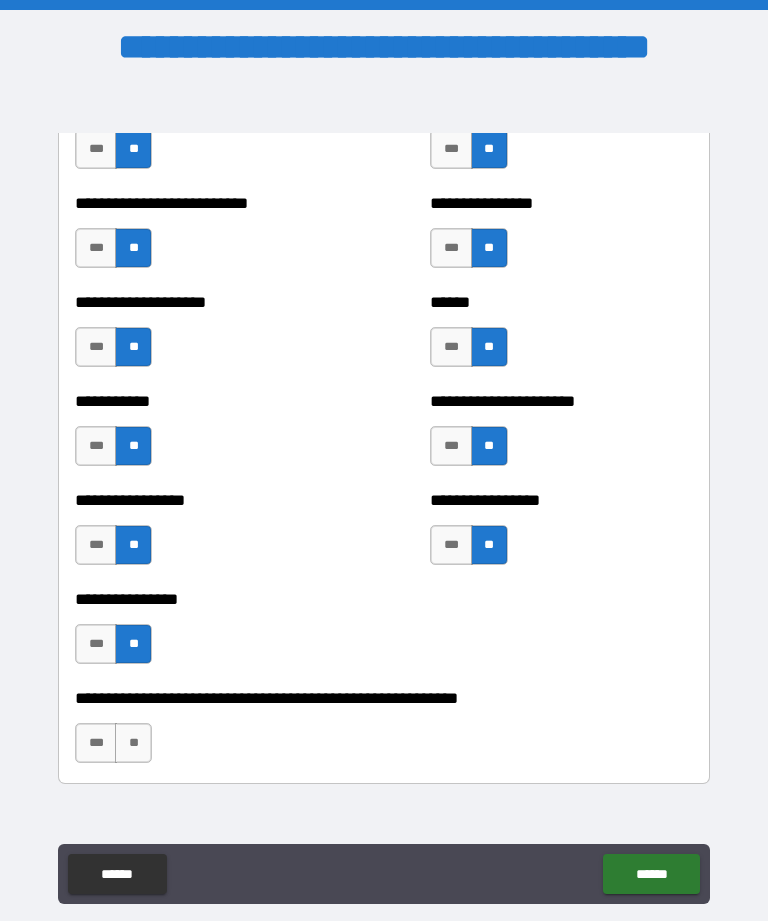 click on "**" at bounding box center (133, 743) 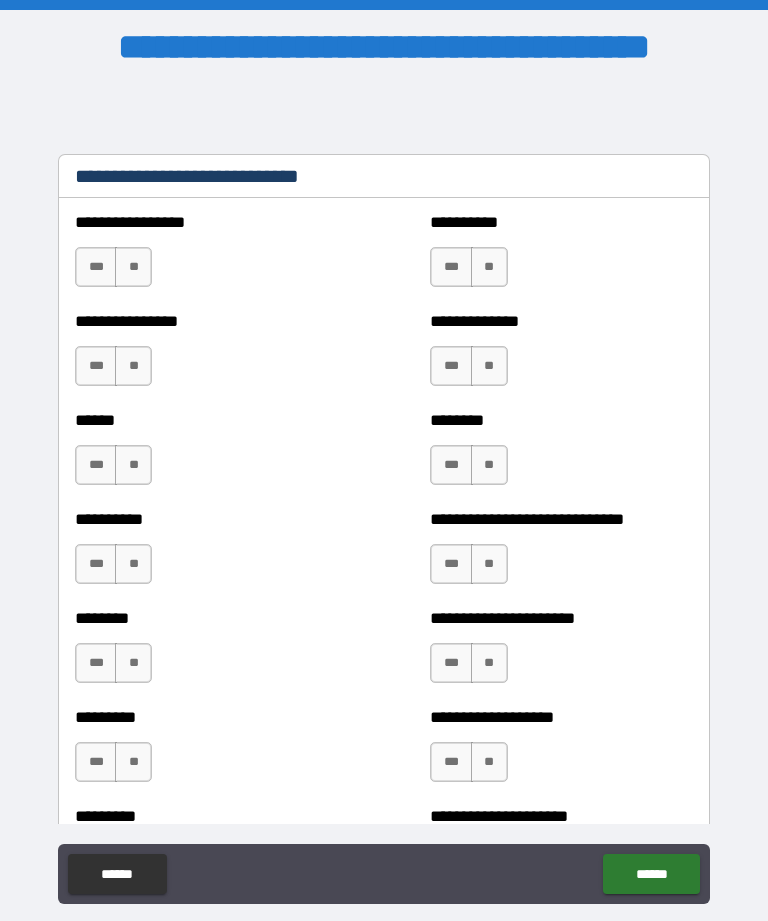 scroll, scrollTop: 6763, scrollLeft: 0, axis: vertical 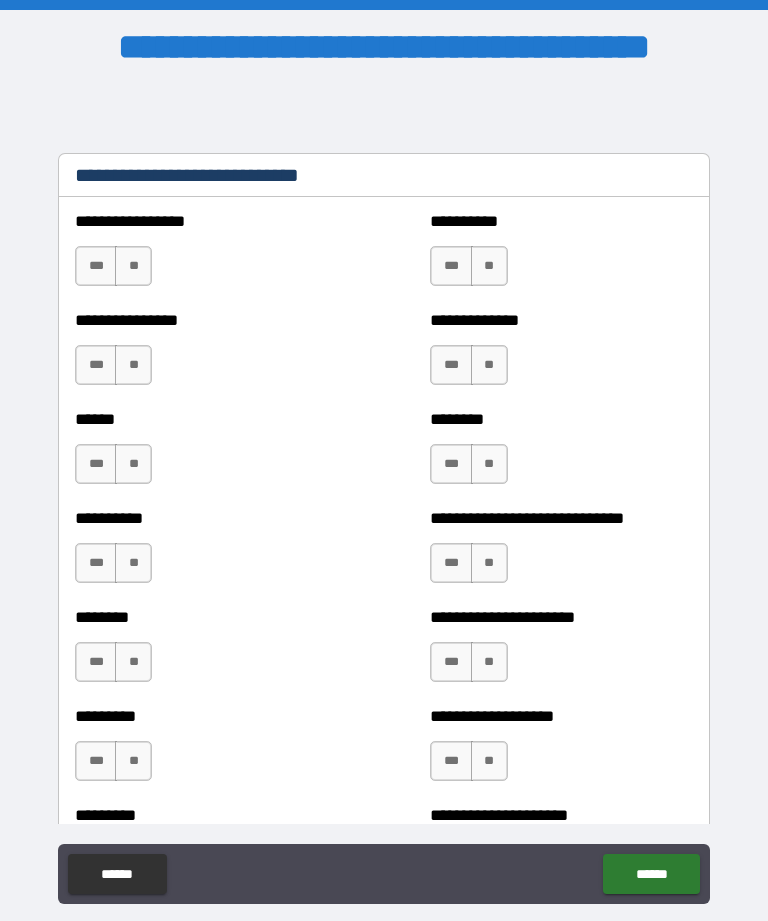 click on "***" at bounding box center (451, 266) 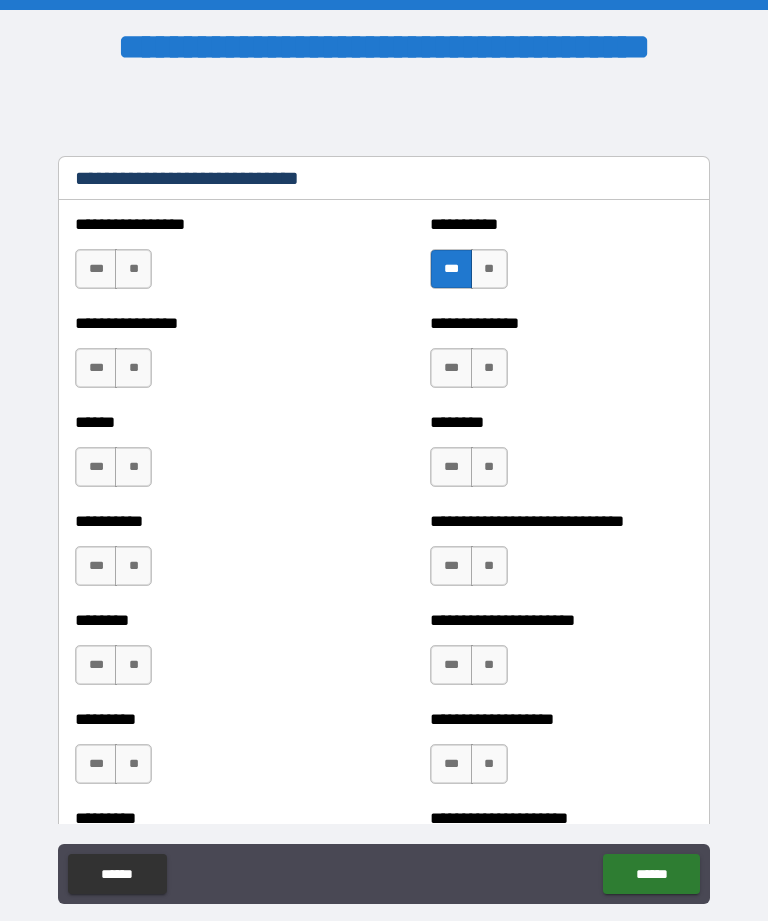 scroll, scrollTop: 6758, scrollLeft: 0, axis: vertical 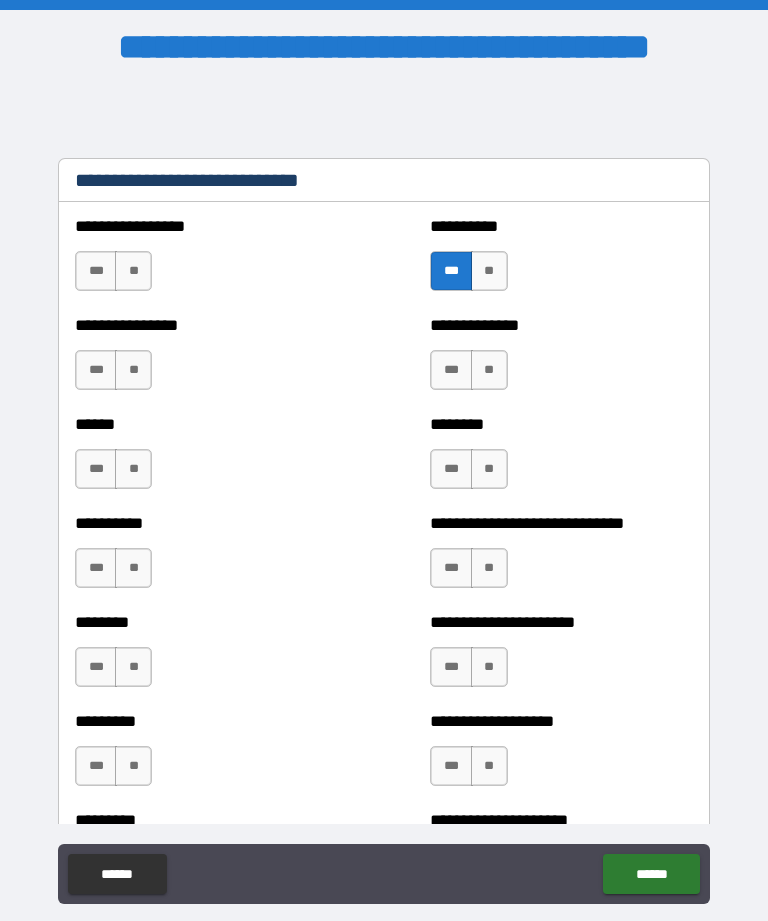 click on "***" at bounding box center [96, 370] 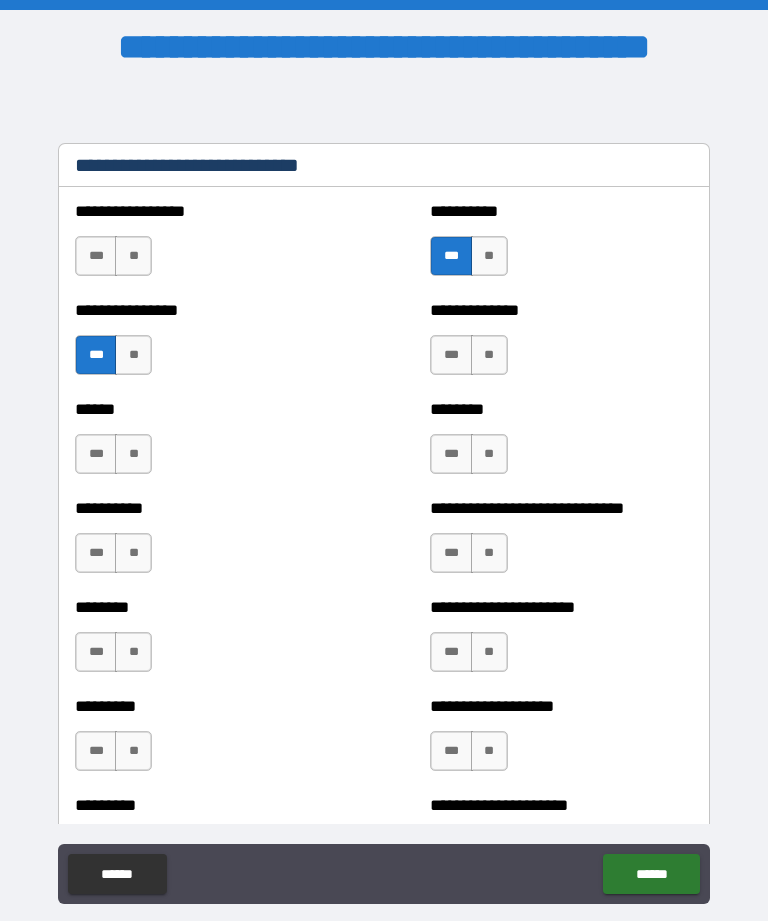 scroll, scrollTop: 6740, scrollLeft: 0, axis: vertical 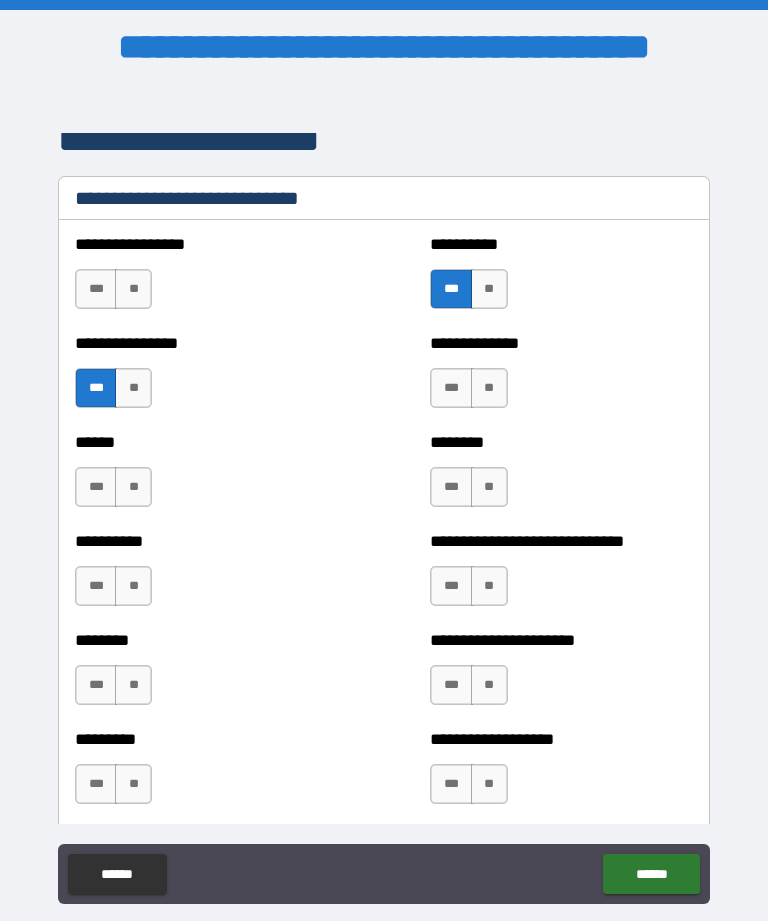 click on "**" at bounding box center [133, 289] 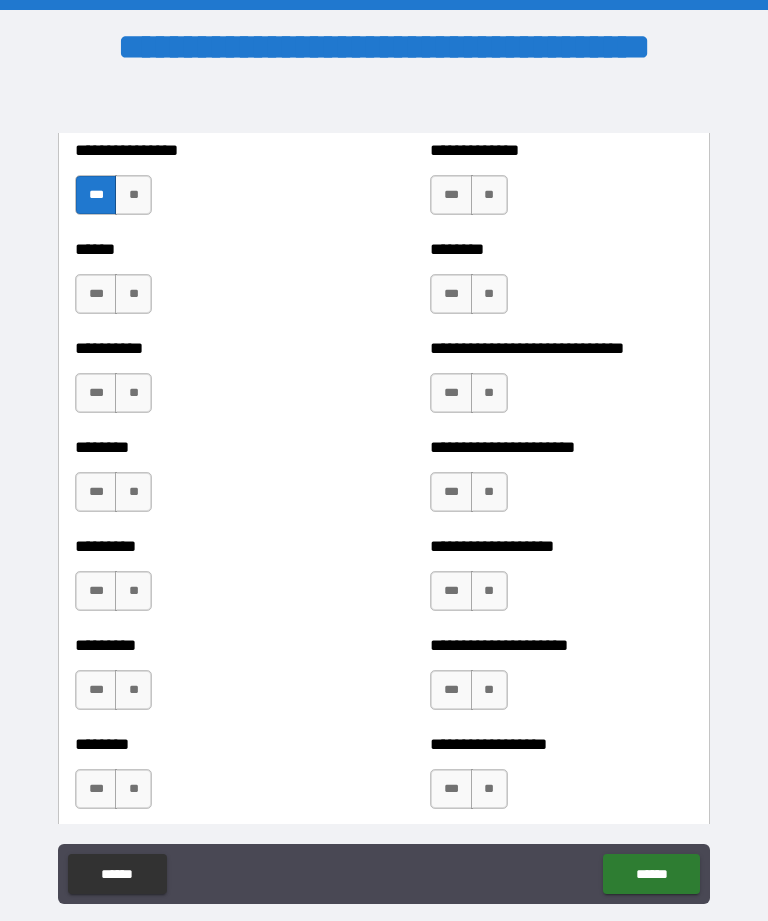 scroll, scrollTop: 6942, scrollLeft: 0, axis: vertical 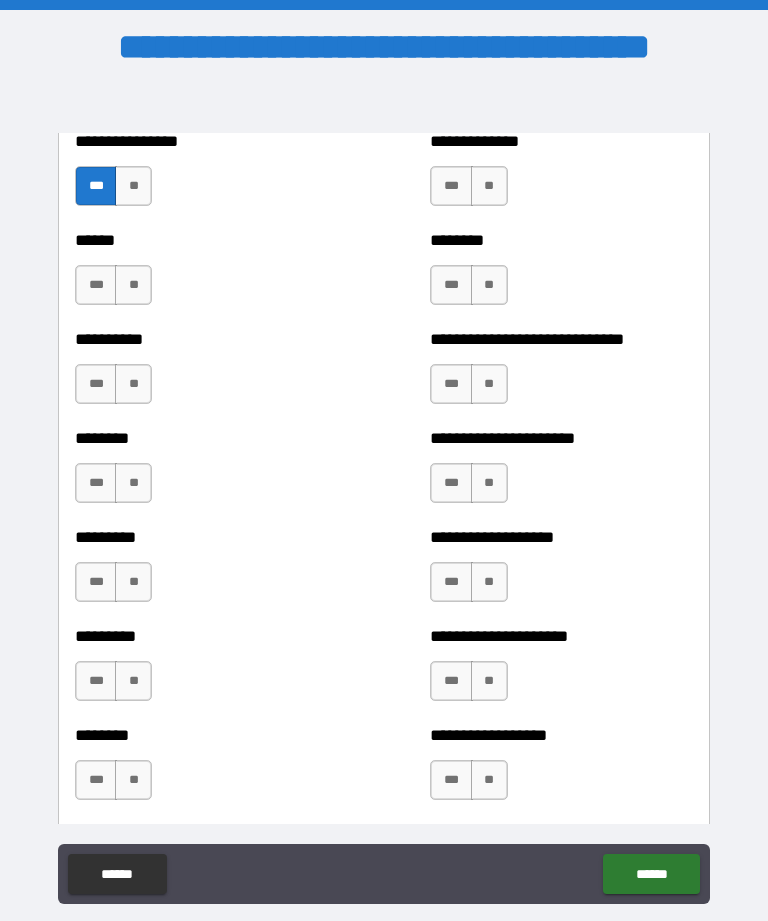 click on "**" at bounding box center (489, 285) 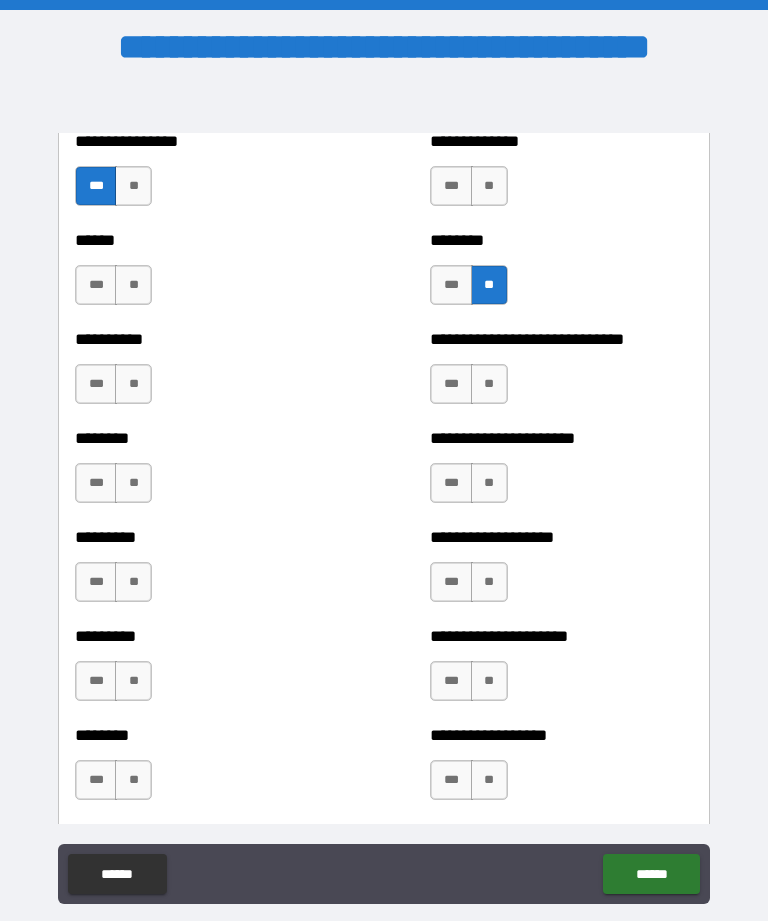 click on "**" at bounding box center (133, 285) 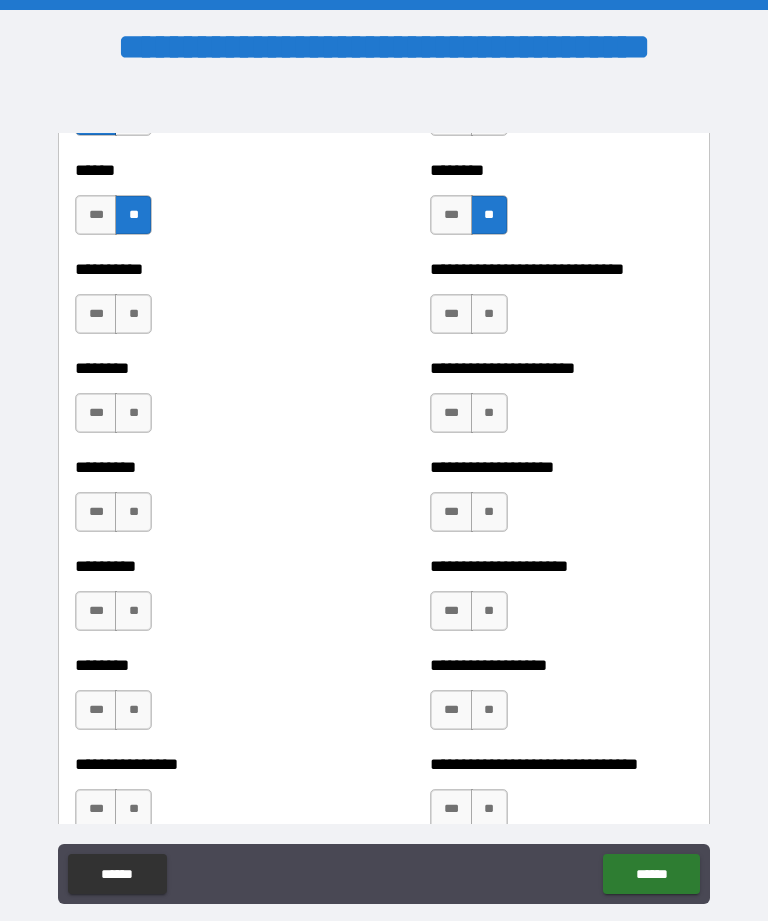scroll, scrollTop: 7017, scrollLeft: 0, axis: vertical 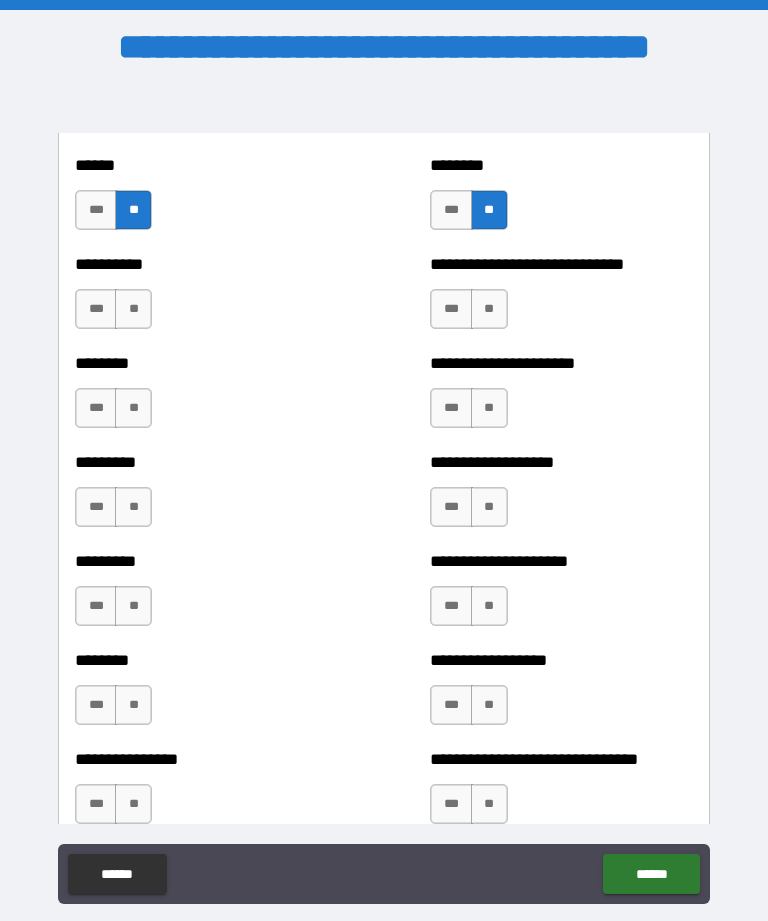 click on "**" at bounding box center [133, 309] 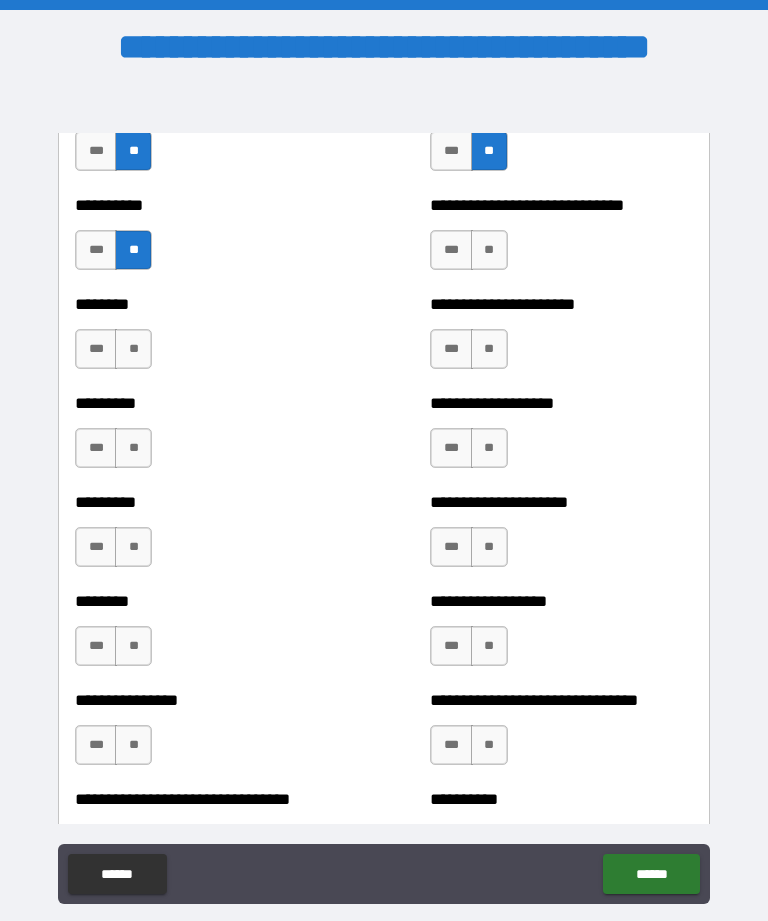 scroll, scrollTop: 7080, scrollLeft: 0, axis: vertical 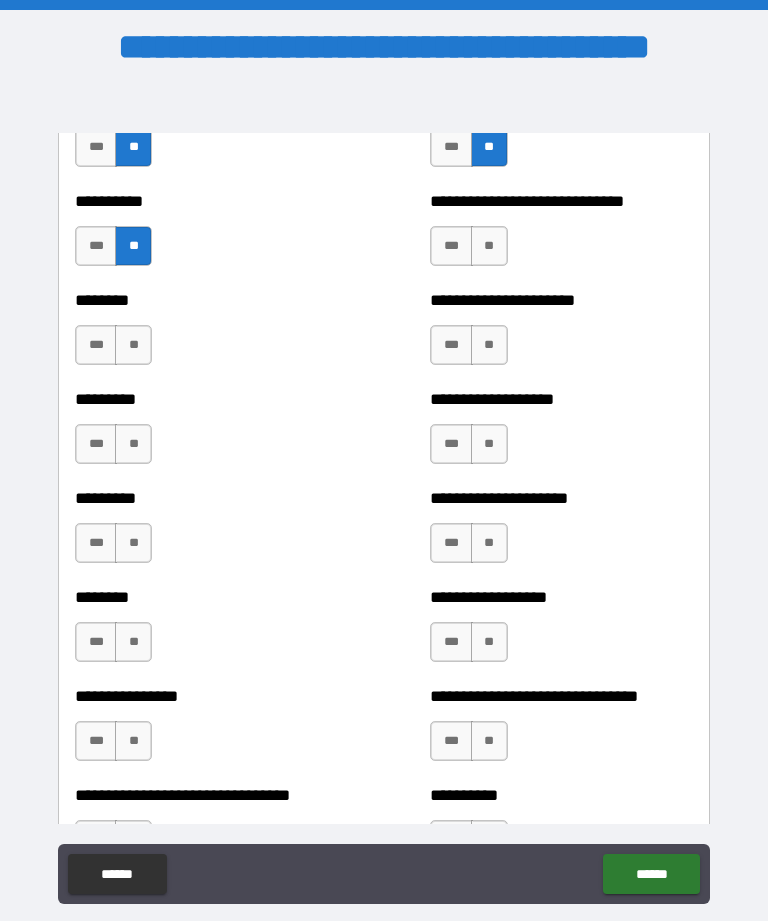 click on "**" at bounding box center (489, 246) 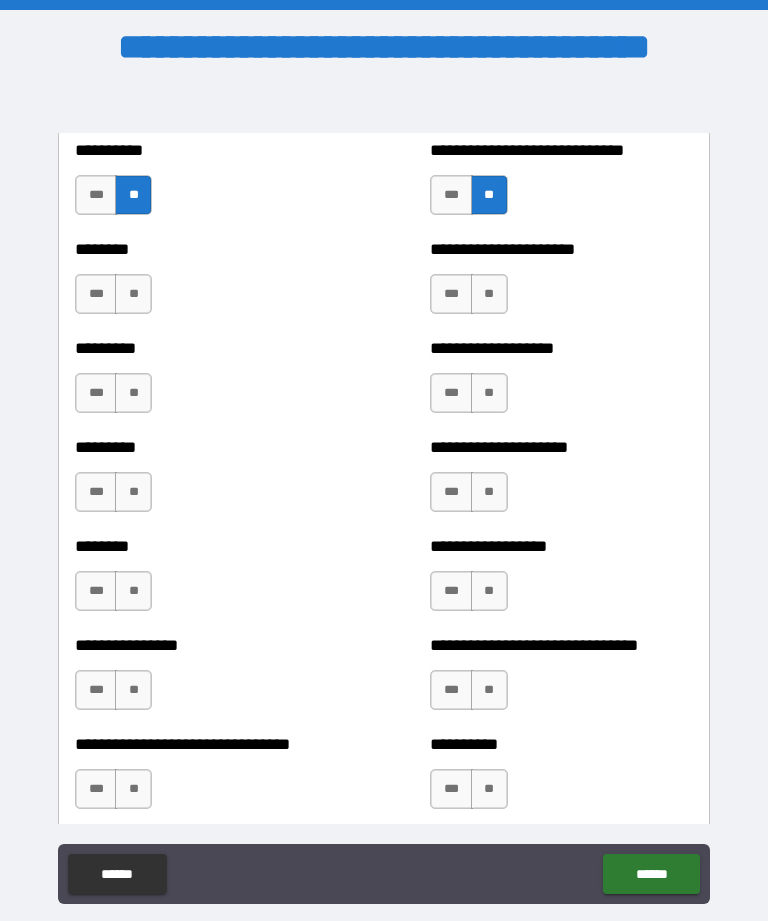 scroll, scrollTop: 7132, scrollLeft: 0, axis: vertical 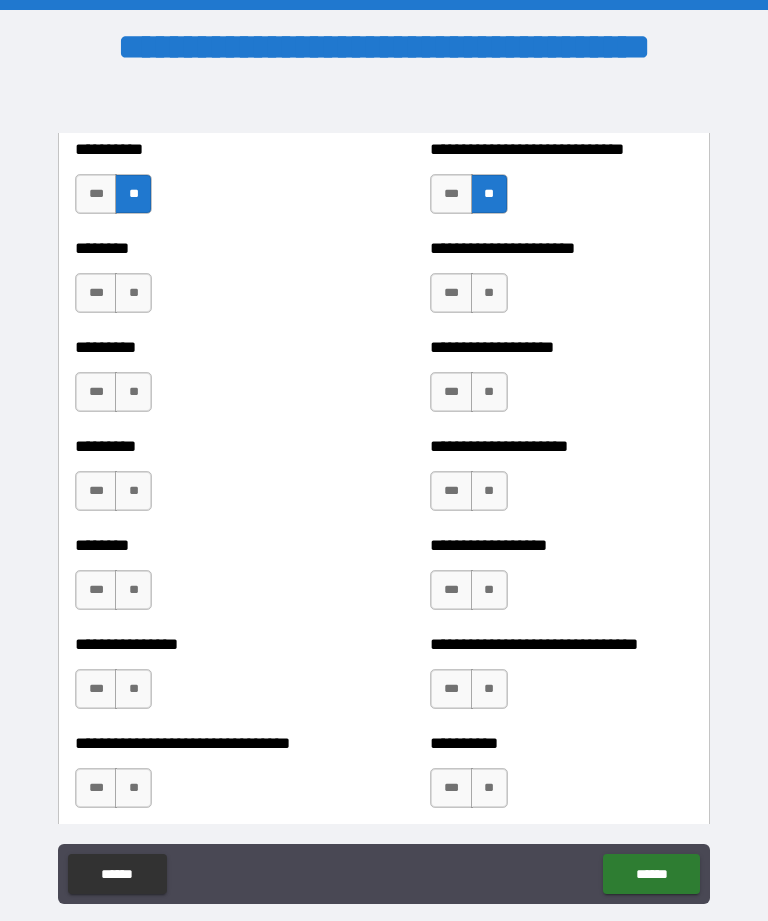 click on "***" at bounding box center [96, 293] 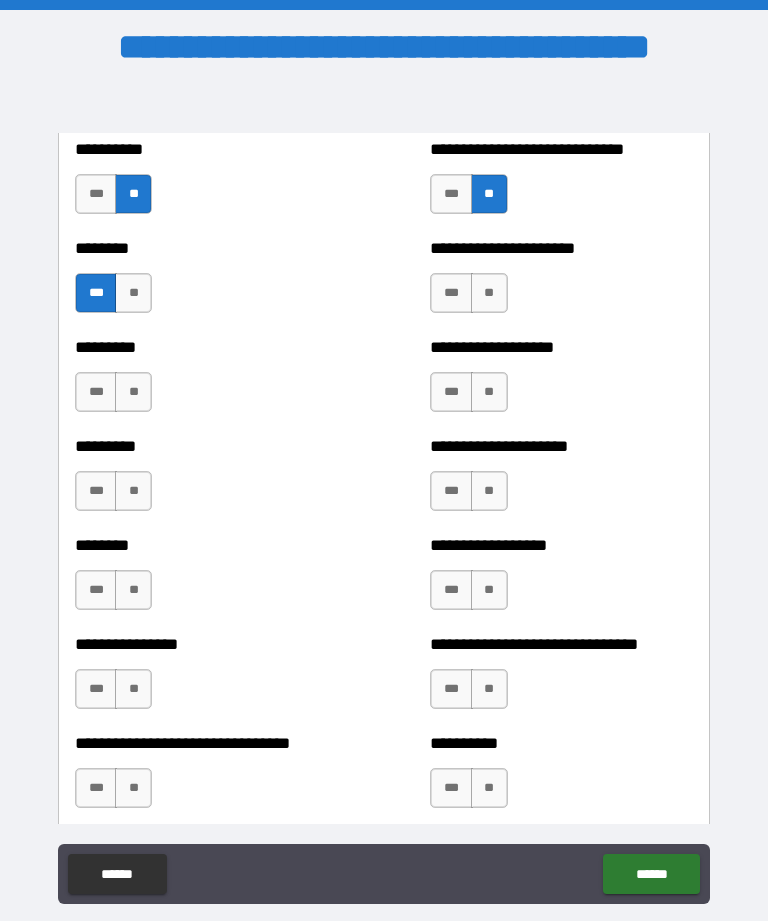 click on "***" at bounding box center [451, 293] 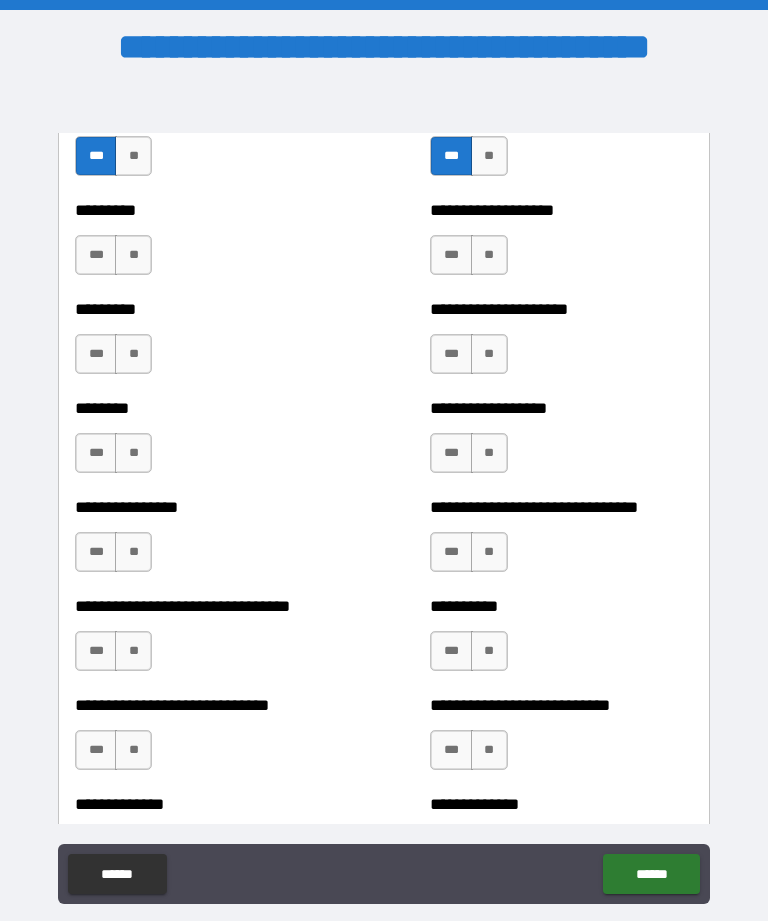 scroll, scrollTop: 7263, scrollLeft: 0, axis: vertical 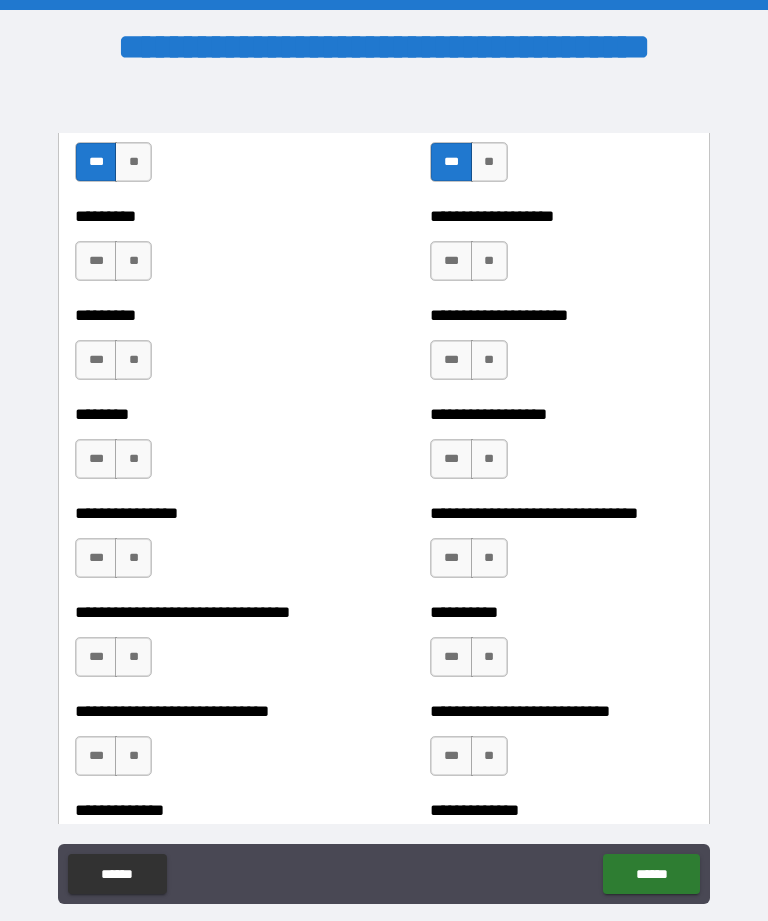 click on "**" at bounding box center (133, 261) 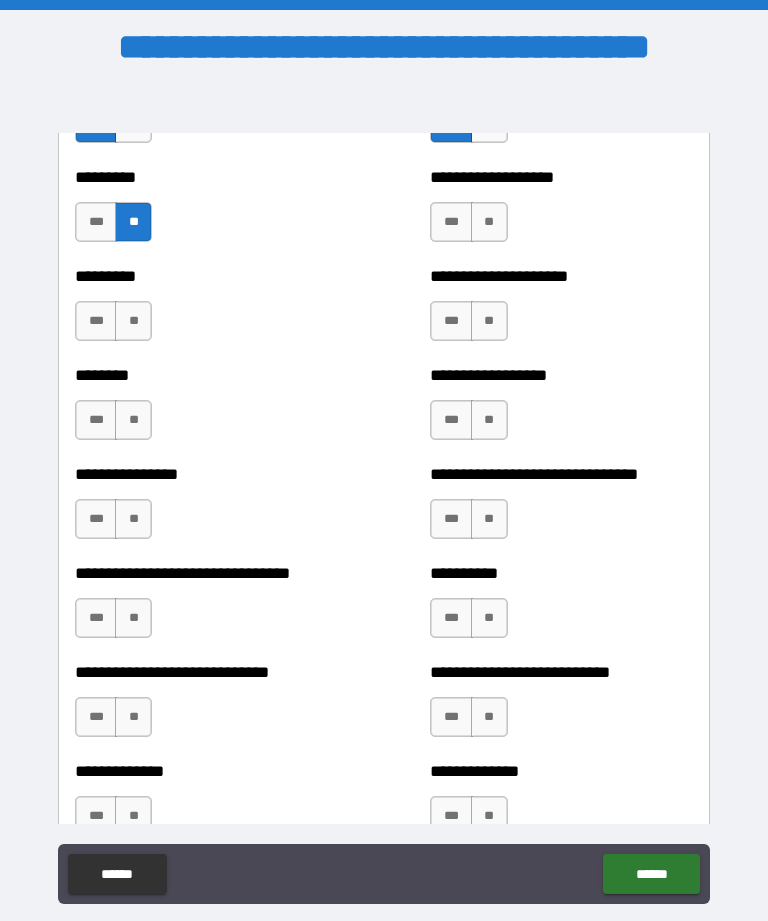 scroll, scrollTop: 7303, scrollLeft: 0, axis: vertical 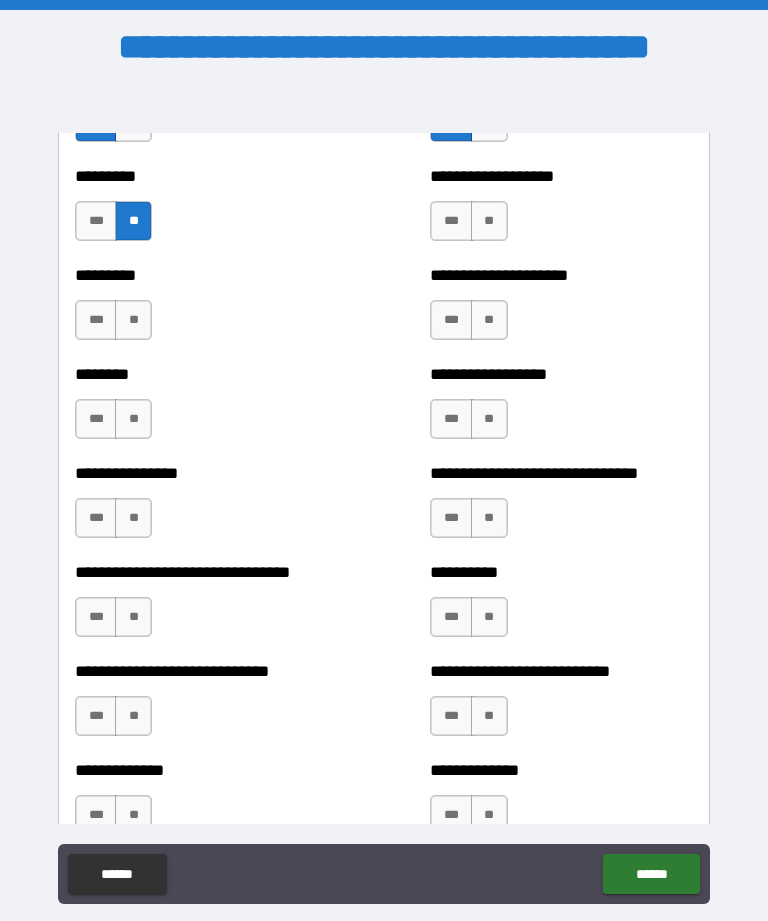 click on "**" at bounding box center [489, 221] 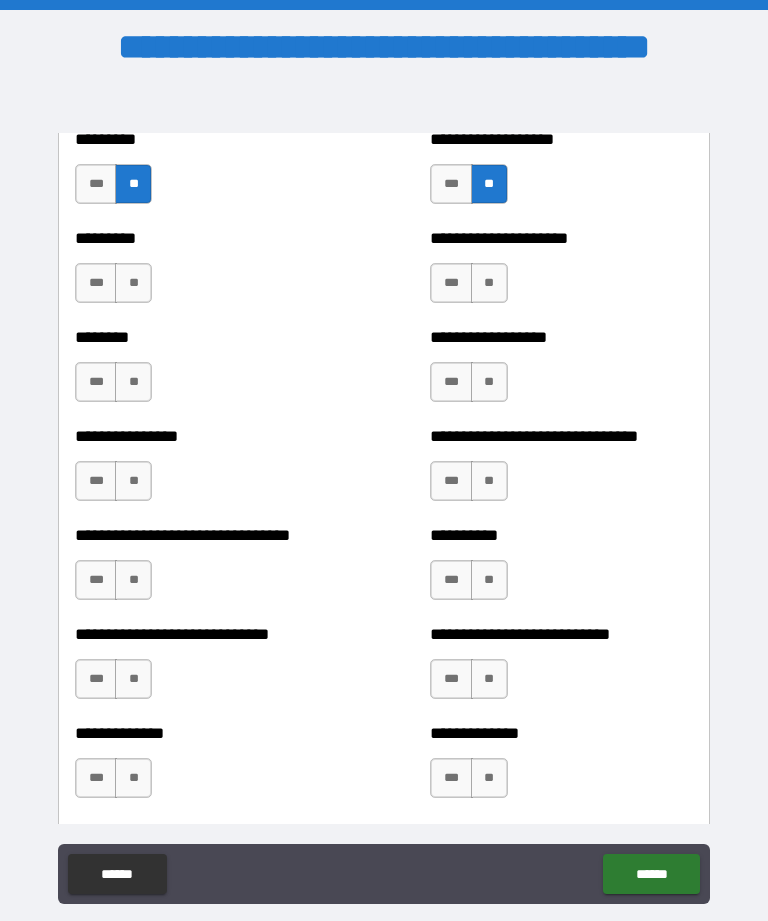 scroll, scrollTop: 7344, scrollLeft: 0, axis: vertical 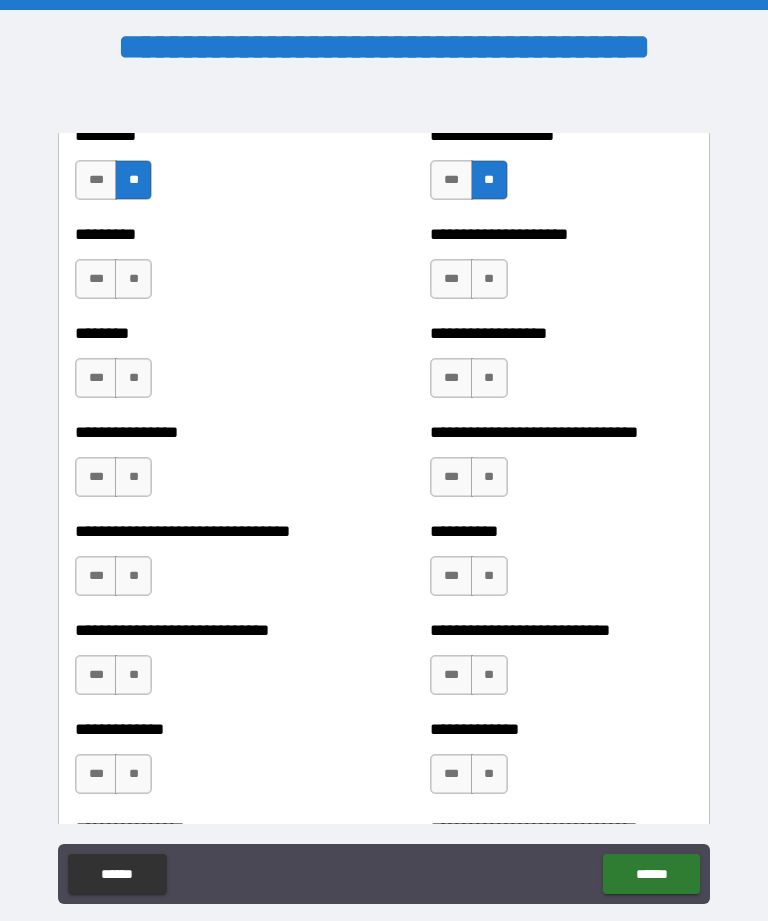 click on "**" at bounding box center [133, 279] 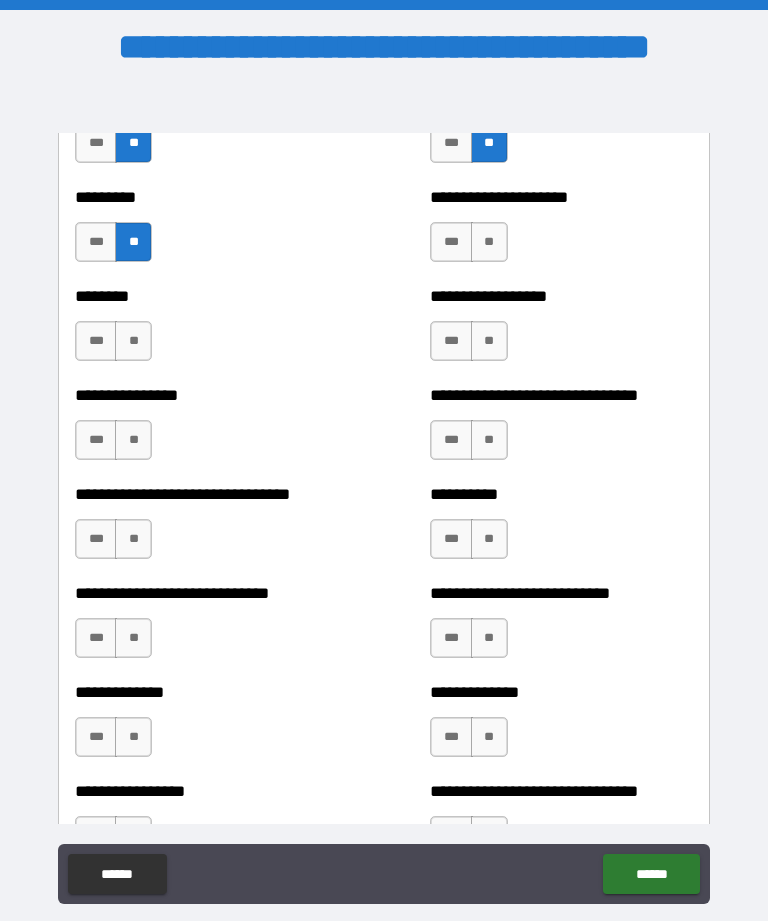 scroll, scrollTop: 7386, scrollLeft: 0, axis: vertical 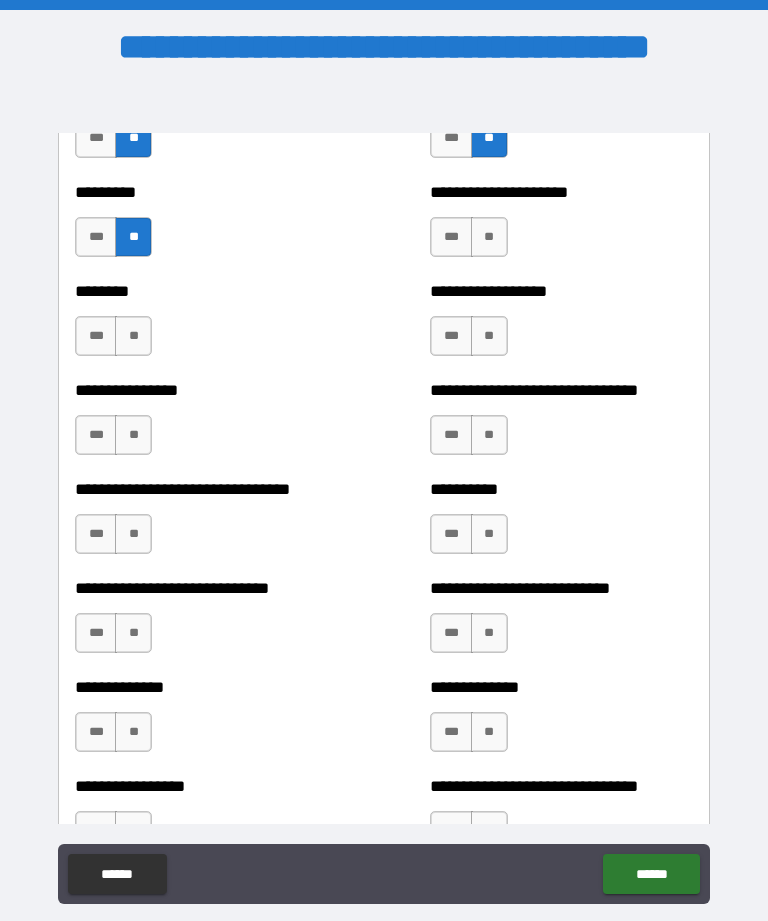 click on "**" at bounding box center (489, 237) 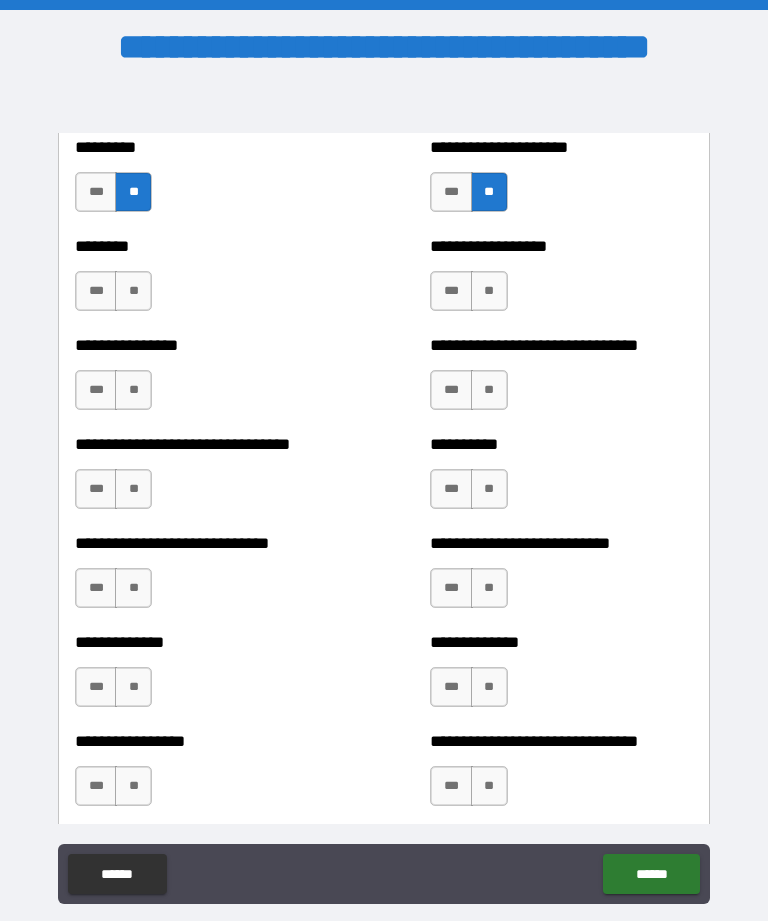 scroll, scrollTop: 7389, scrollLeft: 0, axis: vertical 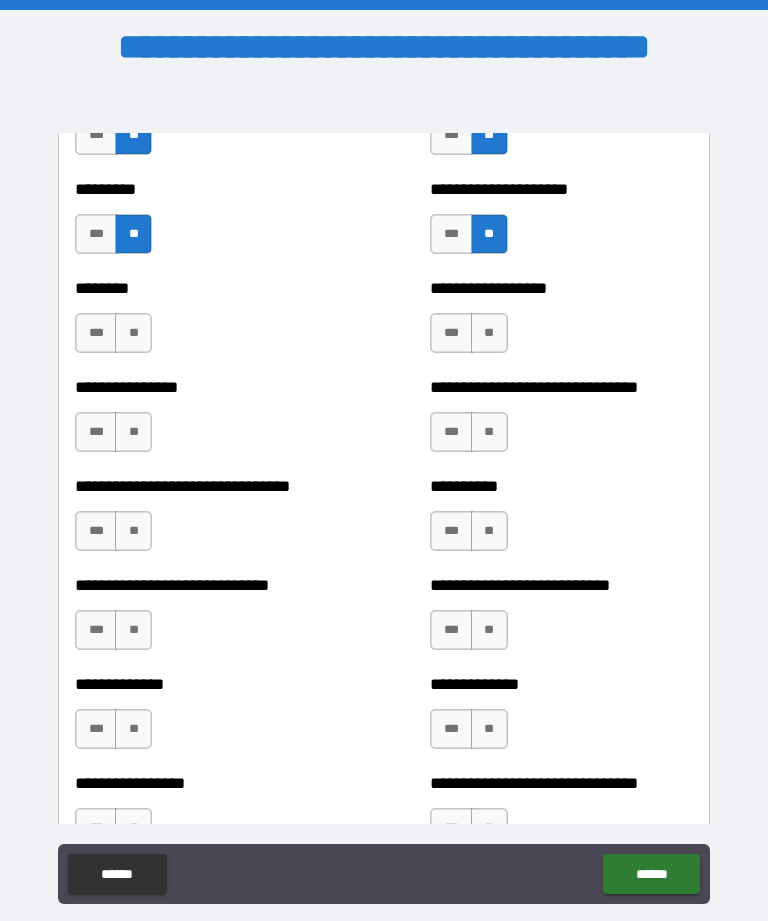 click on "***" at bounding box center [451, 234] 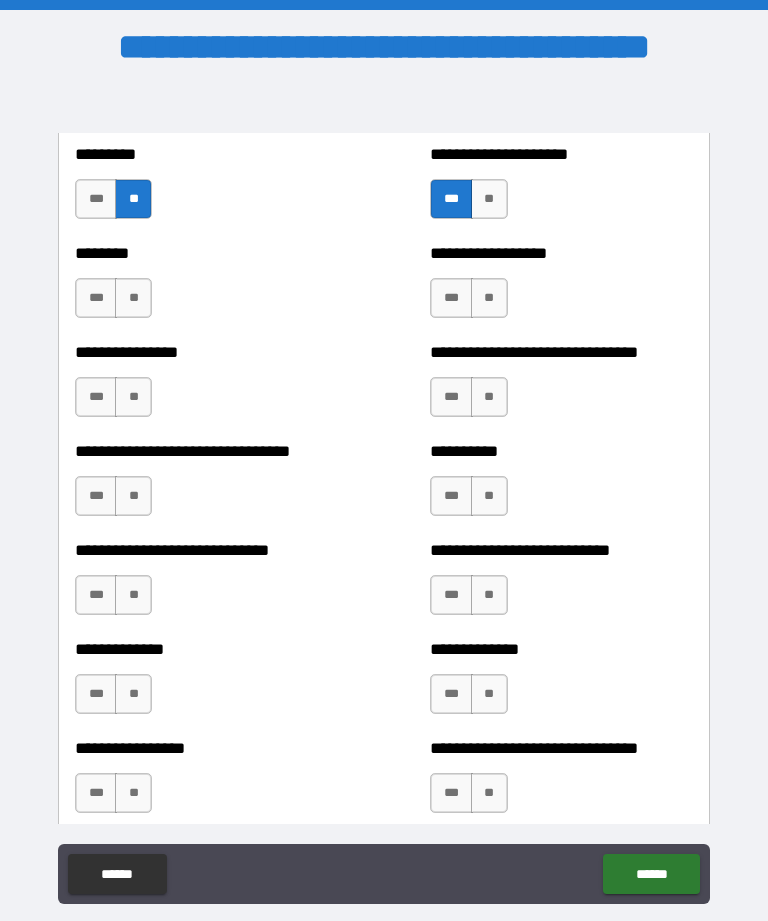 scroll, scrollTop: 7440, scrollLeft: 0, axis: vertical 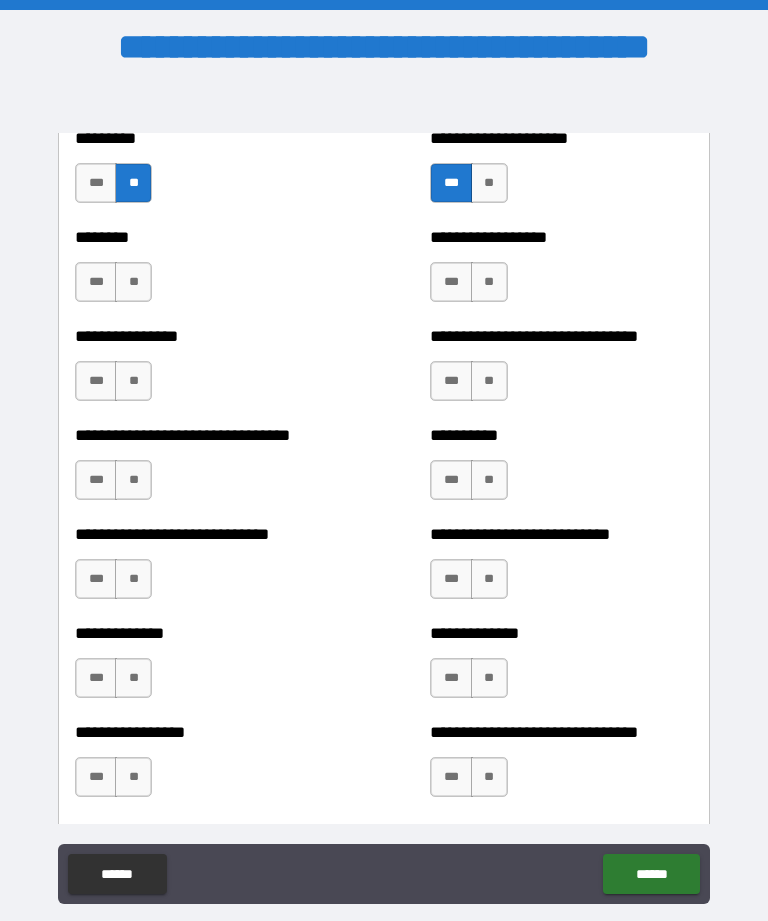 click on "**" at bounding box center [489, 183] 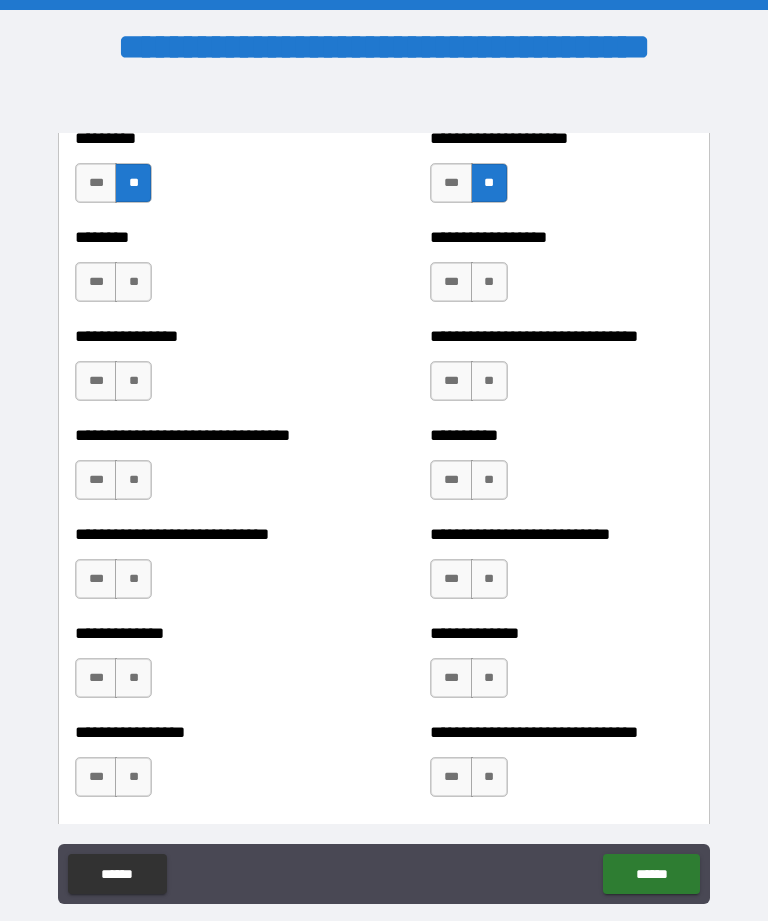 click on "***" at bounding box center [96, 282] 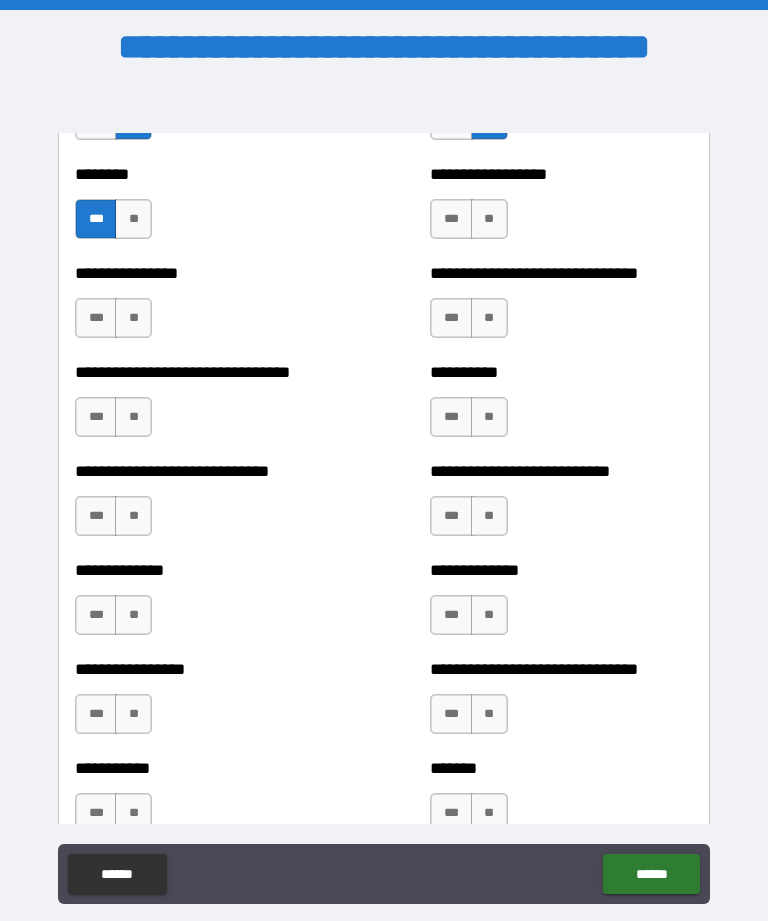 scroll, scrollTop: 7510, scrollLeft: 0, axis: vertical 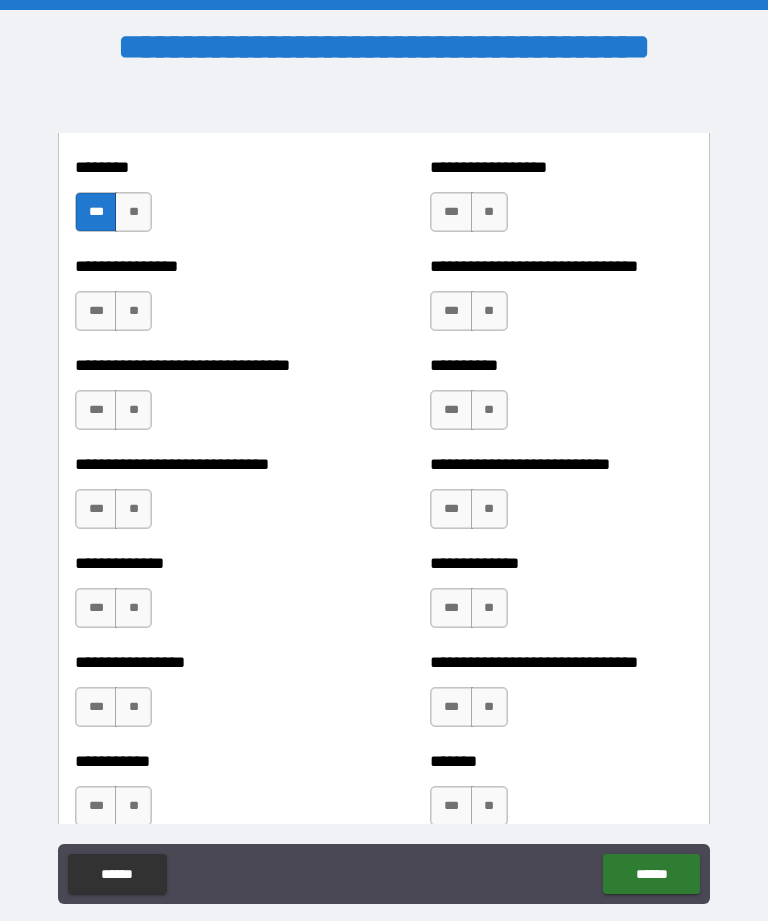 click on "**********" at bounding box center [561, 499] 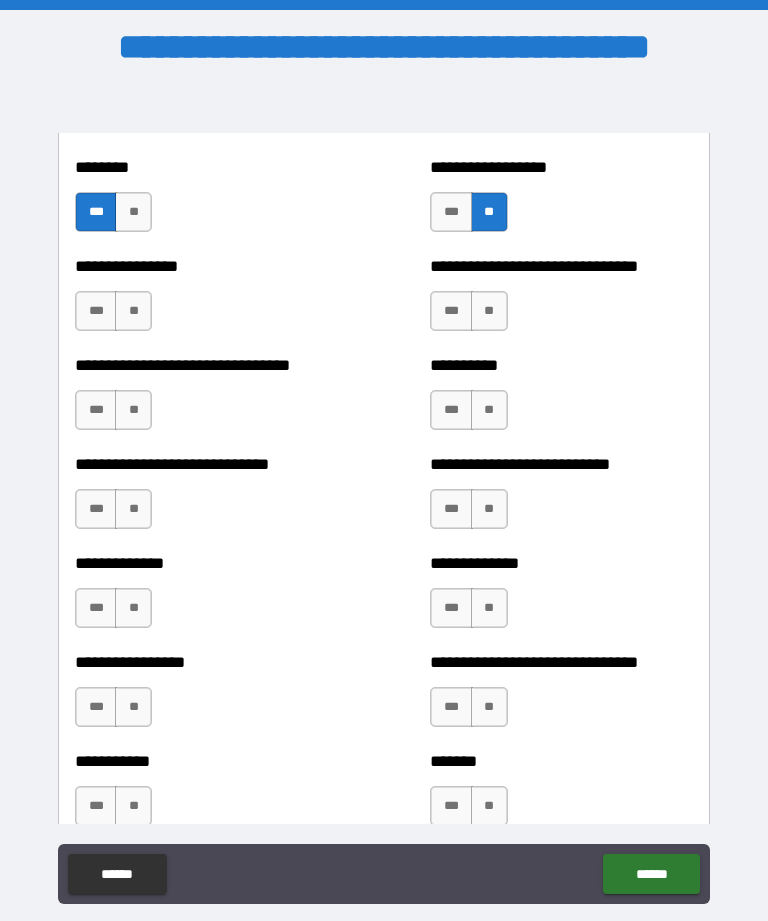 click on "***" at bounding box center [96, 311] 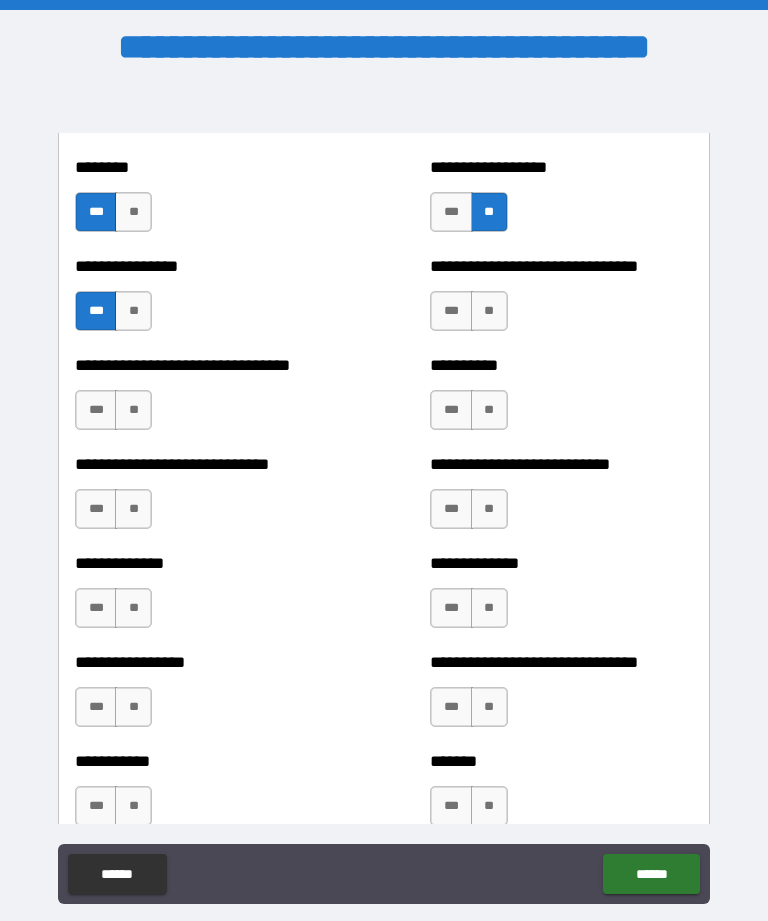 click on "***" at bounding box center [96, 311] 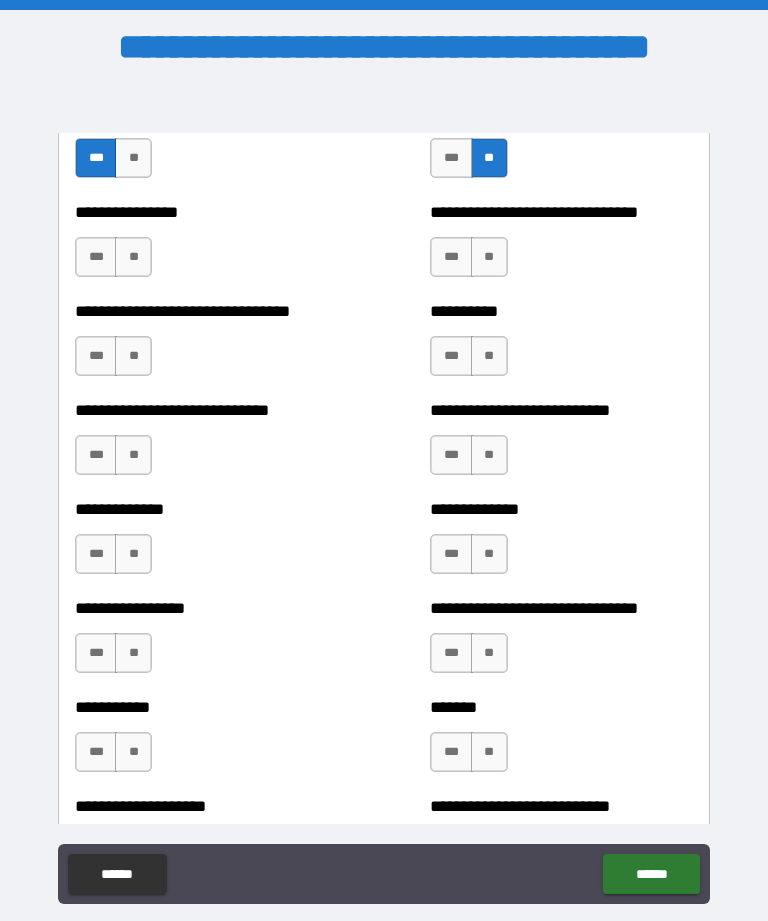 scroll, scrollTop: 7560, scrollLeft: 0, axis: vertical 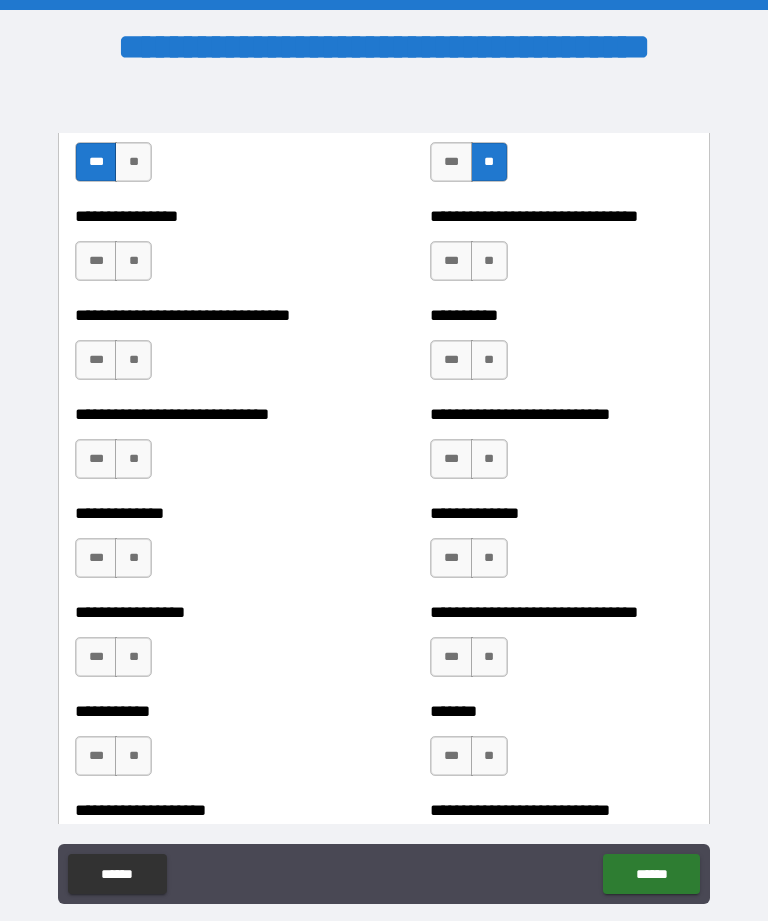 click on "**" at bounding box center (489, 261) 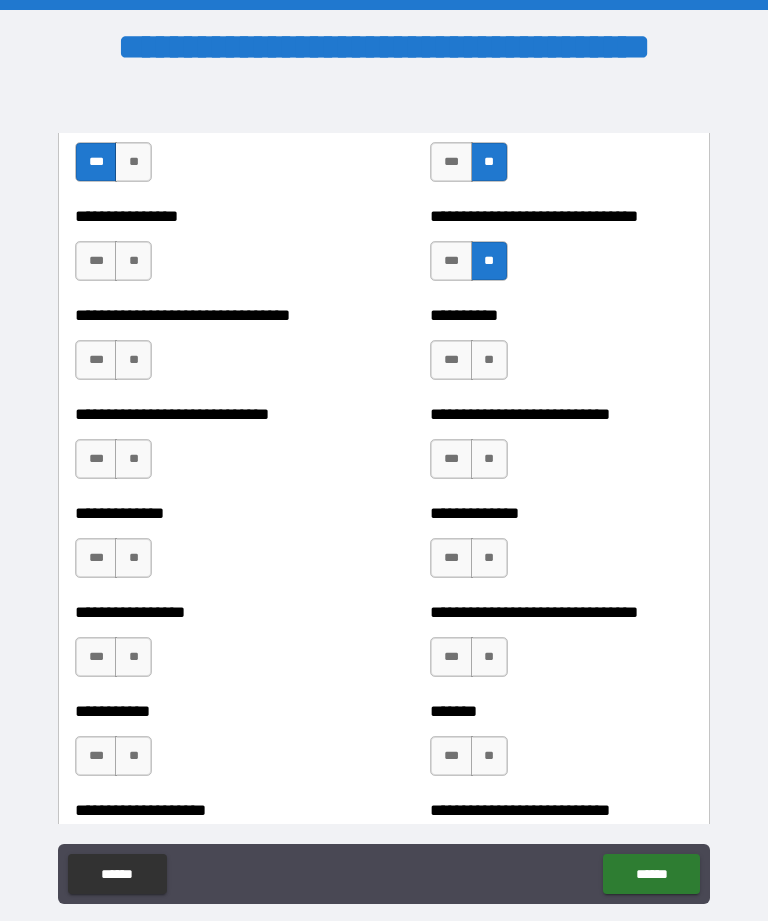 click on "***" at bounding box center (451, 360) 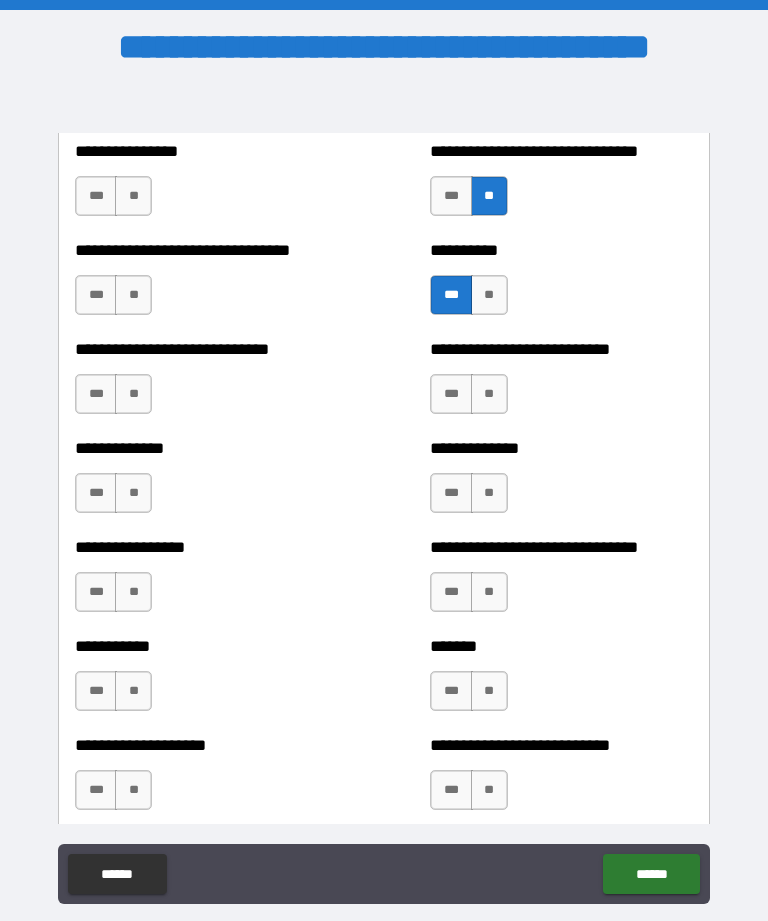 scroll, scrollTop: 7632, scrollLeft: 0, axis: vertical 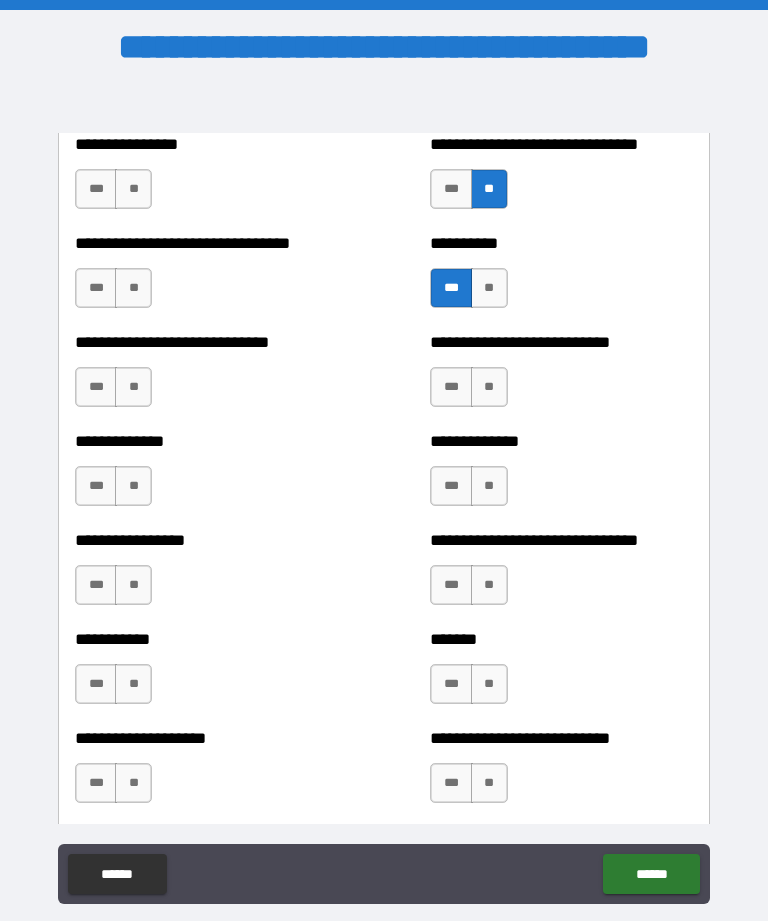 click on "**" at bounding box center [133, 288] 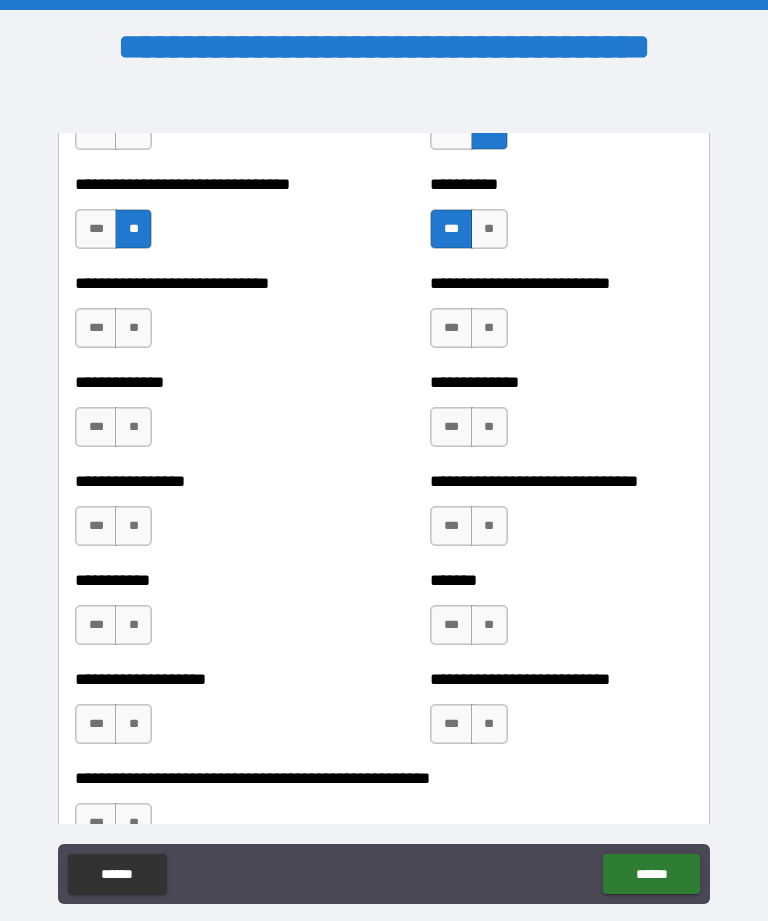 scroll, scrollTop: 7698, scrollLeft: 0, axis: vertical 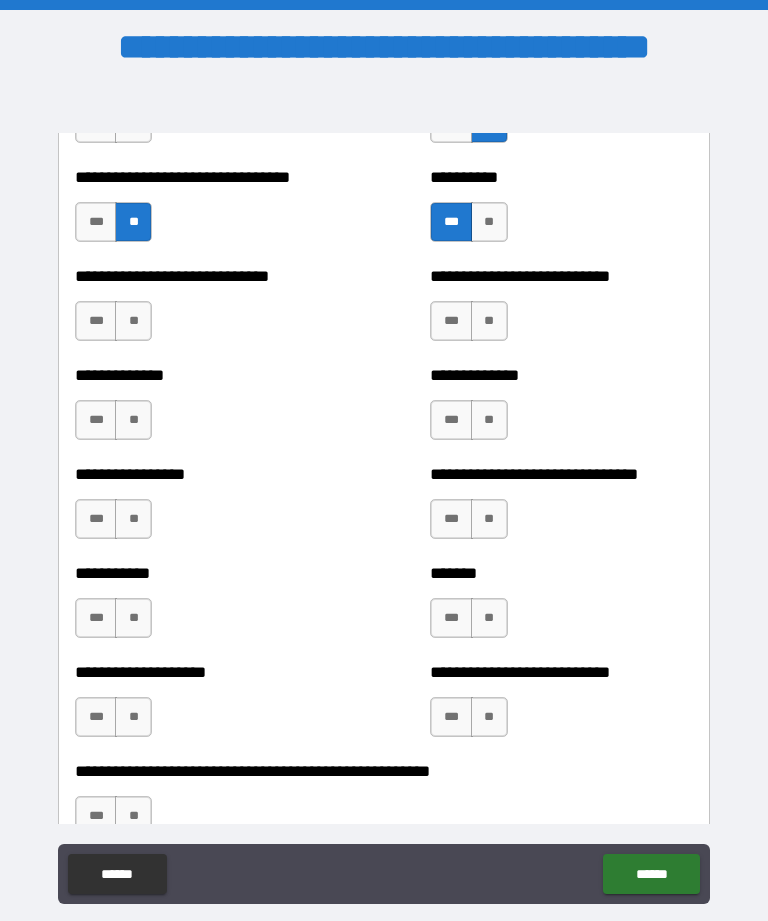 click on "**" at bounding box center [133, 321] 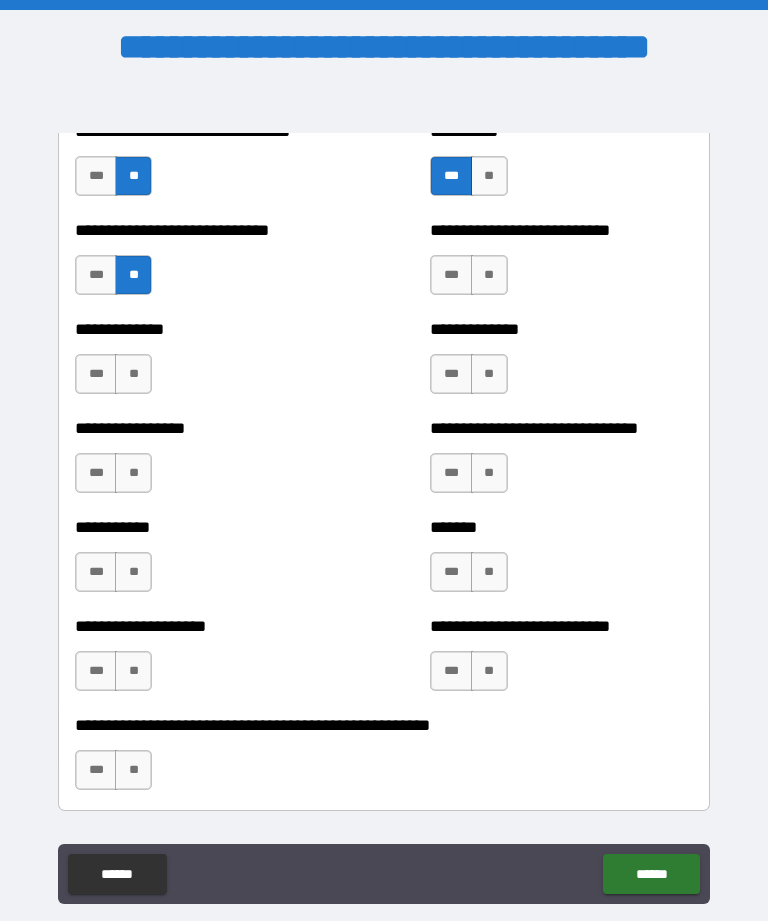 scroll, scrollTop: 7748, scrollLeft: 0, axis: vertical 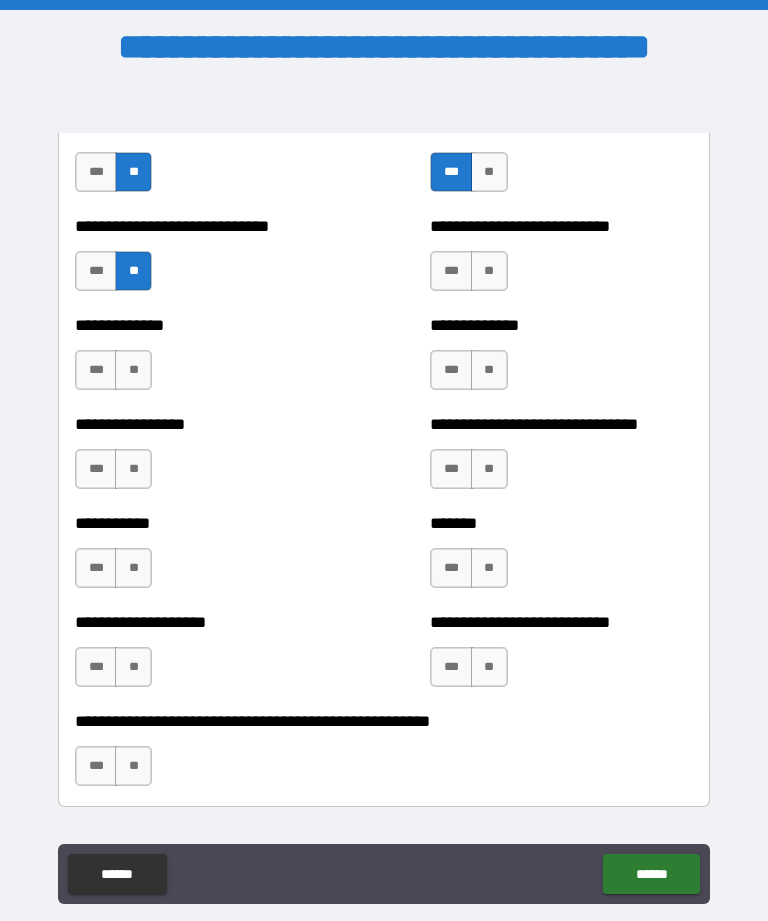 click on "**" at bounding box center (489, 271) 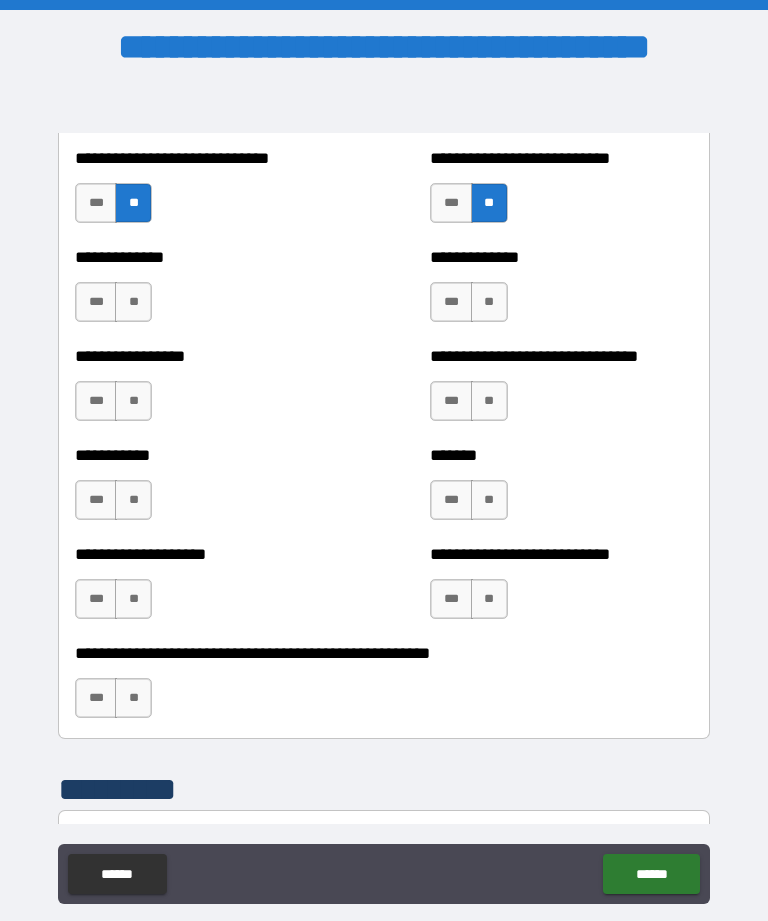 scroll, scrollTop: 7820, scrollLeft: 0, axis: vertical 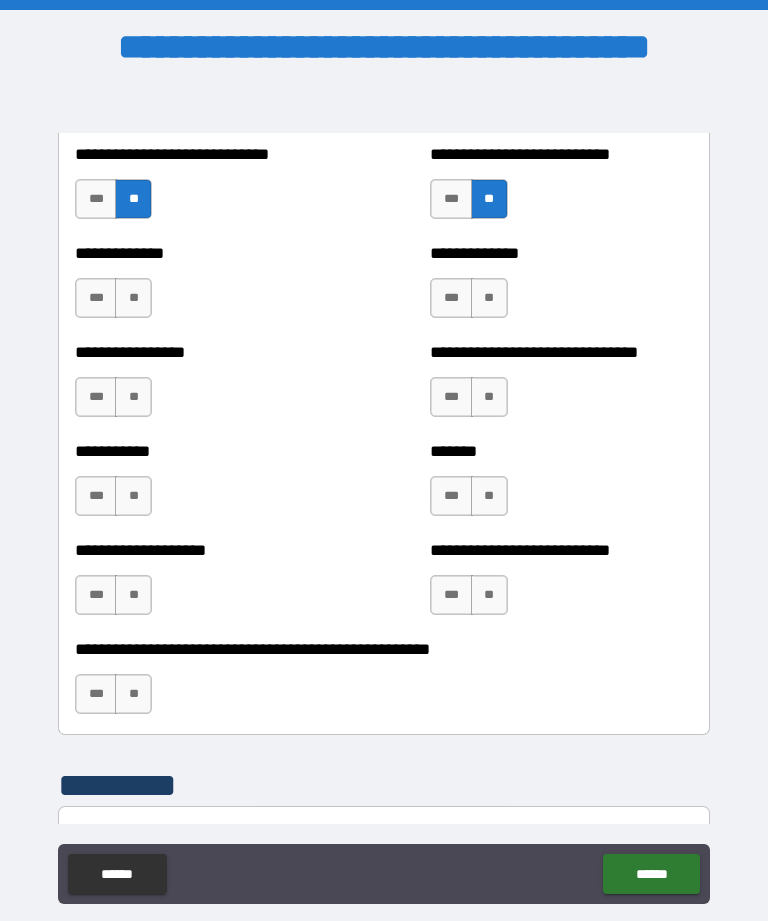 click on "**" at bounding box center [133, 298] 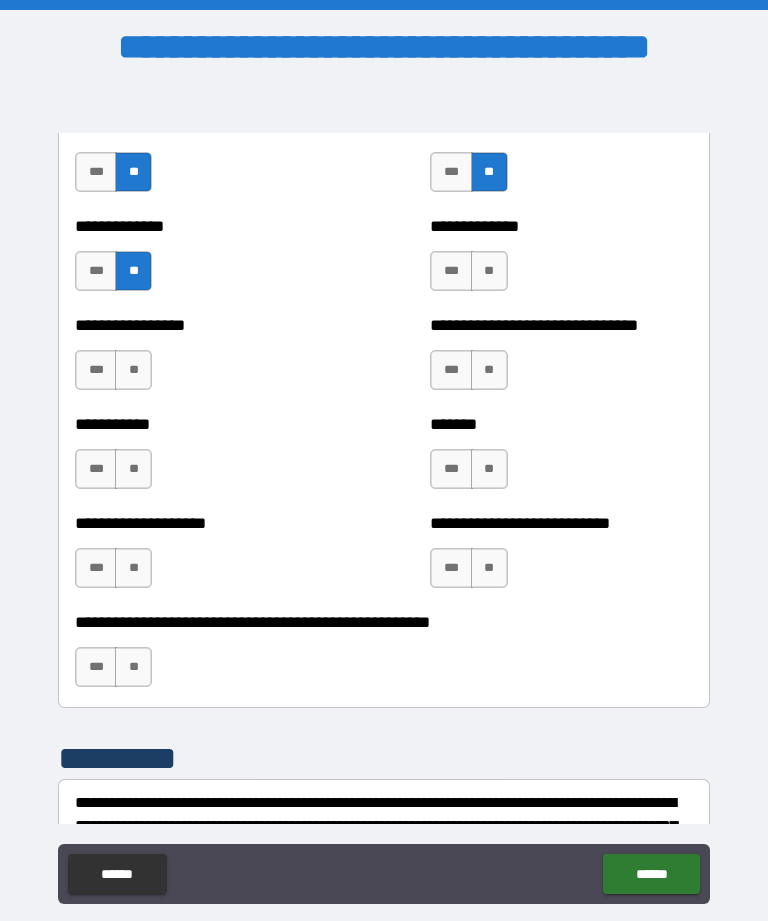 scroll, scrollTop: 7854, scrollLeft: 0, axis: vertical 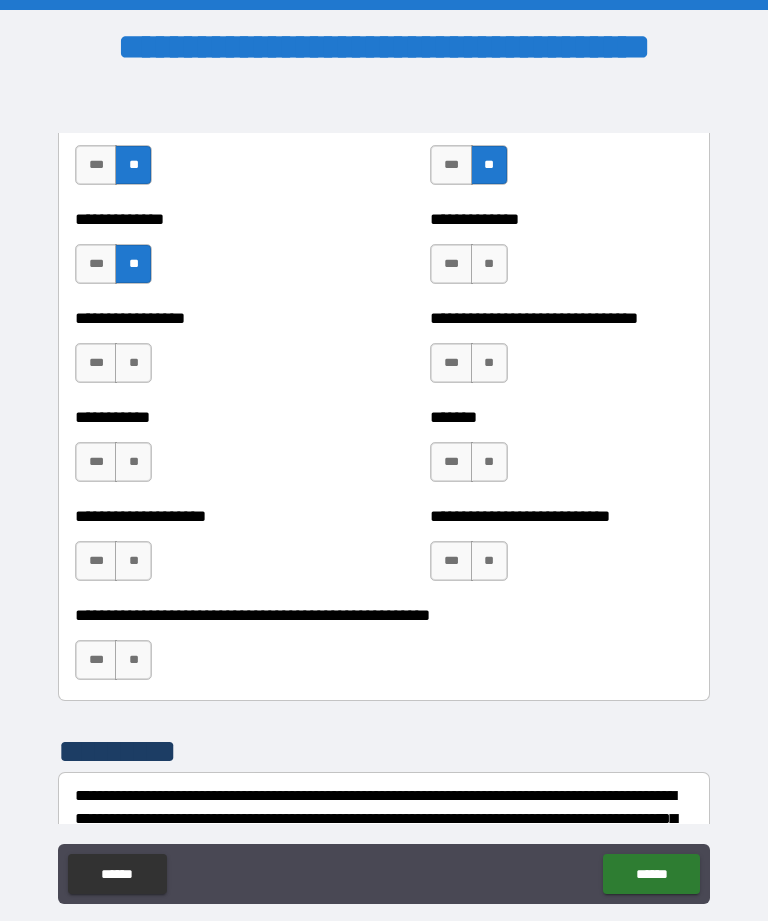 click on "**" at bounding box center (489, 264) 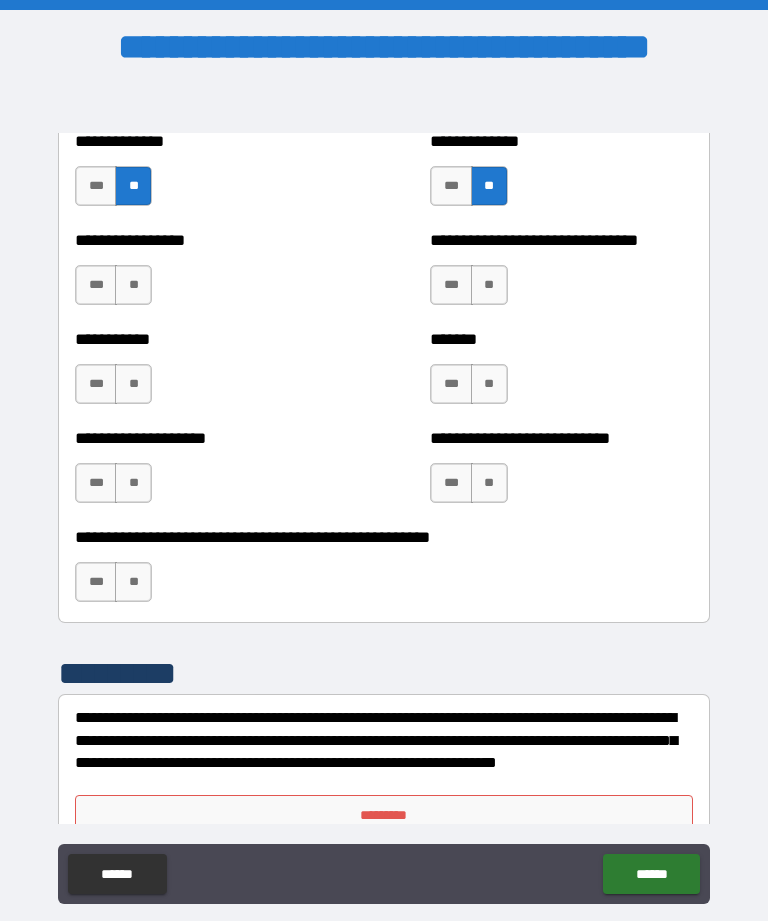 scroll, scrollTop: 7938, scrollLeft: 0, axis: vertical 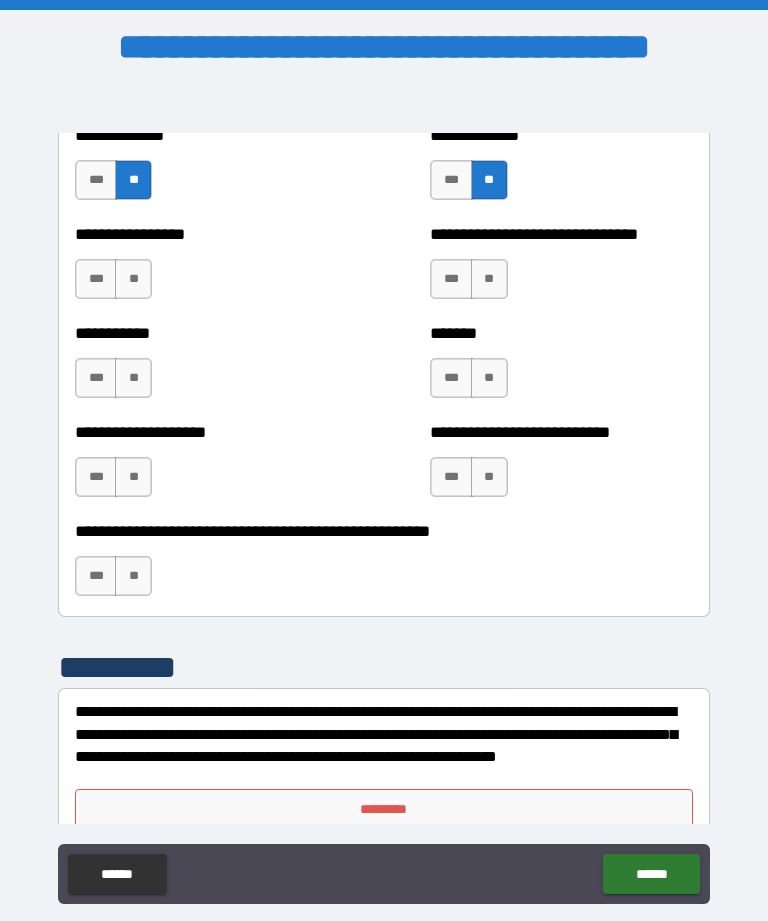 click on "**" at bounding box center (133, 279) 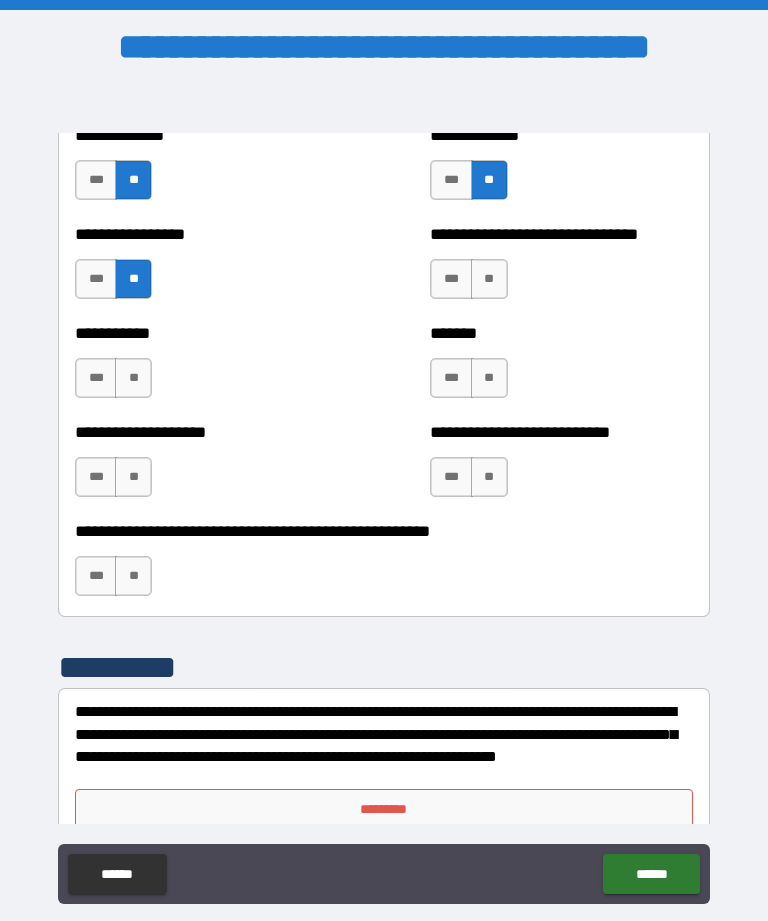 click on "**" at bounding box center (489, 279) 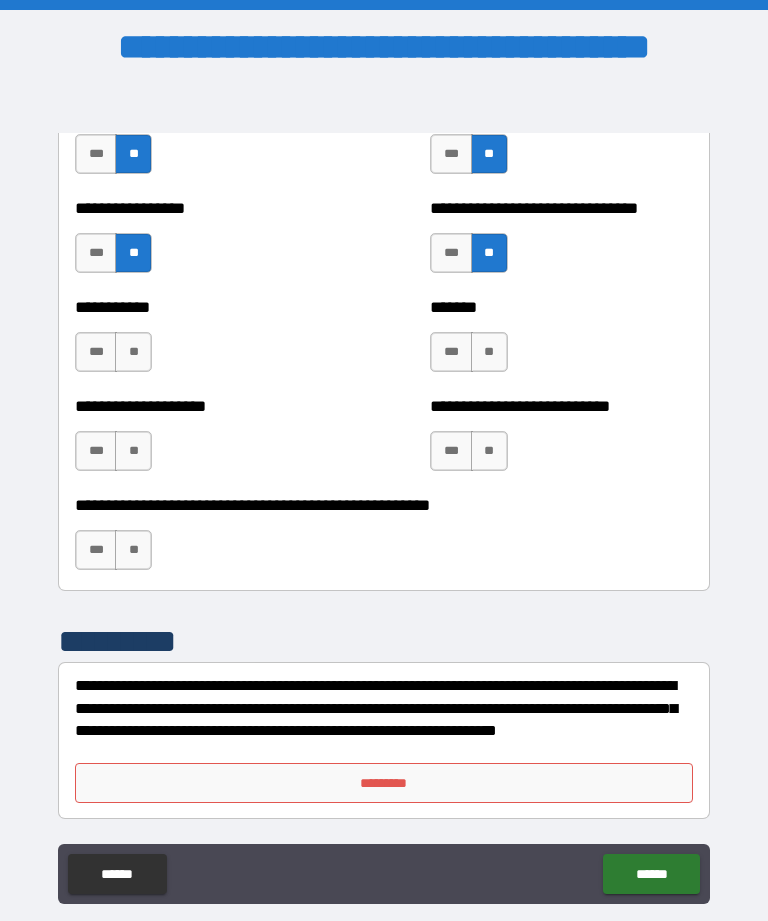 scroll, scrollTop: 7964, scrollLeft: 0, axis: vertical 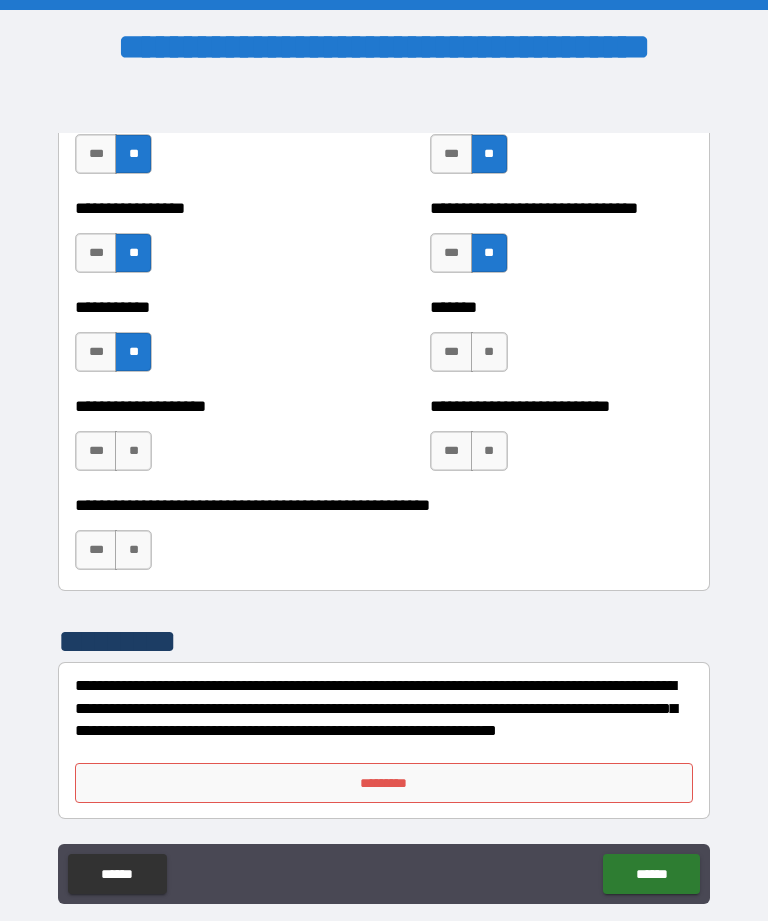 click on "**" at bounding box center [489, 352] 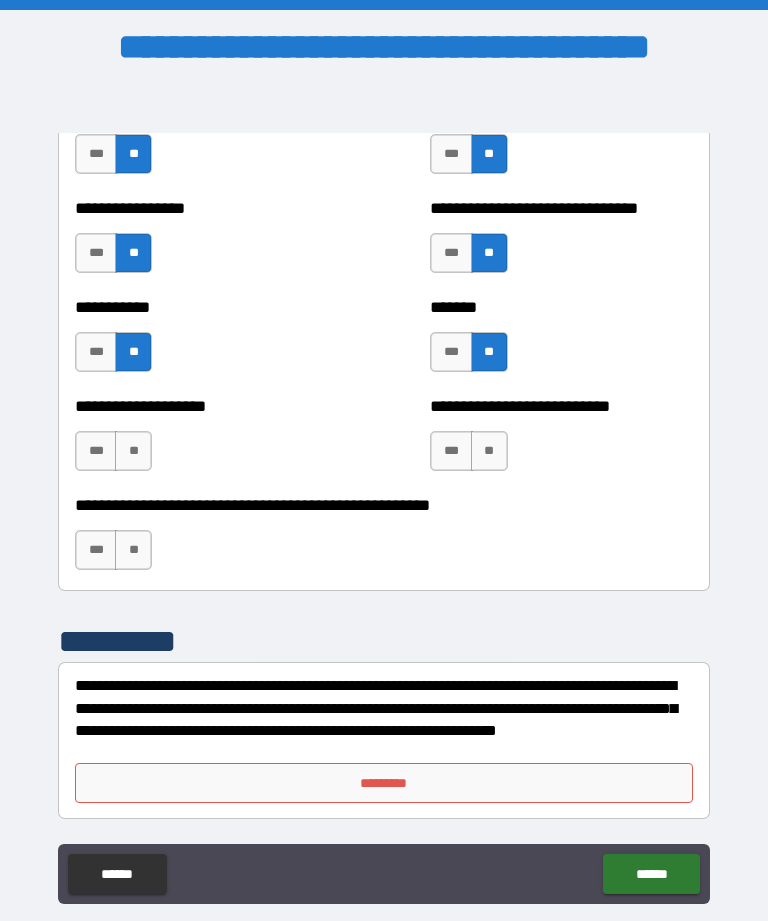 click on "**" at bounding box center [489, 451] 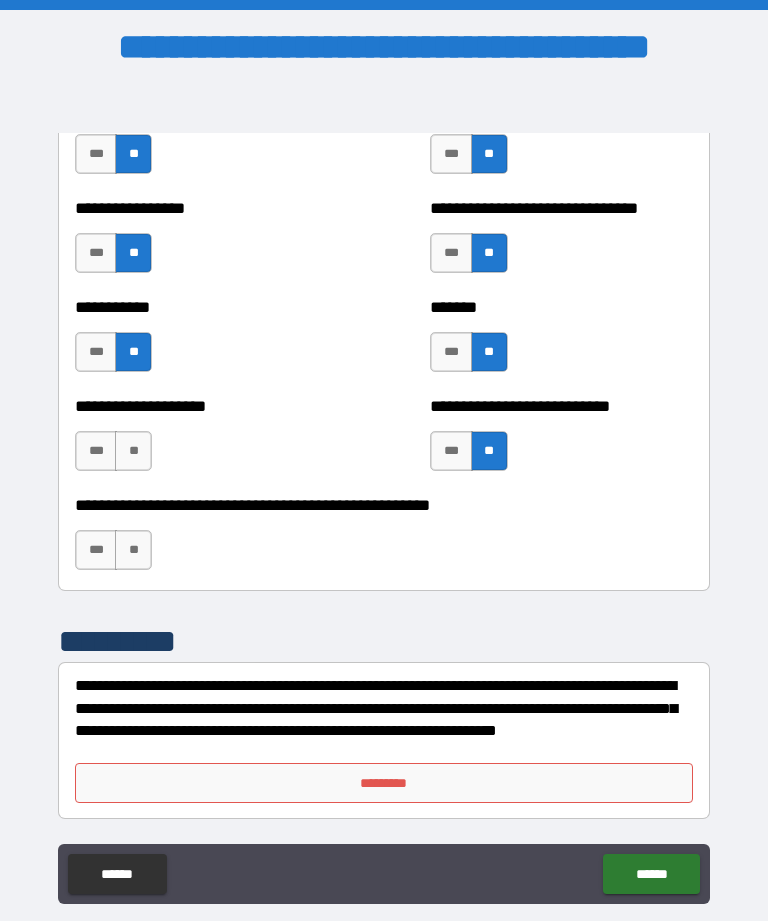 click on "**" at bounding box center (133, 451) 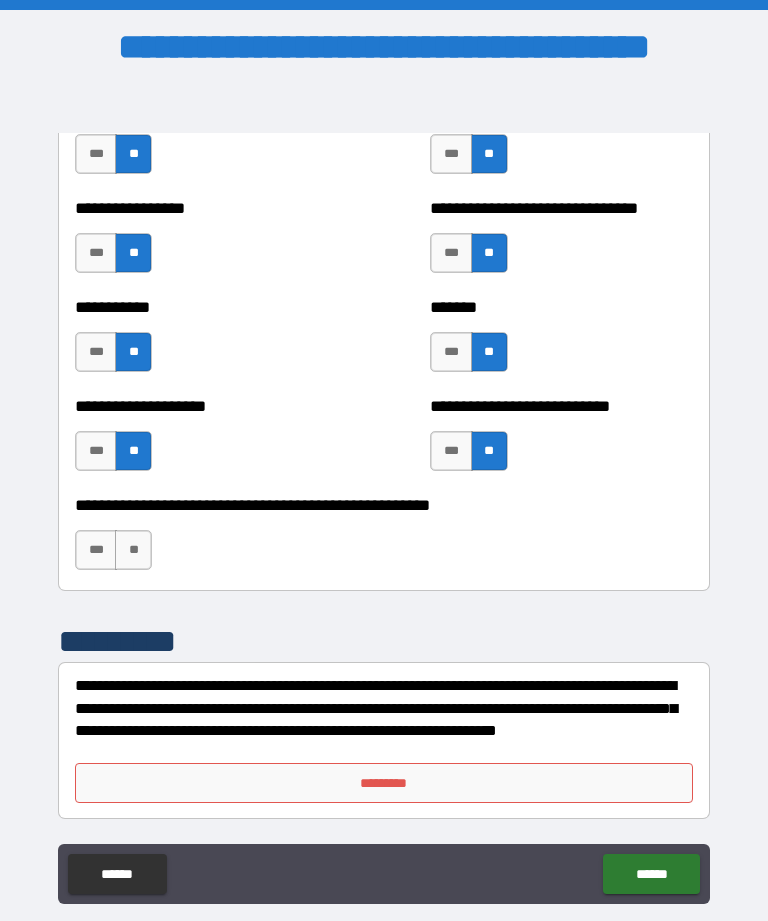 click on "**" at bounding box center (133, 550) 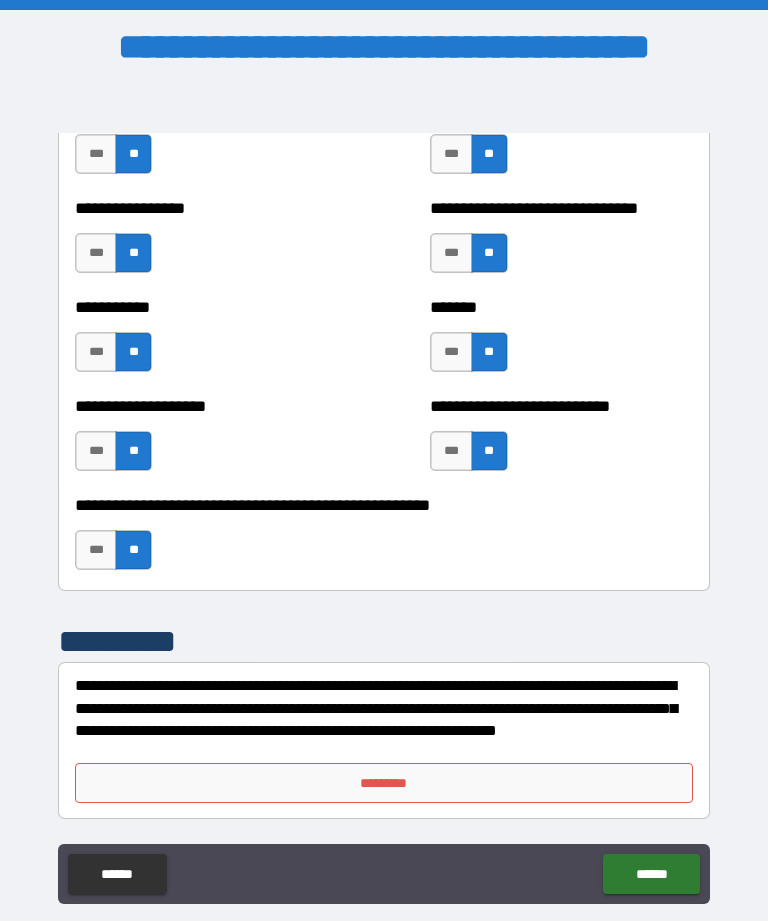 scroll, scrollTop: 7964, scrollLeft: 0, axis: vertical 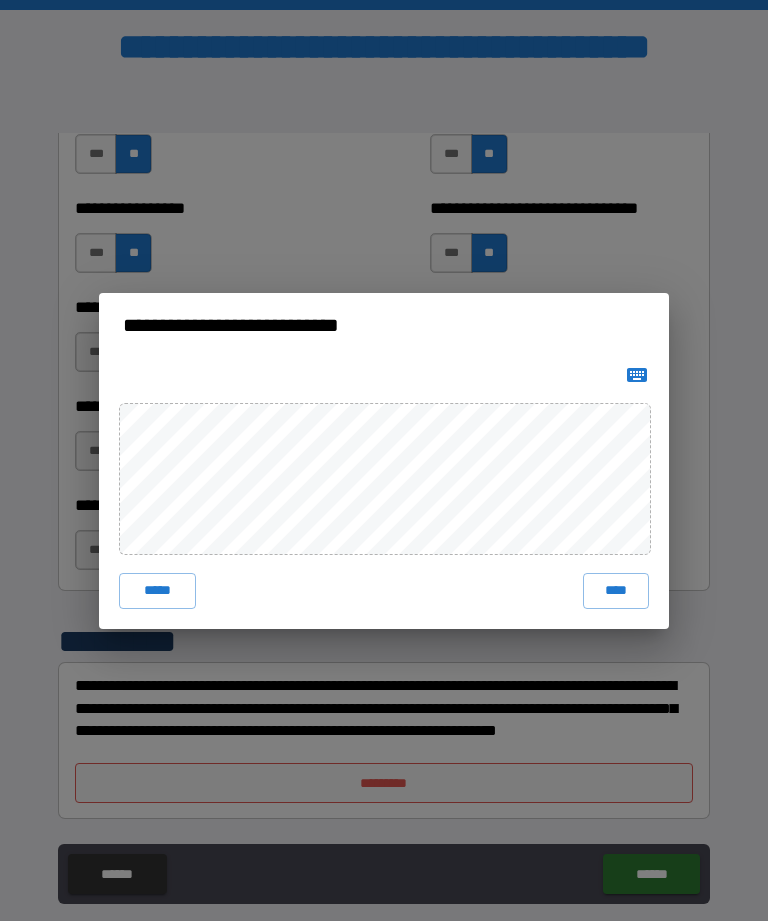 click on "****" at bounding box center [616, 591] 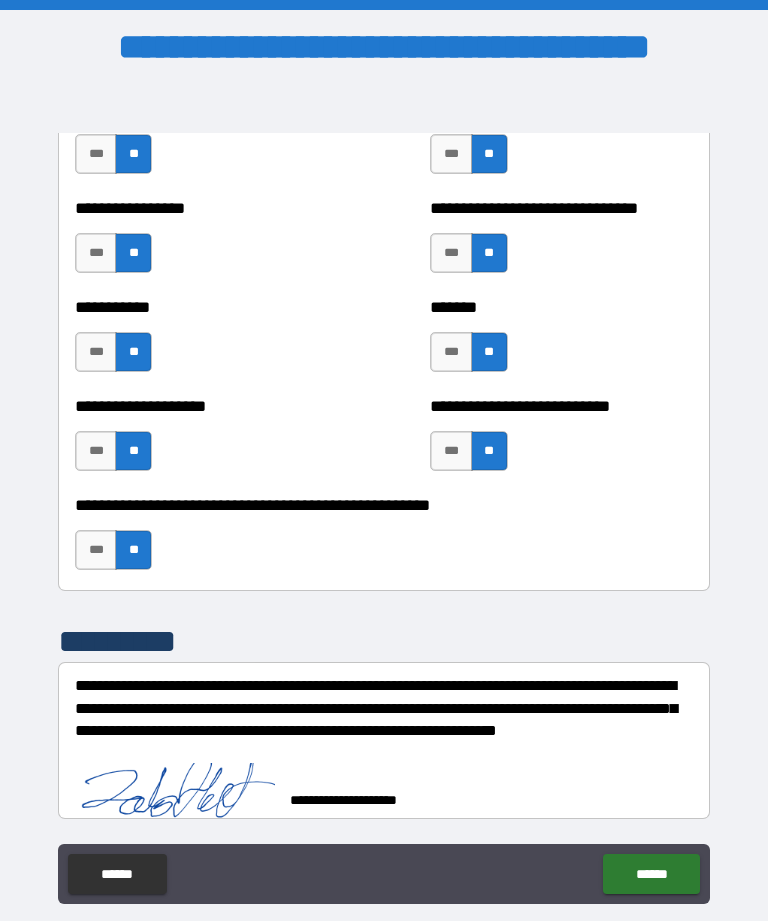 scroll, scrollTop: 7954, scrollLeft: 0, axis: vertical 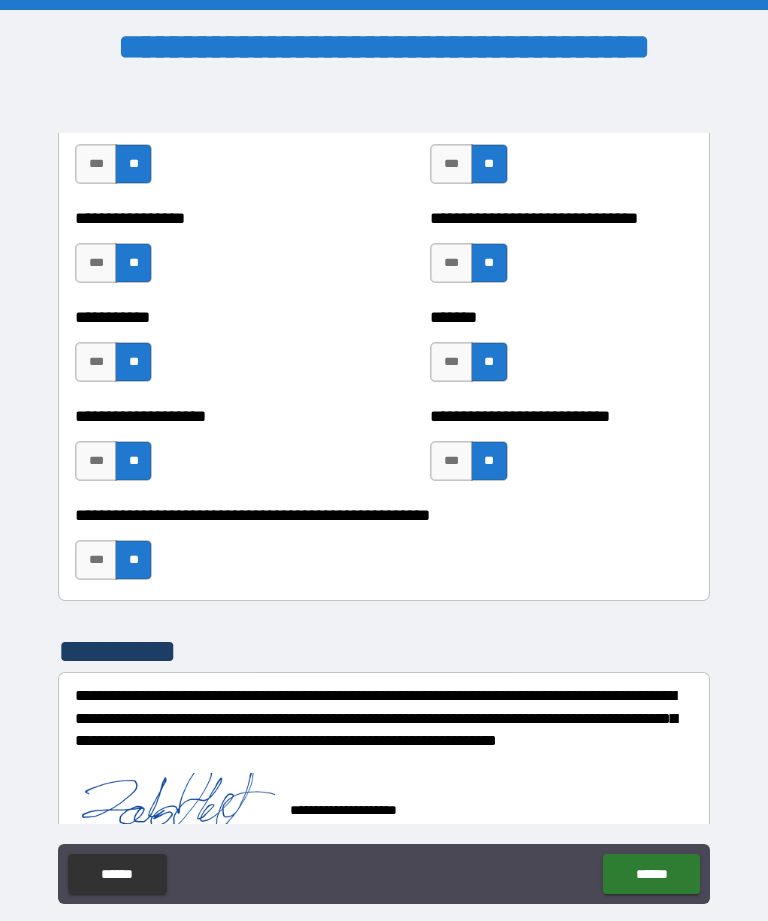 click on "******" at bounding box center (651, 874) 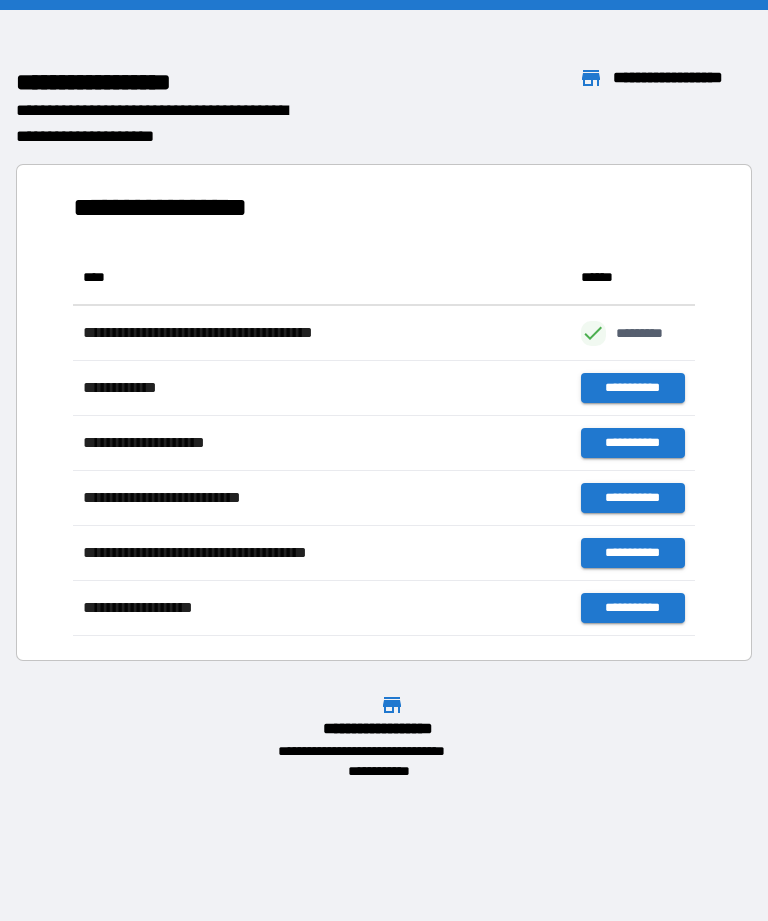 scroll, scrollTop: 386, scrollLeft: 622, axis: both 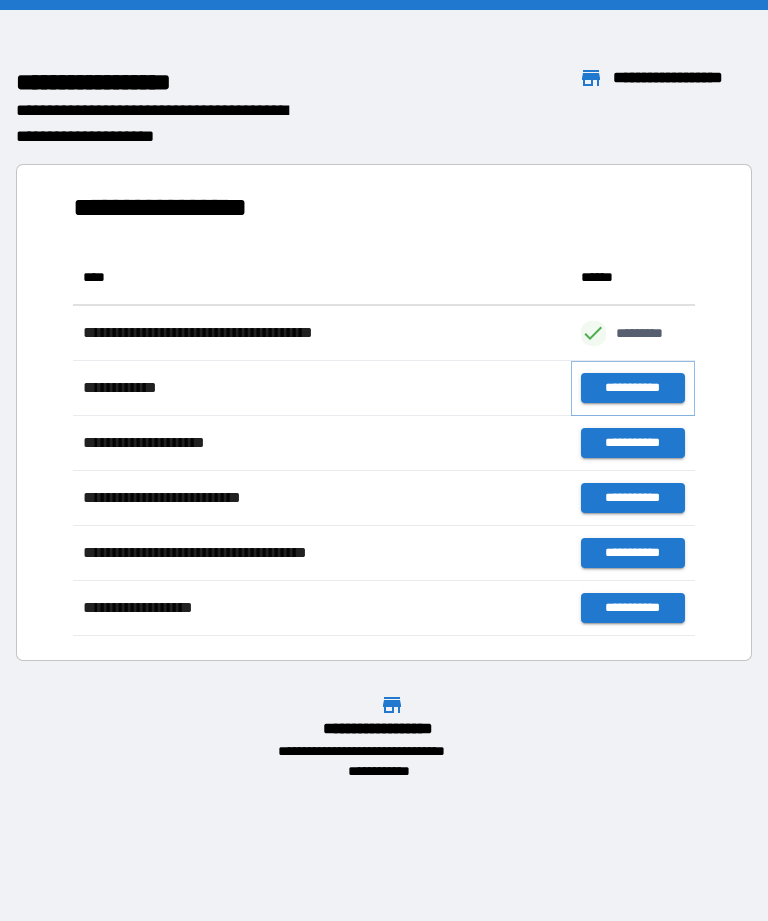 click on "**********" at bounding box center (633, 388) 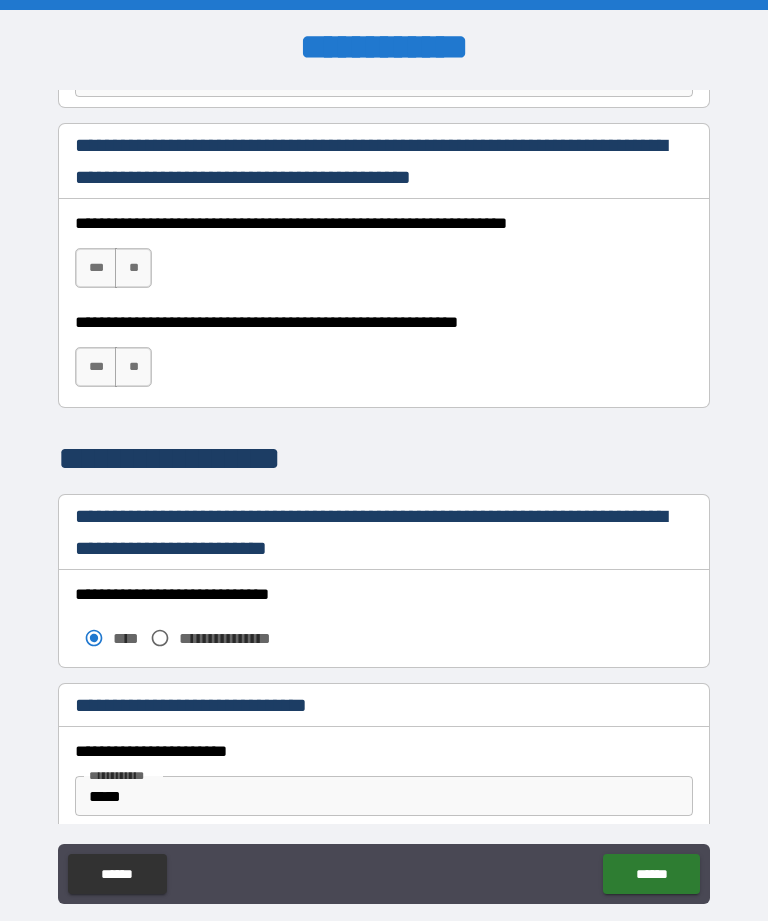 scroll, scrollTop: 1311, scrollLeft: 0, axis: vertical 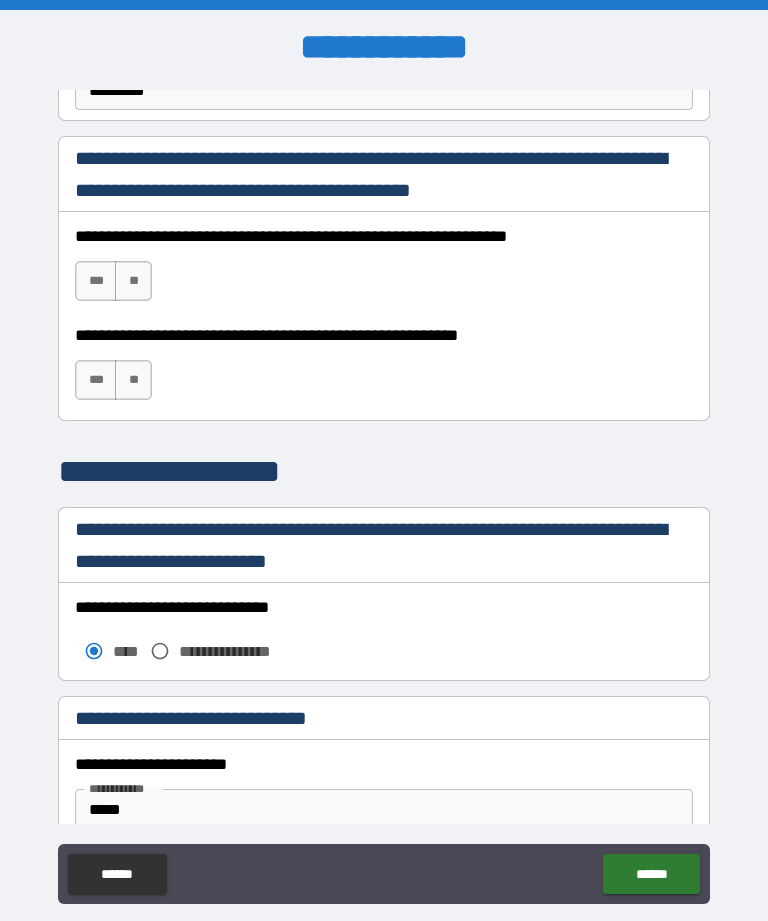 click on "**" at bounding box center [133, 281] 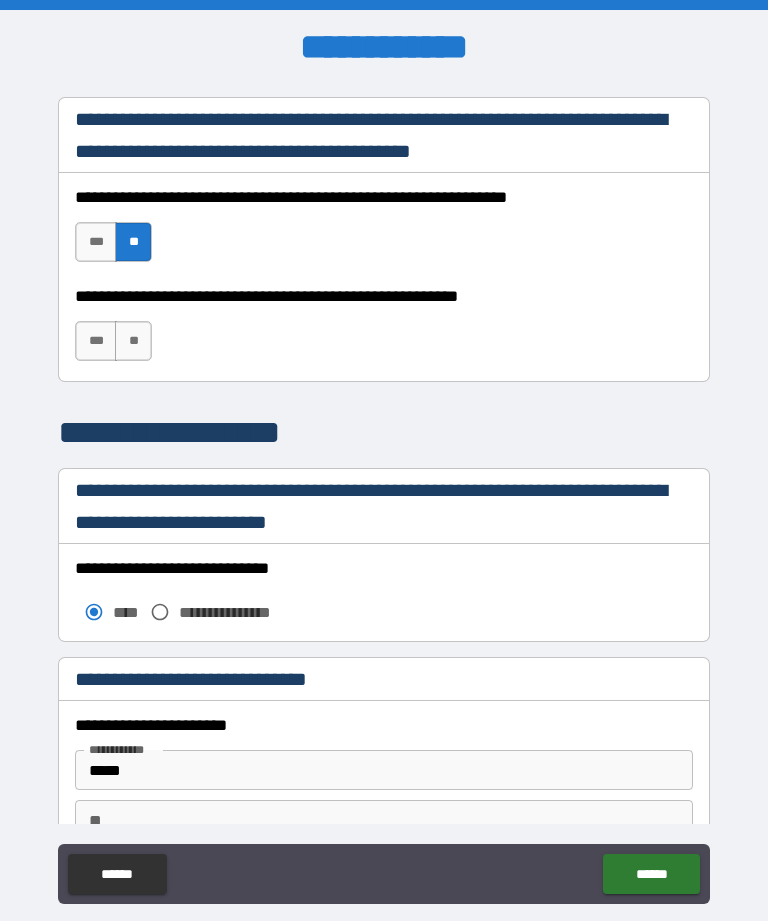 scroll, scrollTop: 1347, scrollLeft: 0, axis: vertical 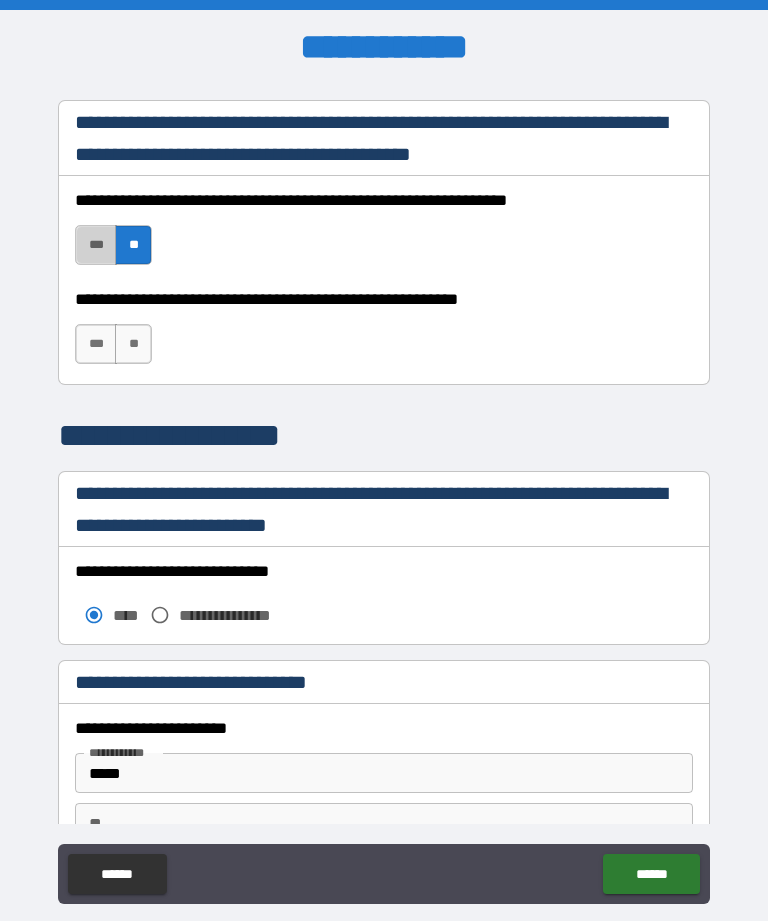 click on "***" at bounding box center (96, 245) 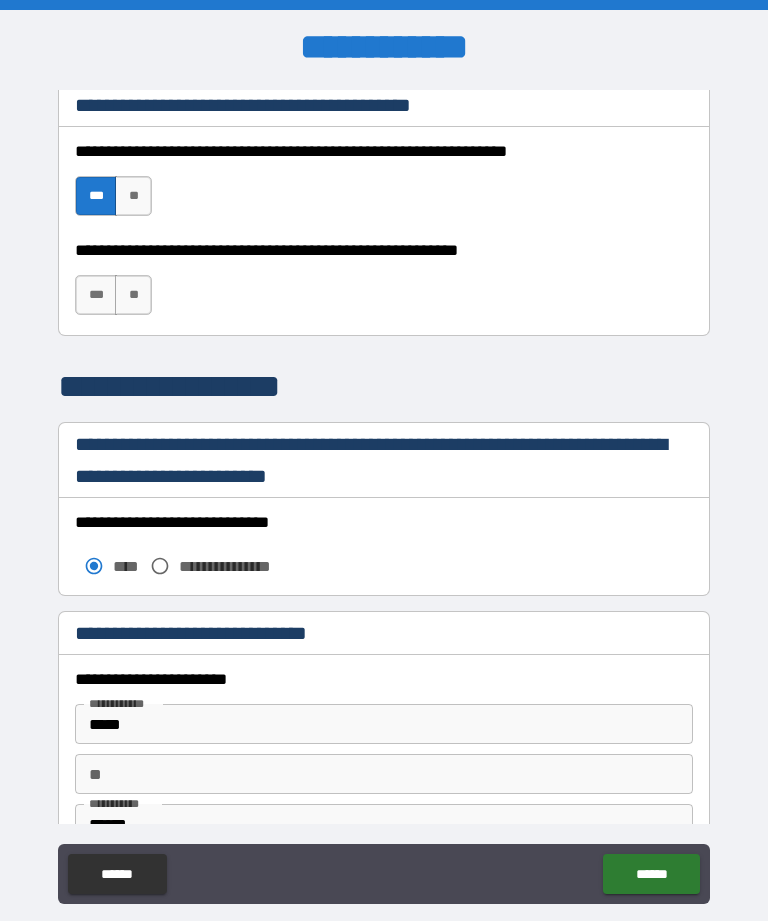 scroll, scrollTop: 1405, scrollLeft: 0, axis: vertical 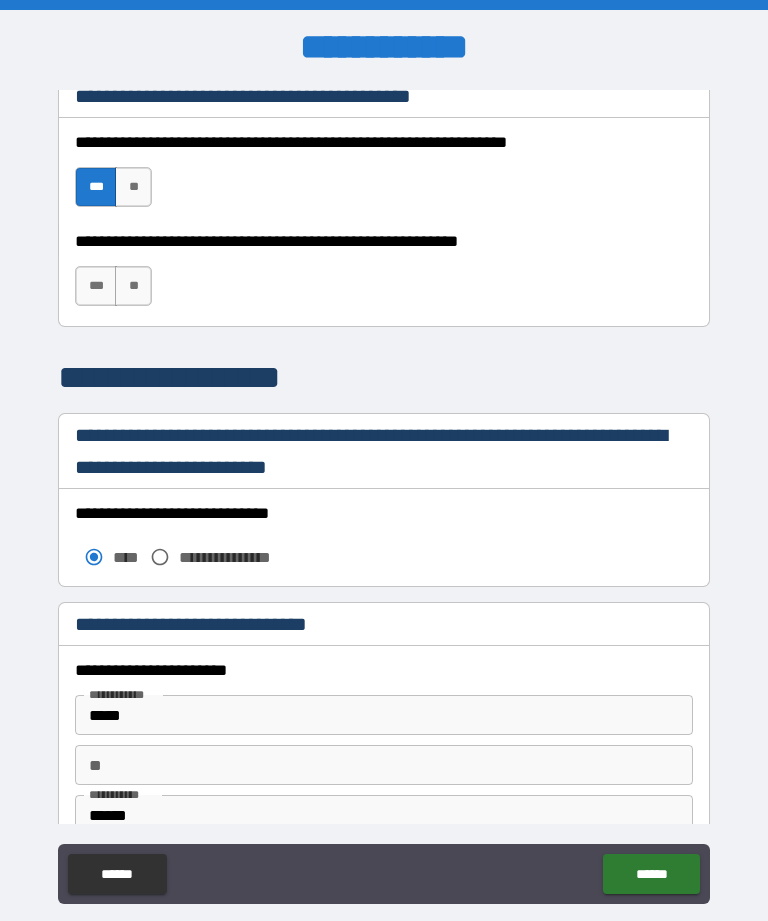 click on "**" at bounding box center (133, 187) 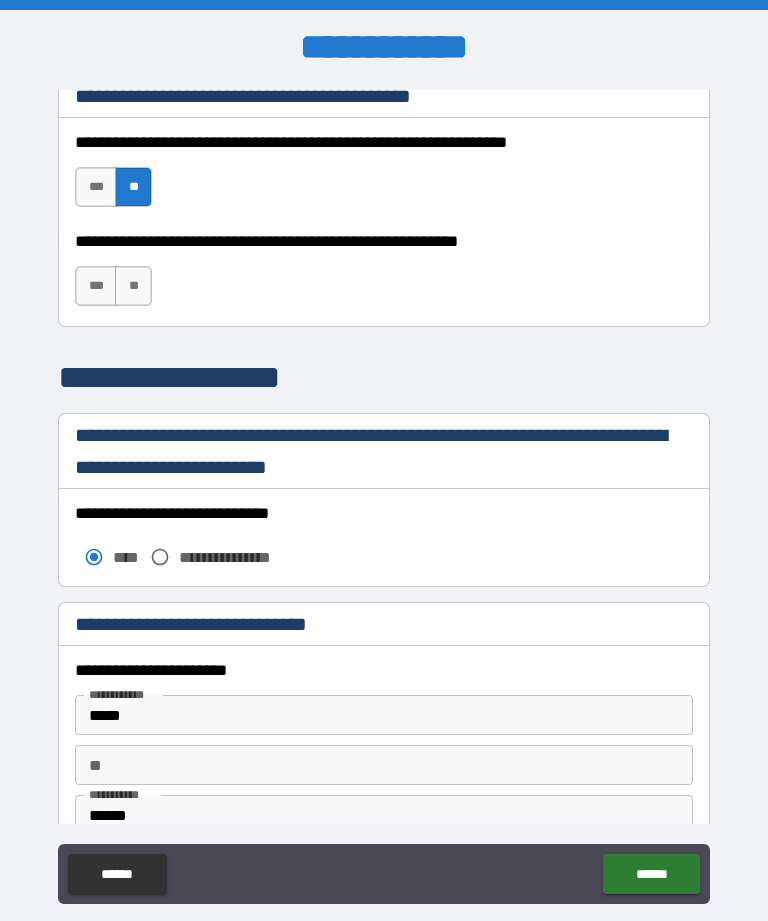 click on "***" at bounding box center [96, 286] 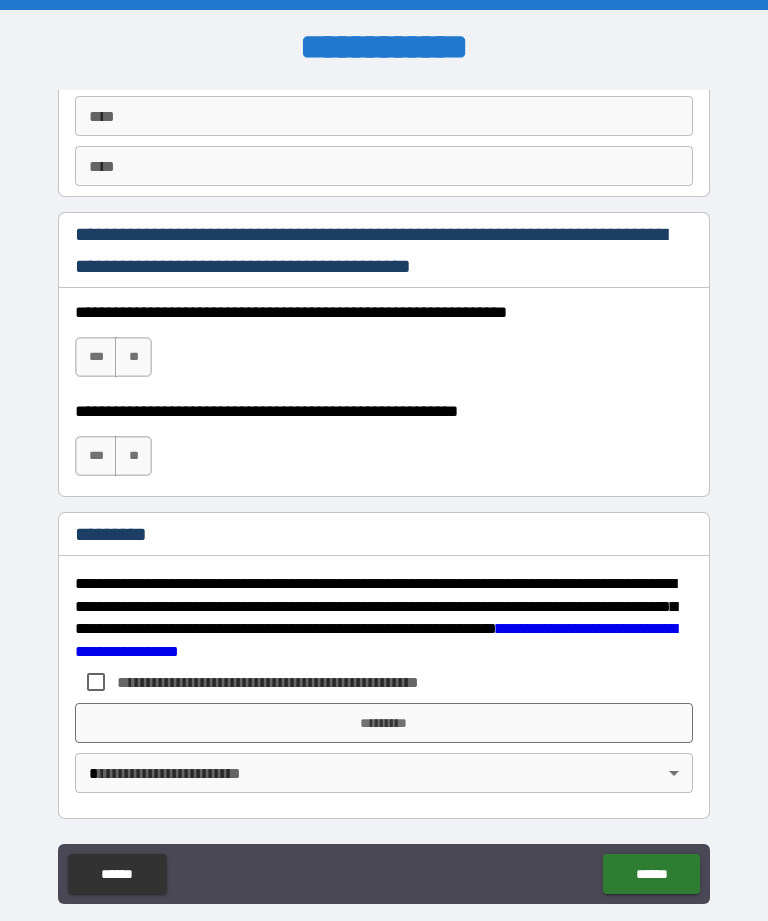 scroll, scrollTop: 2872, scrollLeft: 0, axis: vertical 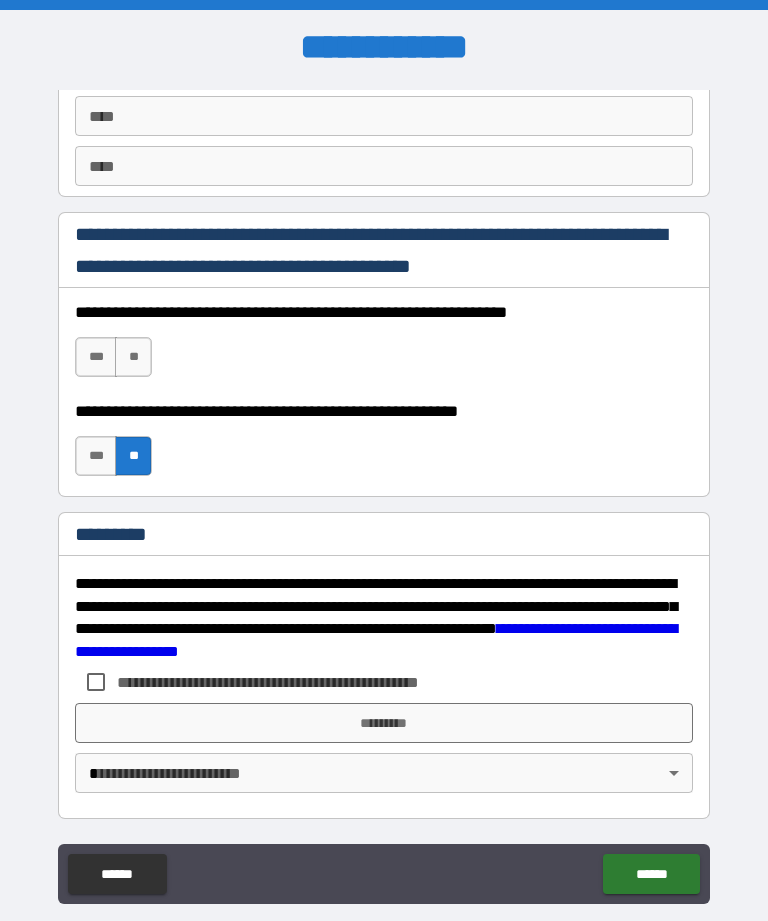 click on "***" at bounding box center [96, 456] 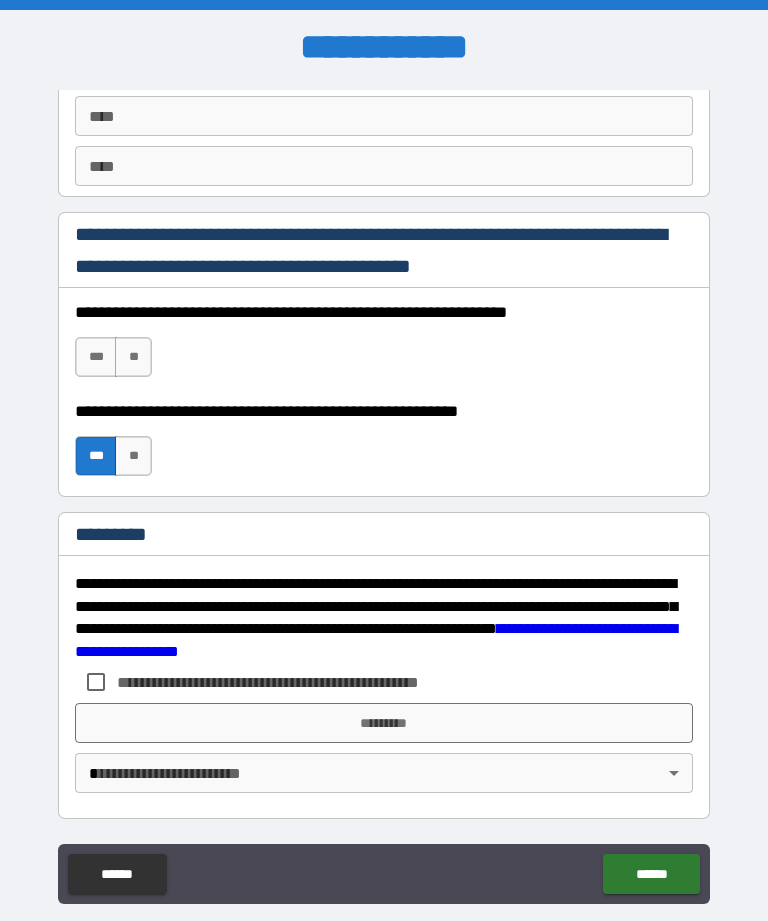 click on "**" at bounding box center (133, 357) 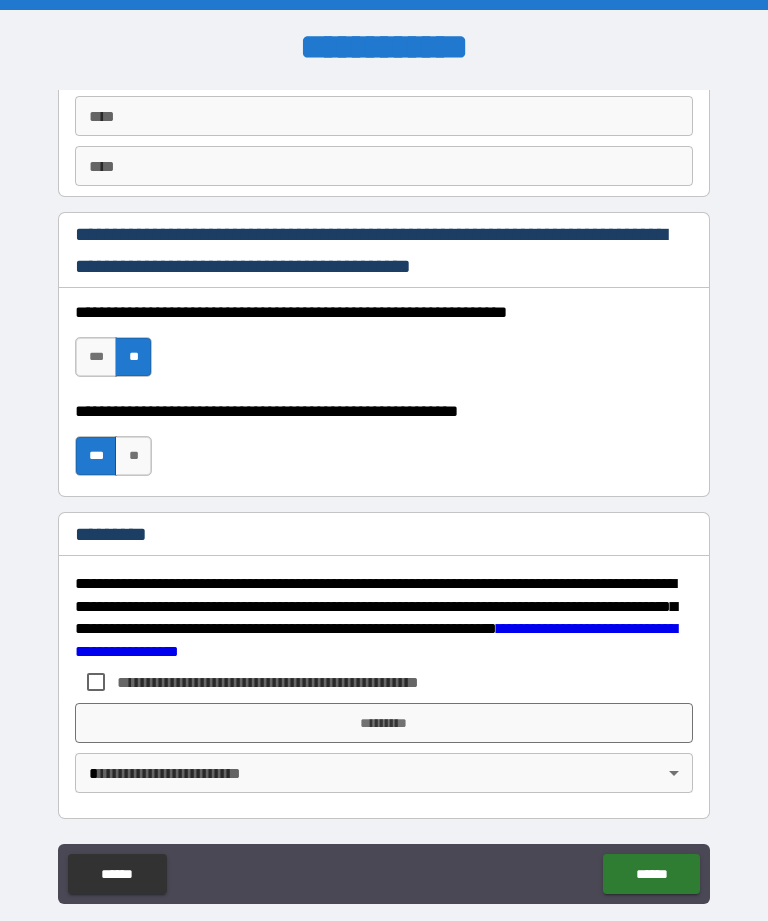 click on "*********" at bounding box center [384, 723] 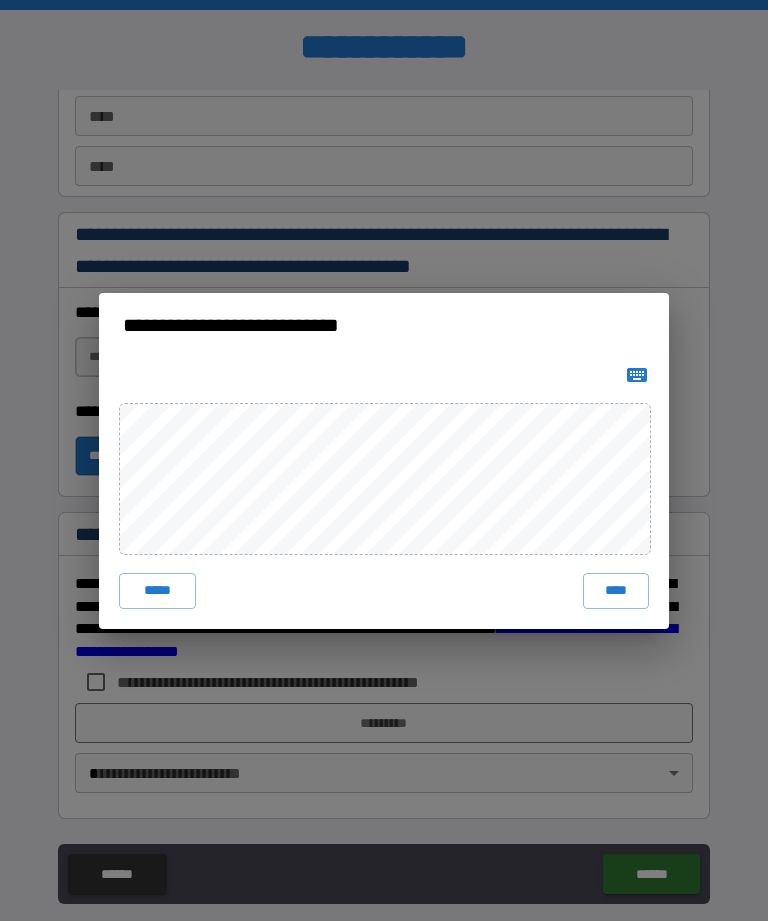 click on "****" at bounding box center [616, 591] 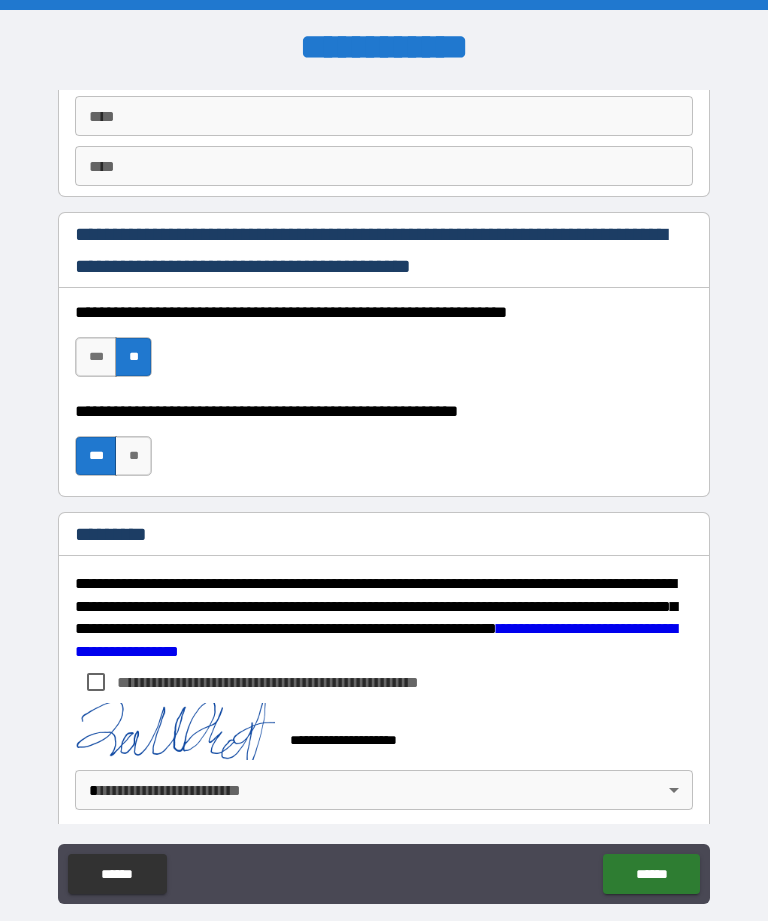 click on "******" at bounding box center (651, 874) 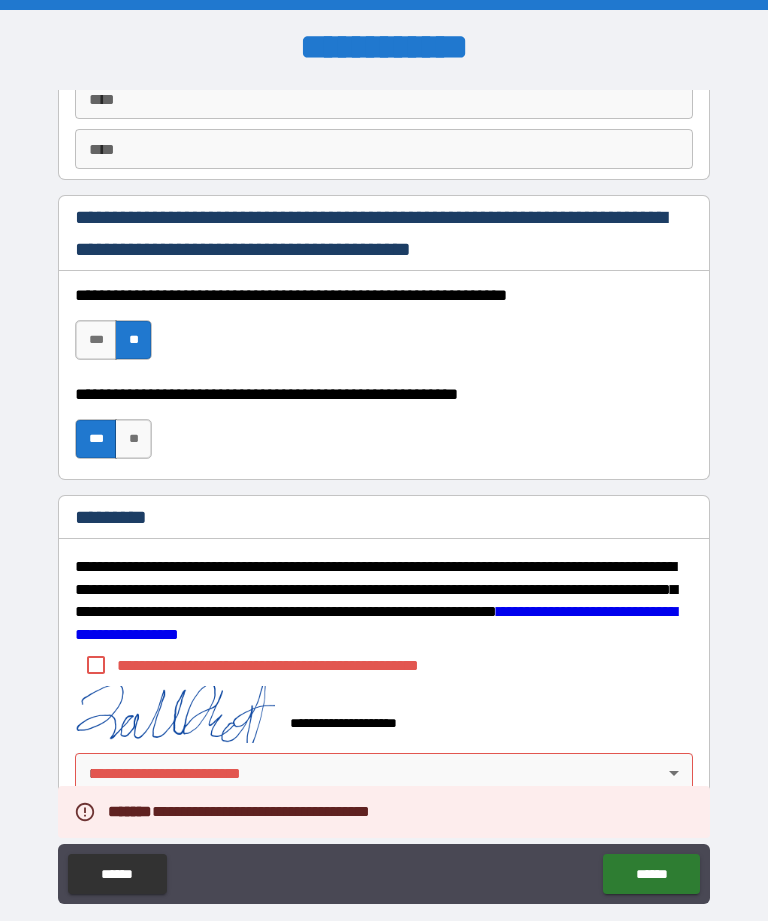 scroll, scrollTop: 2889, scrollLeft: 0, axis: vertical 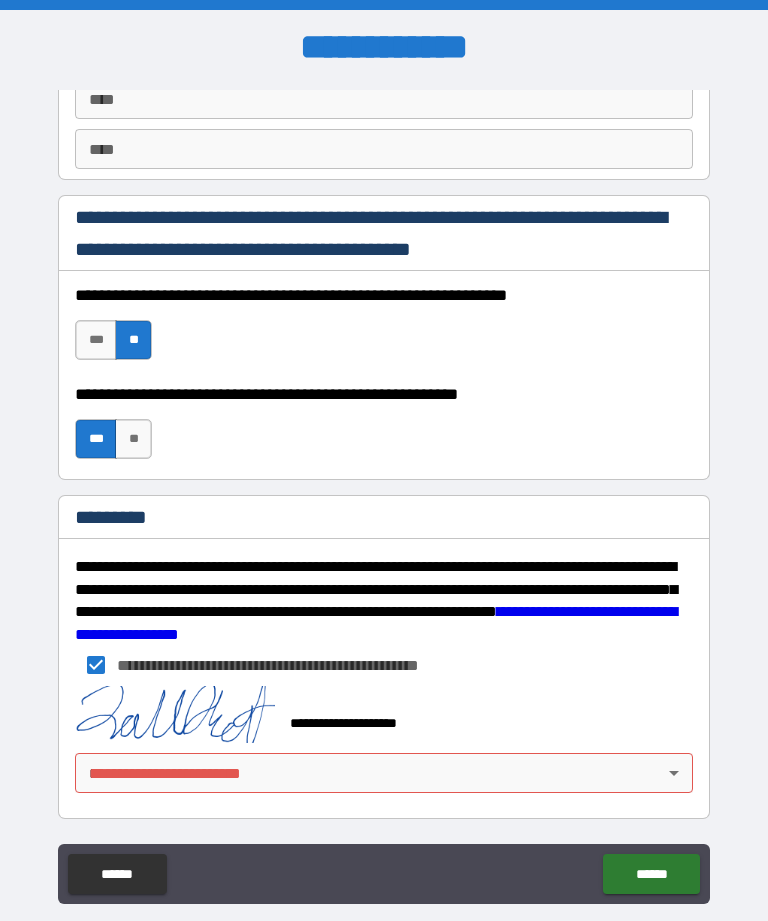 click on "******" at bounding box center [651, 874] 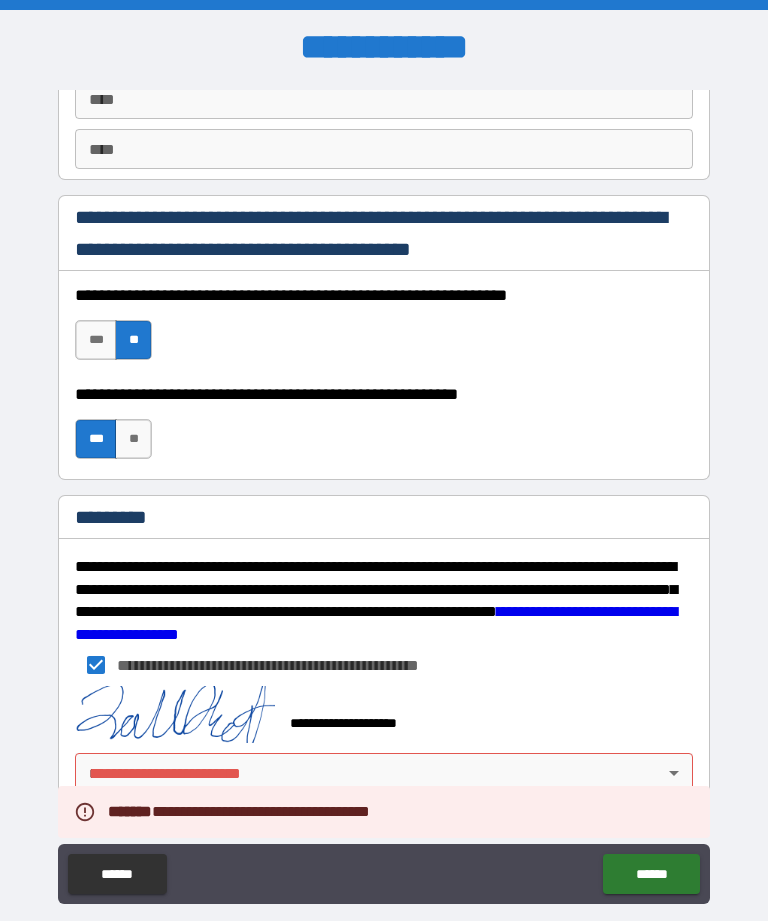 scroll, scrollTop: 2889, scrollLeft: 0, axis: vertical 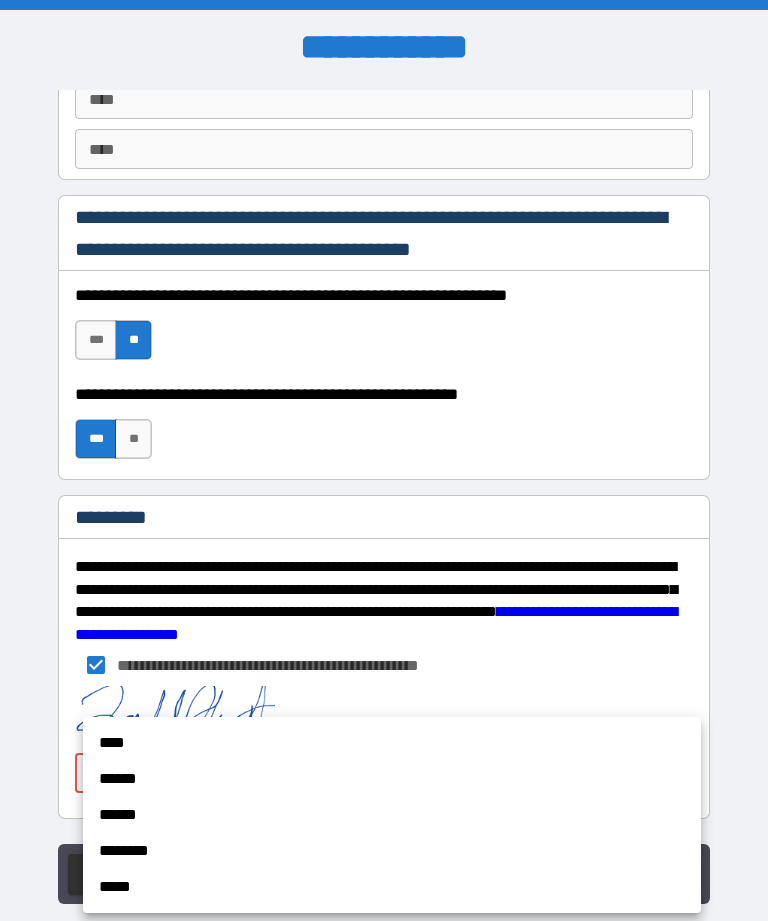 click on "****" at bounding box center [392, 743] 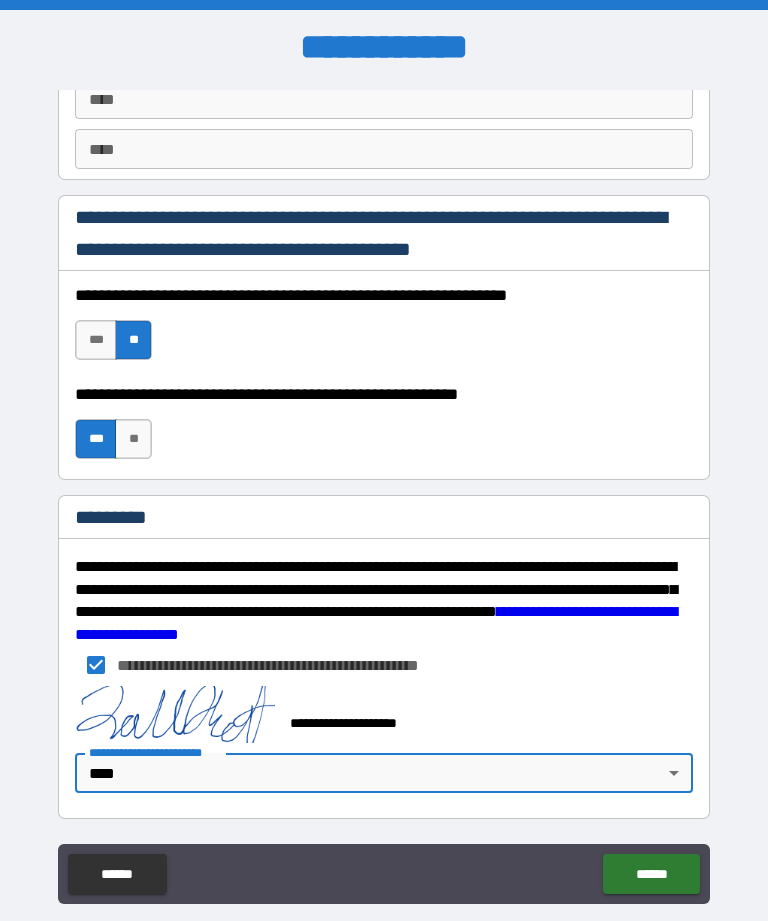 click on "******" at bounding box center (651, 874) 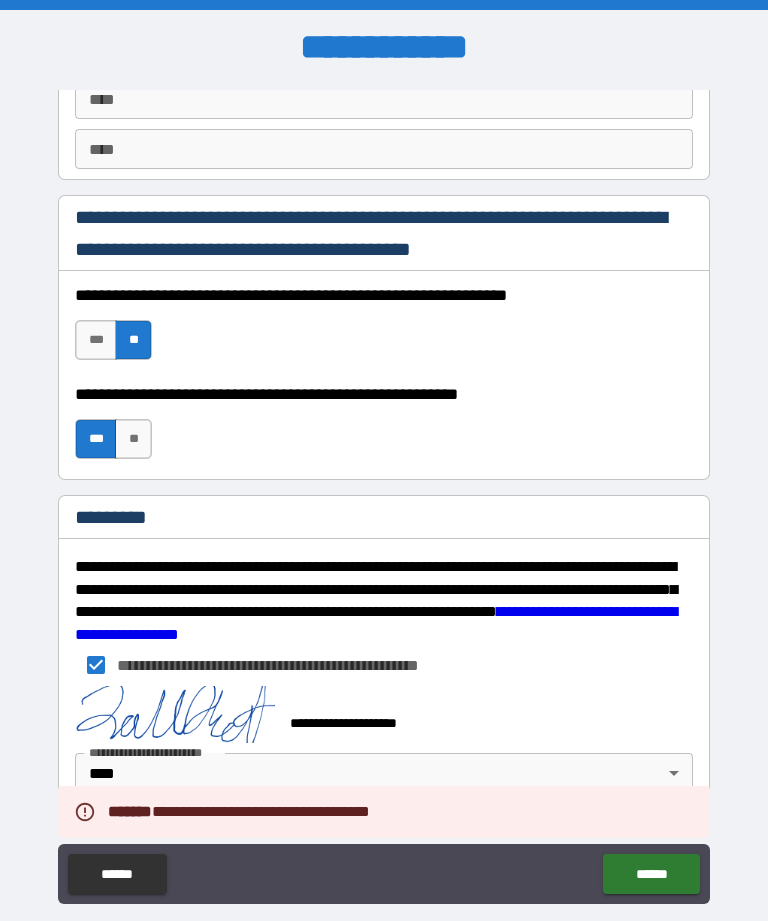 click on "**********" at bounding box center [384, 492] 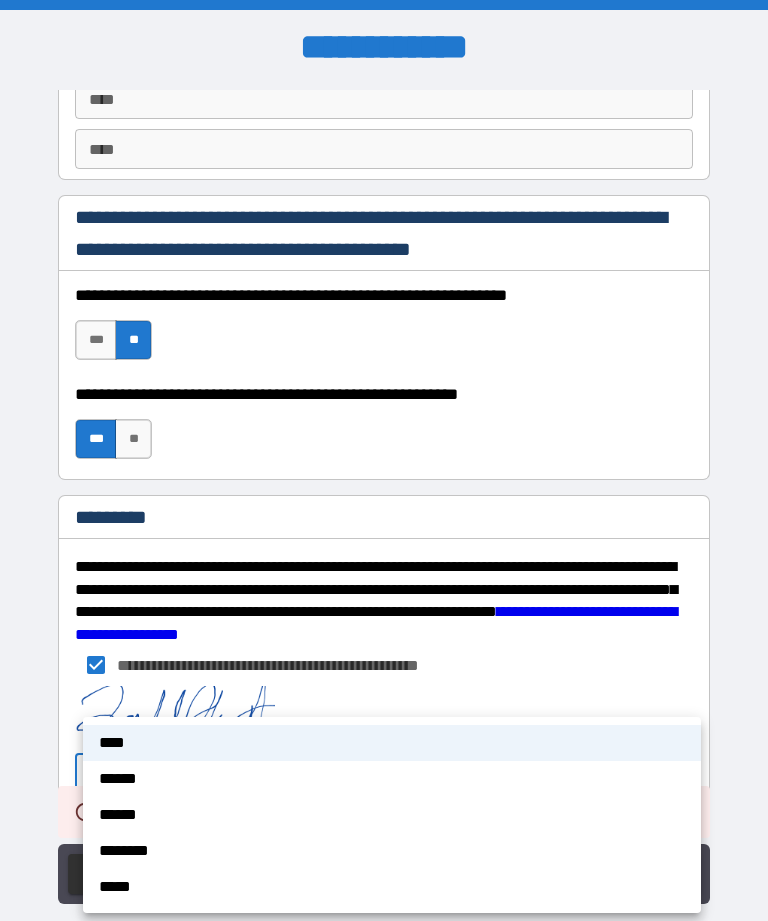 click on "*****" at bounding box center (392, 887) 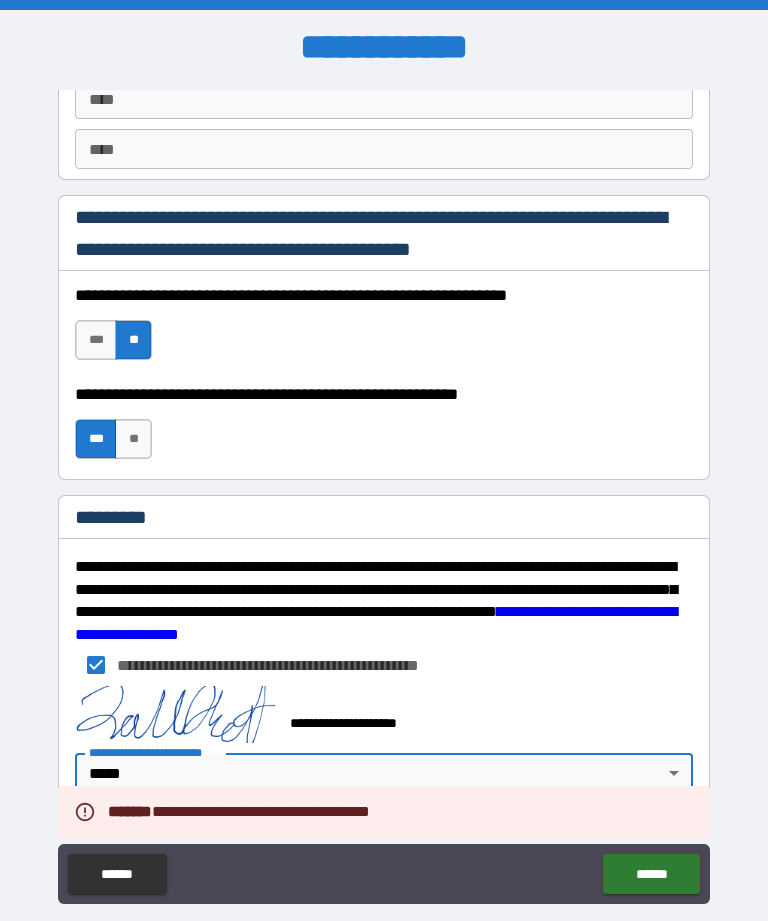 click on "******" at bounding box center (651, 874) 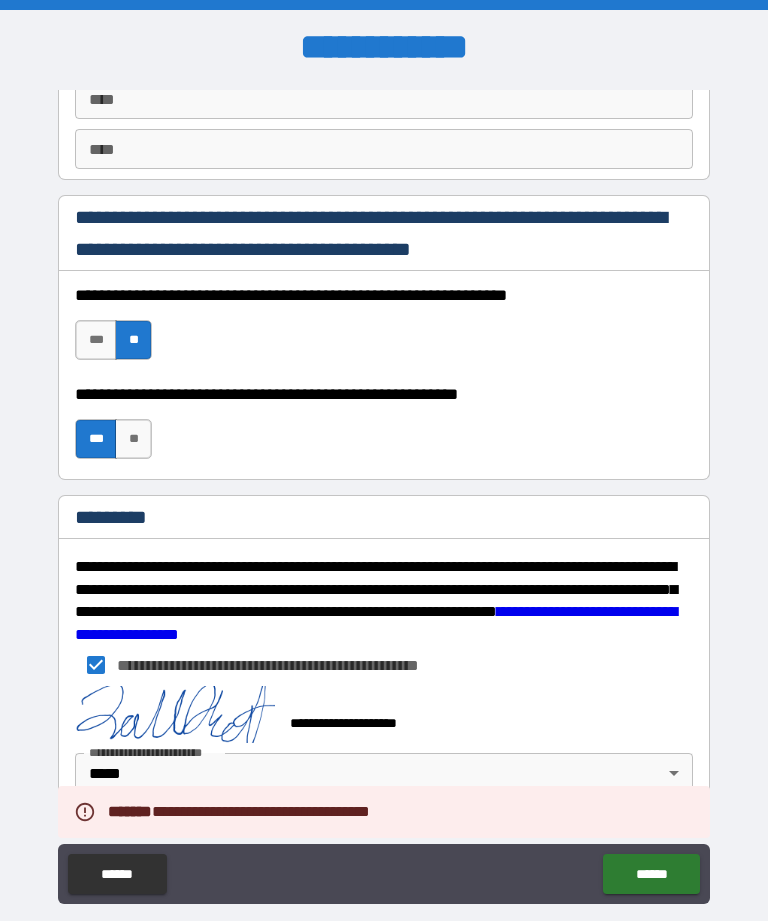click on "**********" at bounding box center [384, 492] 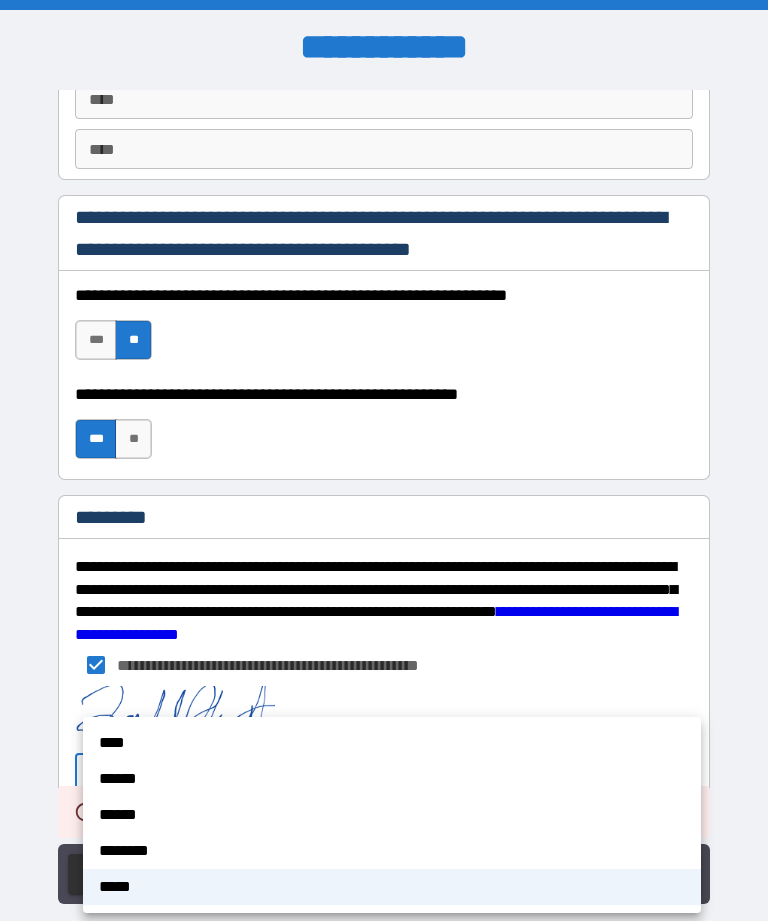 click on "******" at bounding box center (392, 815) 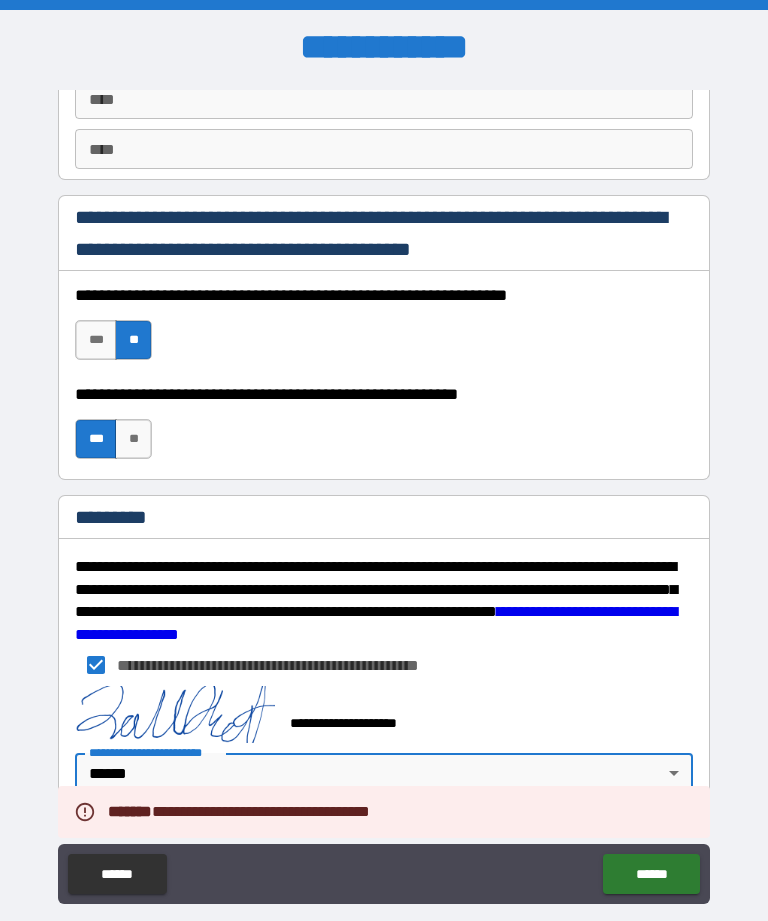 click on "******" at bounding box center [651, 874] 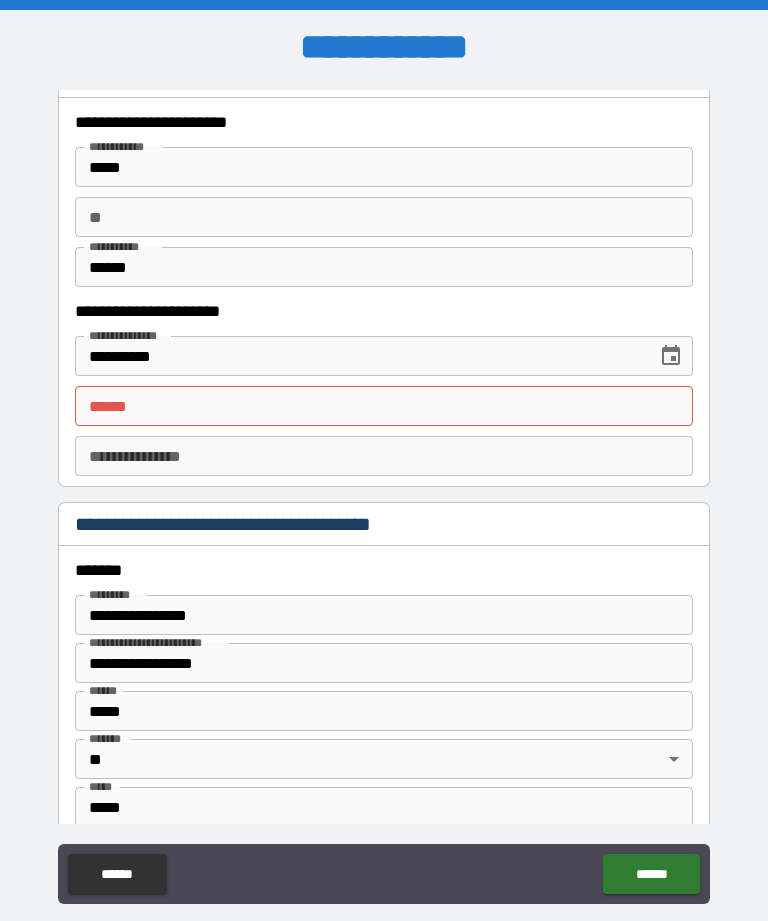 scroll, scrollTop: 1950, scrollLeft: 0, axis: vertical 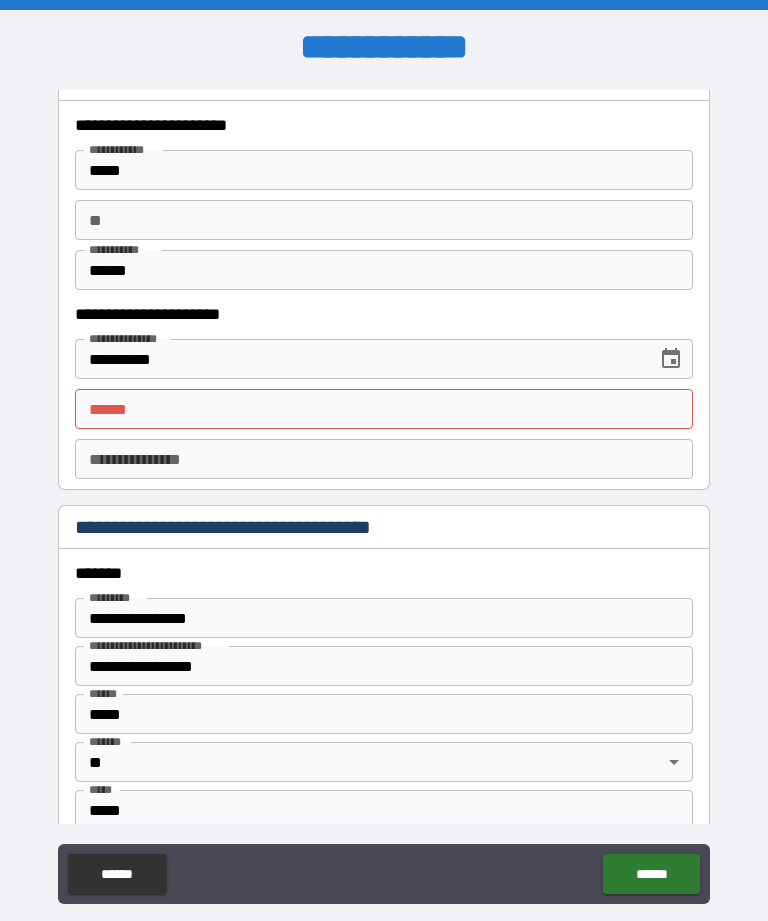 click on "****   *" at bounding box center [384, 409] 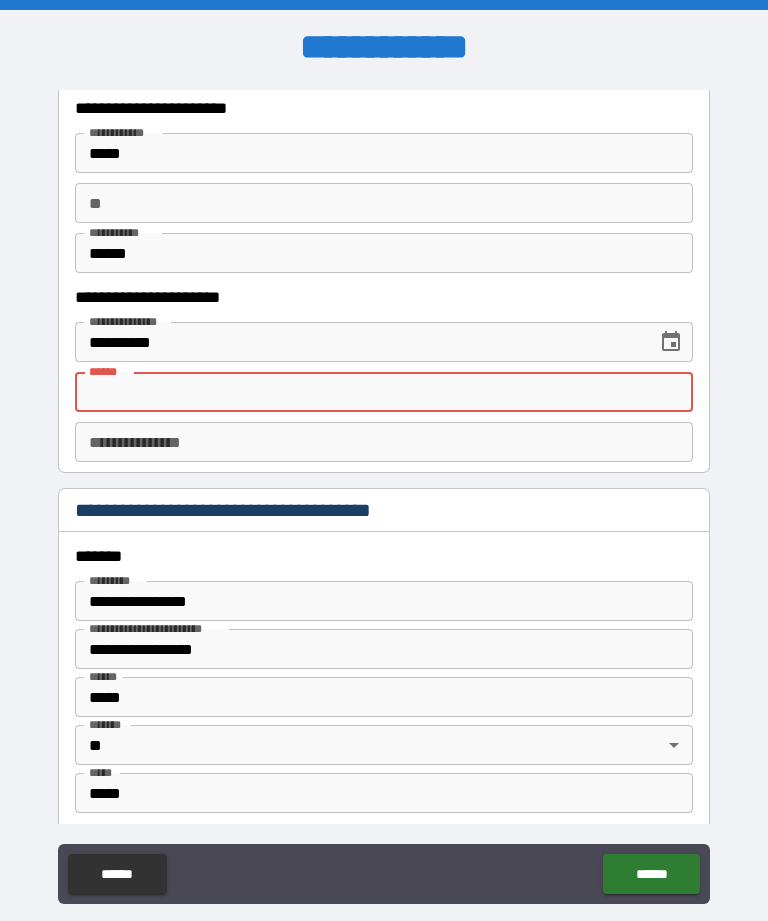 scroll, scrollTop: 1967, scrollLeft: 0, axis: vertical 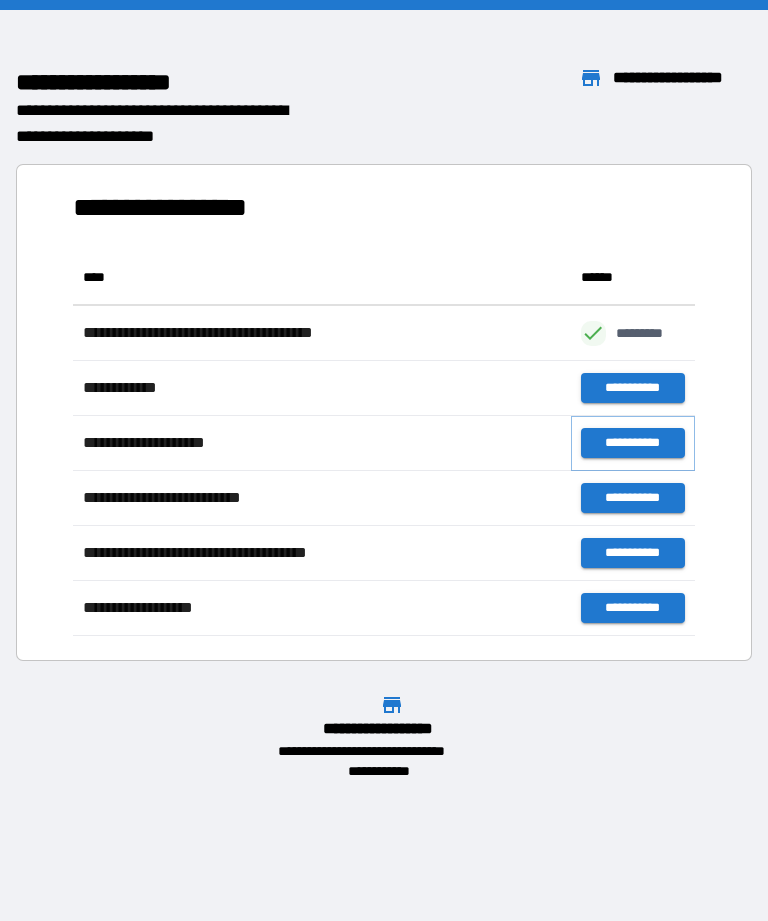 click on "**********" at bounding box center [633, 443] 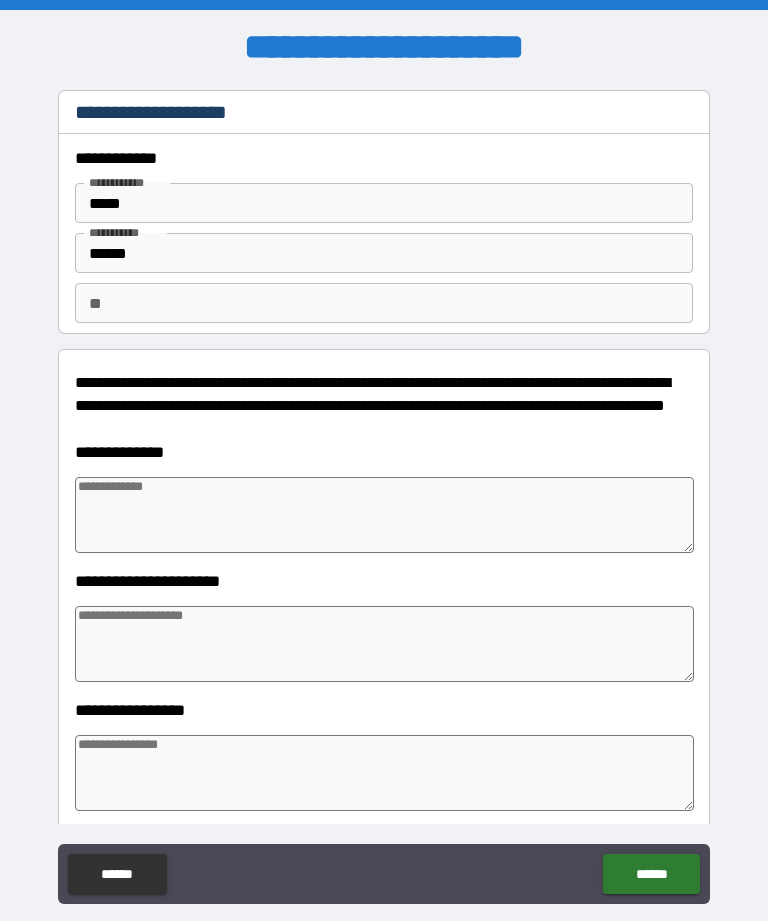 type on "*" 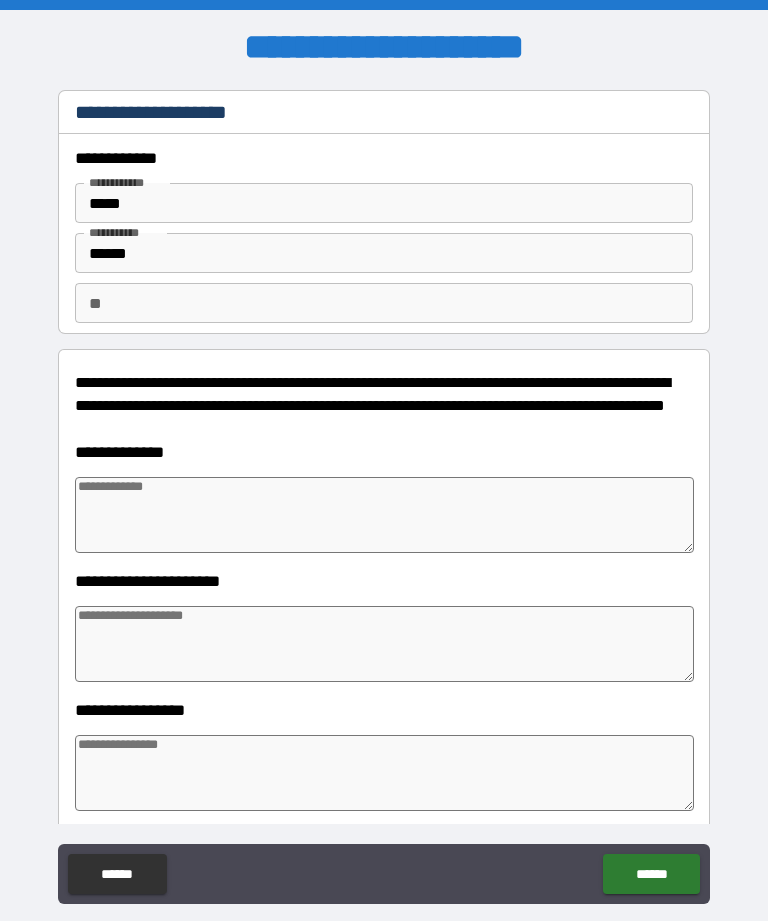 type on "*" 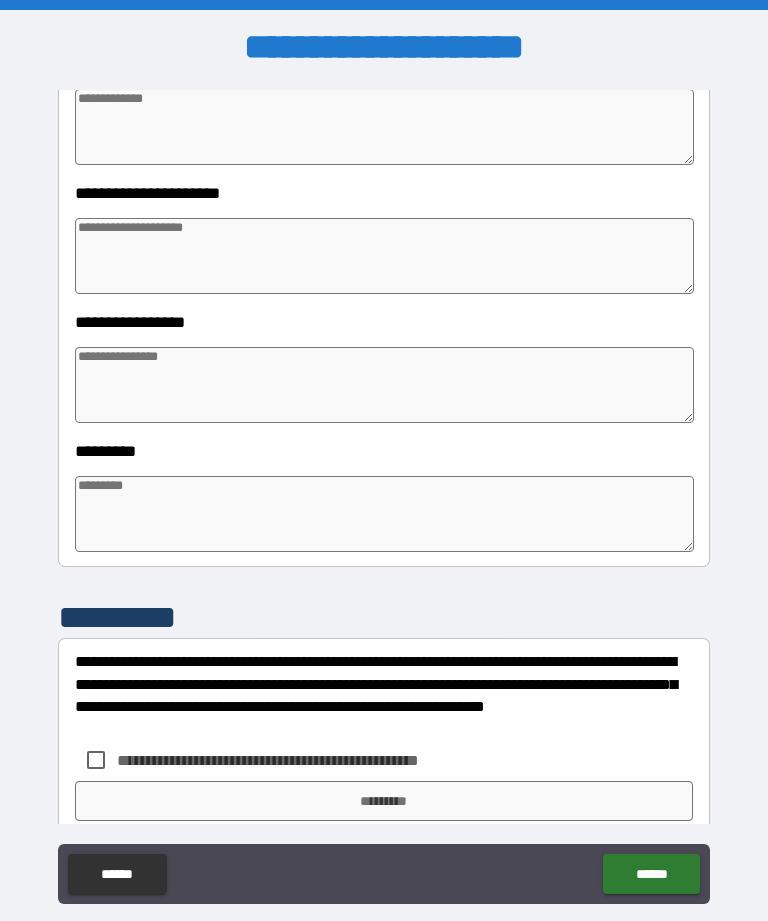 scroll, scrollTop: 389, scrollLeft: 0, axis: vertical 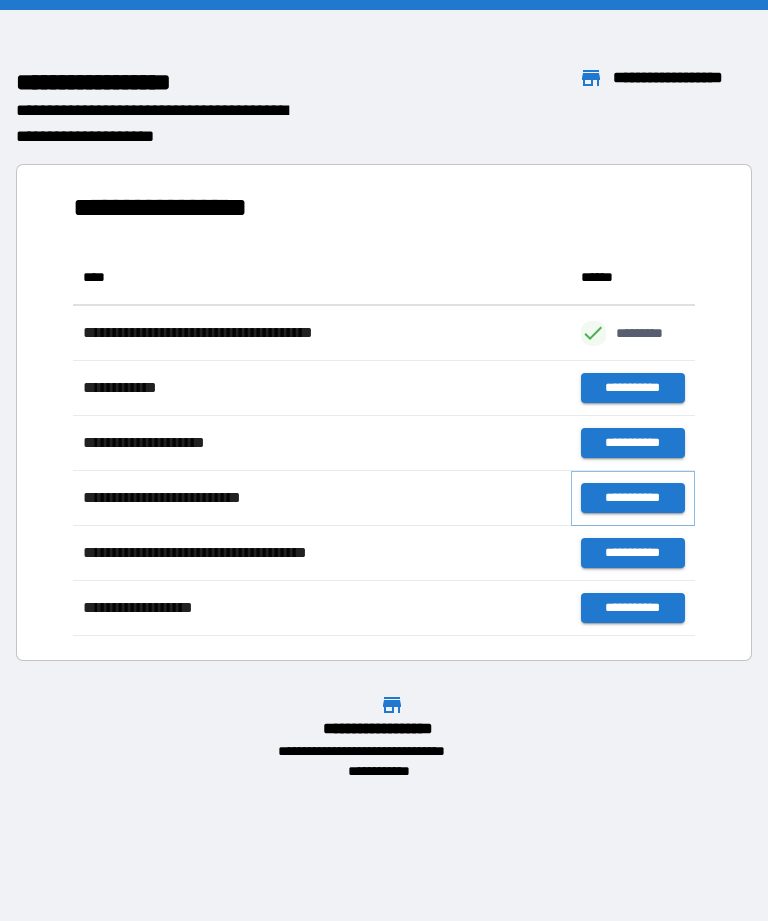 click on "**********" at bounding box center (633, 498) 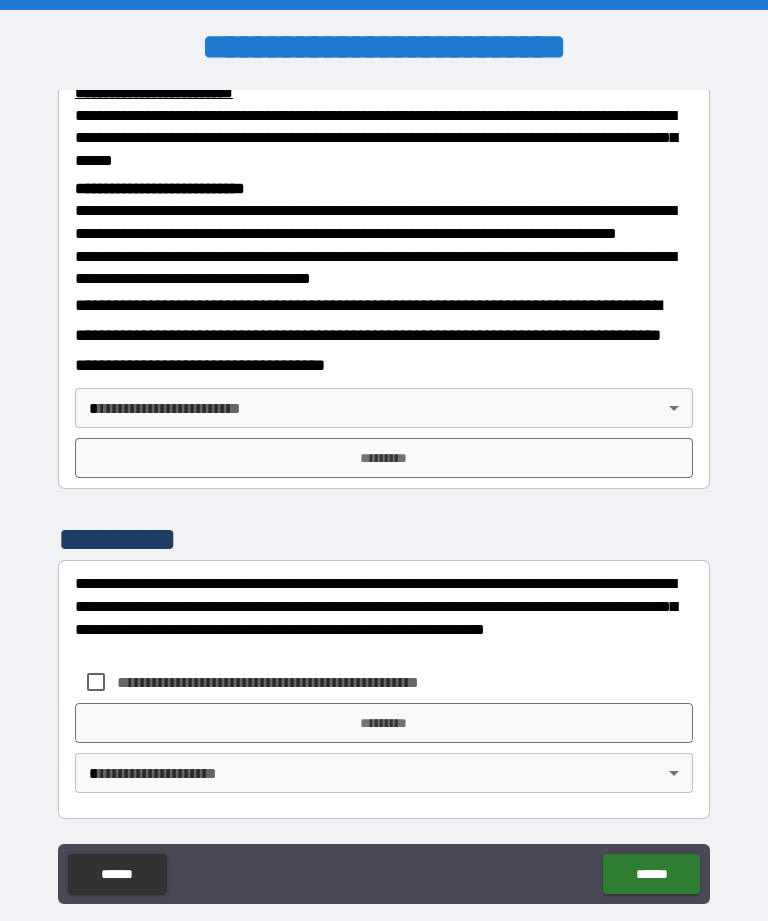 scroll, scrollTop: 734, scrollLeft: 0, axis: vertical 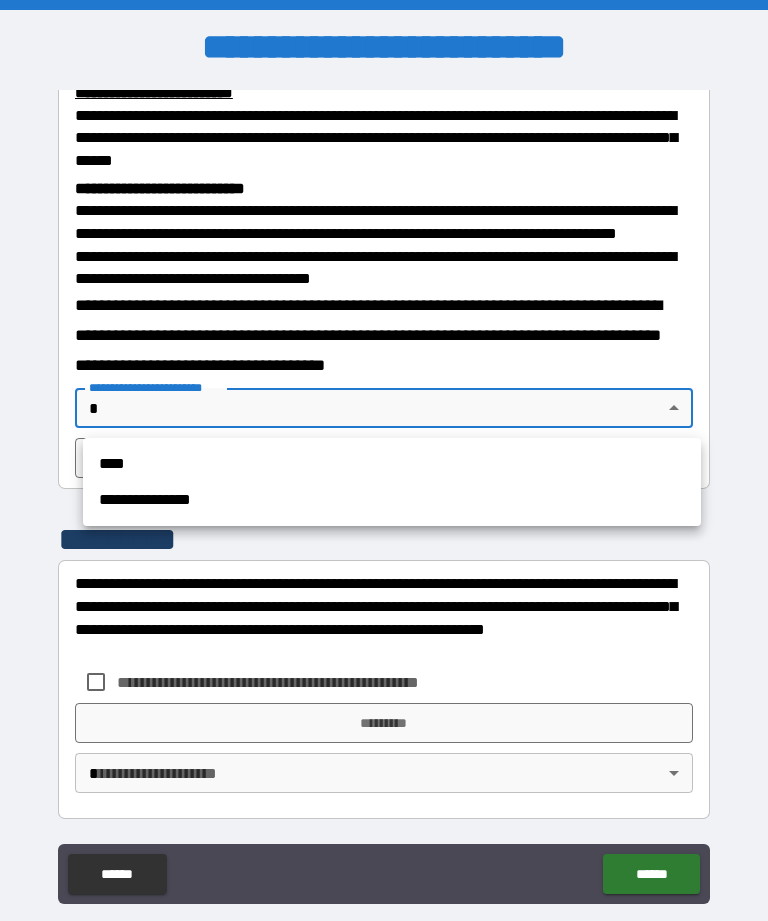 click on "****" at bounding box center (392, 464) 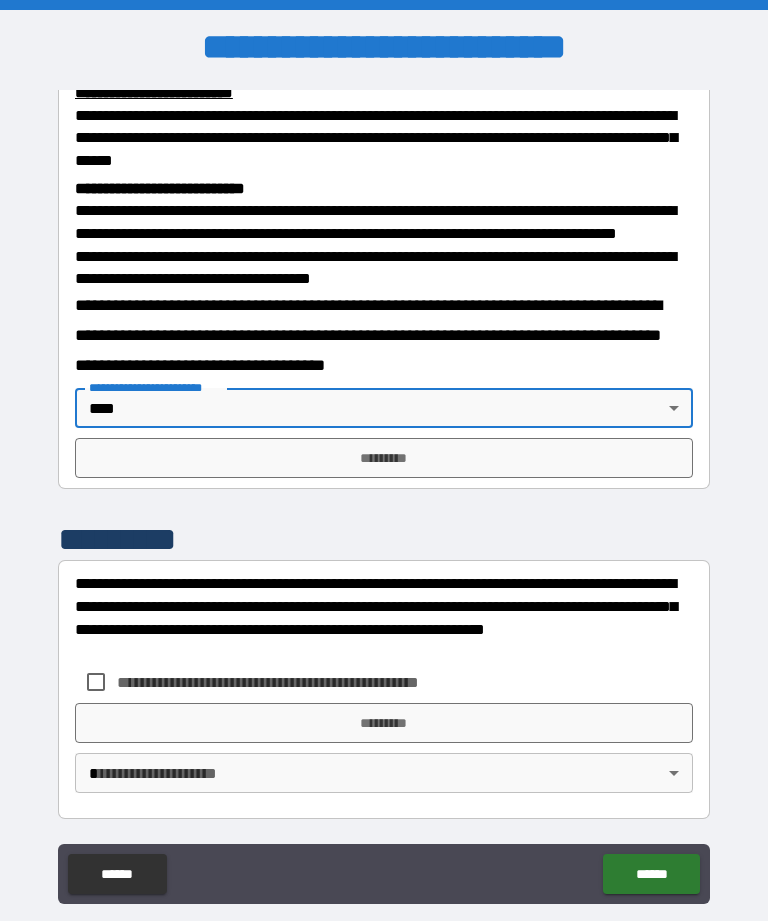 click on "*********" at bounding box center (384, 458) 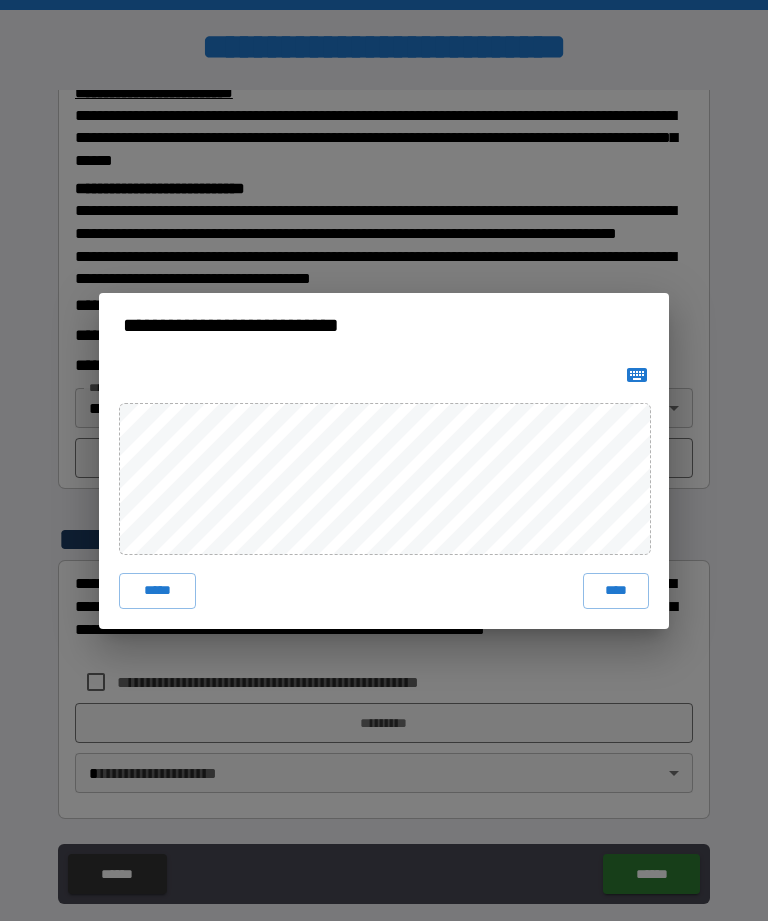 click on "****" at bounding box center (616, 591) 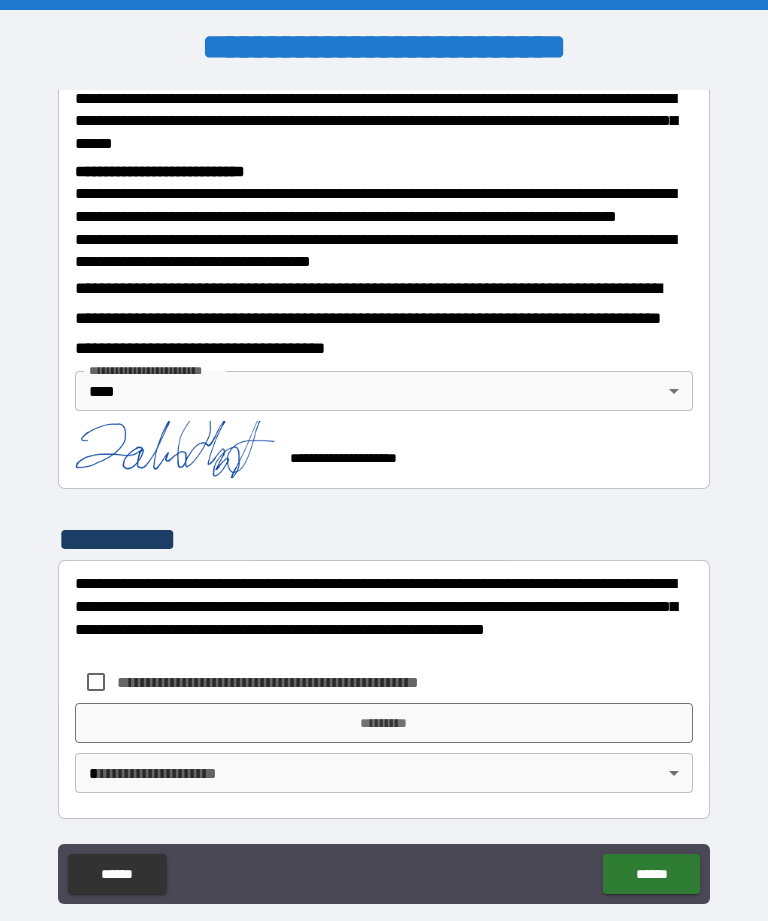 scroll, scrollTop: 751, scrollLeft: 0, axis: vertical 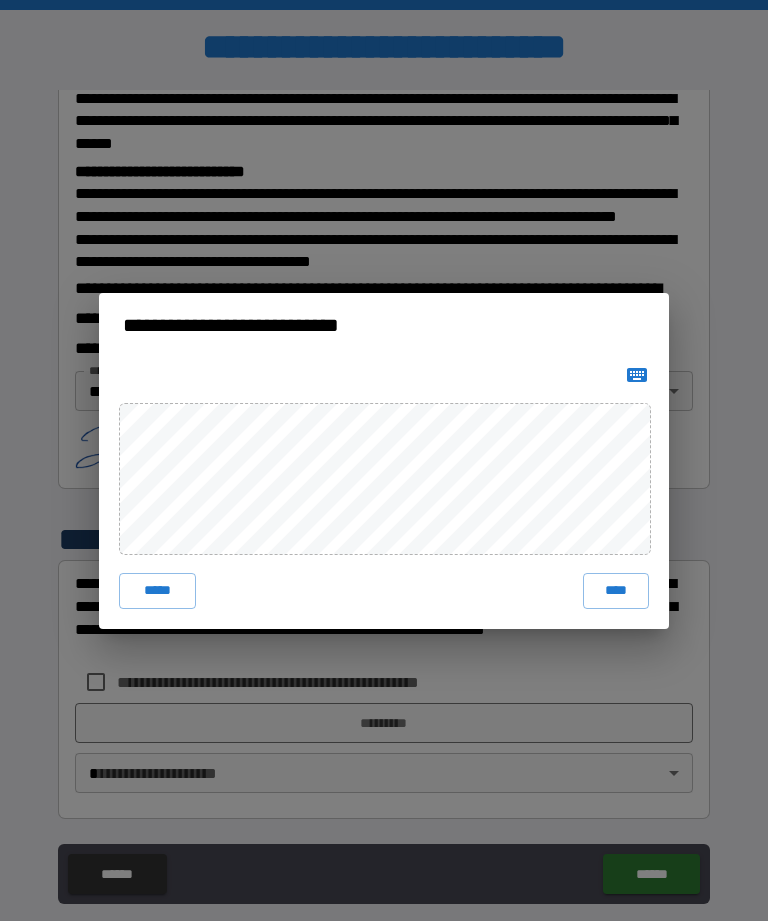 click on "****" at bounding box center (616, 591) 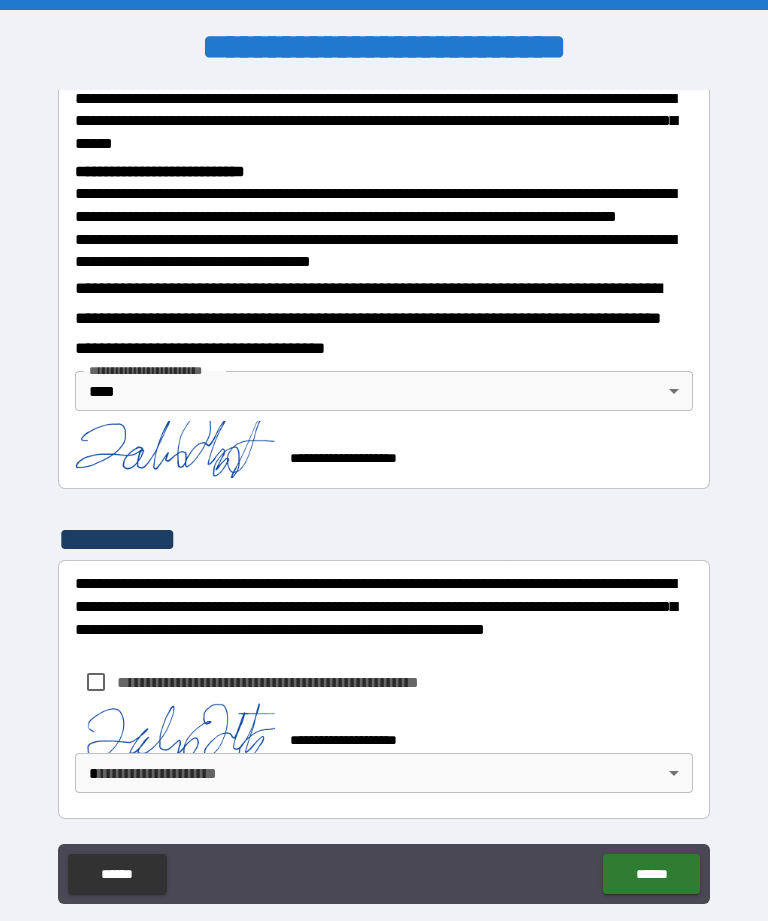 scroll, scrollTop: 741, scrollLeft: 0, axis: vertical 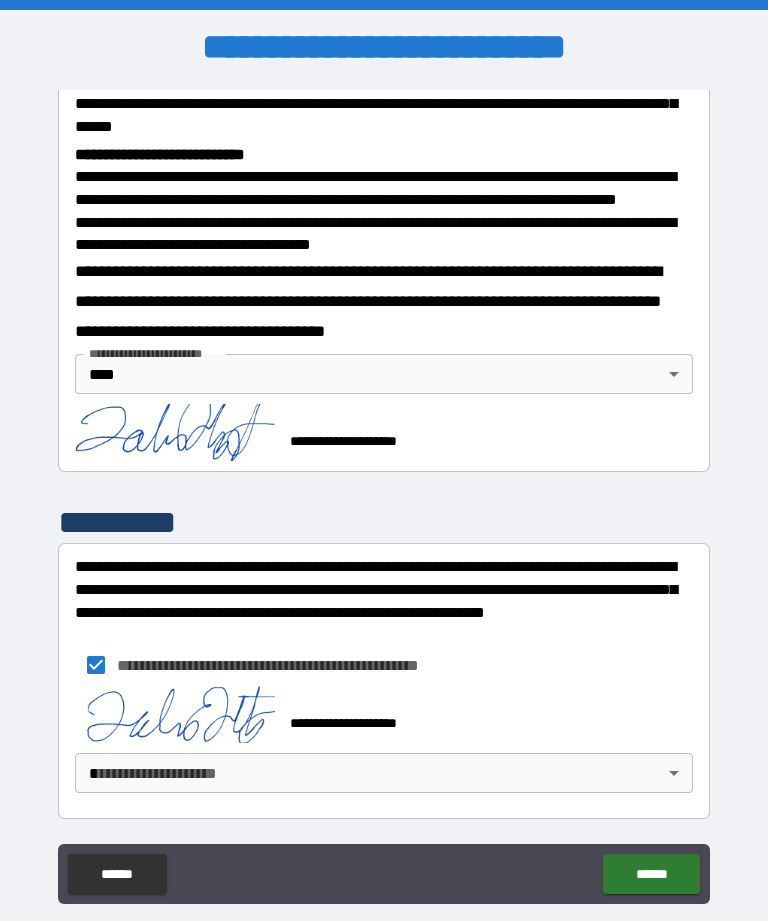 click on "**********" at bounding box center (384, 492) 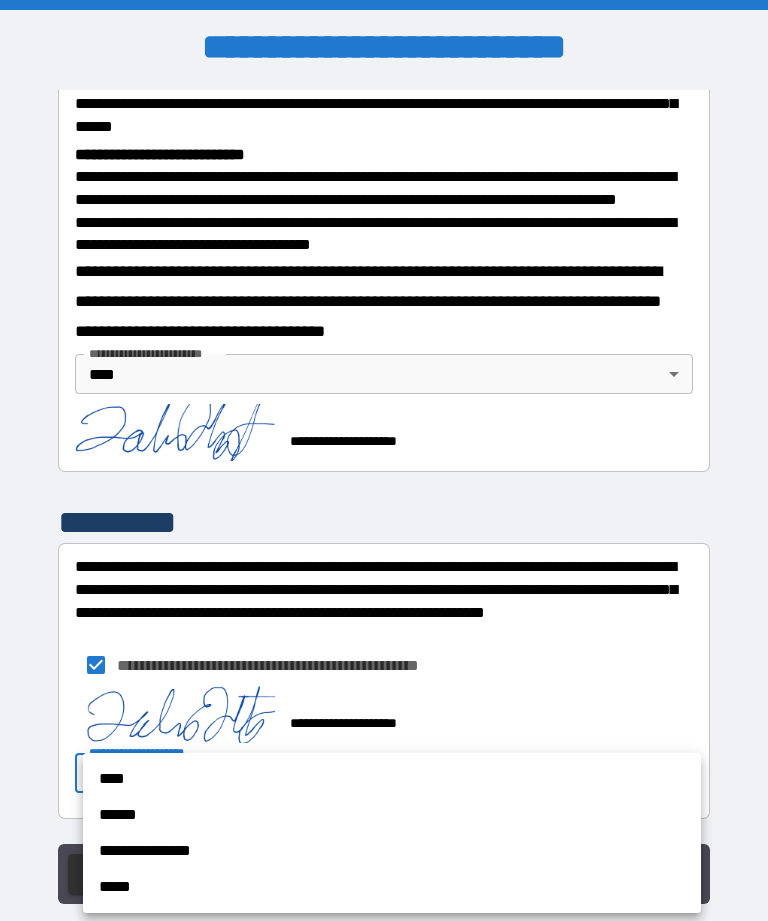 click on "****" at bounding box center (392, 779) 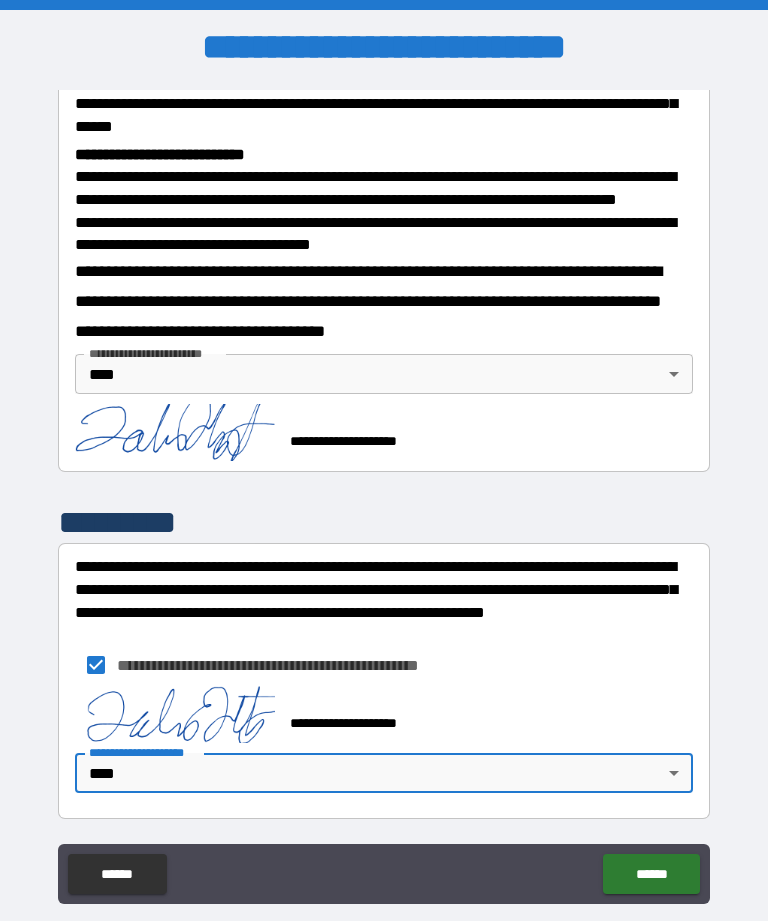 click on "******" at bounding box center [651, 874] 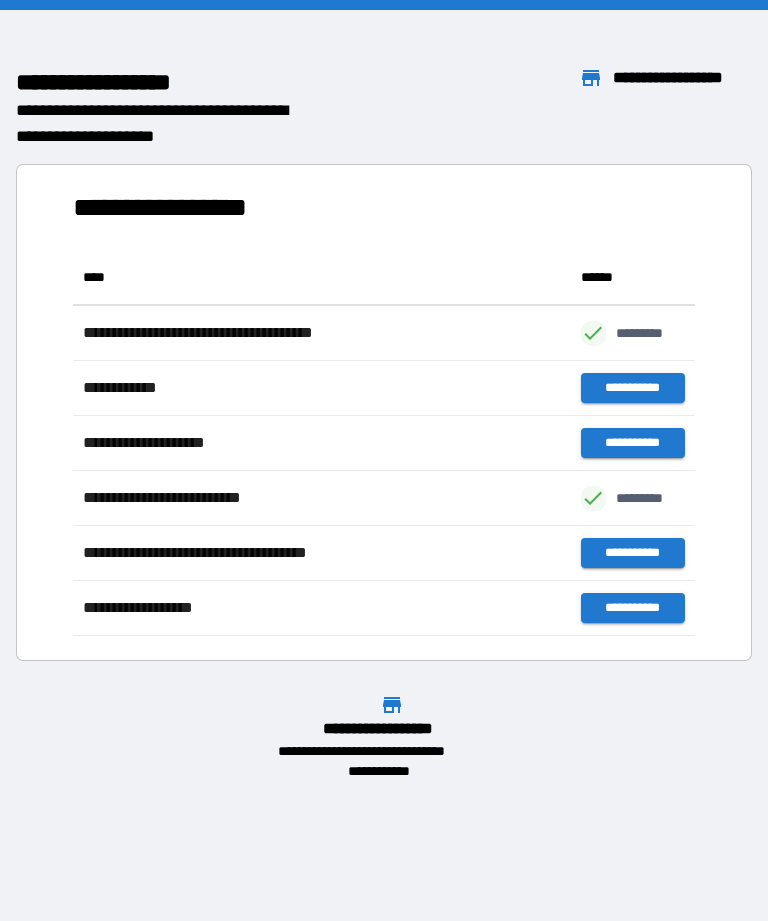 scroll, scrollTop: 386, scrollLeft: 622, axis: both 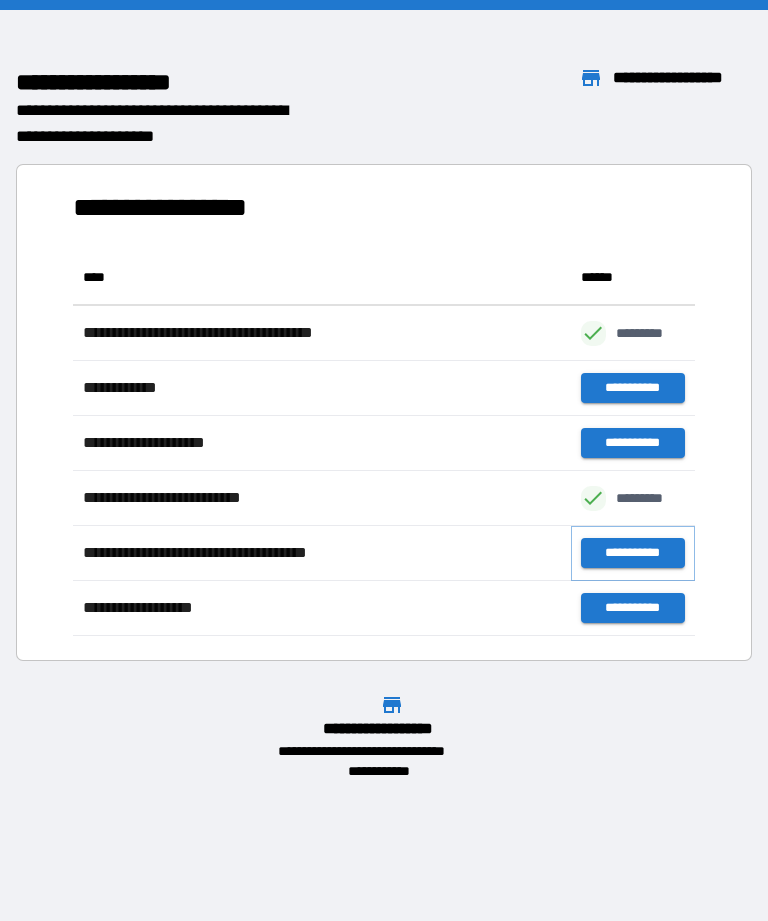 click on "**********" at bounding box center [633, 553] 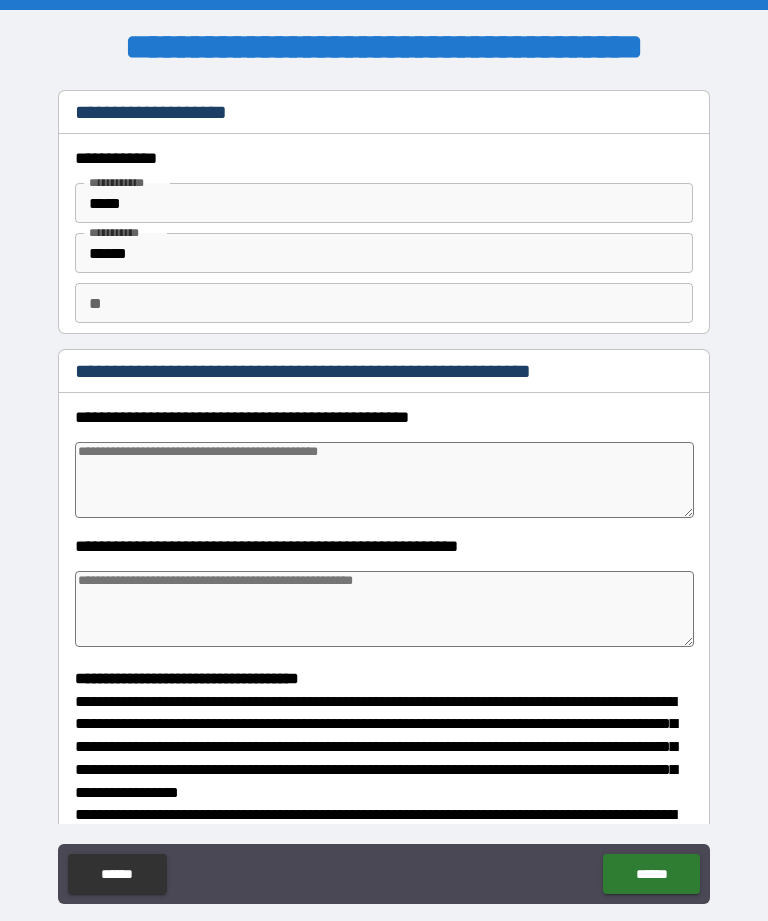 type on "*" 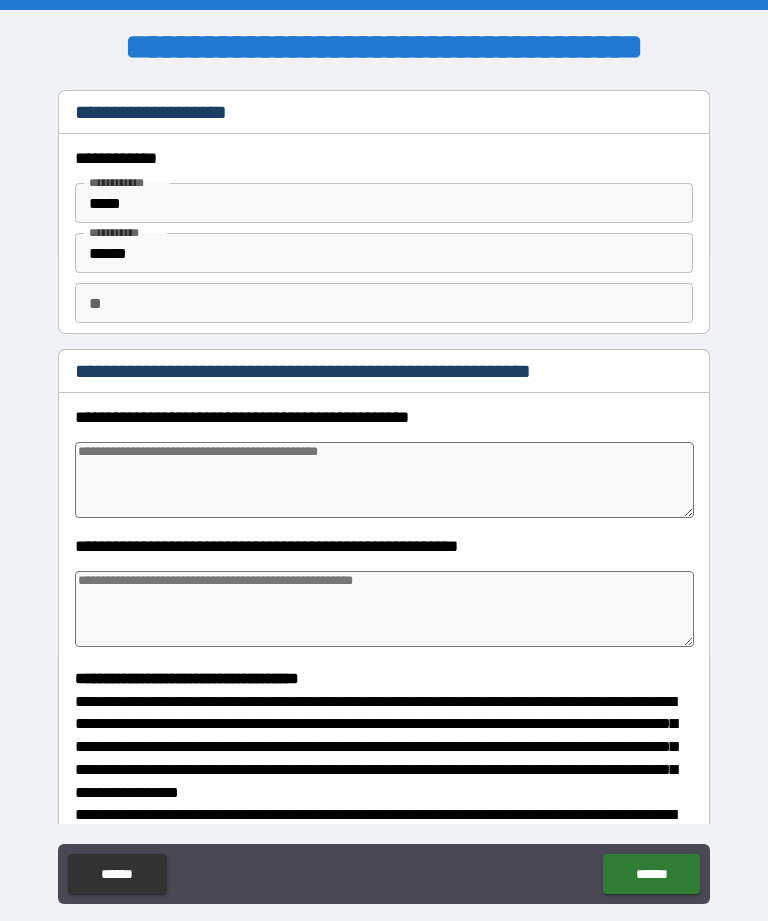 type on "*" 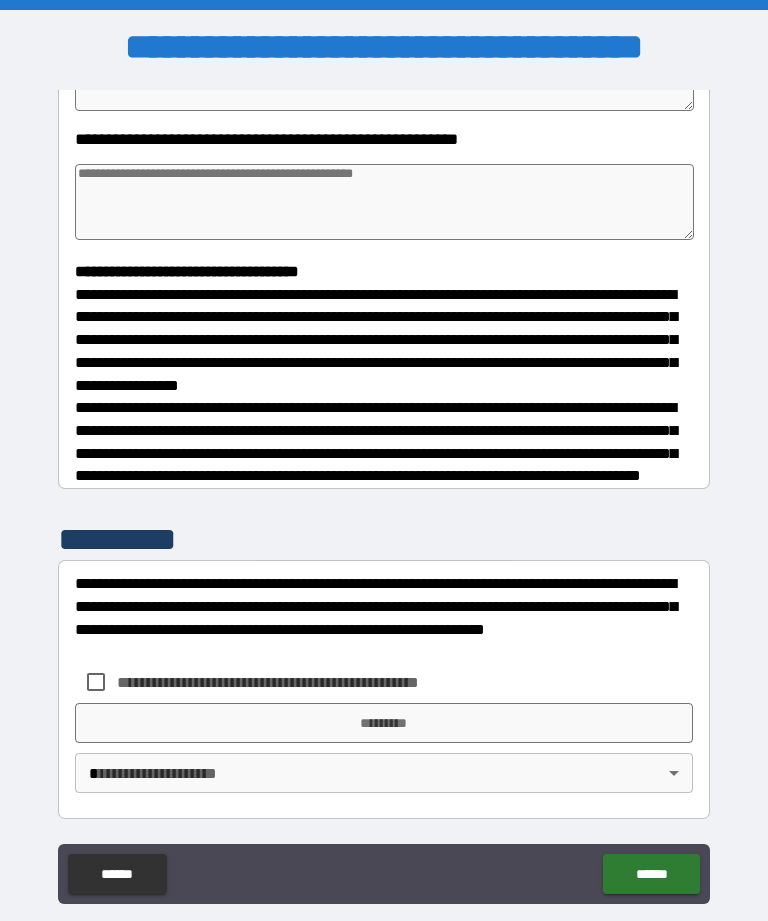 scroll, scrollTop: 422, scrollLeft: 0, axis: vertical 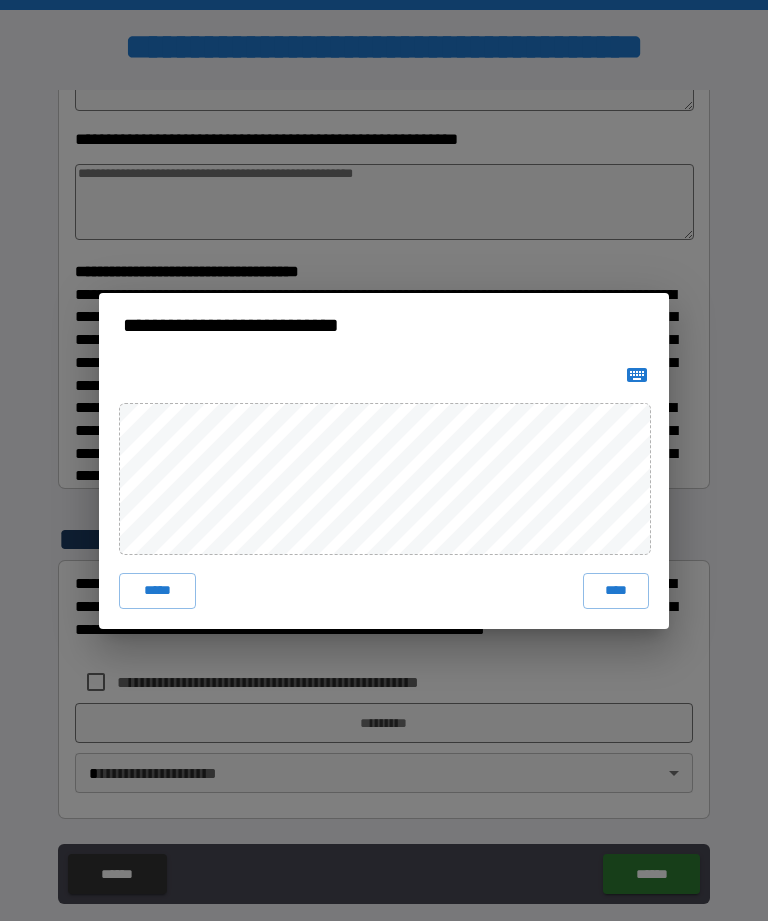 click on "****" at bounding box center (616, 591) 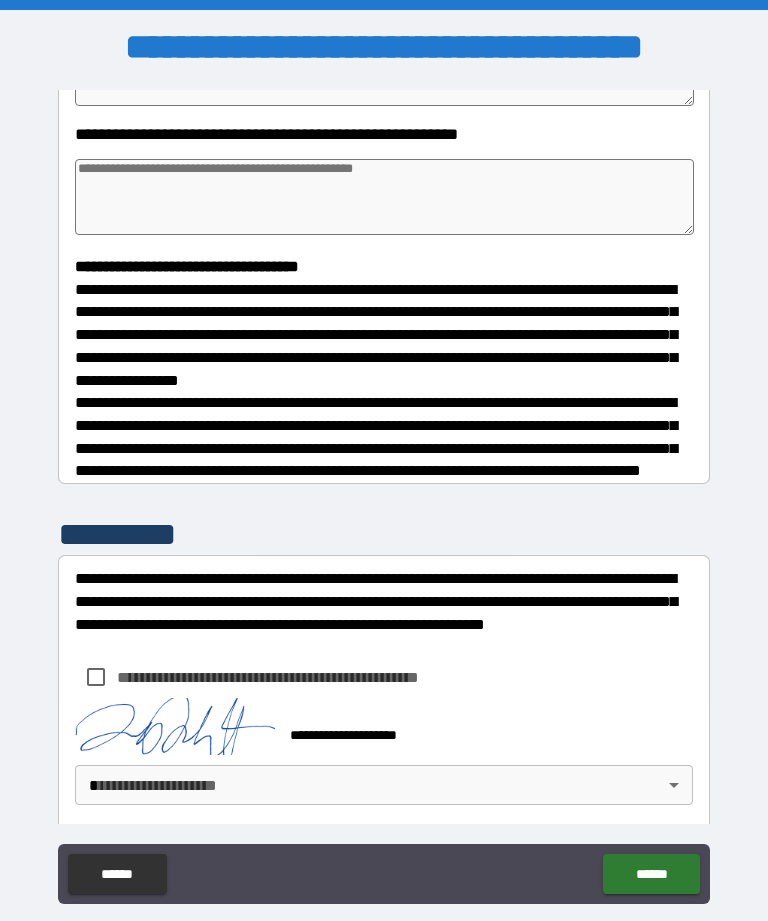 type on "*" 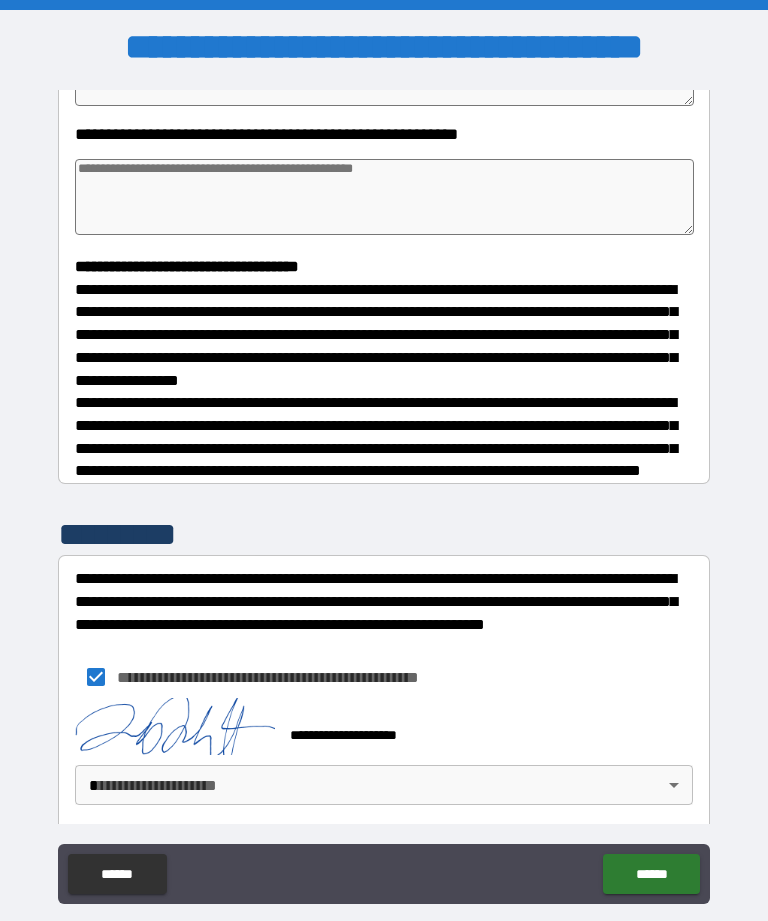 type on "*" 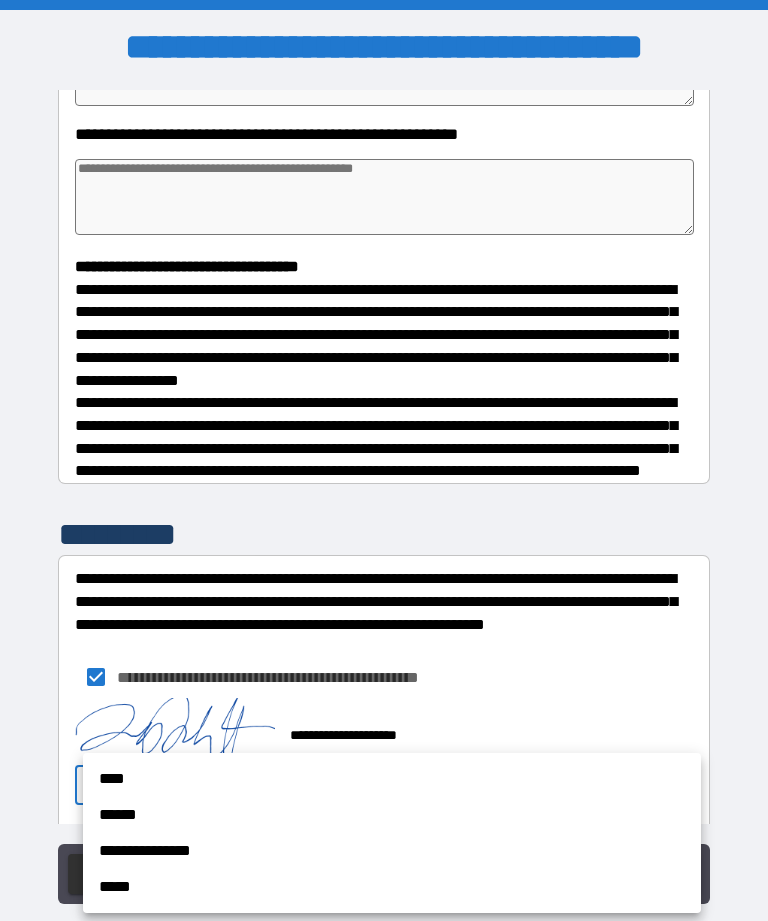 click on "****" at bounding box center [392, 779] 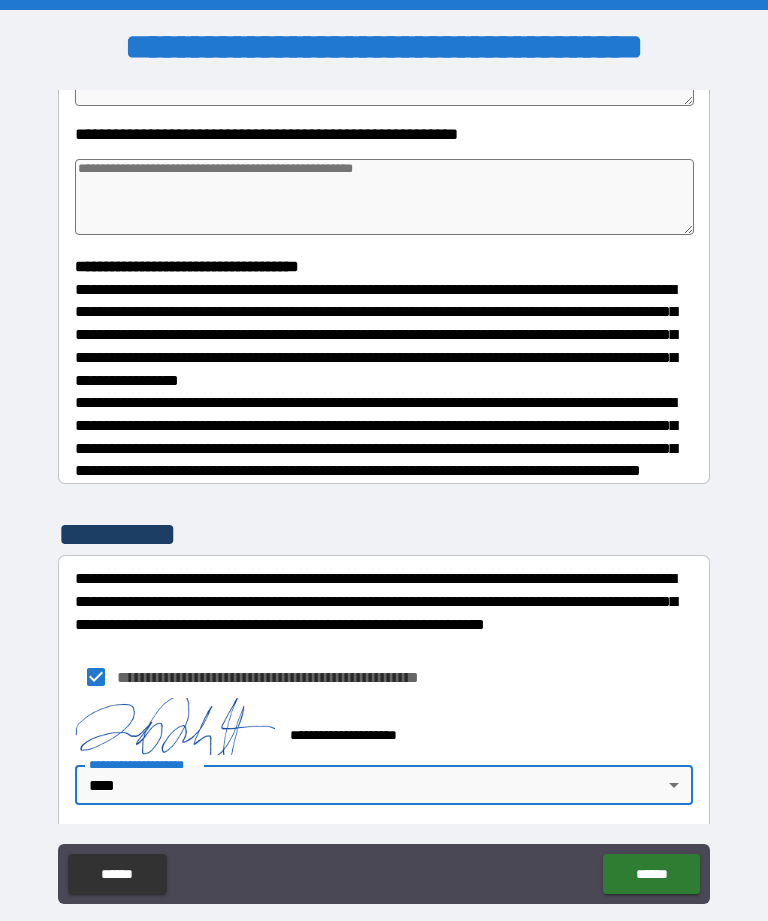 type on "*" 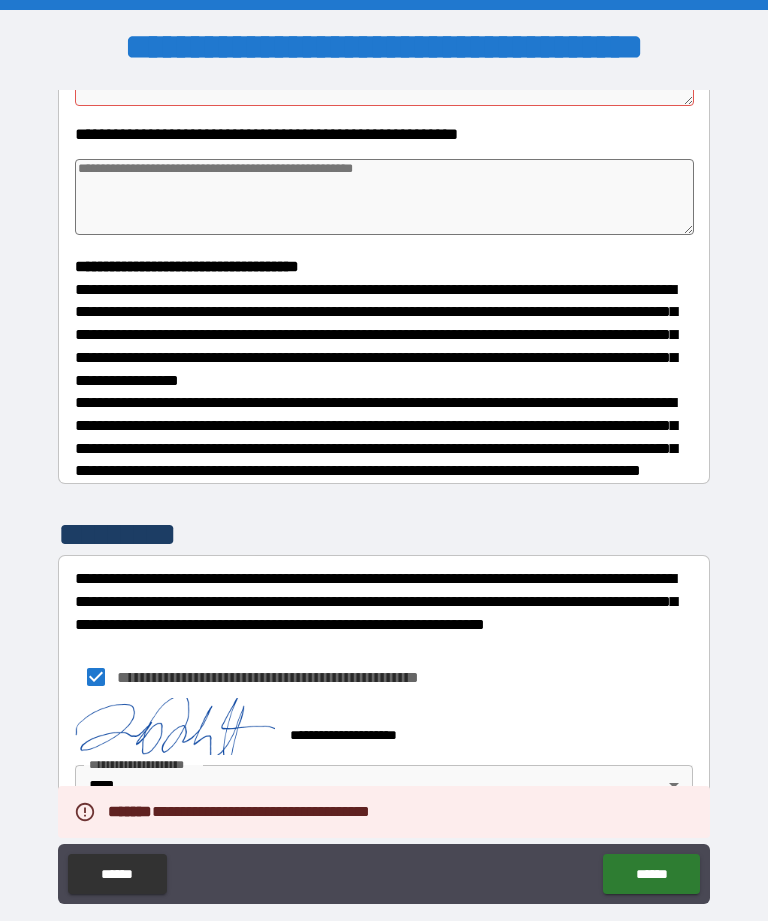 type on "*" 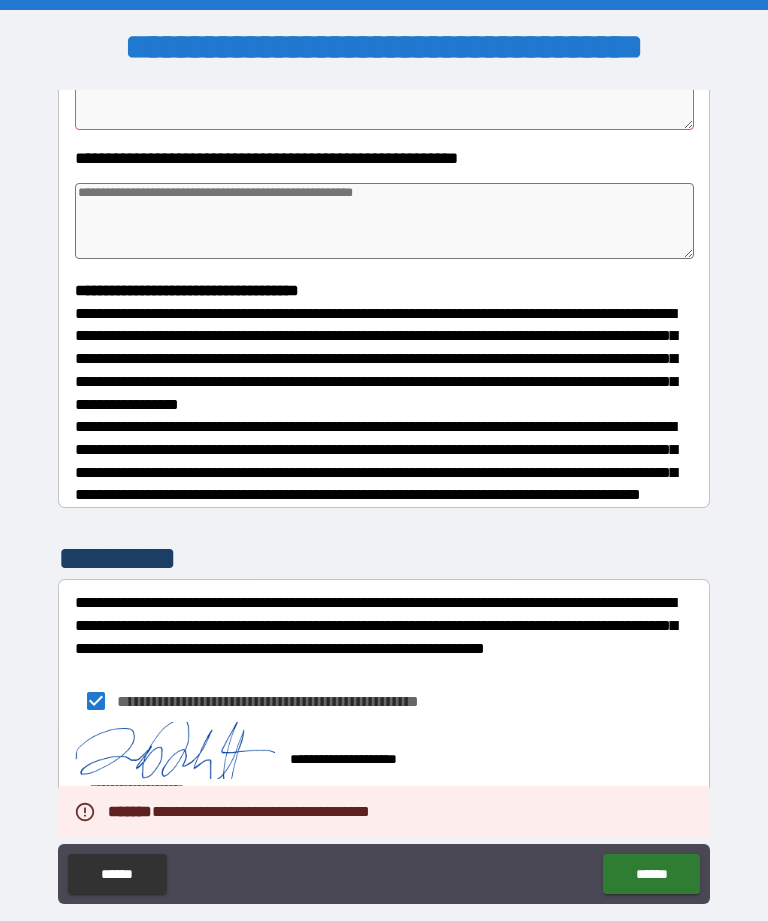 scroll, scrollTop: 373, scrollLeft: 0, axis: vertical 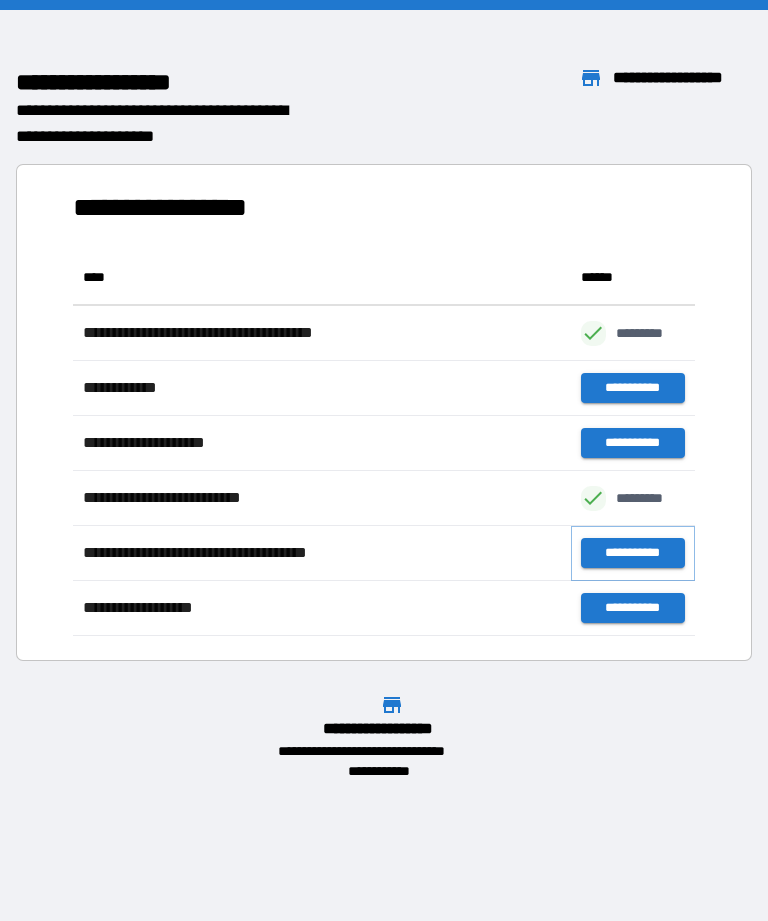 click on "**********" at bounding box center (633, 553) 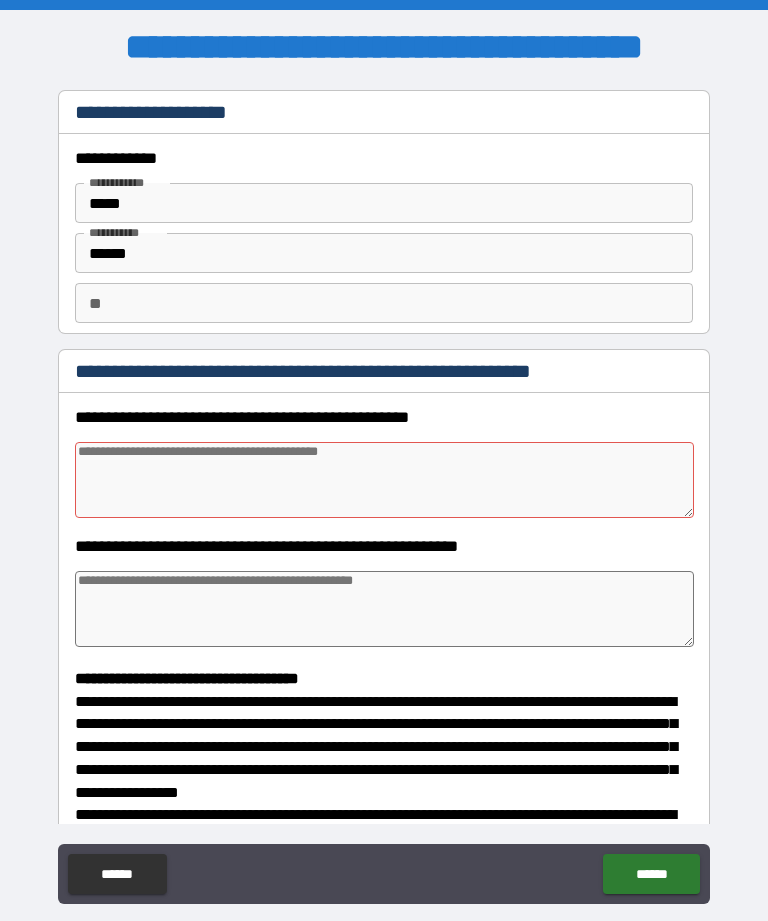 type on "*" 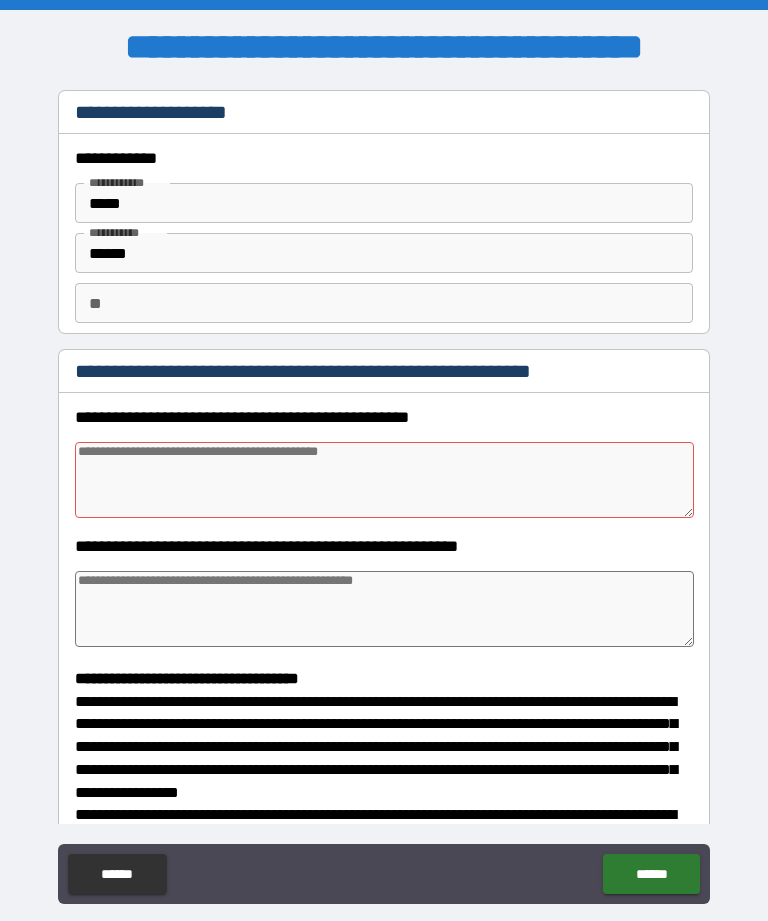 type on "*" 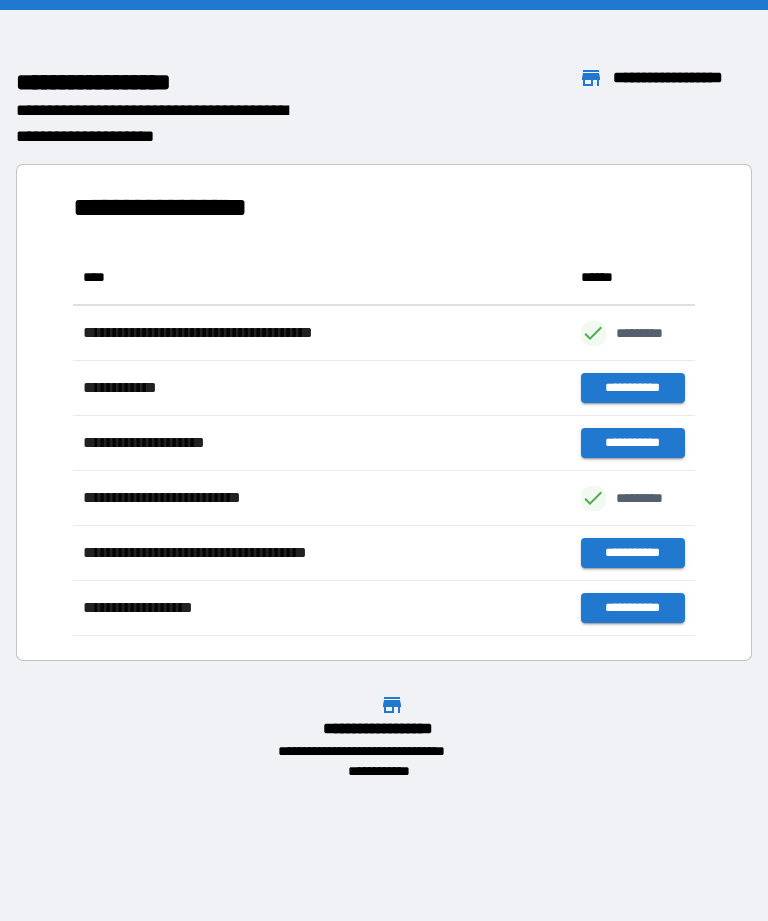 scroll, scrollTop: 1, scrollLeft: 1, axis: both 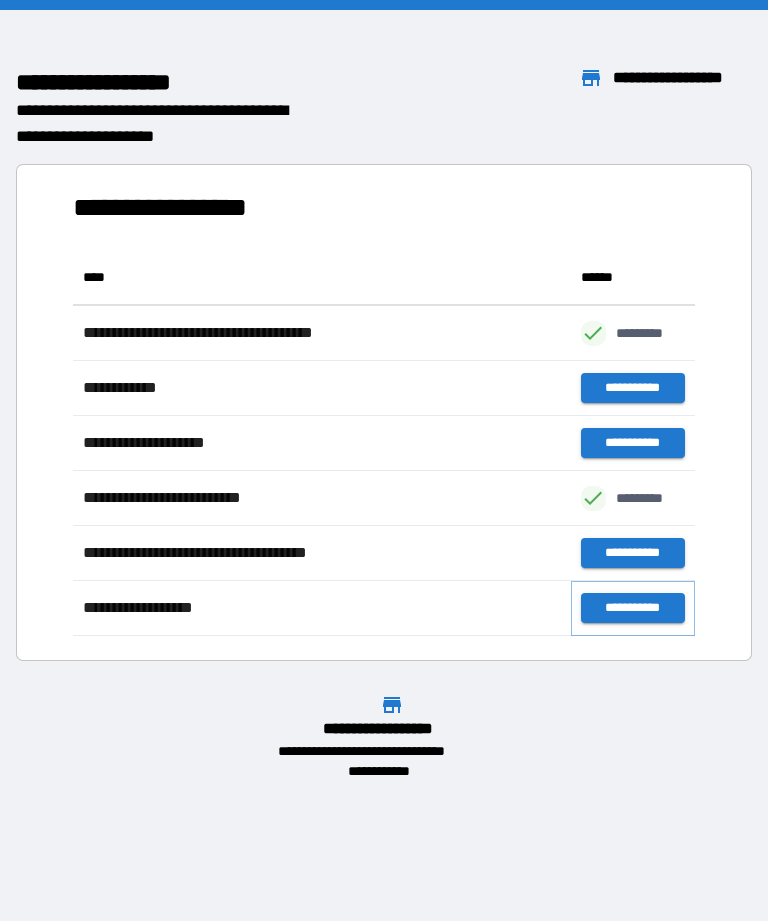 click on "**********" at bounding box center (633, 608) 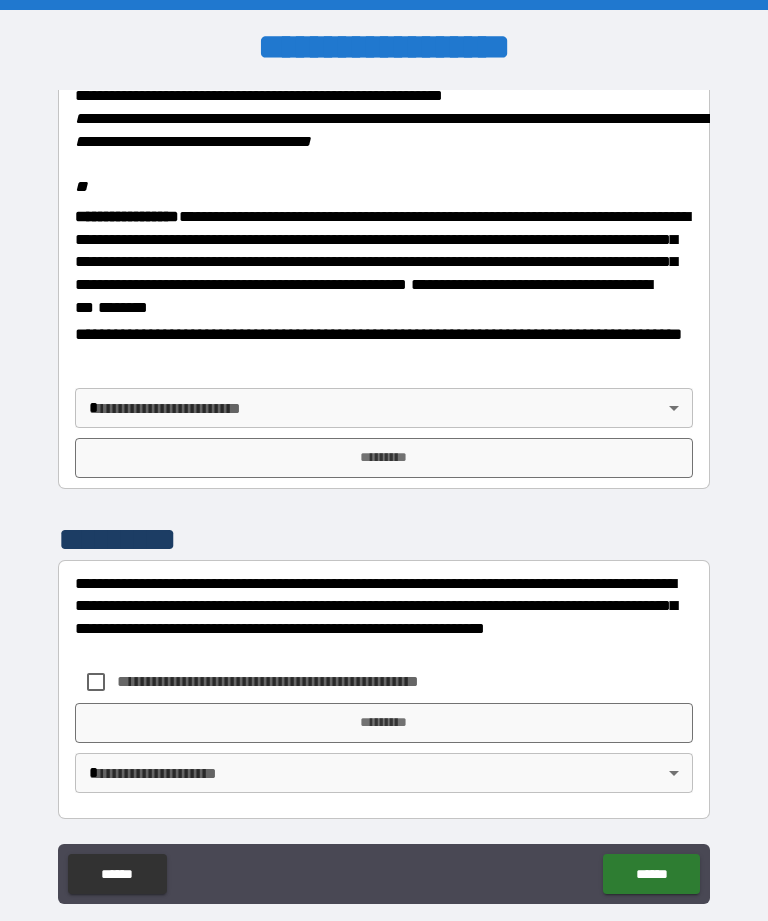 scroll, scrollTop: 2448, scrollLeft: 0, axis: vertical 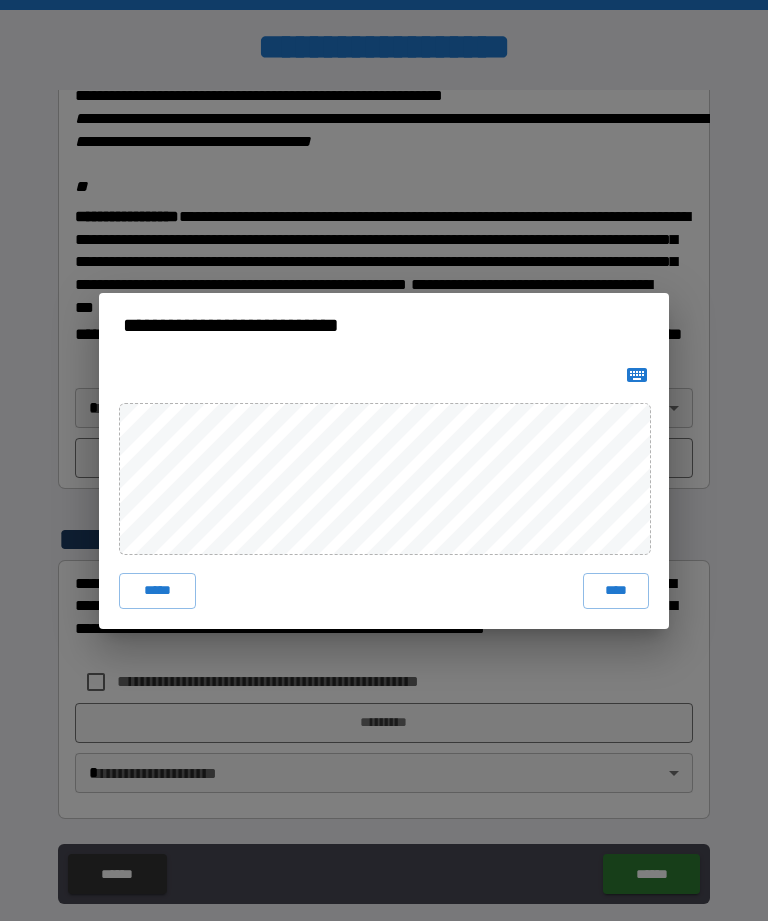 click on "****" at bounding box center (616, 591) 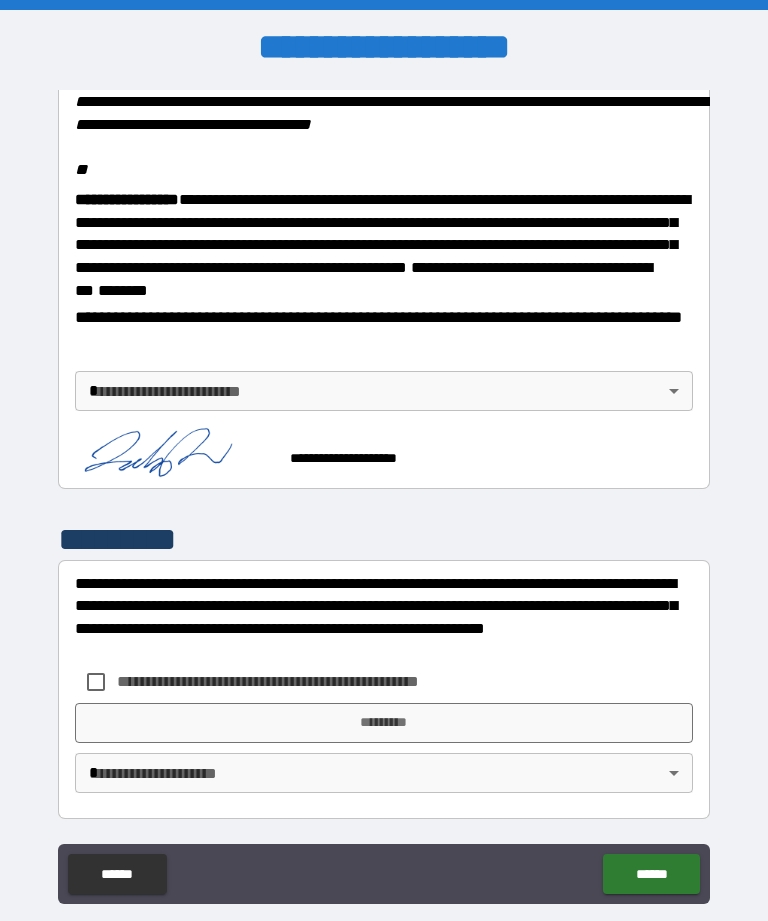 scroll, scrollTop: 2438, scrollLeft: 0, axis: vertical 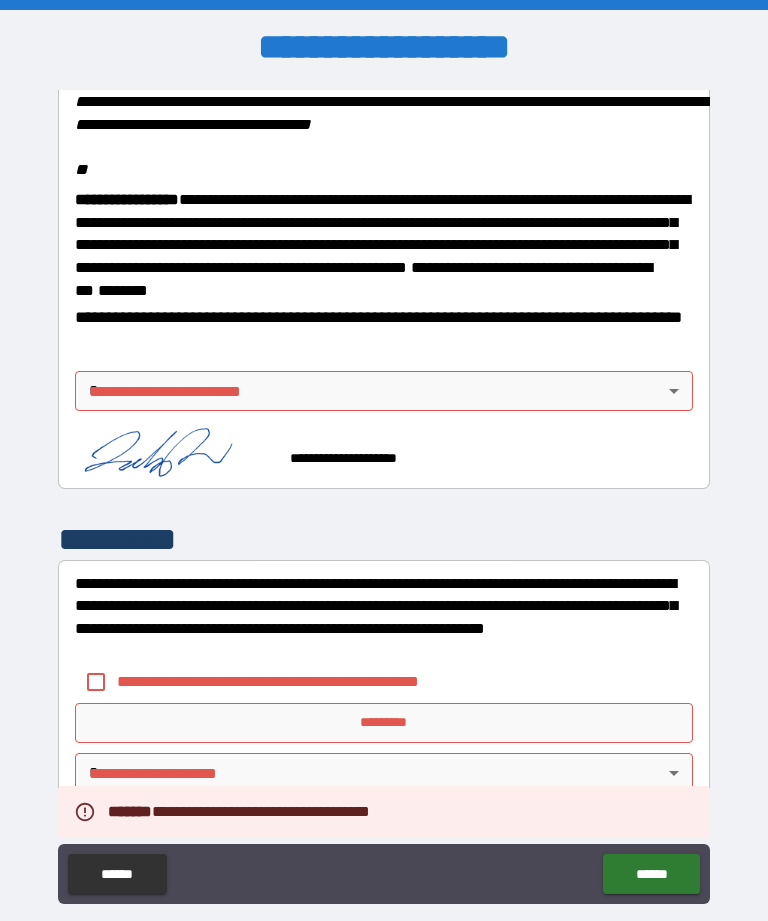 click on "**********" at bounding box center [384, 495] 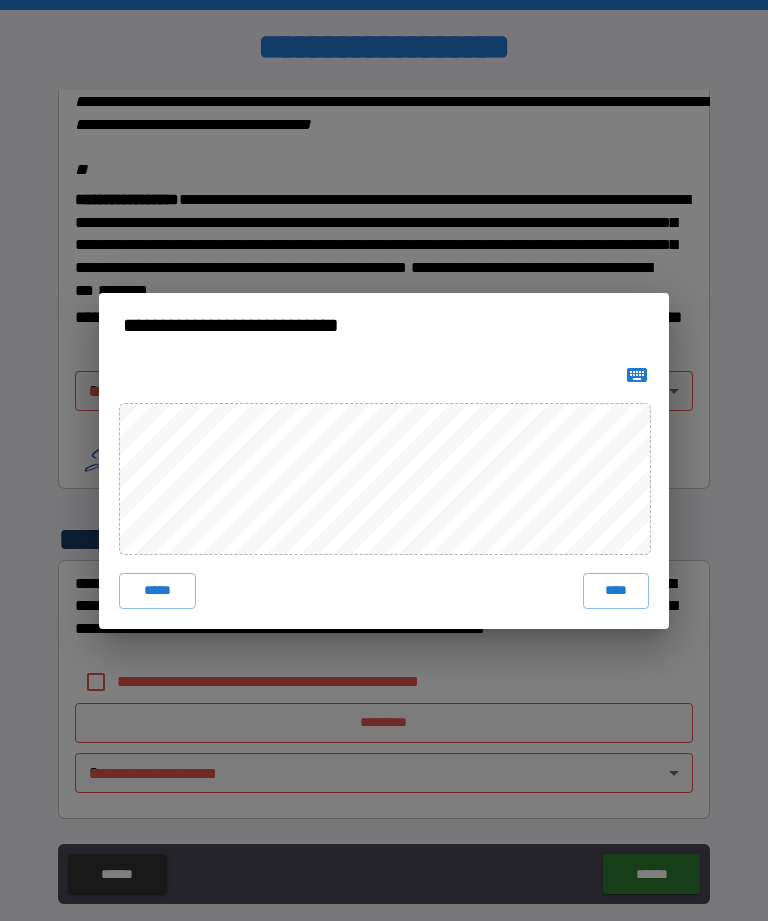 click on "****" at bounding box center [616, 591] 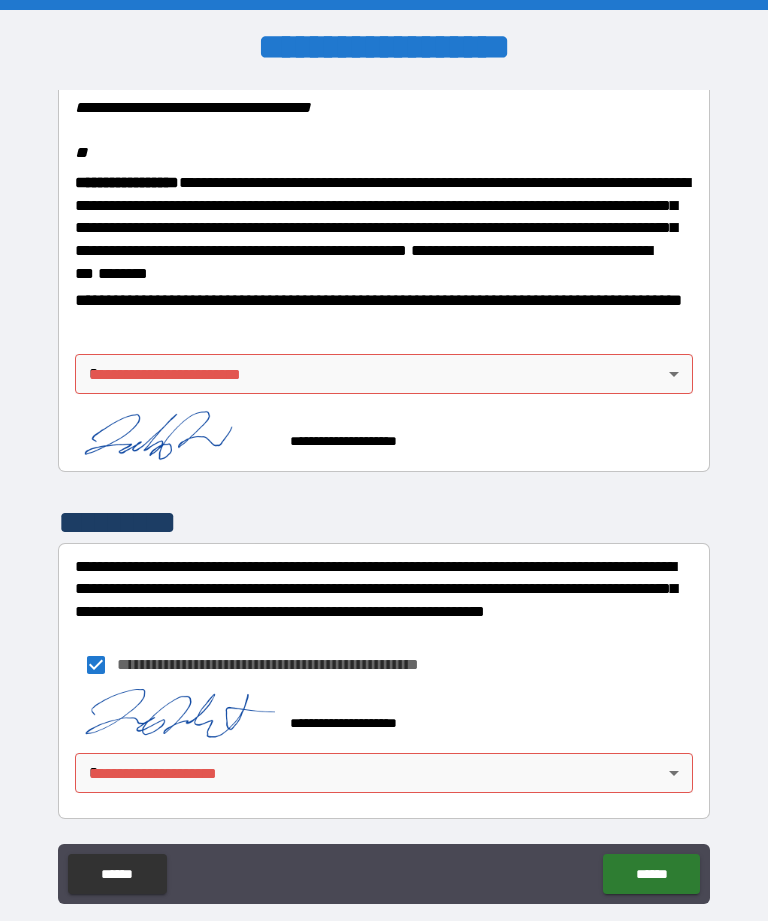 click on "**********" at bounding box center [384, 492] 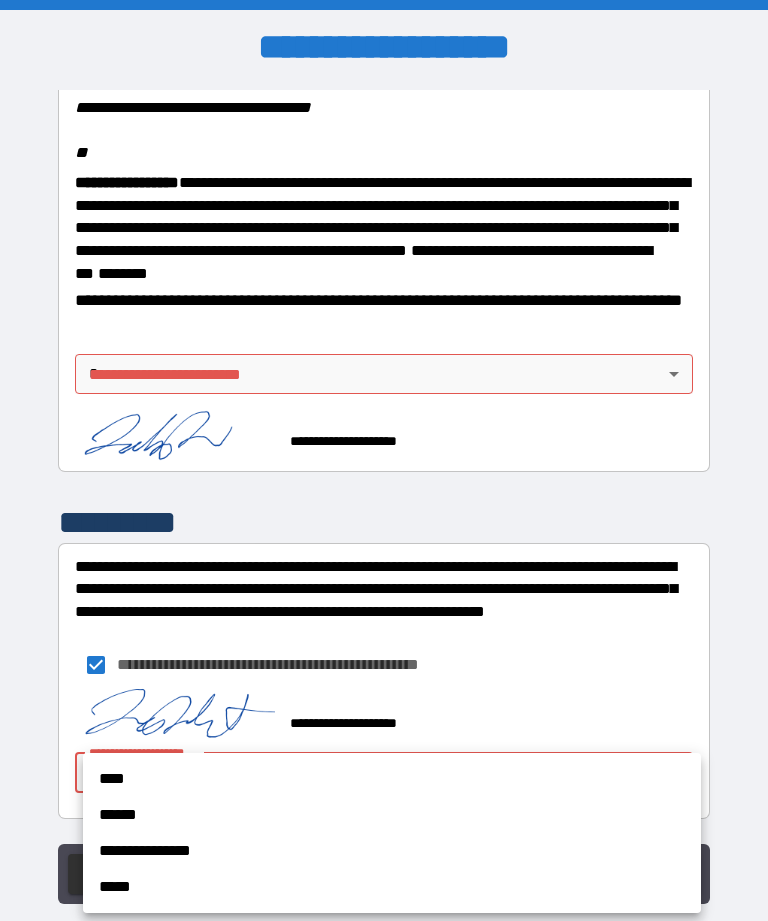 click on "****" at bounding box center (392, 779) 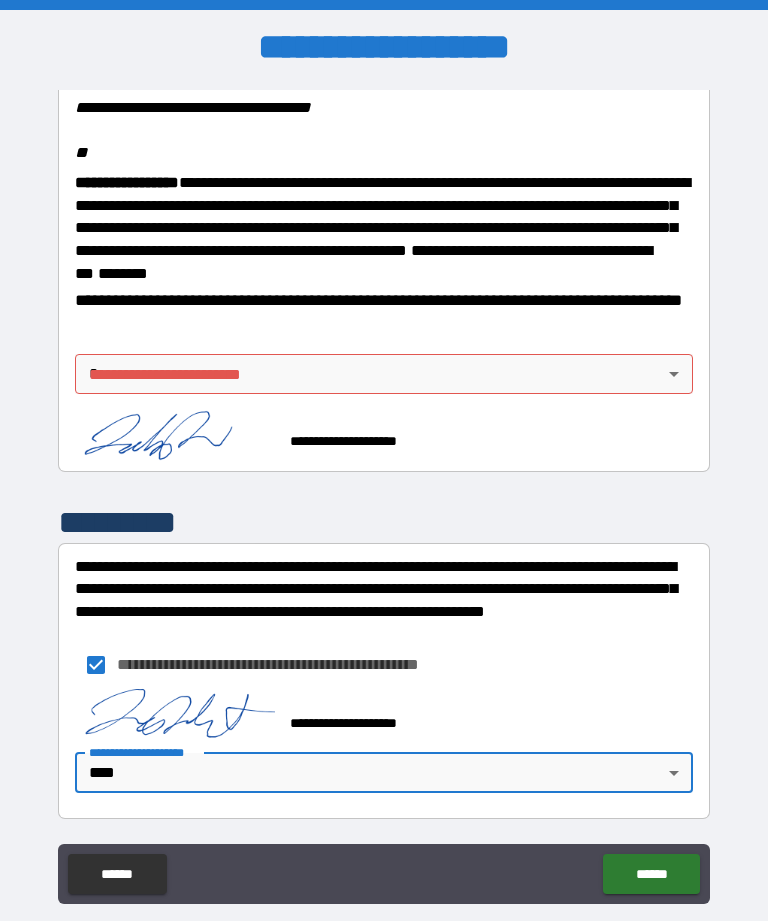 scroll, scrollTop: 2451, scrollLeft: 0, axis: vertical 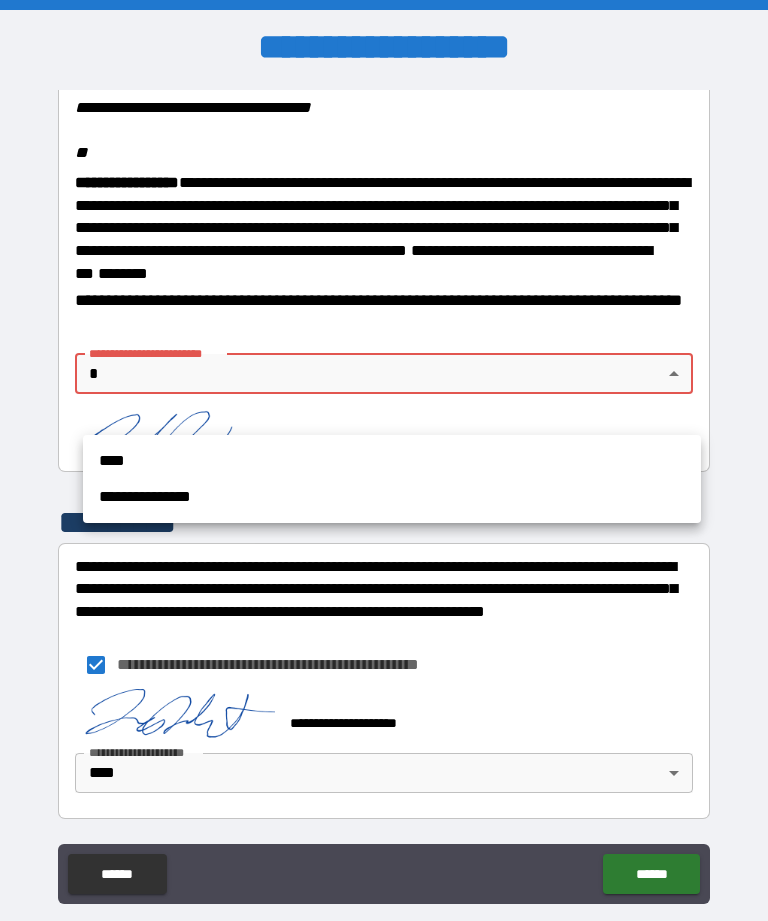 click on "****" at bounding box center [392, 461] 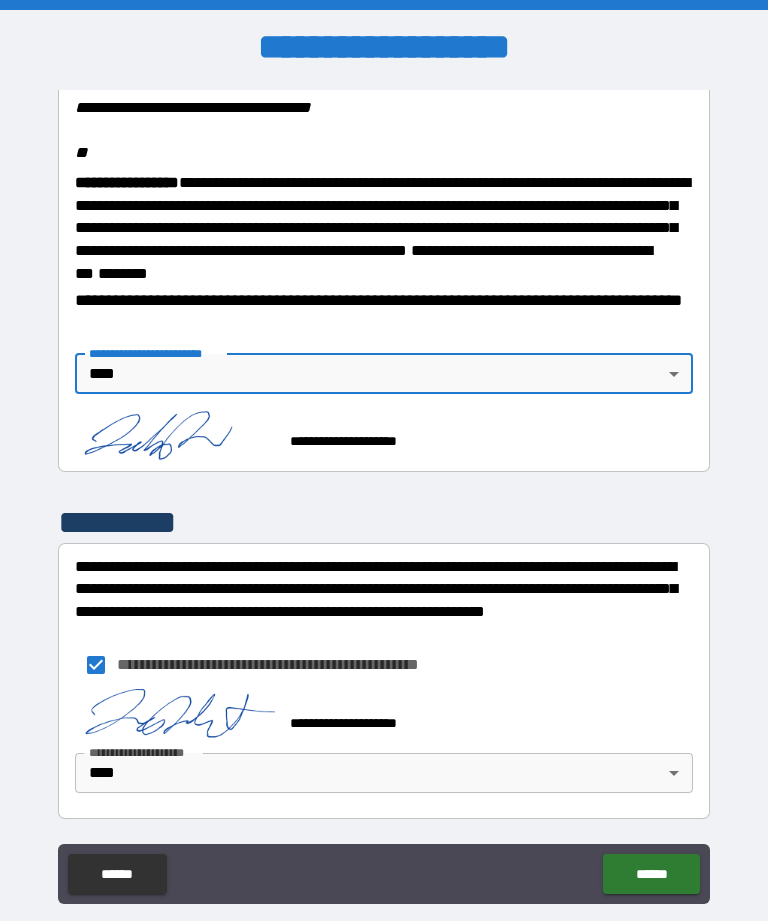 click on "******" at bounding box center (651, 874) 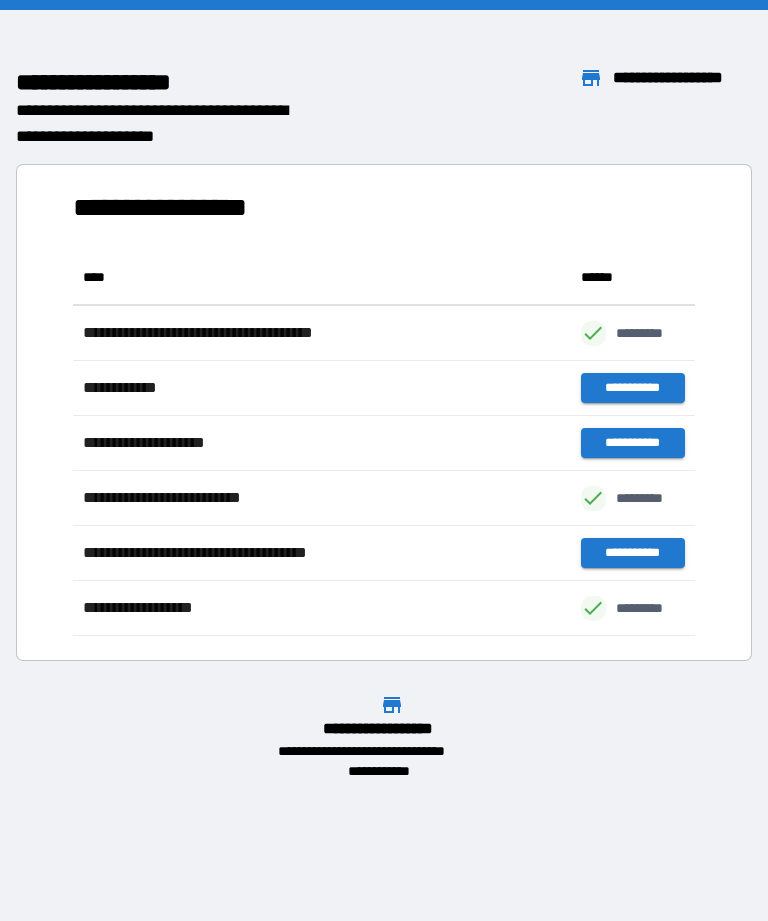 scroll, scrollTop: 1, scrollLeft: 1, axis: both 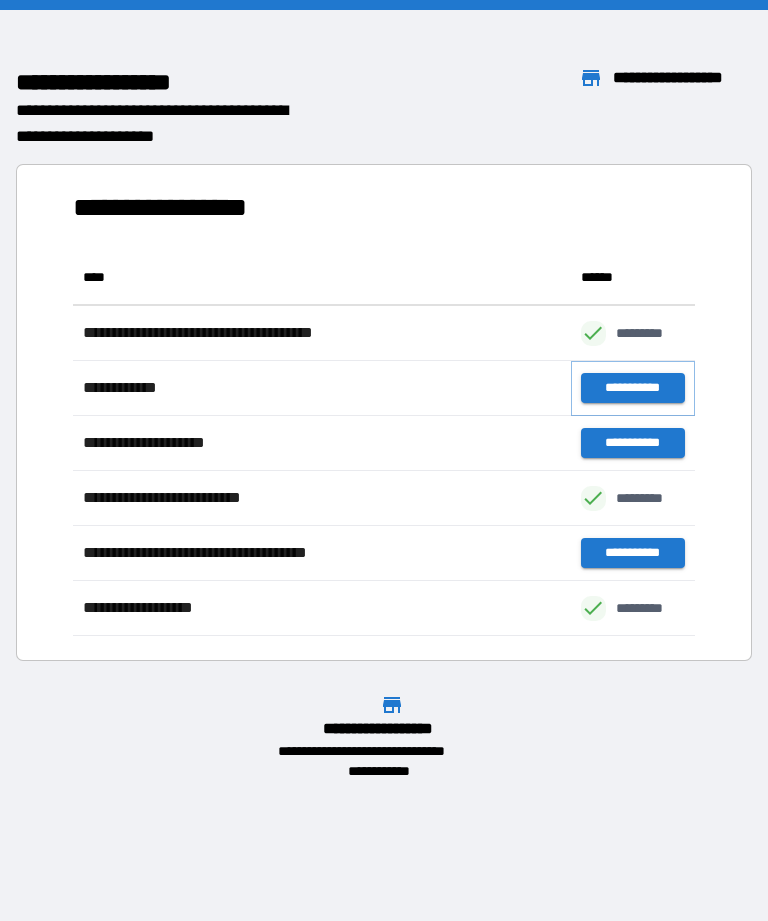 click on "**********" at bounding box center [633, 388] 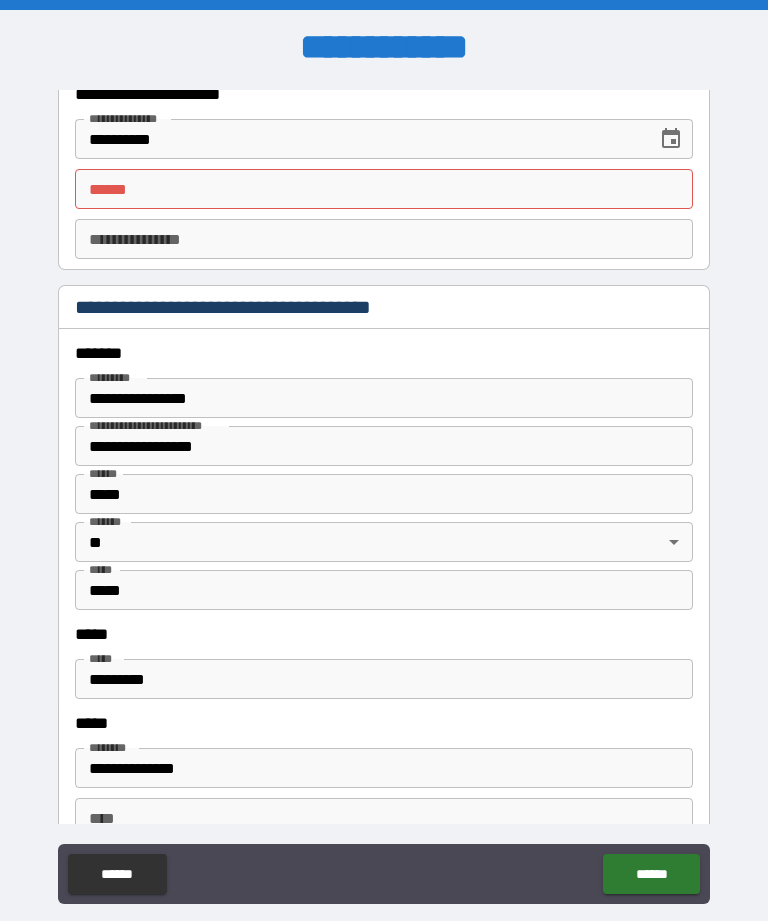 scroll, scrollTop: 2174, scrollLeft: 0, axis: vertical 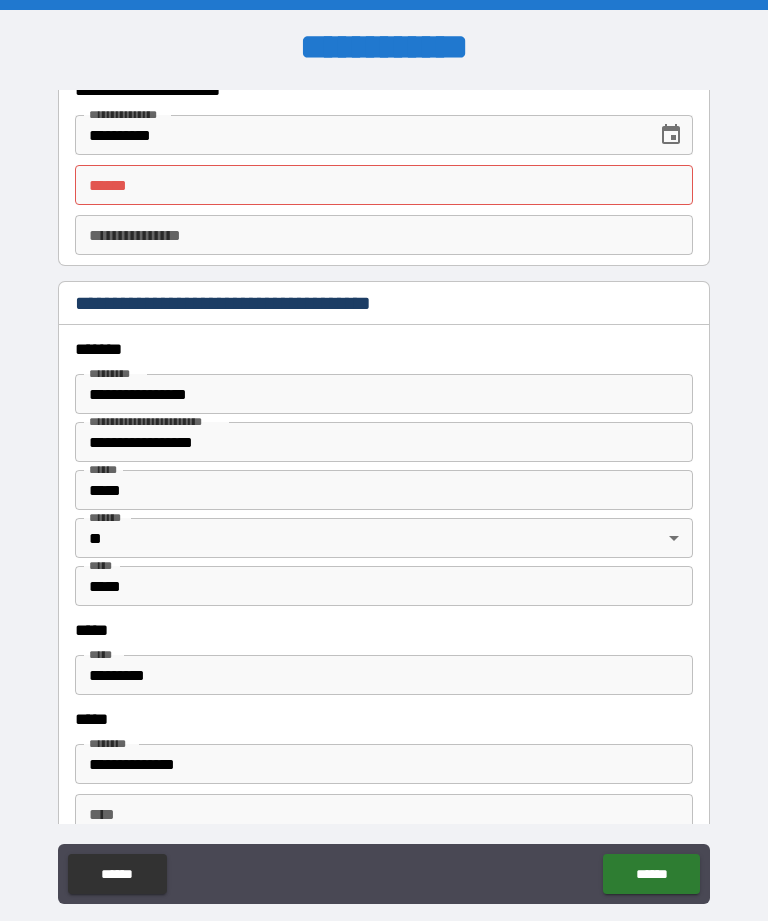 click on "****   *" at bounding box center [384, 185] 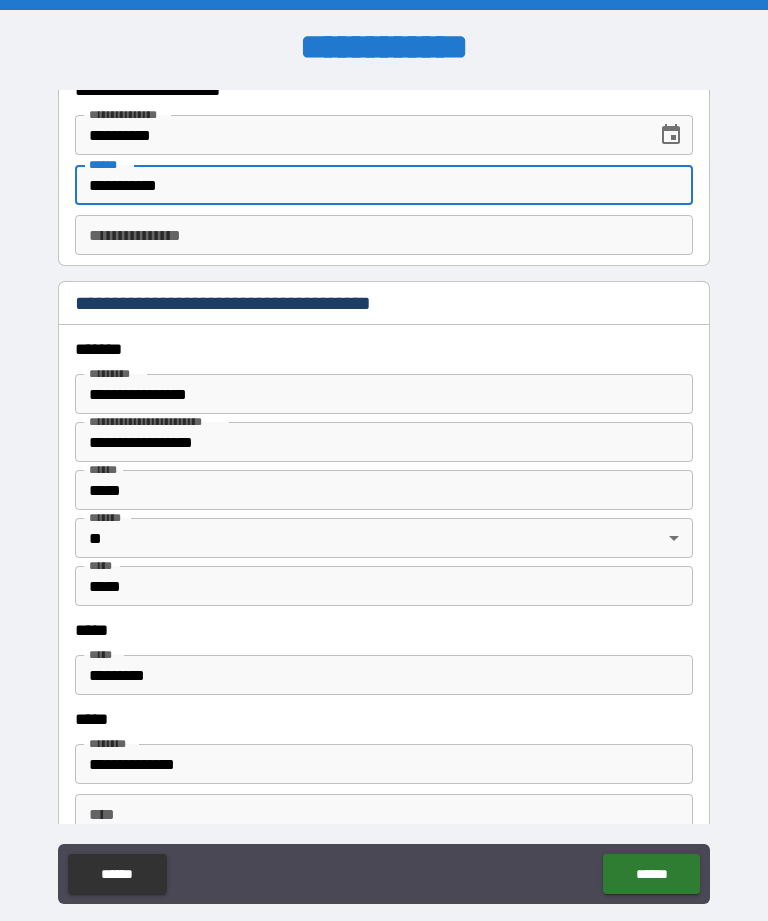 type on "**********" 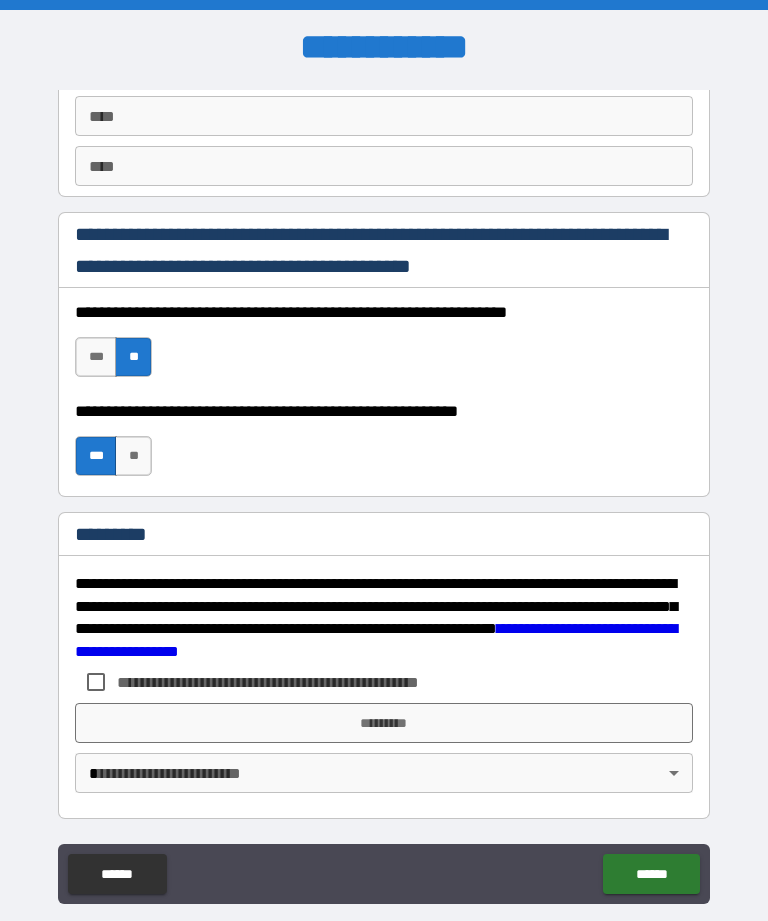 scroll, scrollTop: 2872, scrollLeft: 0, axis: vertical 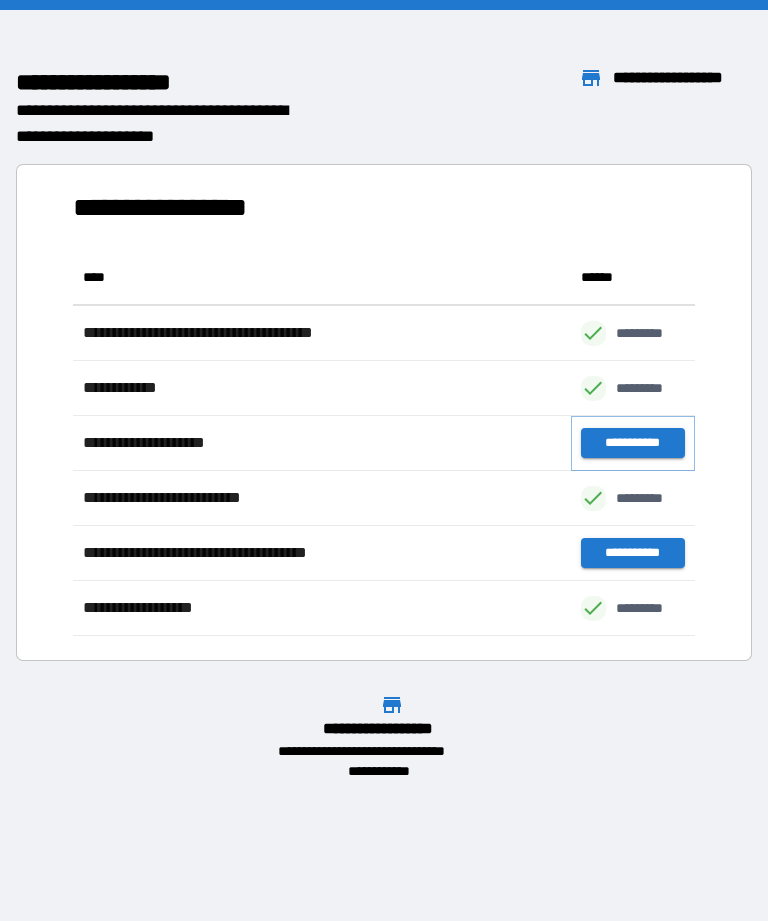 click on "**********" at bounding box center (633, 443) 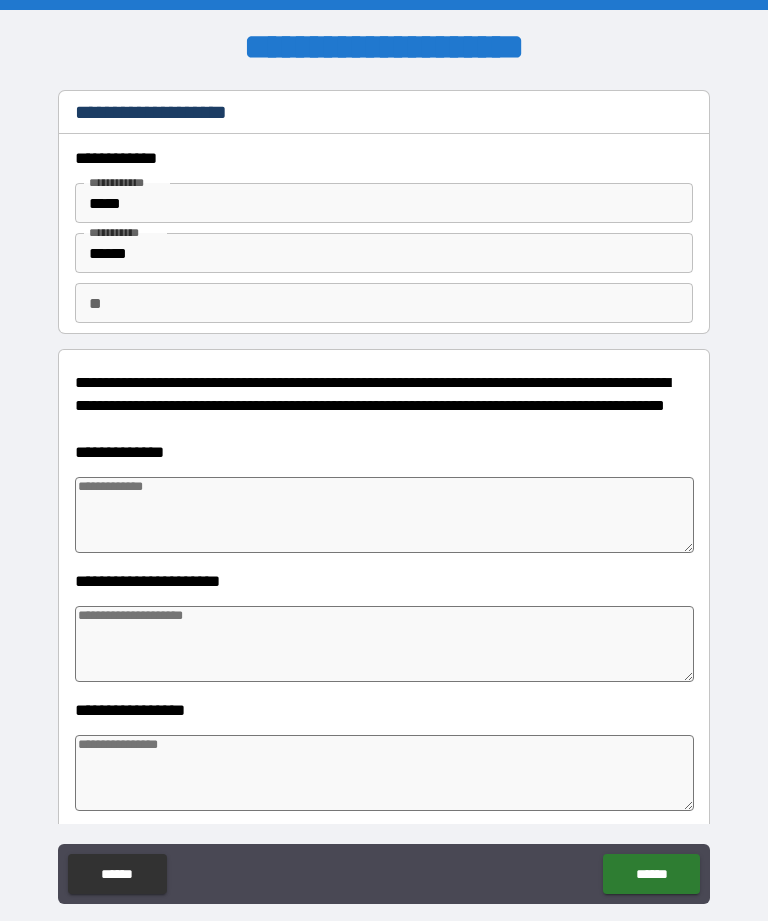 type on "*" 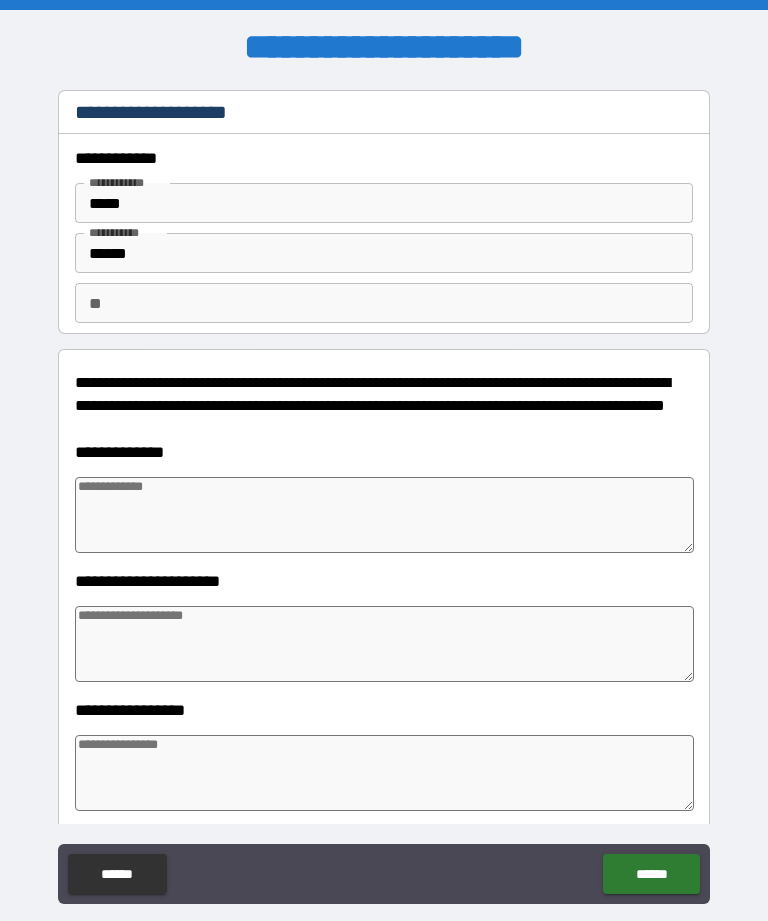 type on "*" 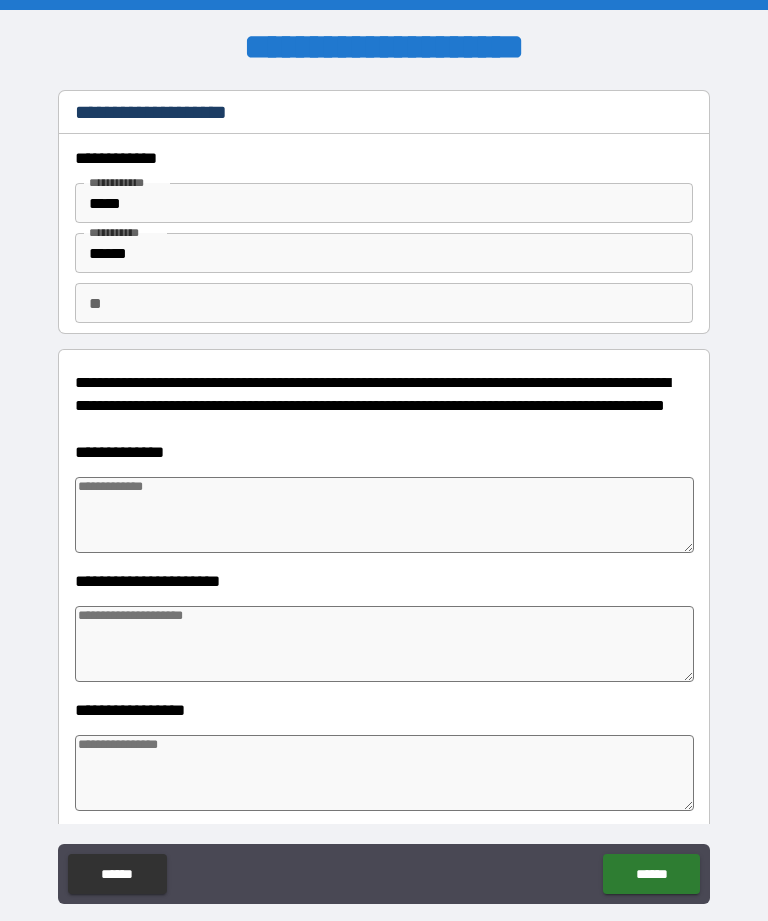 type on "*" 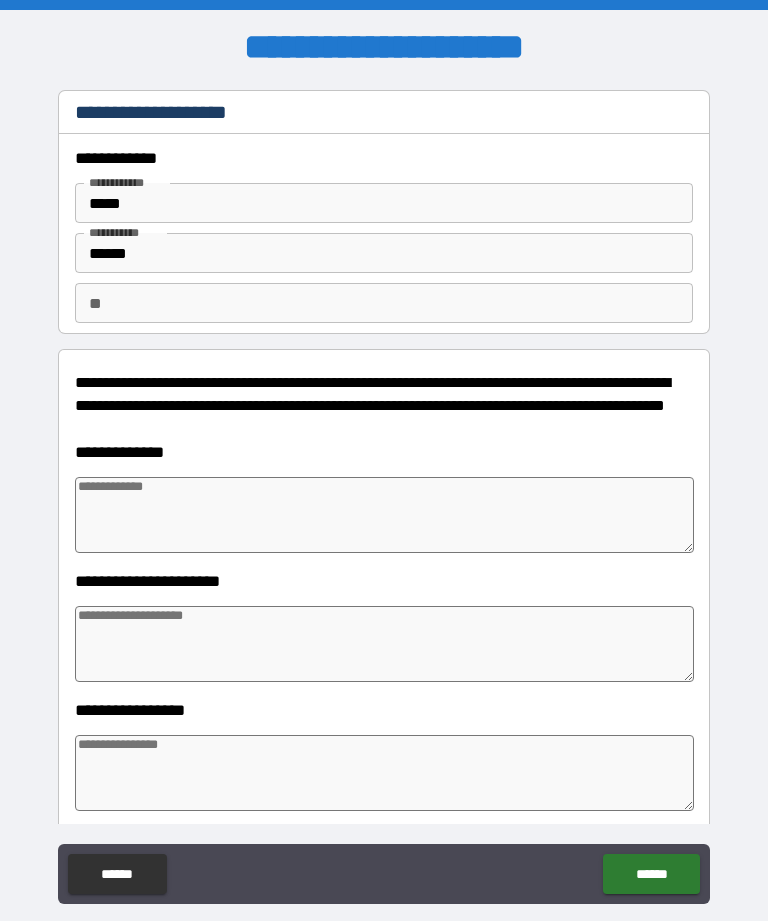 type on "*" 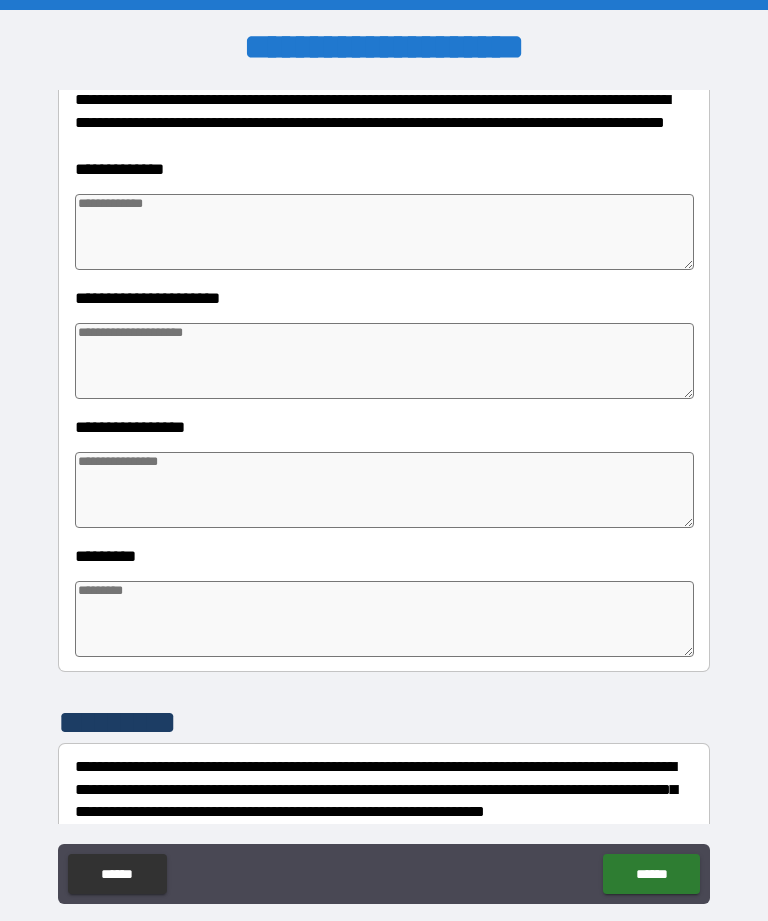 scroll, scrollTop: 279, scrollLeft: 0, axis: vertical 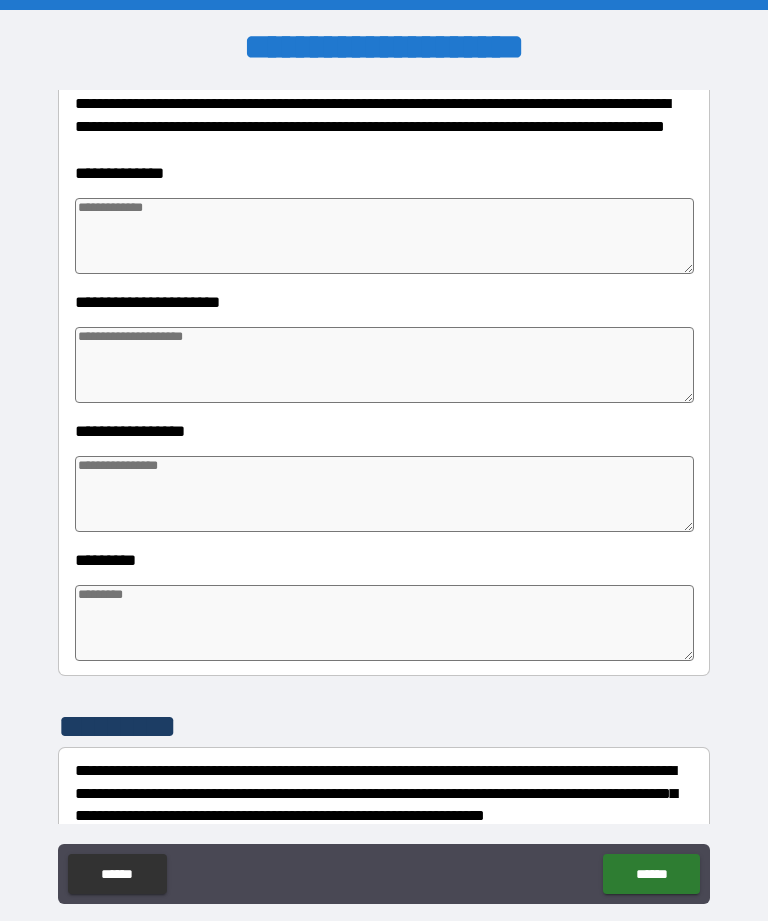 click on "**********" at bounding box center [384, 460] 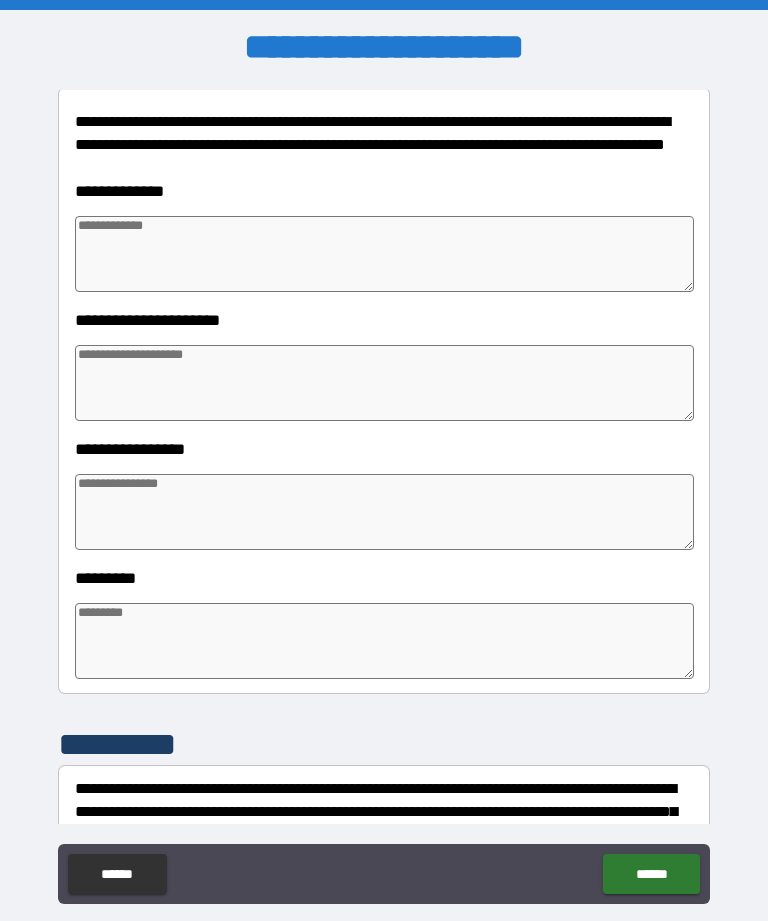 scroll, scrollTop: 238, scrollLeft: 0, axis: vertical 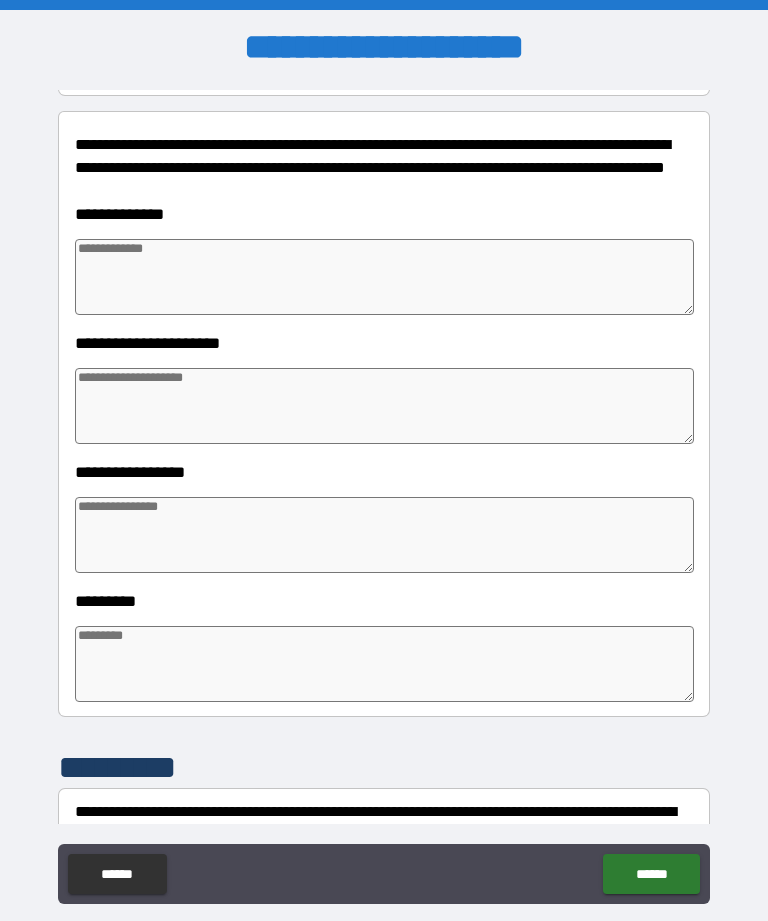 click at bounding box center (384, 277) 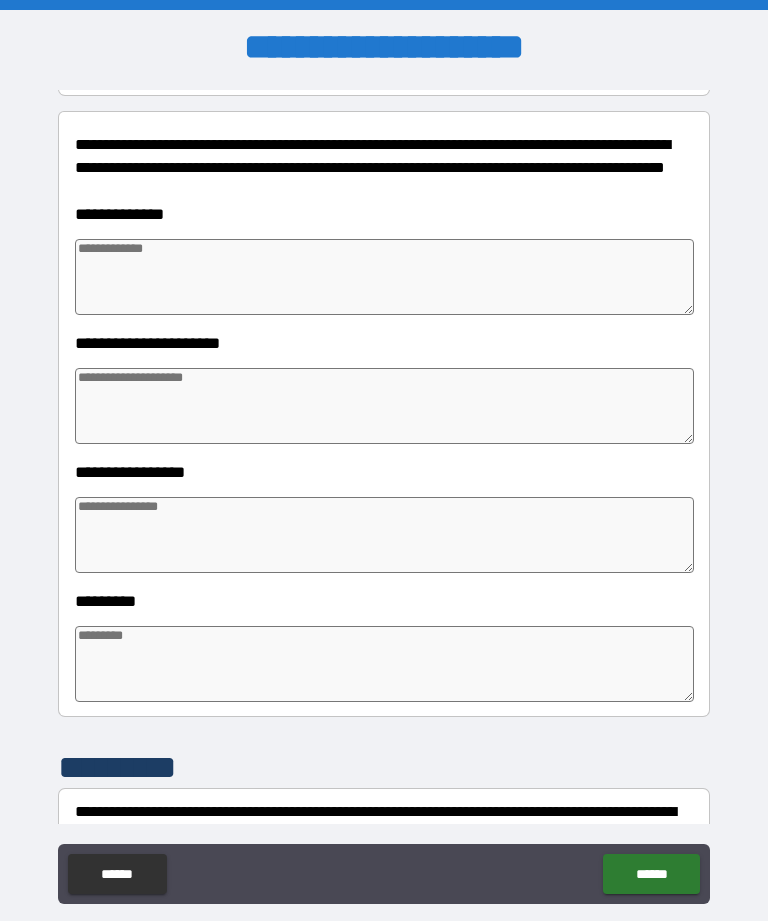 type on "*" 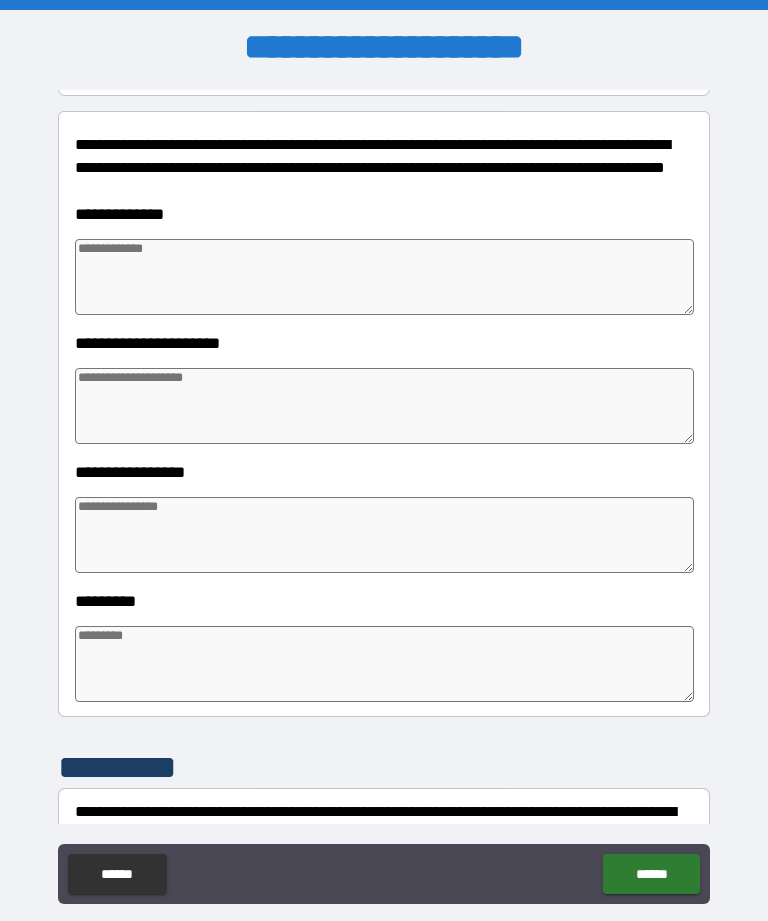 type on "*" 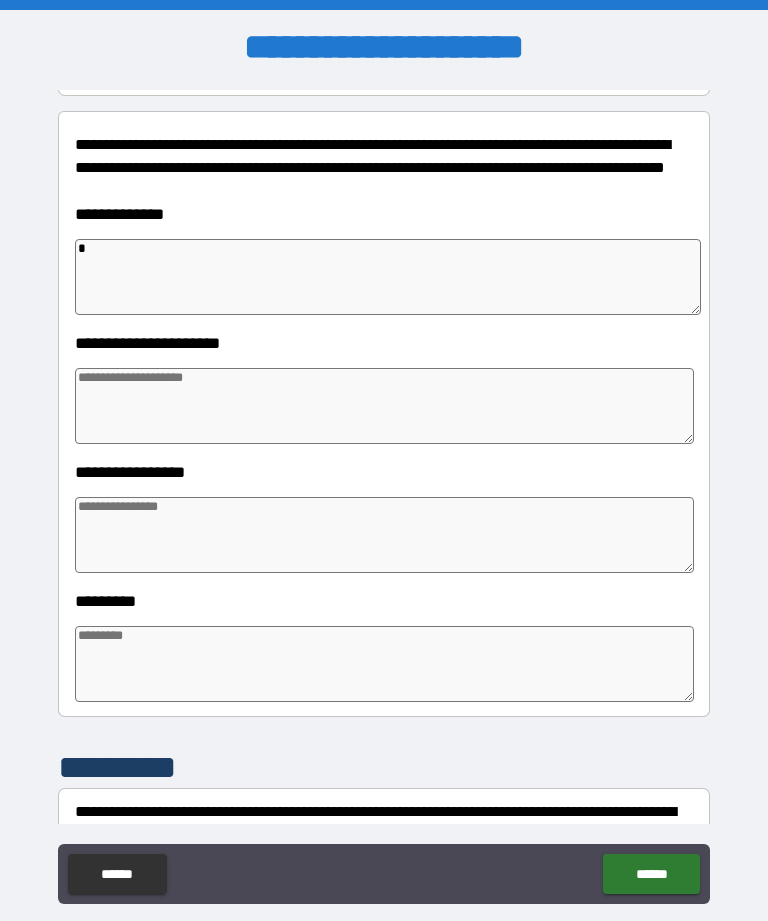 type on "*" 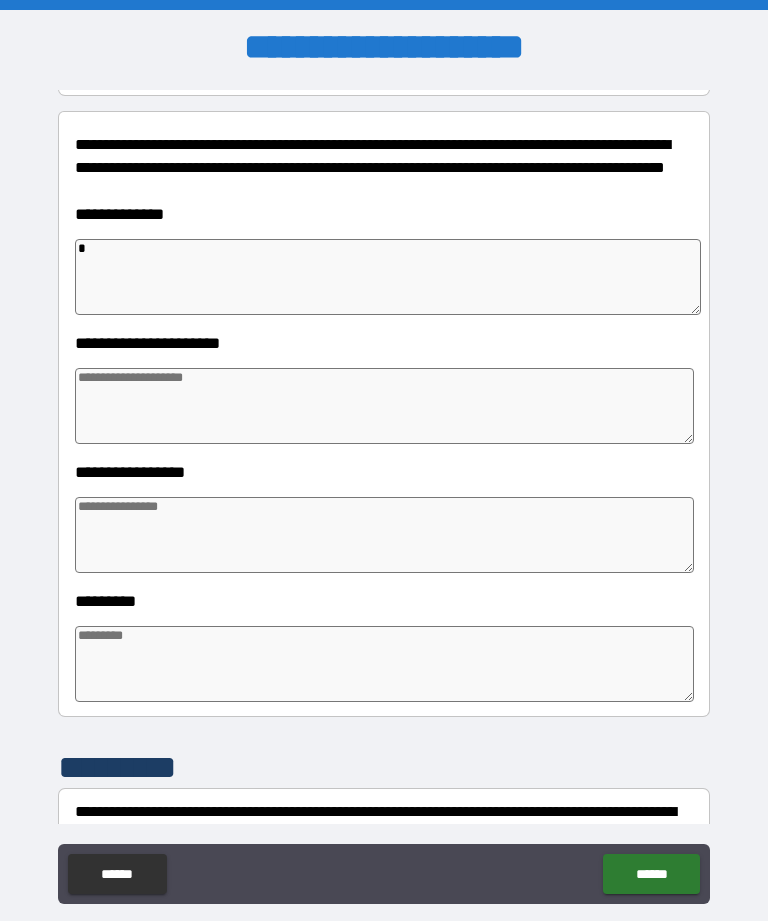 type on "*" 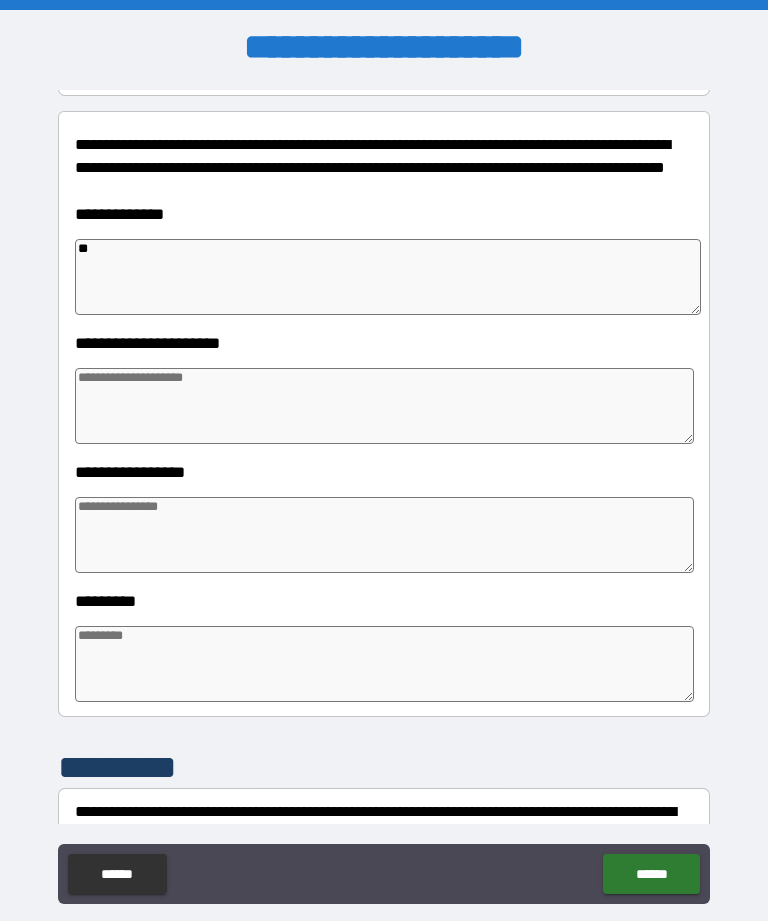 type on "*" 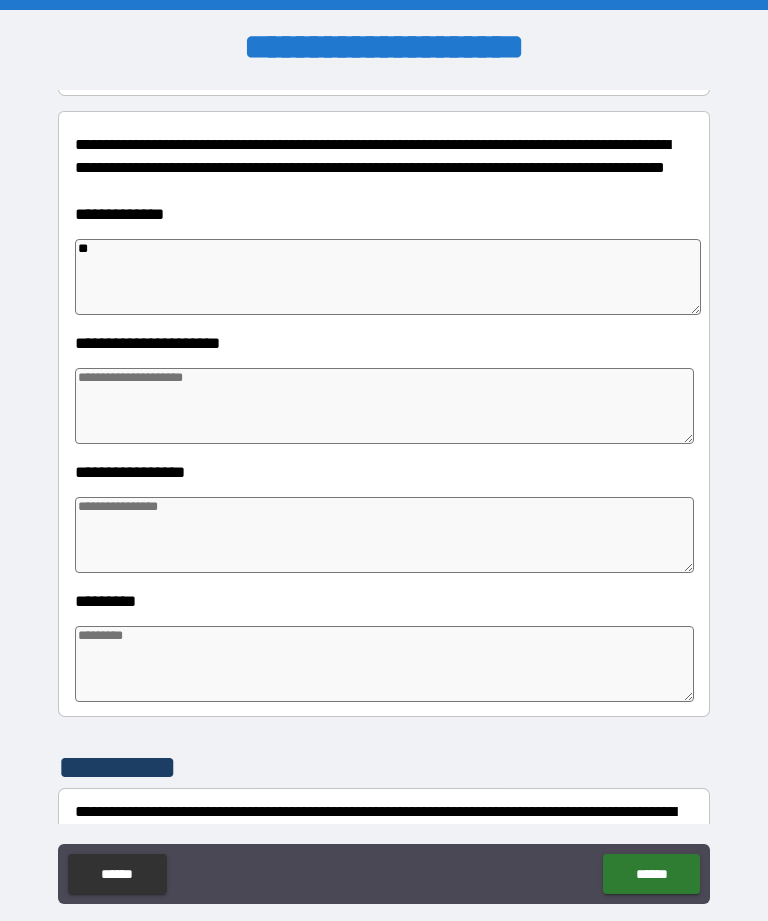 type on "*" 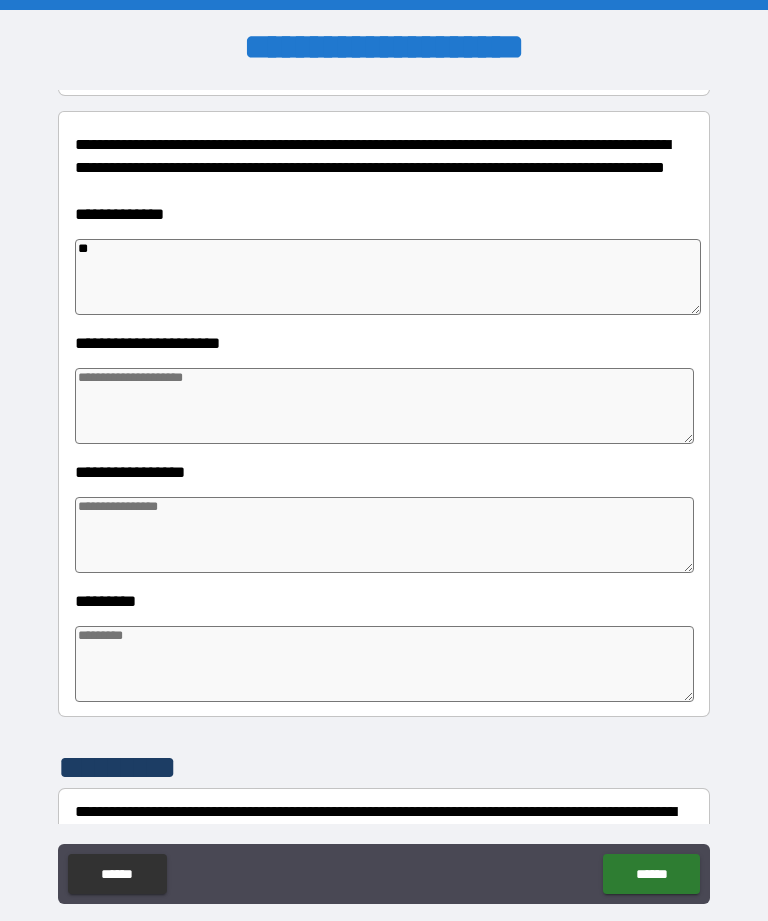 type on "*" 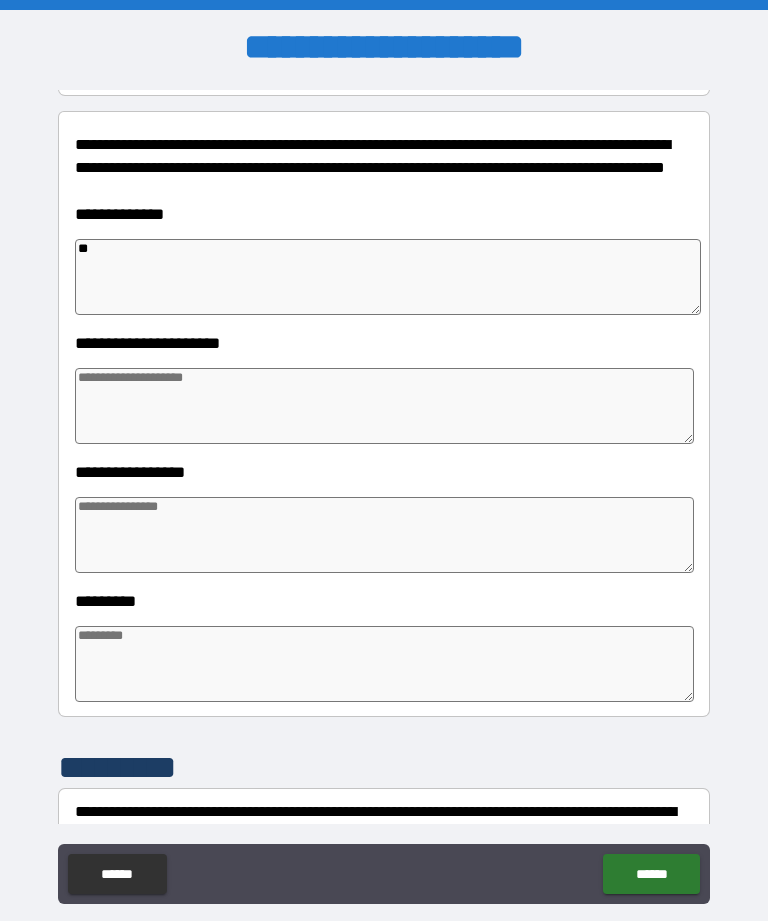 type on "*" 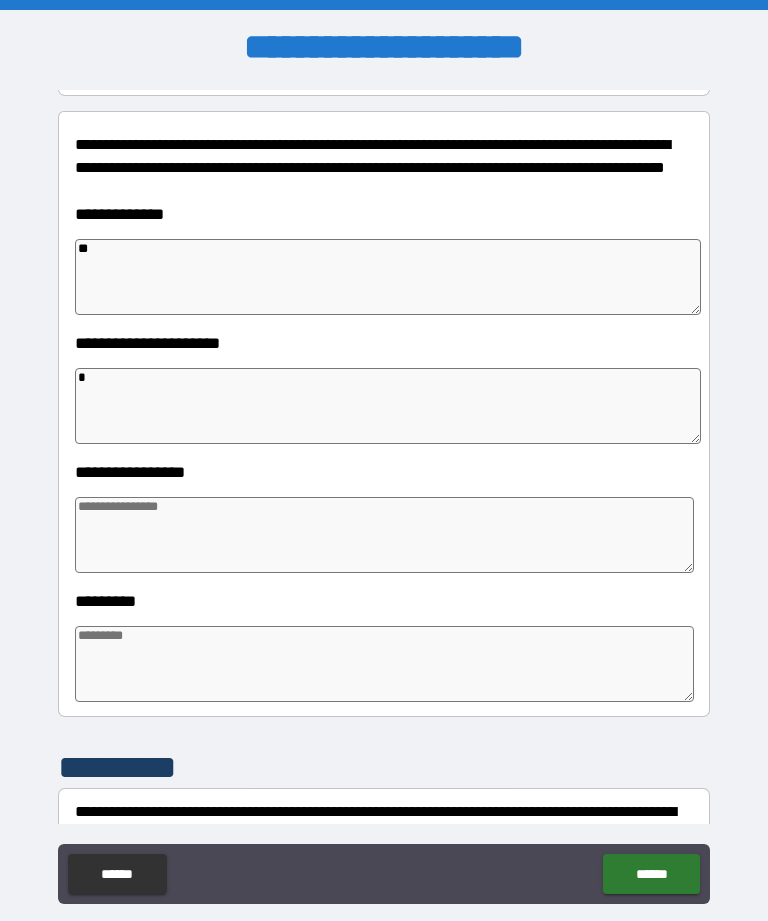type on "*" 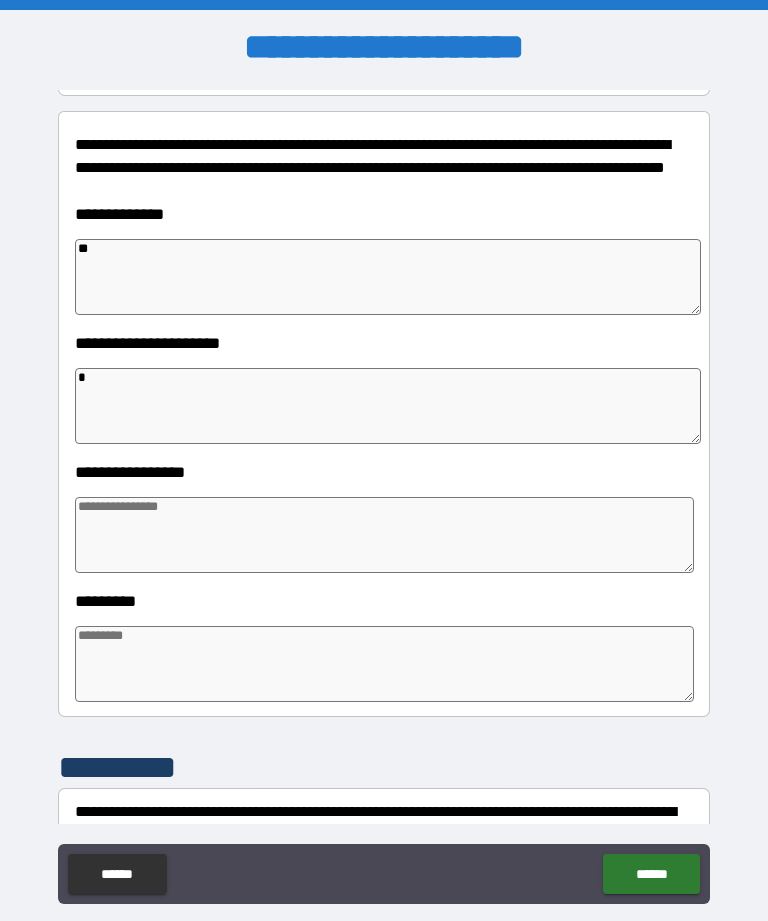 type on "*" 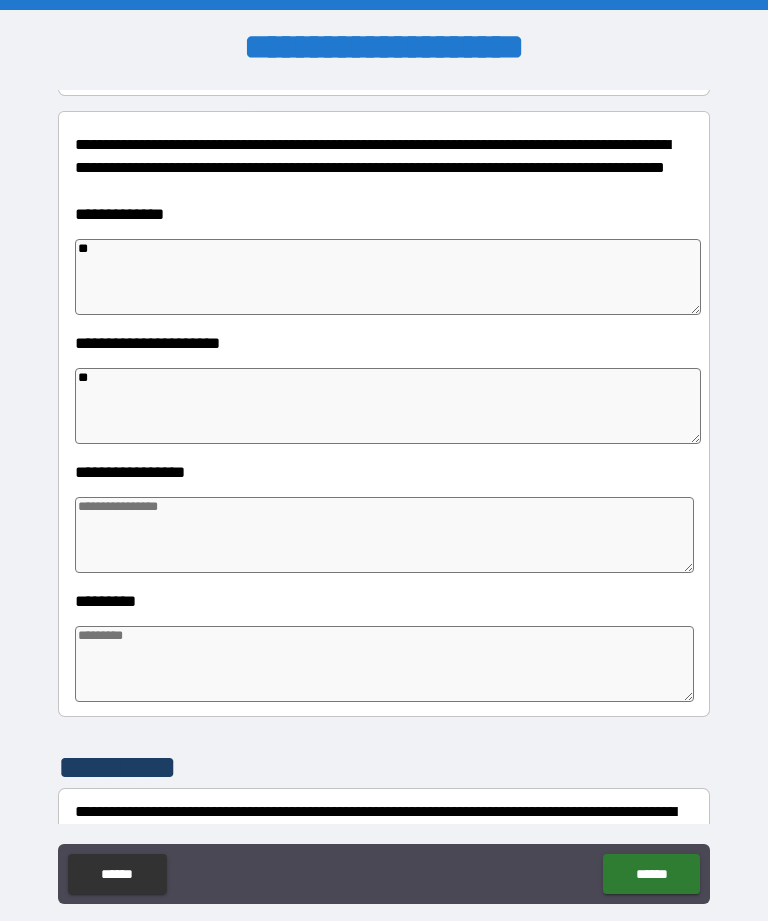 type on "*" 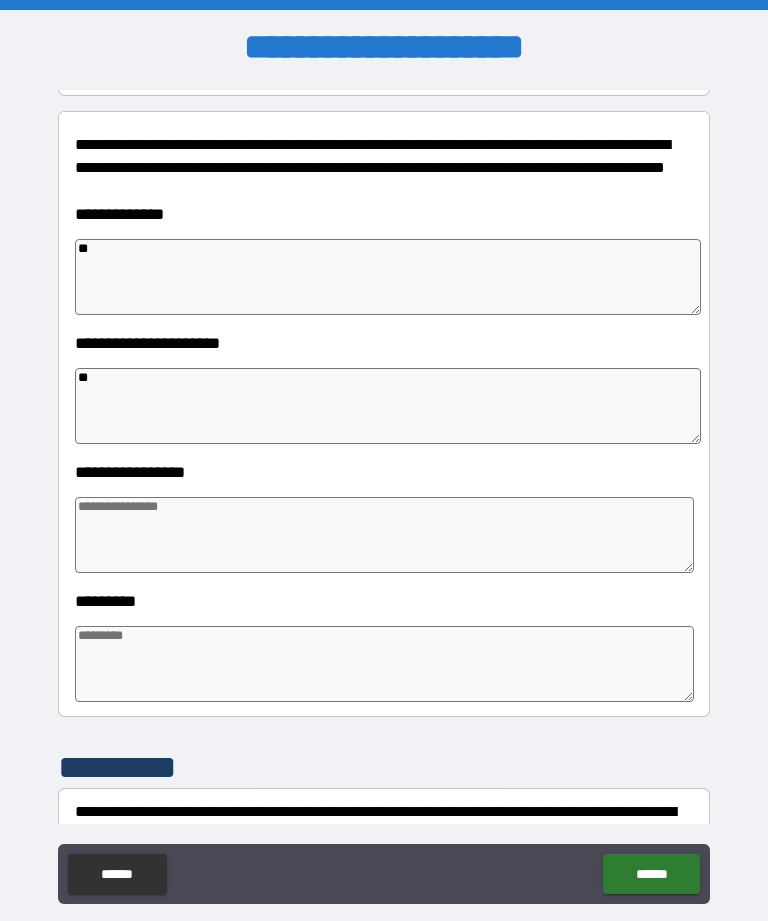 type on "*" 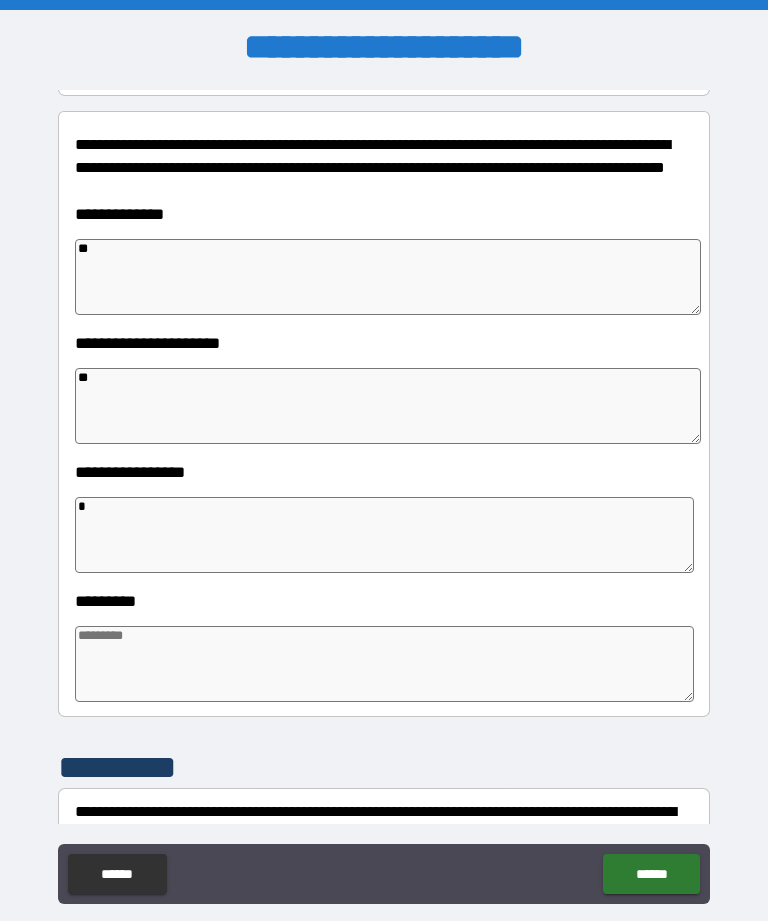 type on "*" 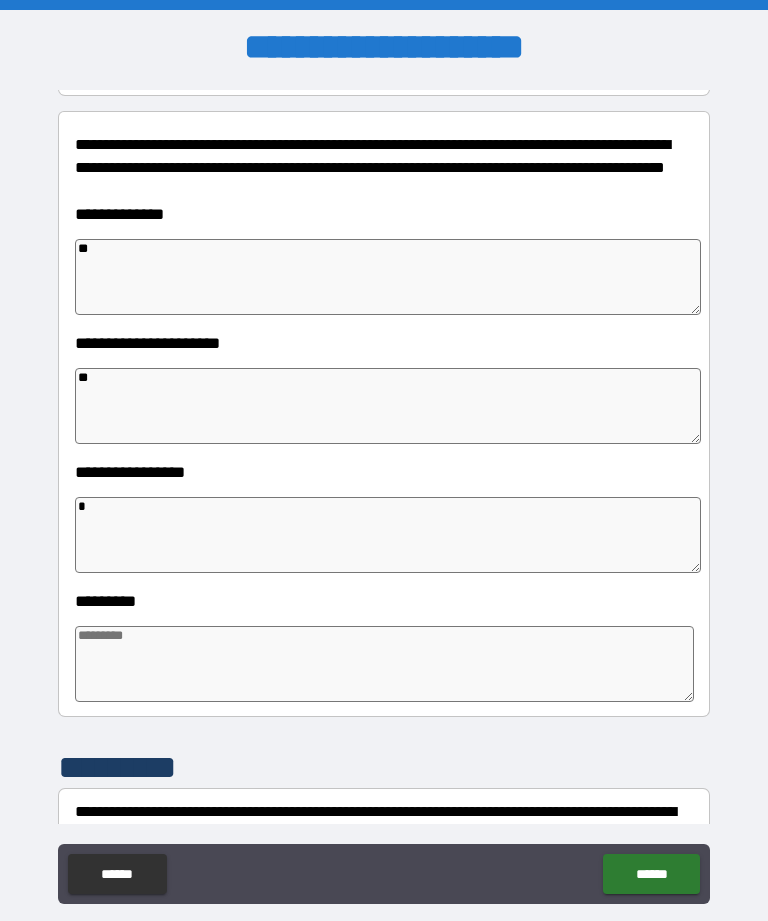 type on "*" 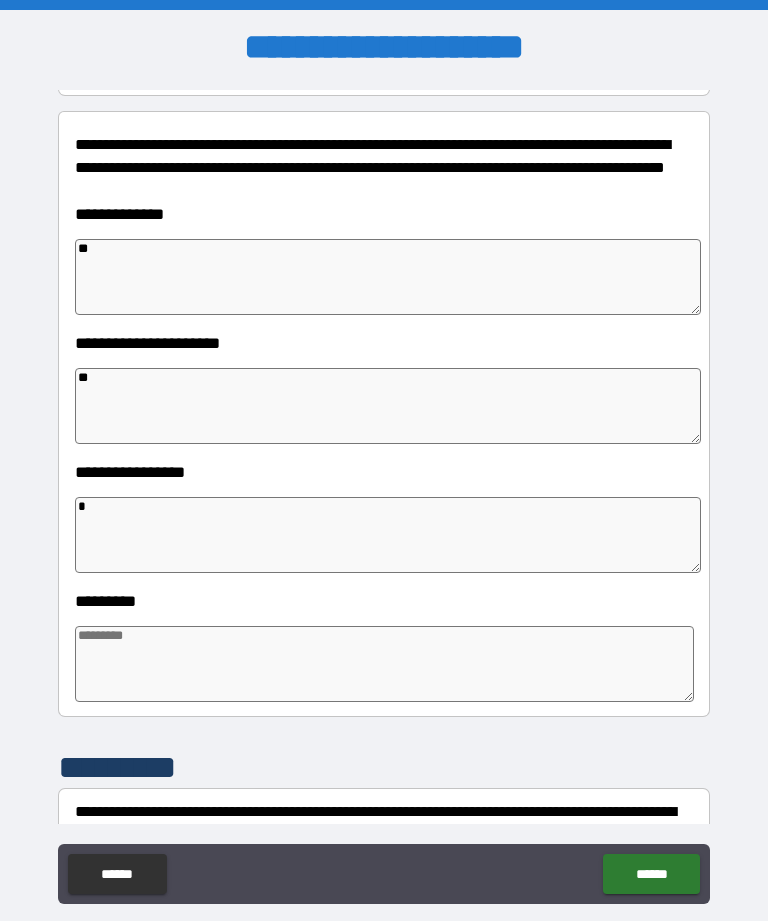 type on "*" 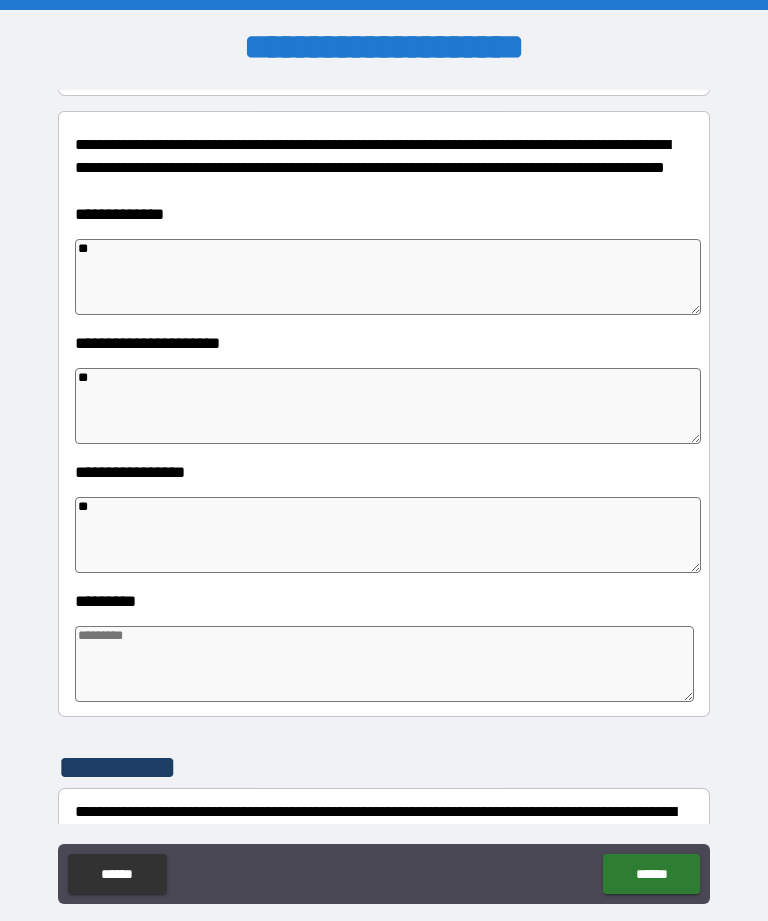 type on "*" 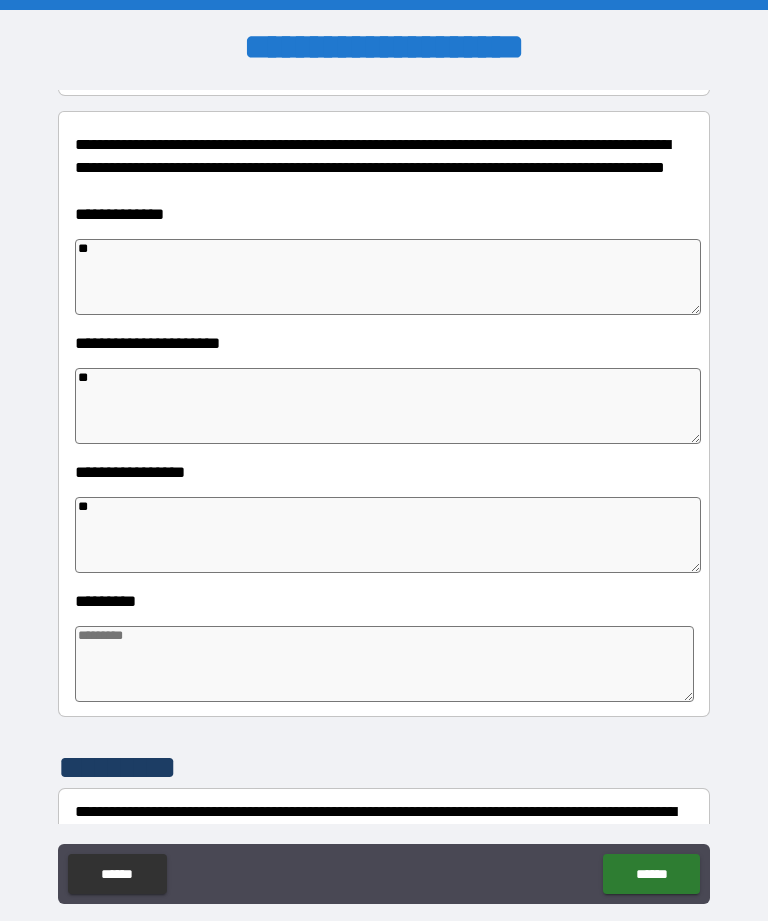 type on "*" 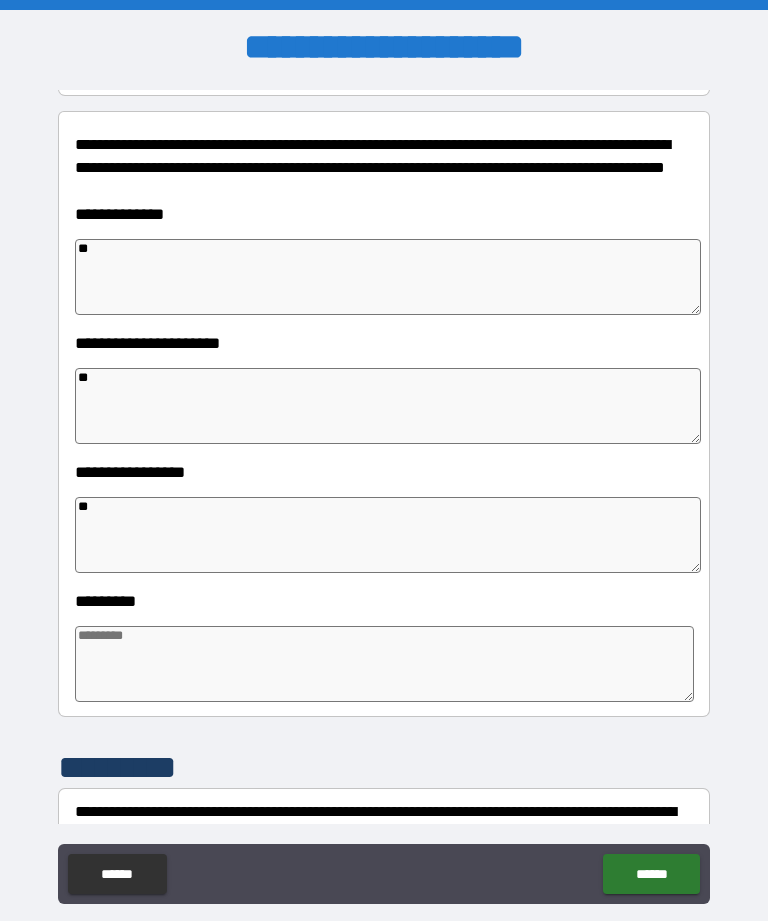 type on "*" 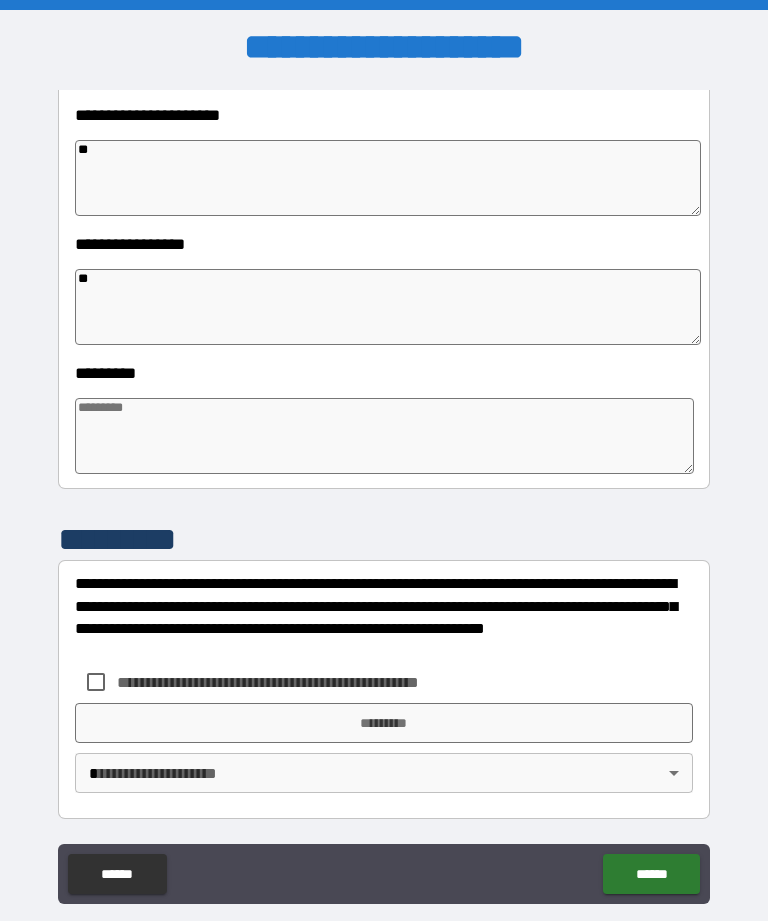 scroll, scrollTop: 466, scrollLeft: 0, axis: vertical 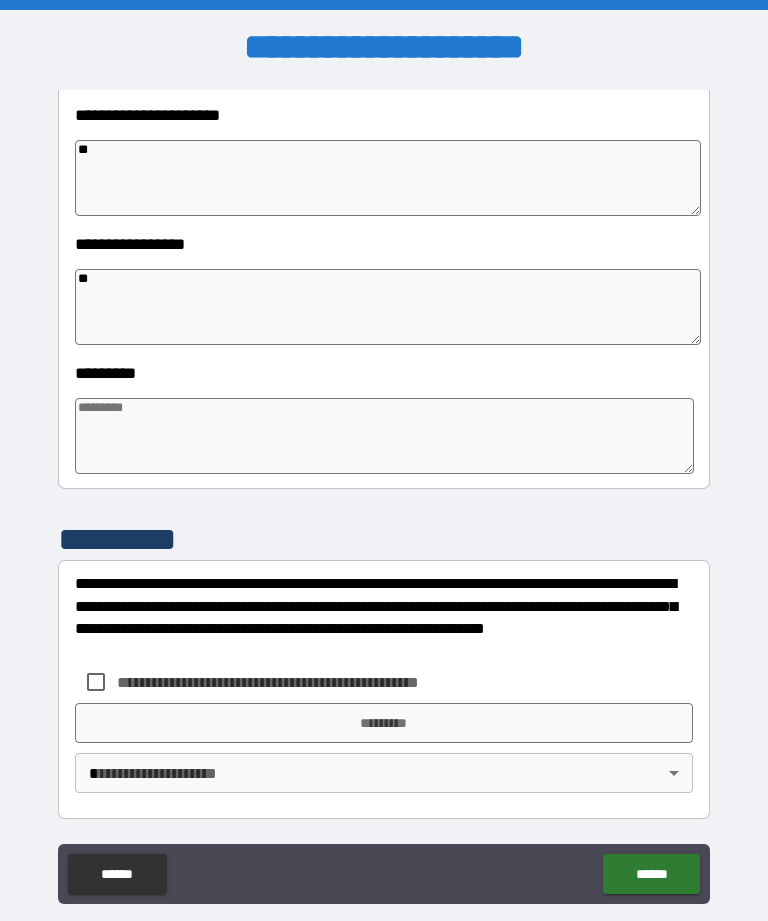 type on "**" 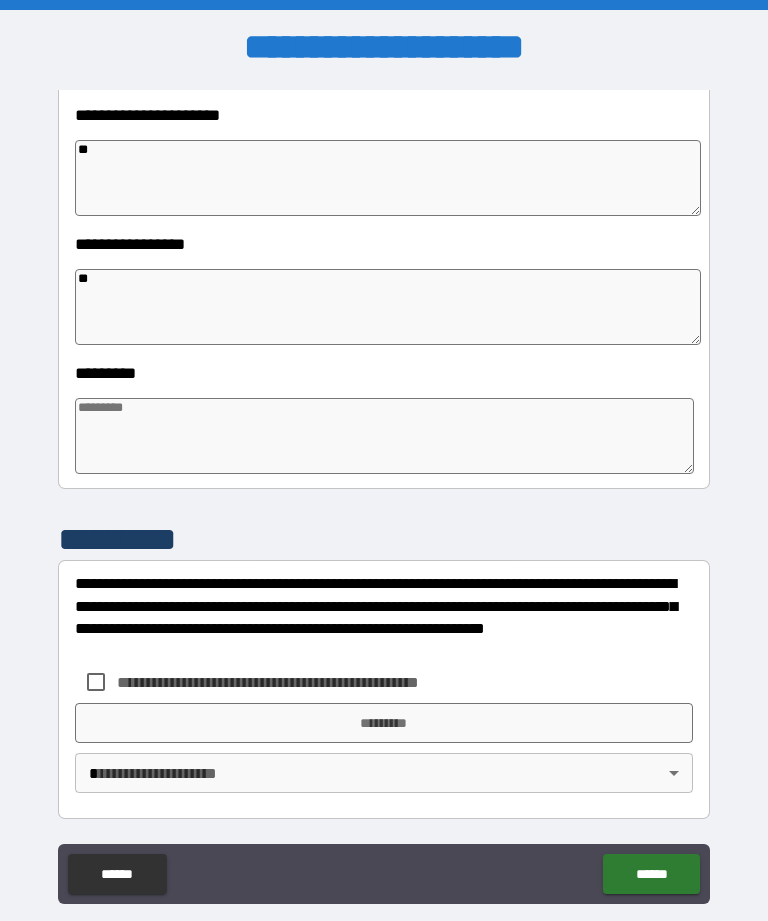 type on "*" 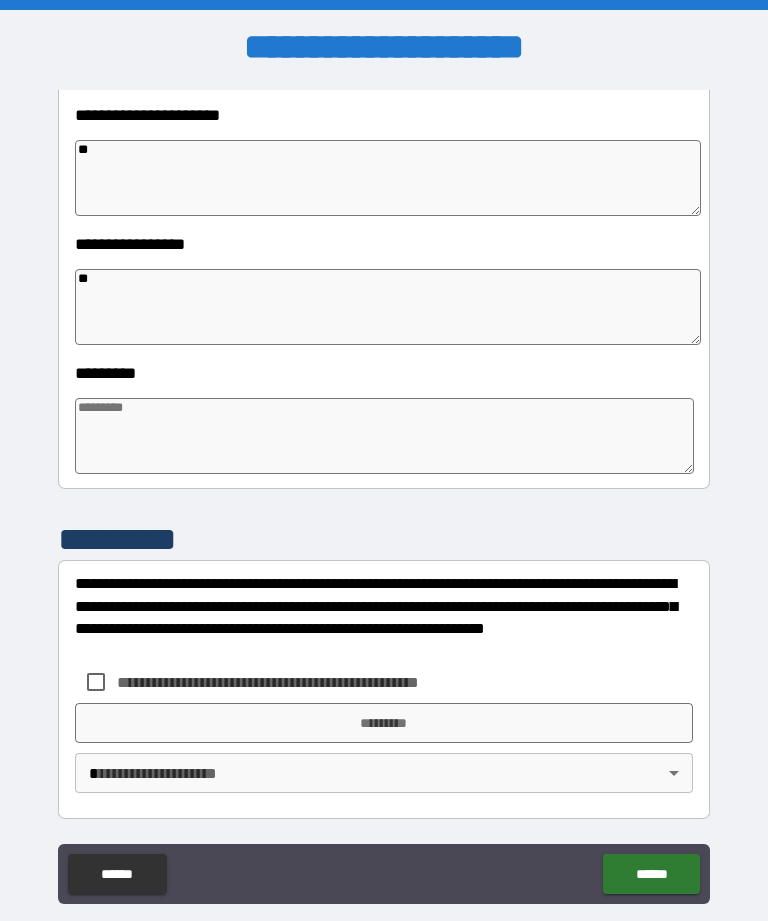 type on "*" 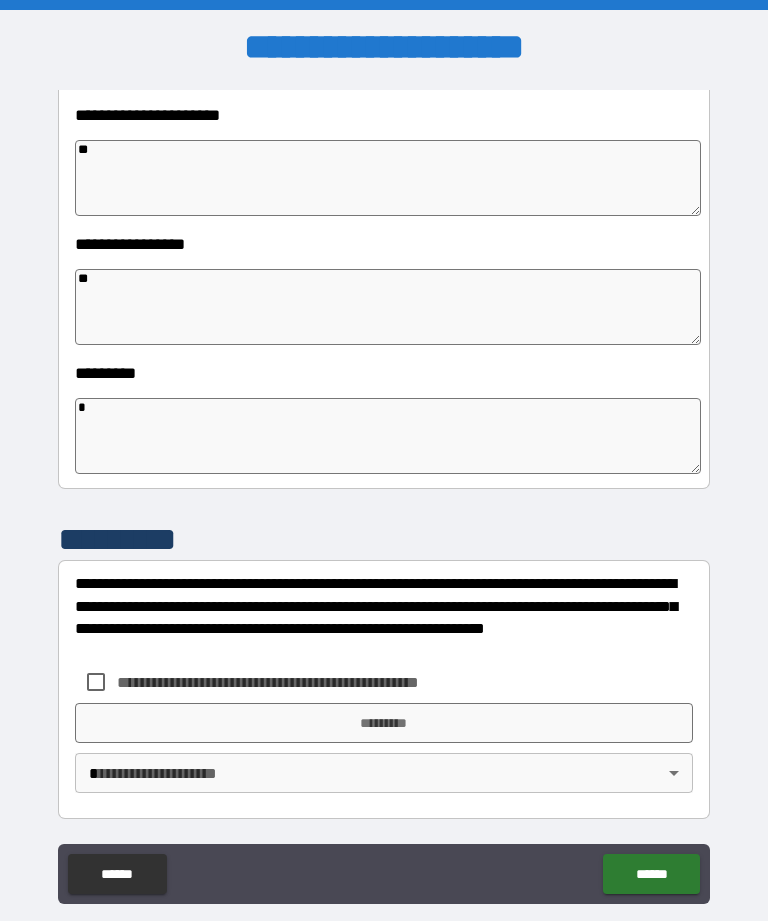 type on "*" 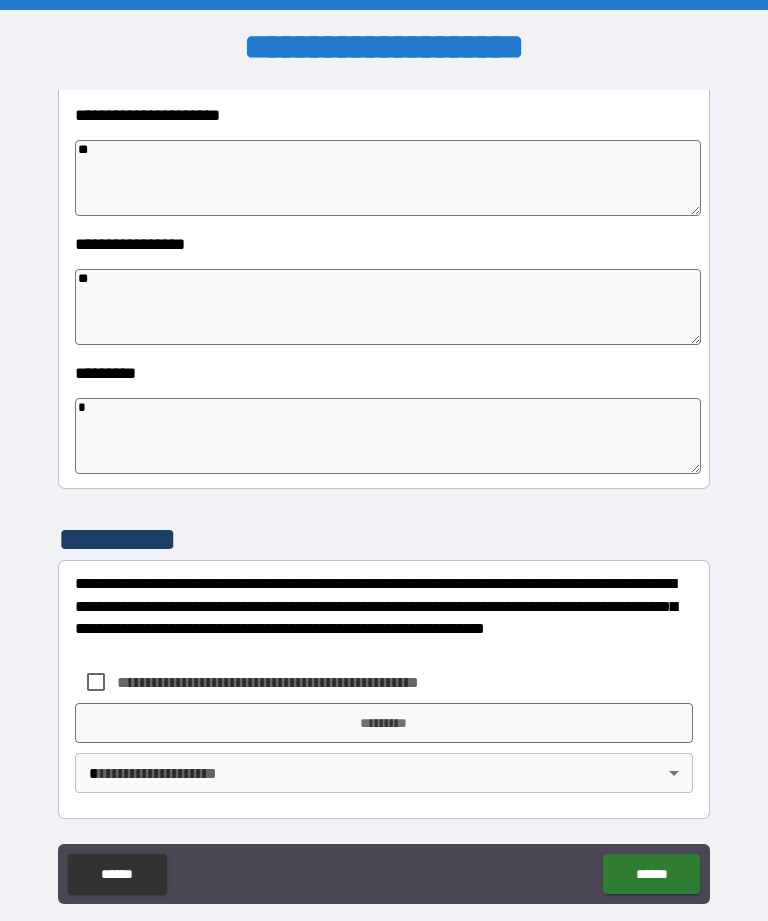 type on "*" 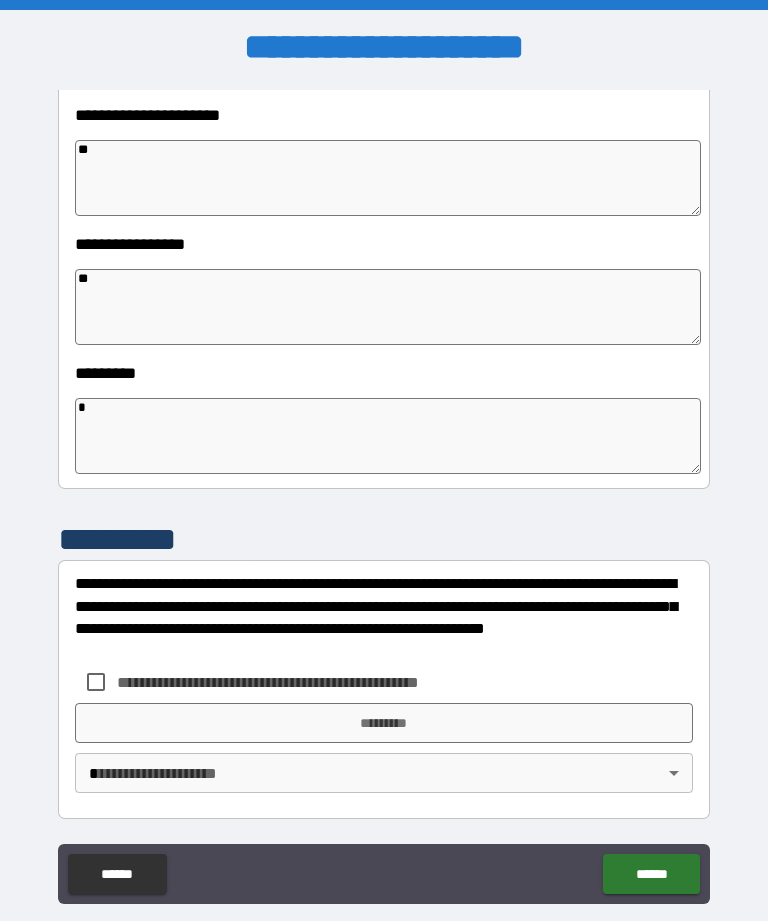 type on "*" 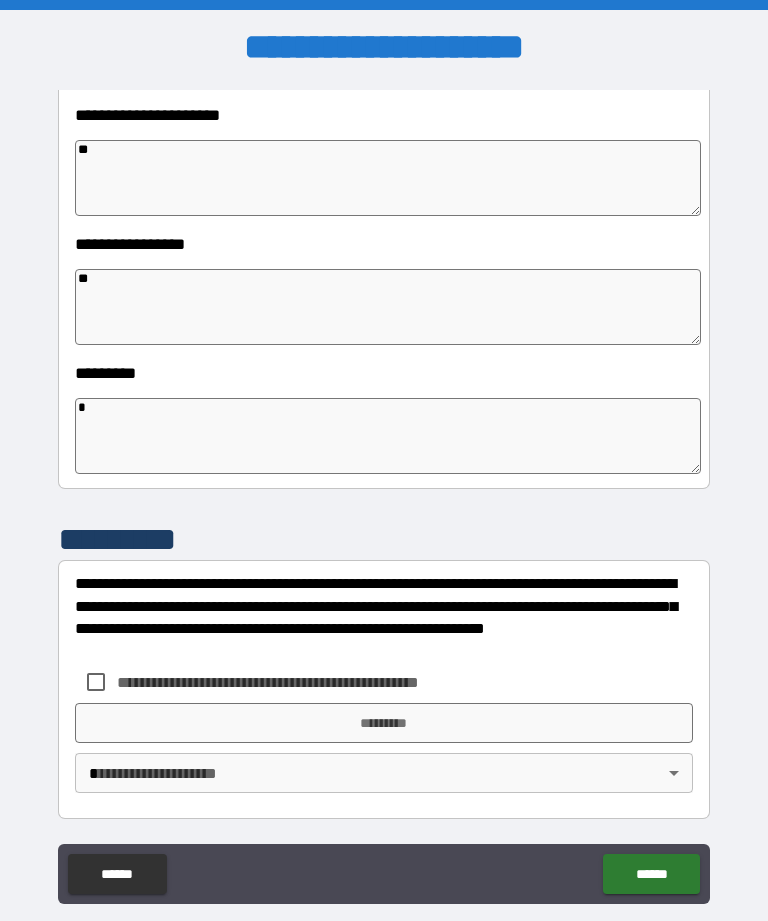 type on "*" 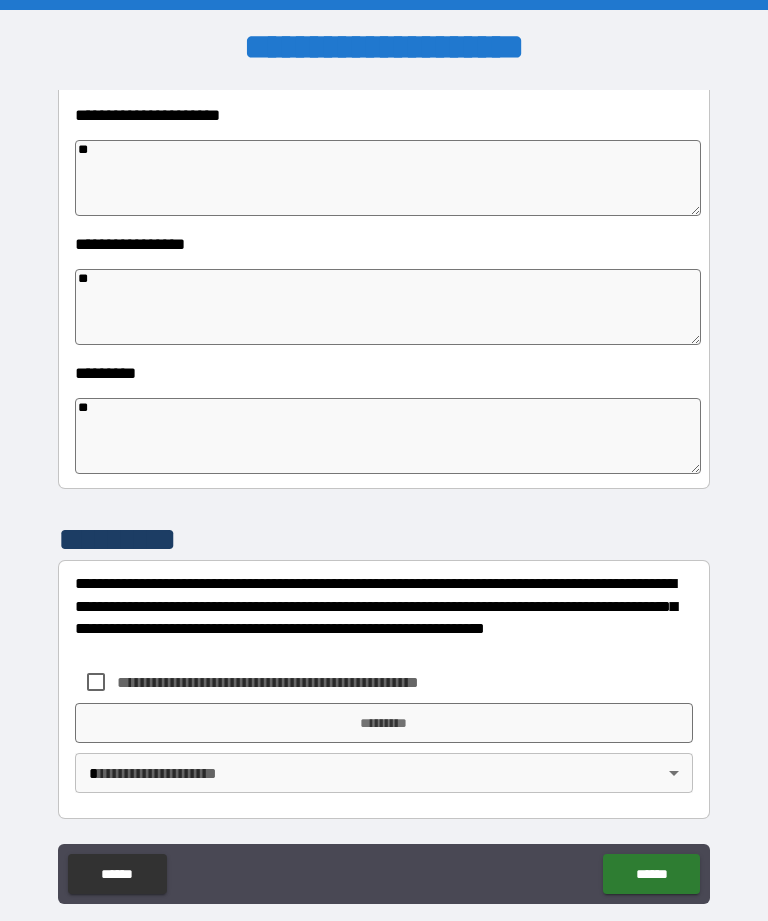 type on "*" 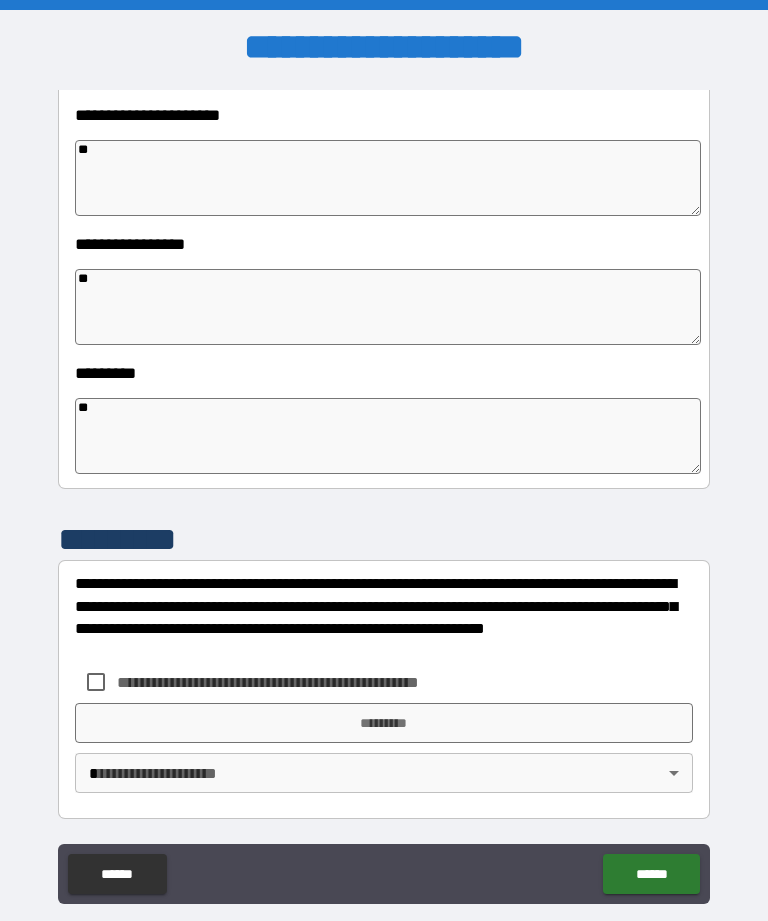 type on "*" 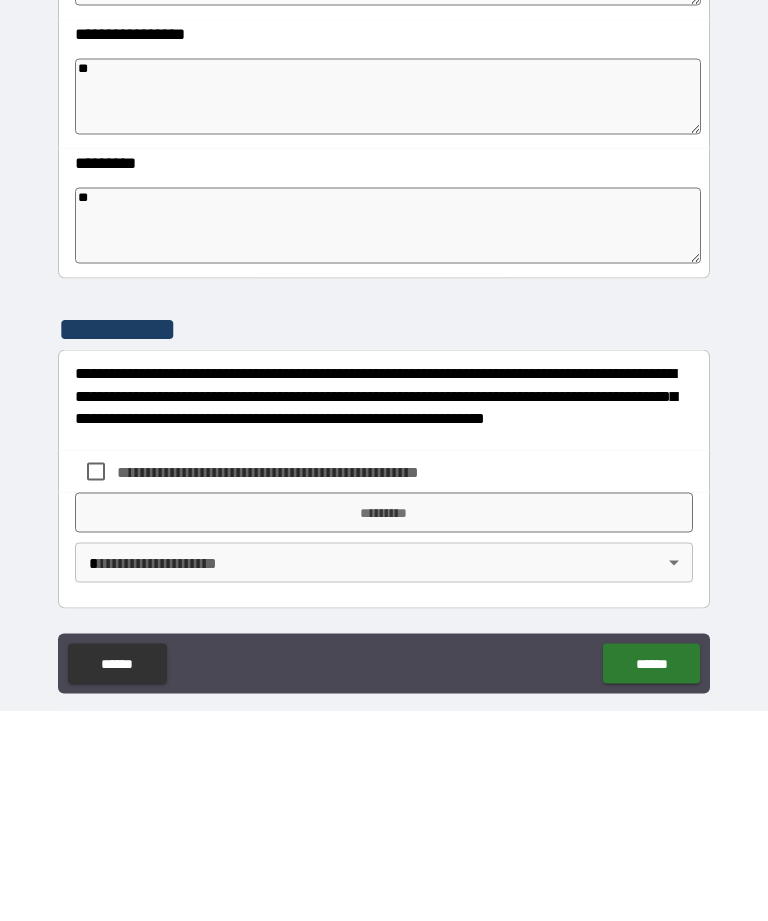 type on "**" 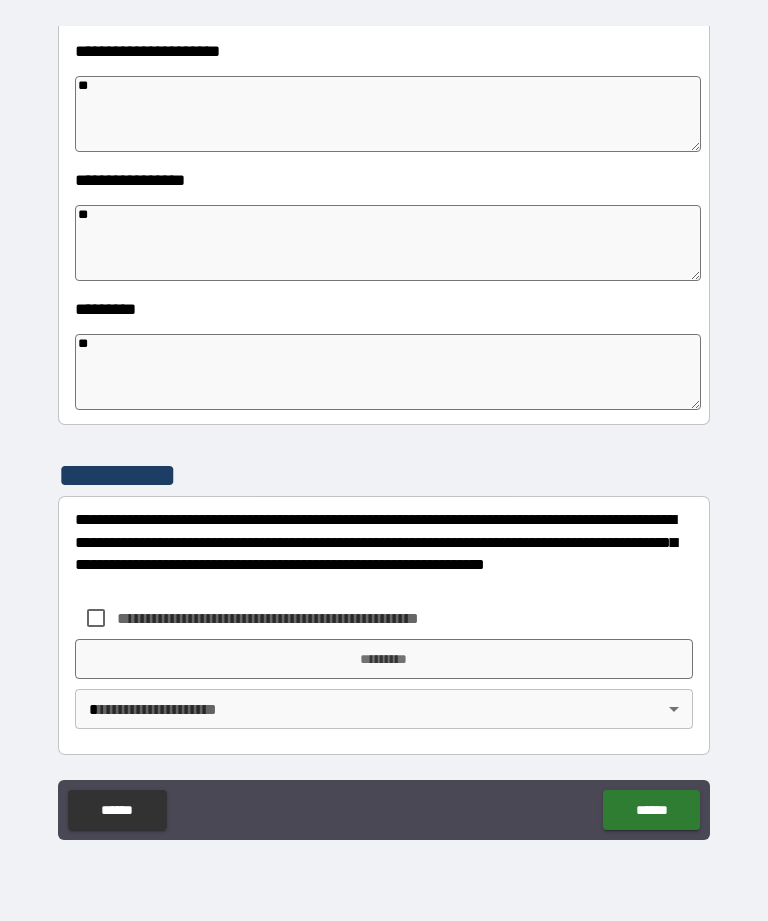 click on "*********" at bounding box center [384, 659] 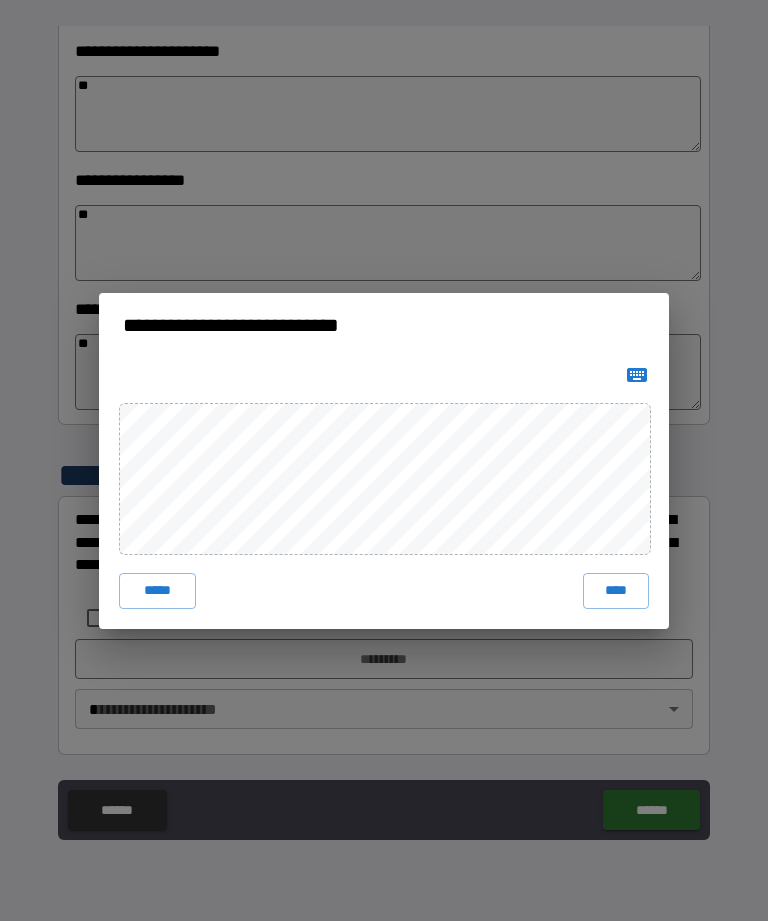 click on "****" at bounding box center (616, 591) 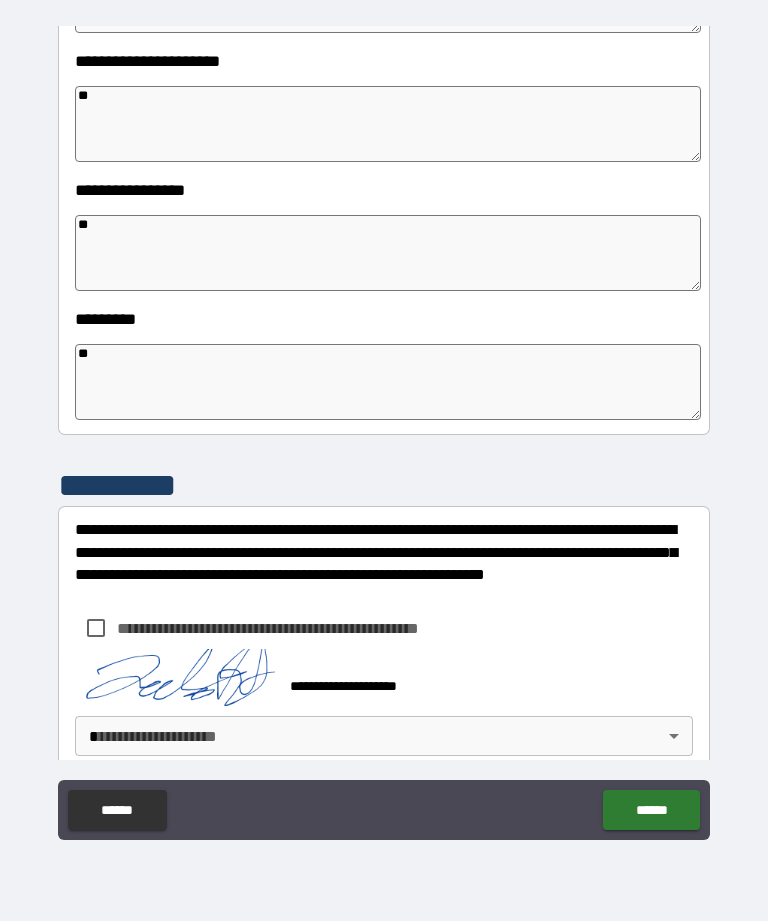 type on "*" 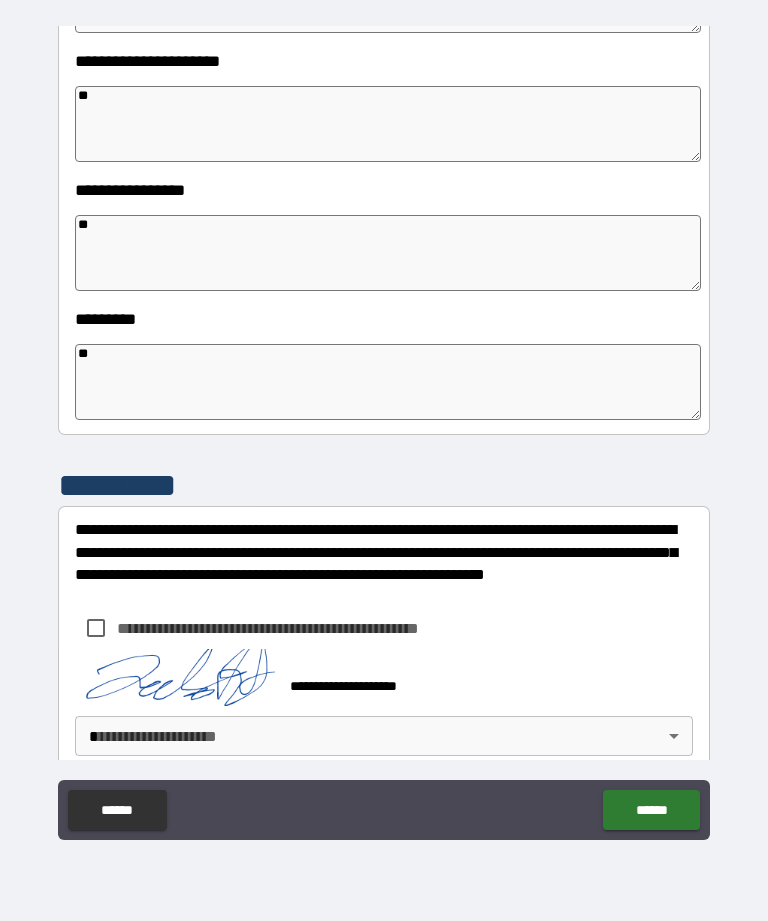 type on "*" 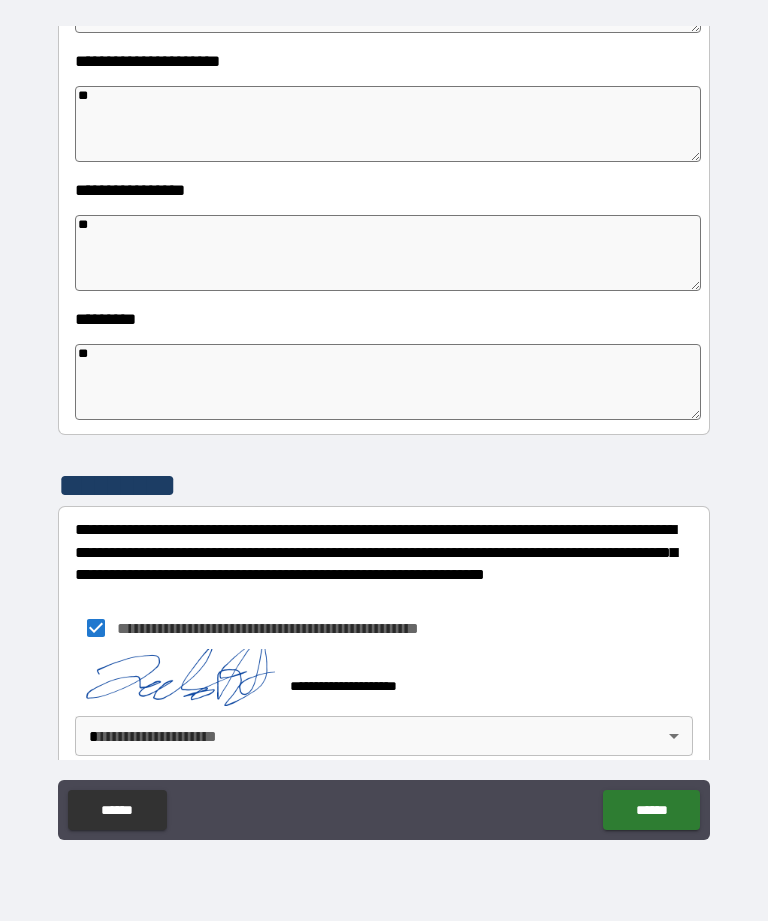 type on "*" 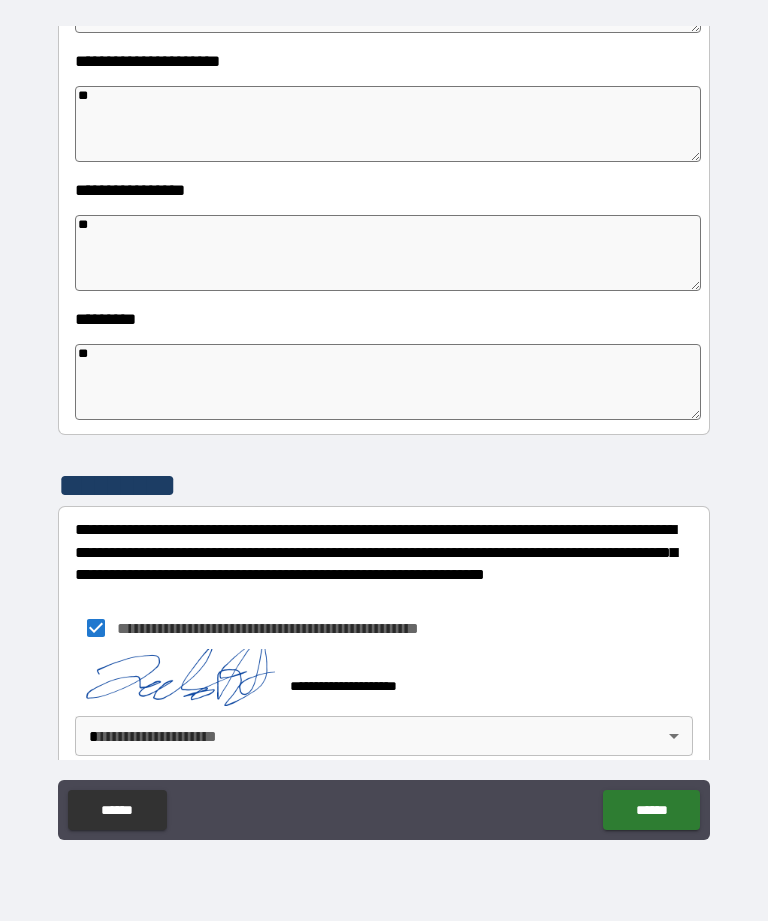 type on "*" 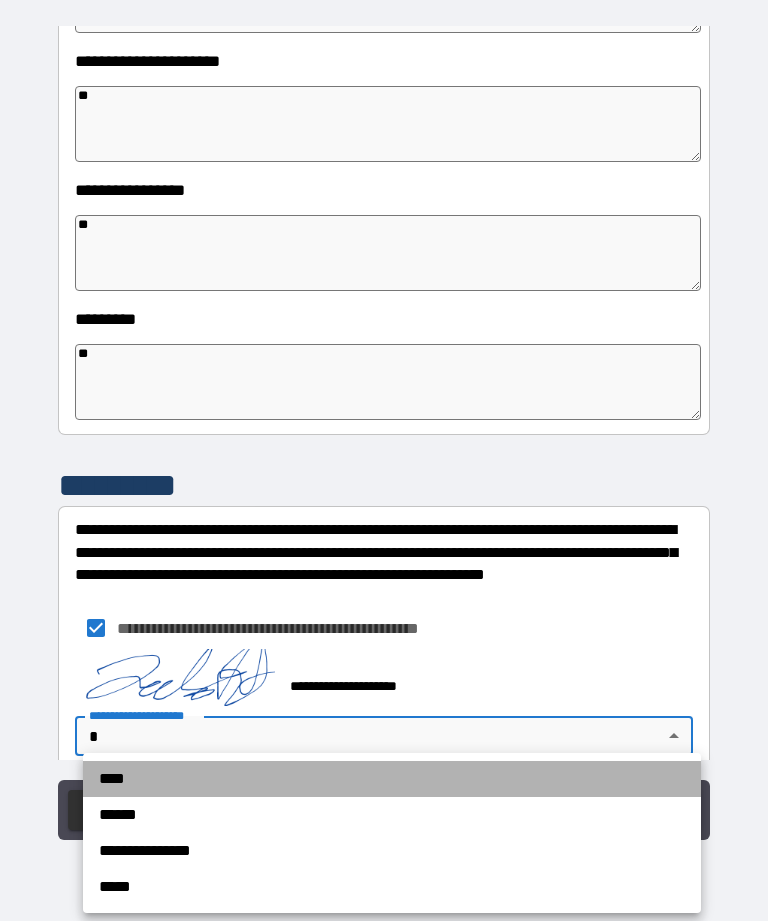 click on "****" at bounding box center (392, 779) 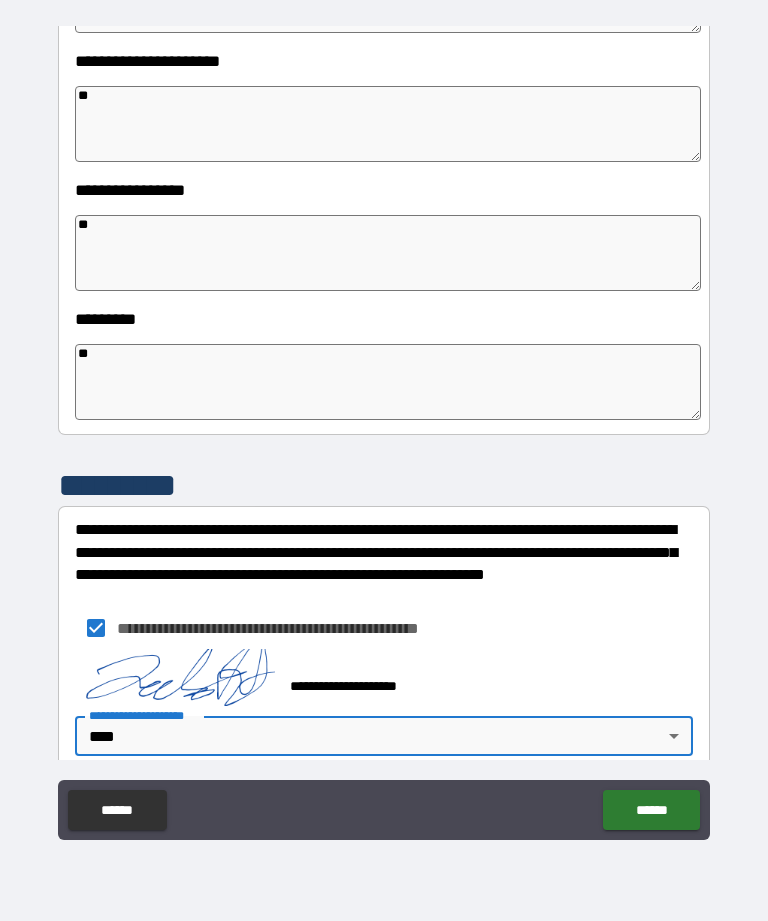type on "*" 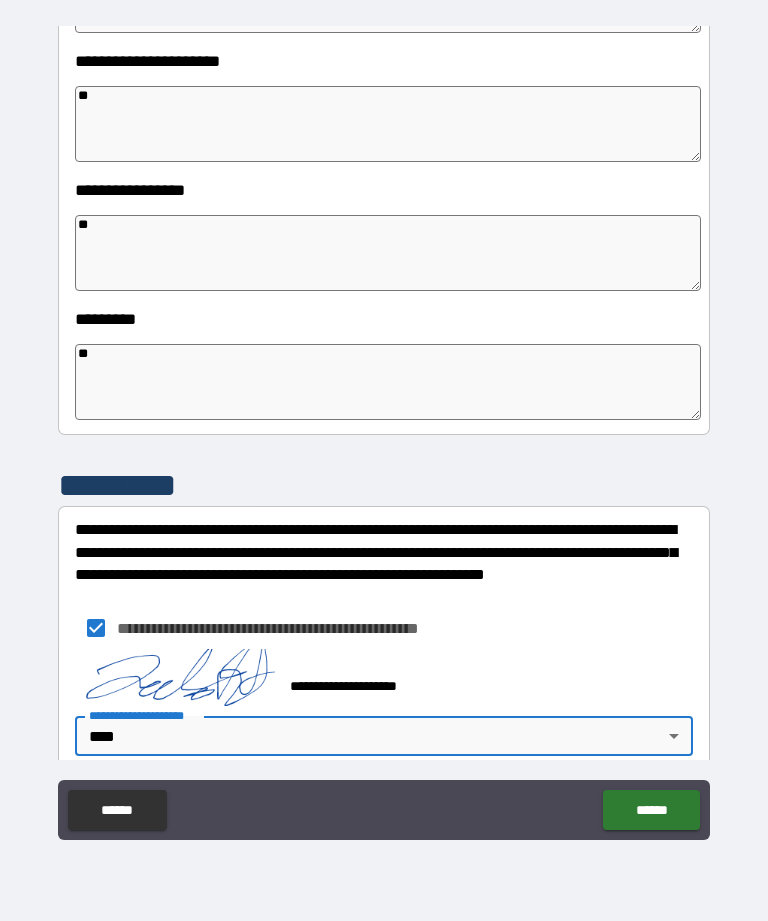 type on "*" 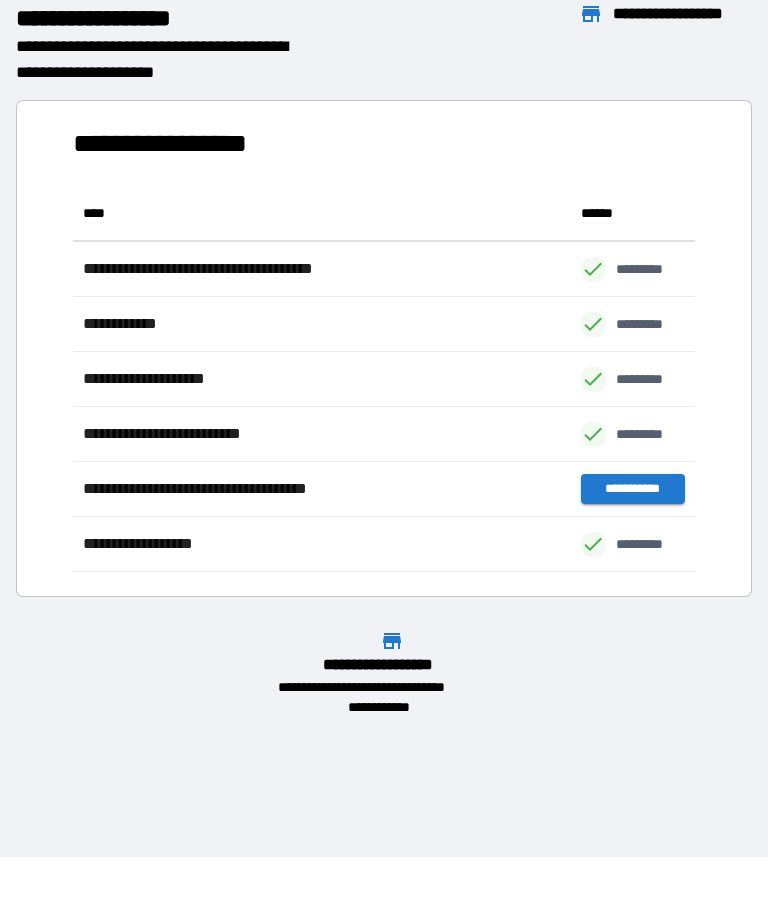 scroll, scrollTop: 386, scrollLeft: 622, axis: both 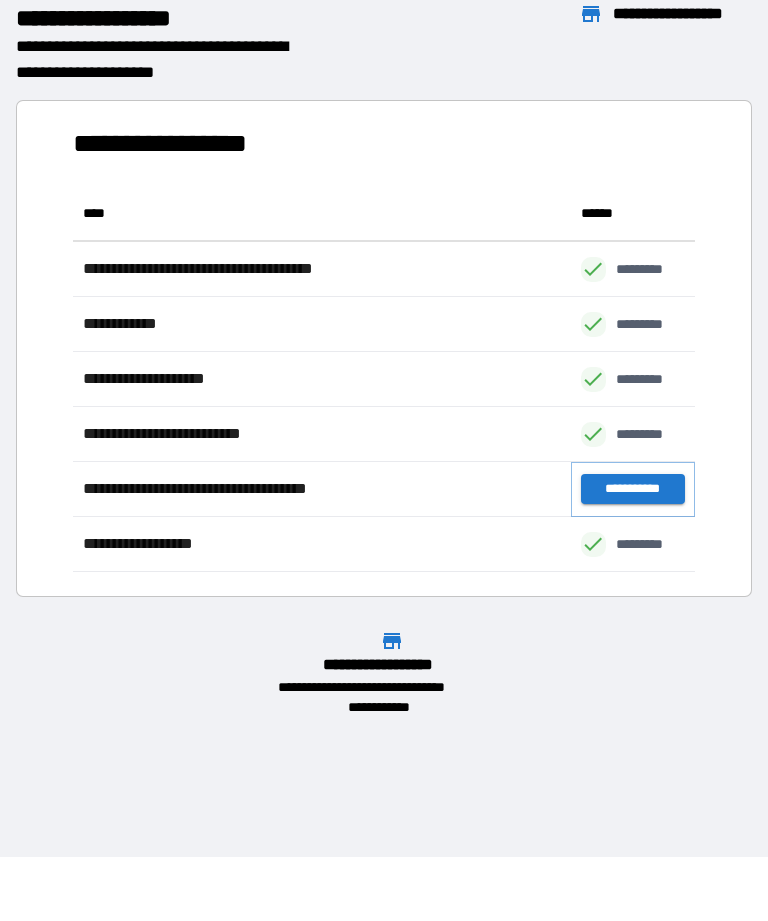 click on "**********" at bounding box center [633, 489] 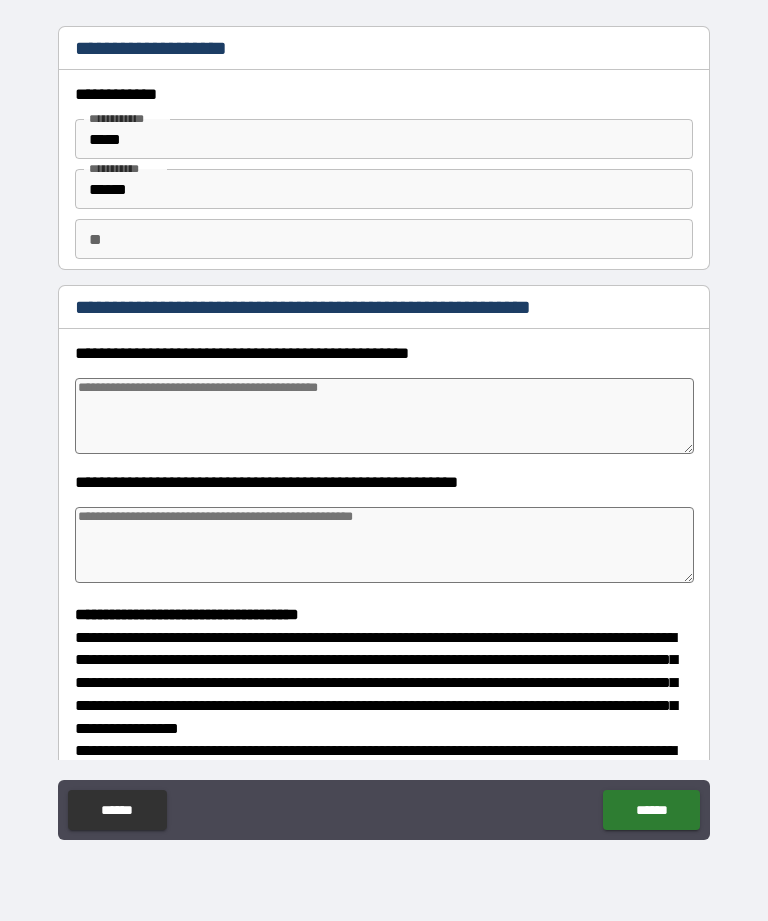 type on "*" 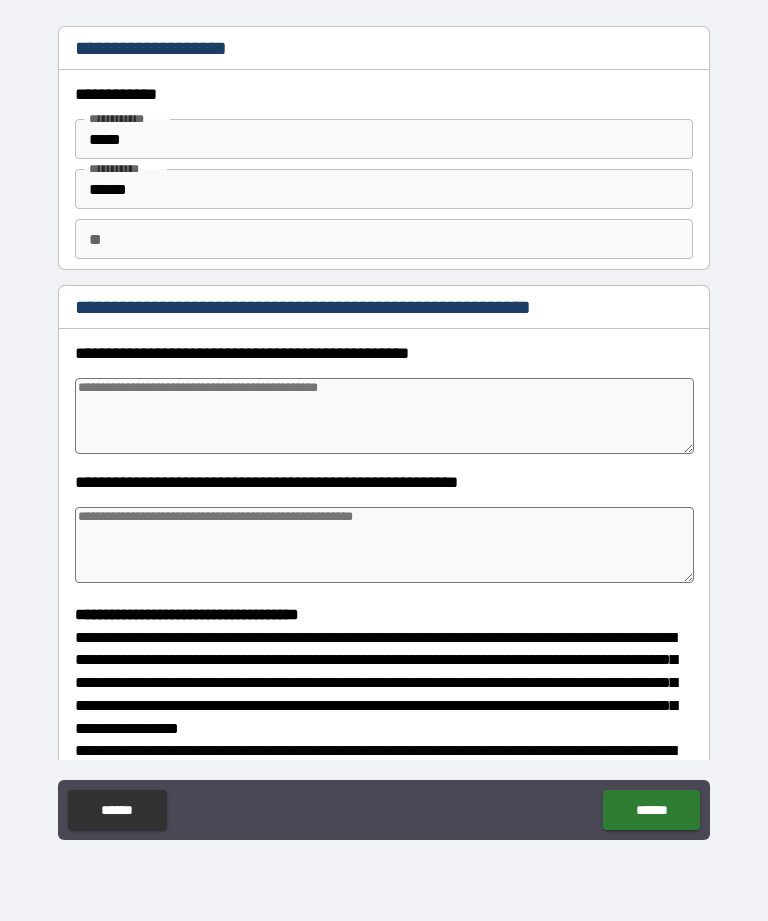 type on "*" 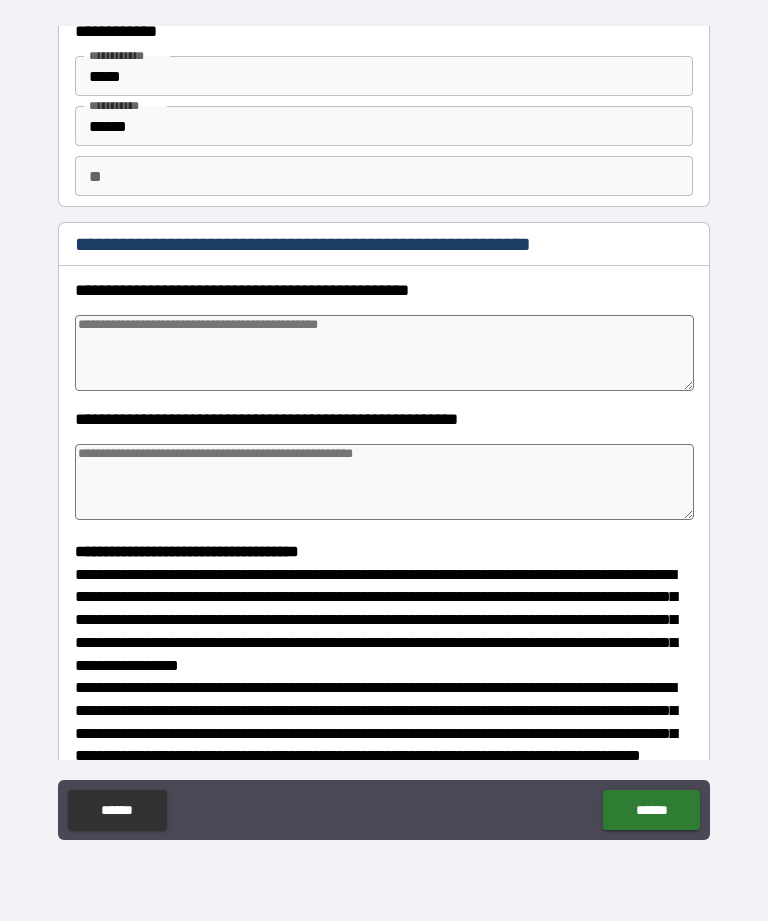 scroll, scrollTop: 63, scrollLeft: 0, axis: vertical 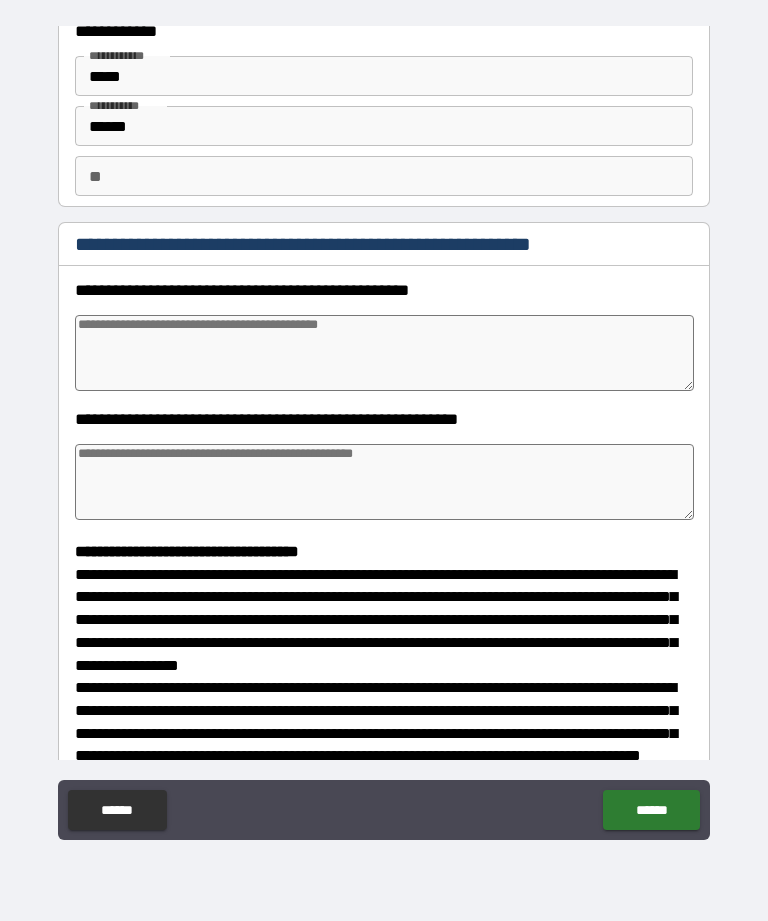 click at bounding box center (384, 353) 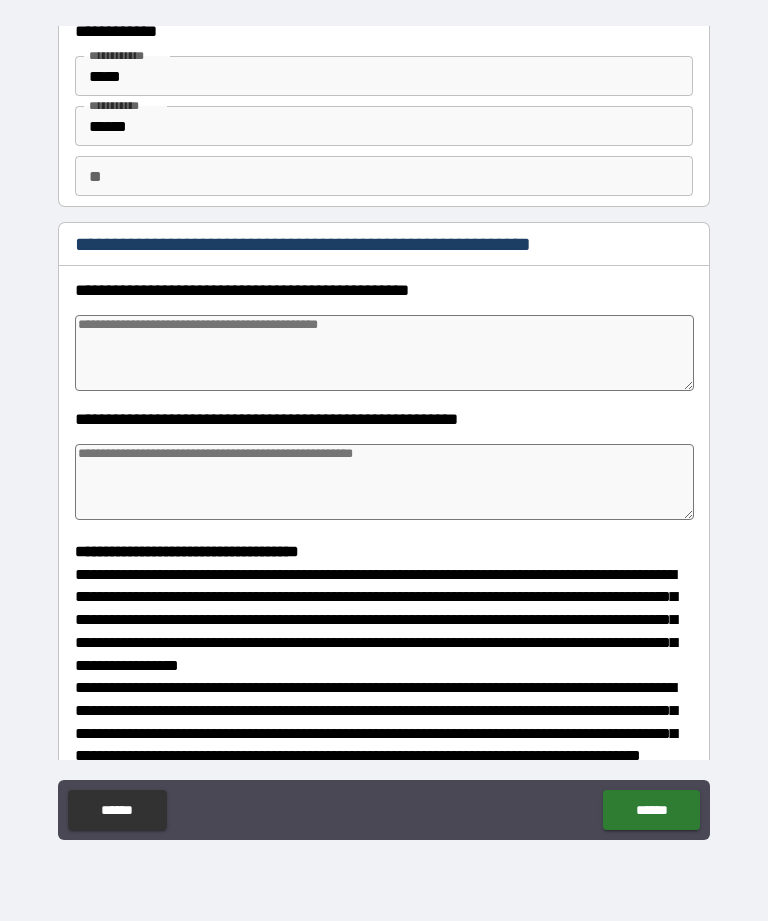 type on "*" 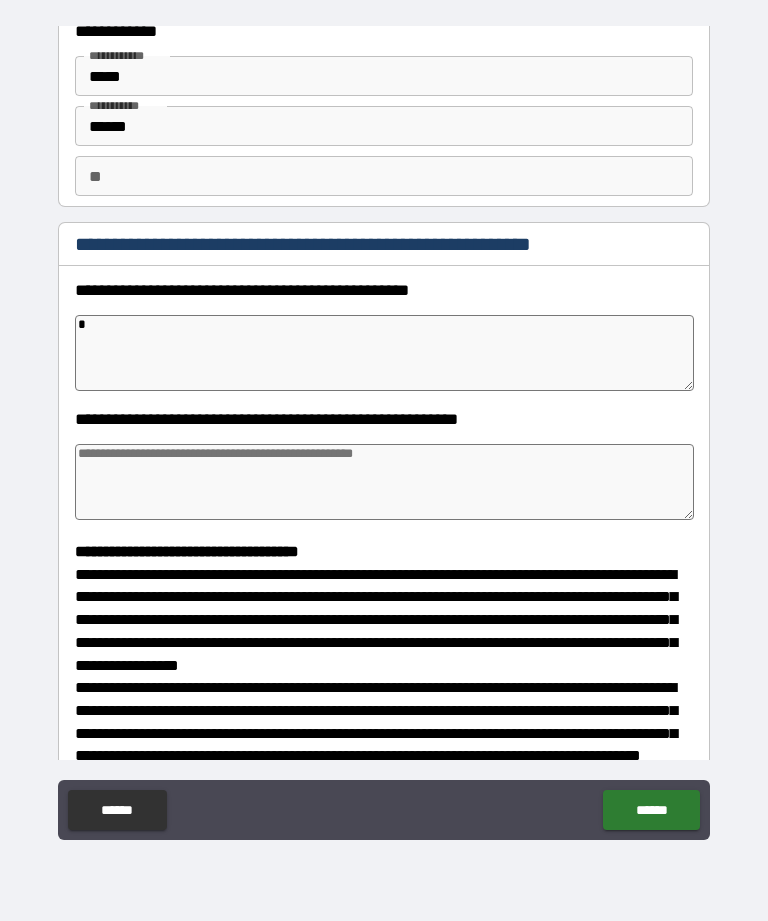 type on "*" 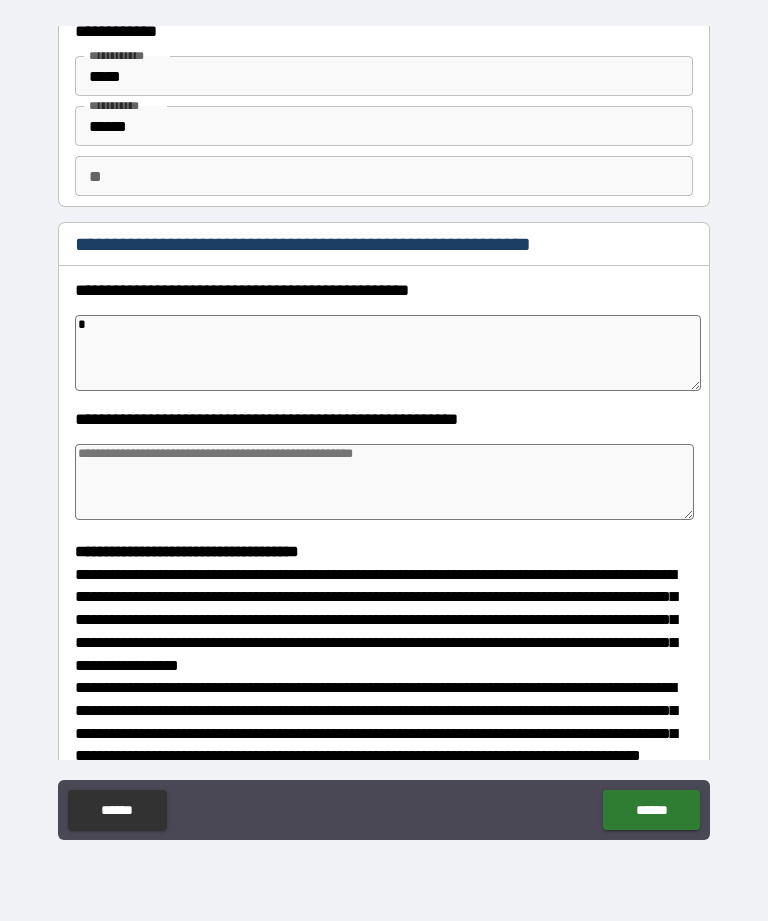 type on "*" 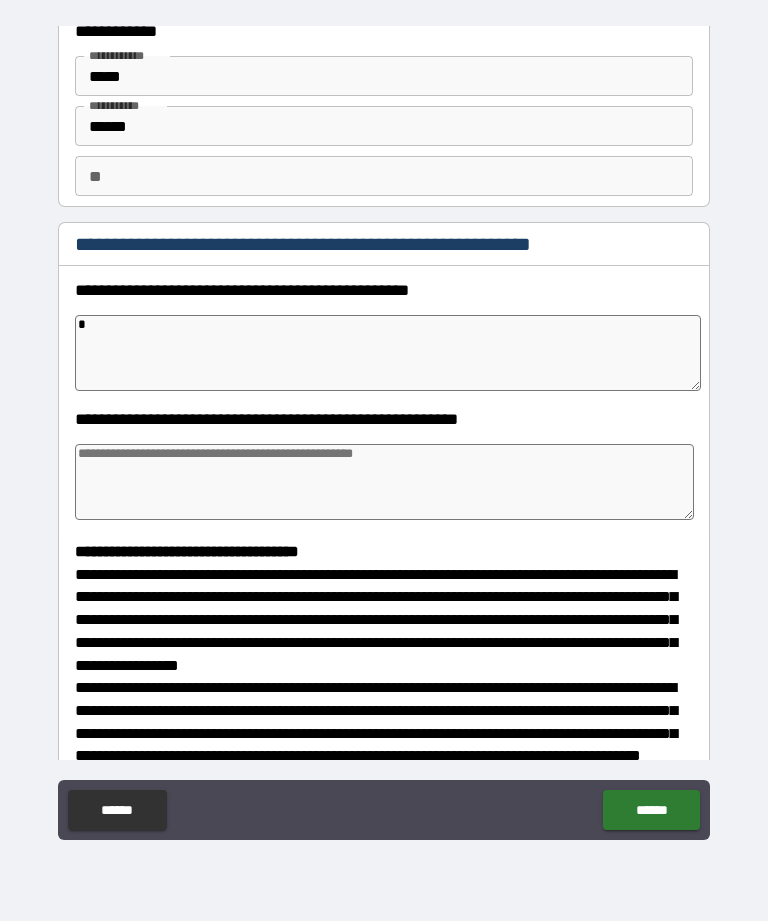 type on "*" 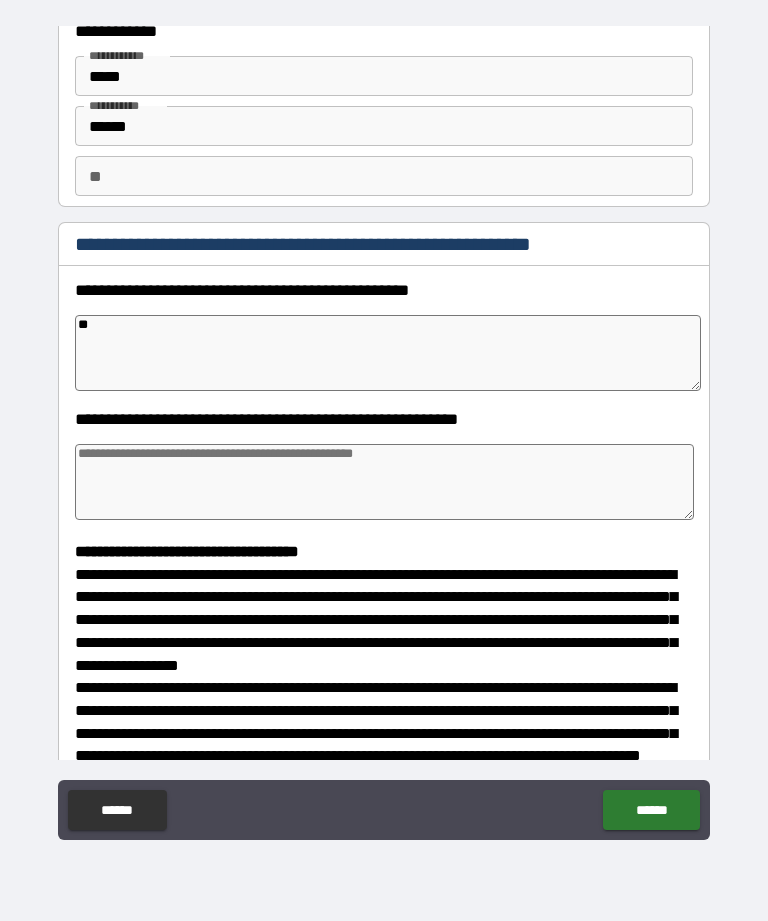 type on "*" 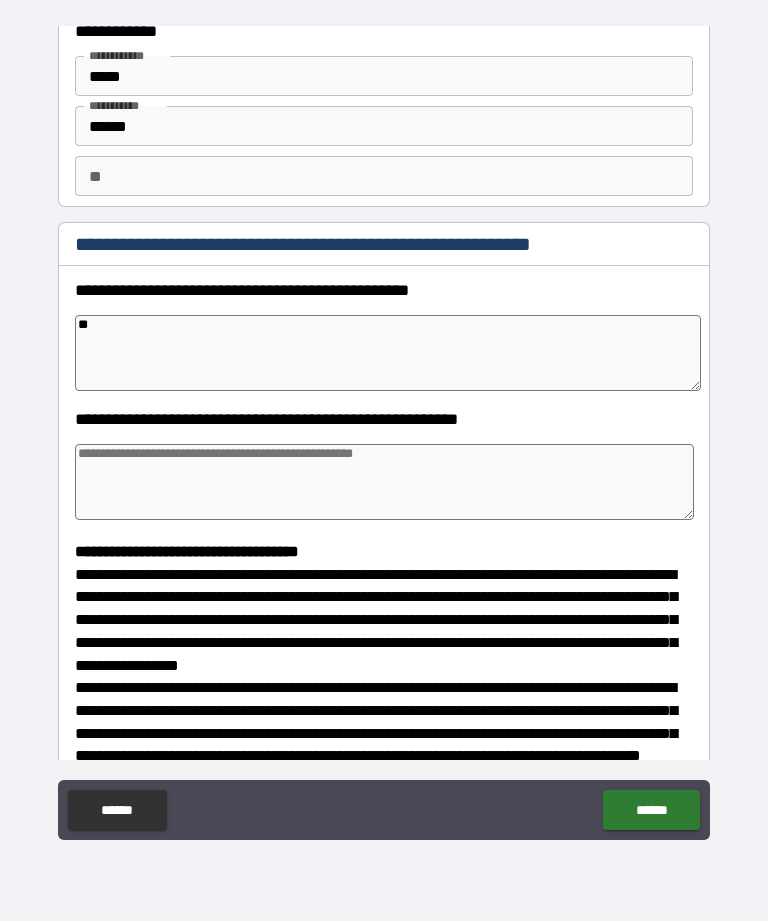 type on "*" 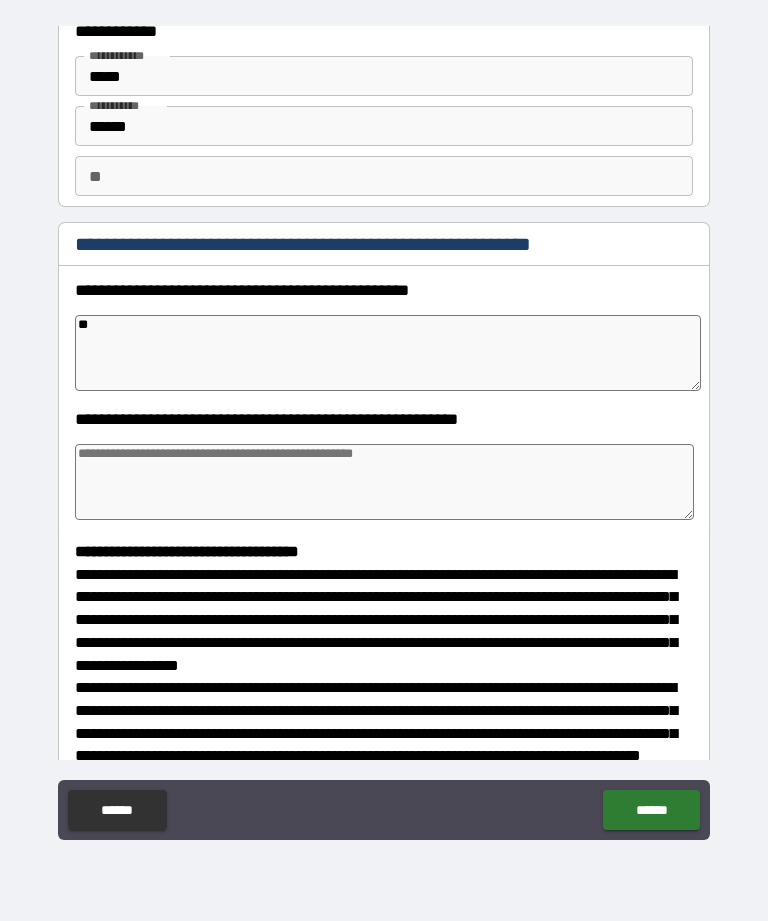 type on "*" 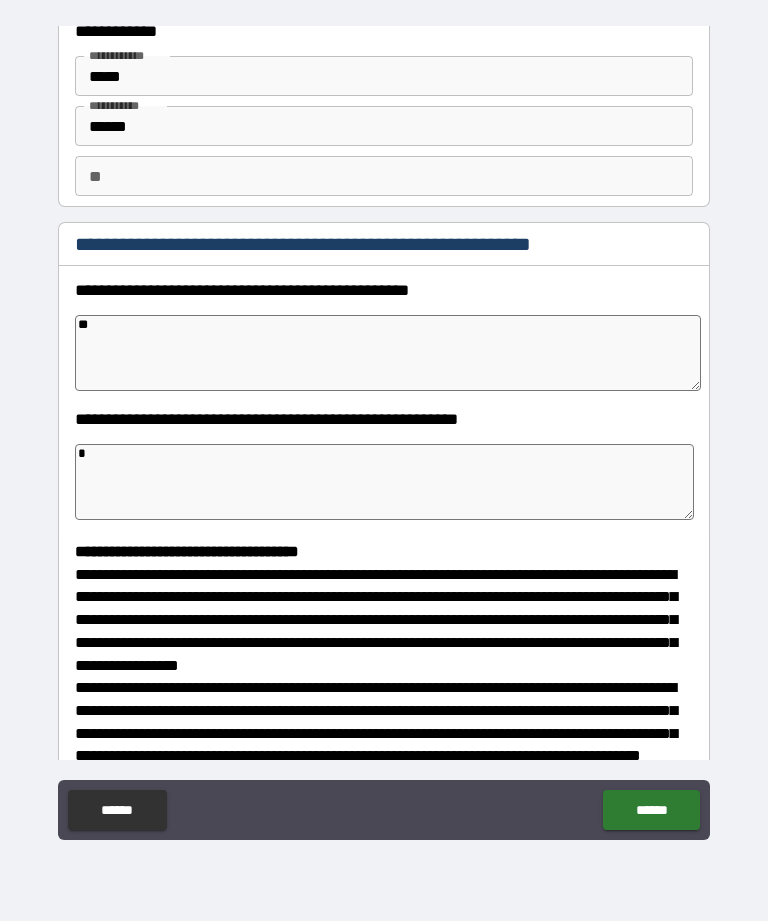 type on "*" 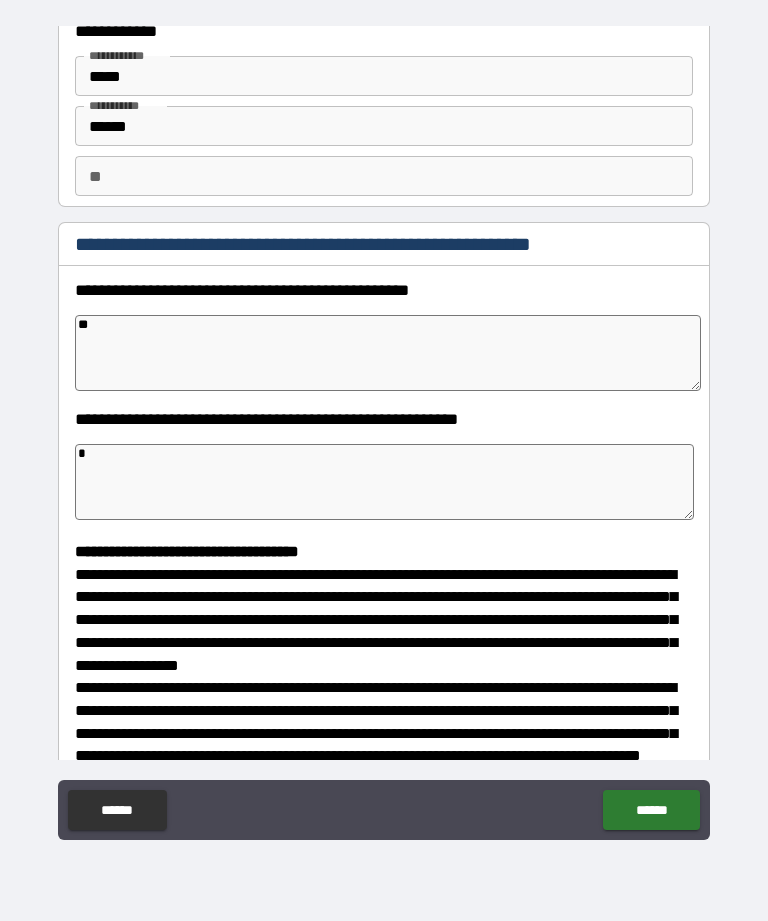 type on "*" 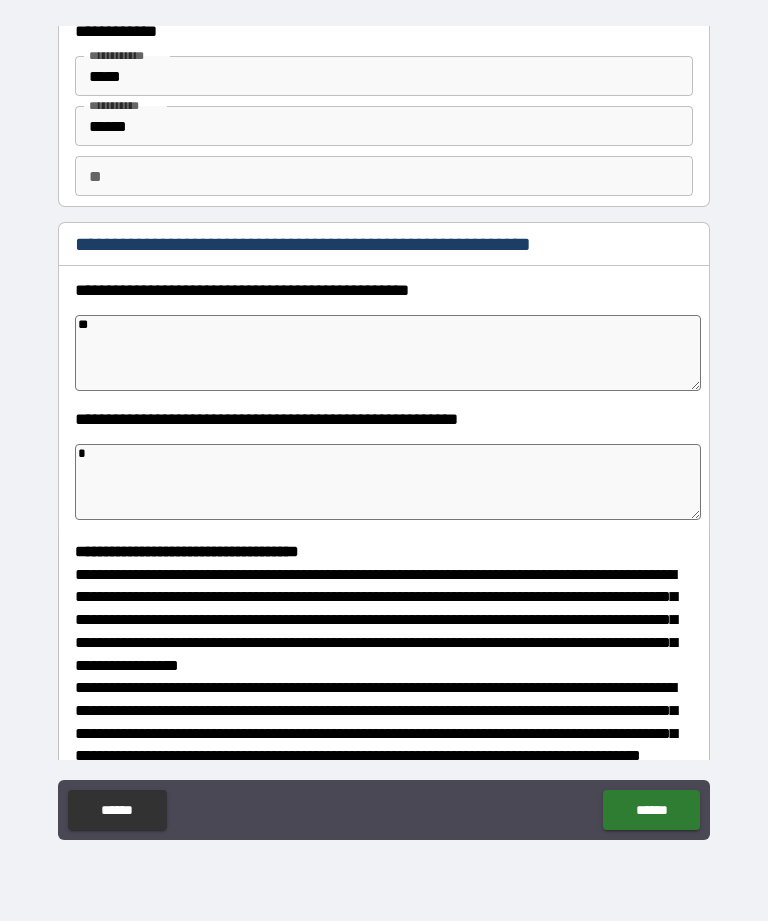 type on "**" 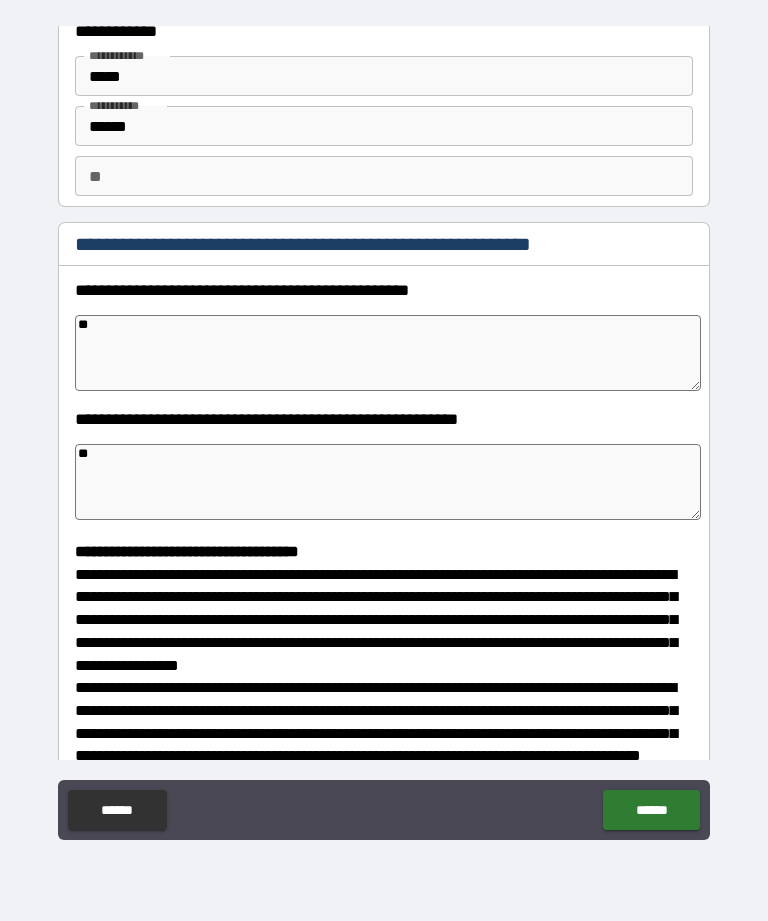 type on "*" 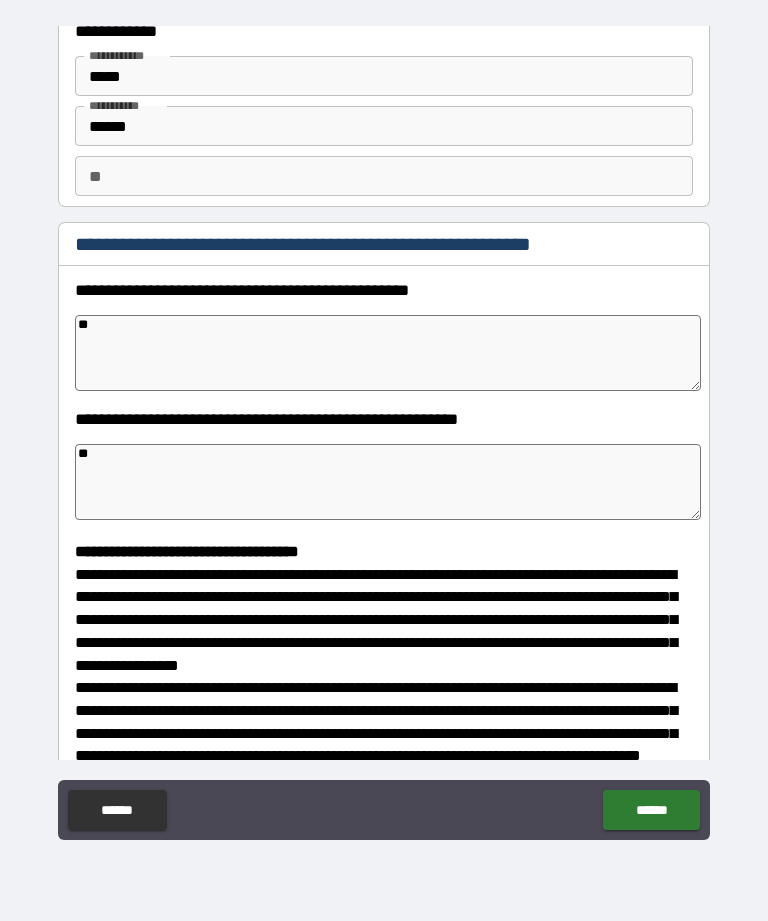 type on "*" 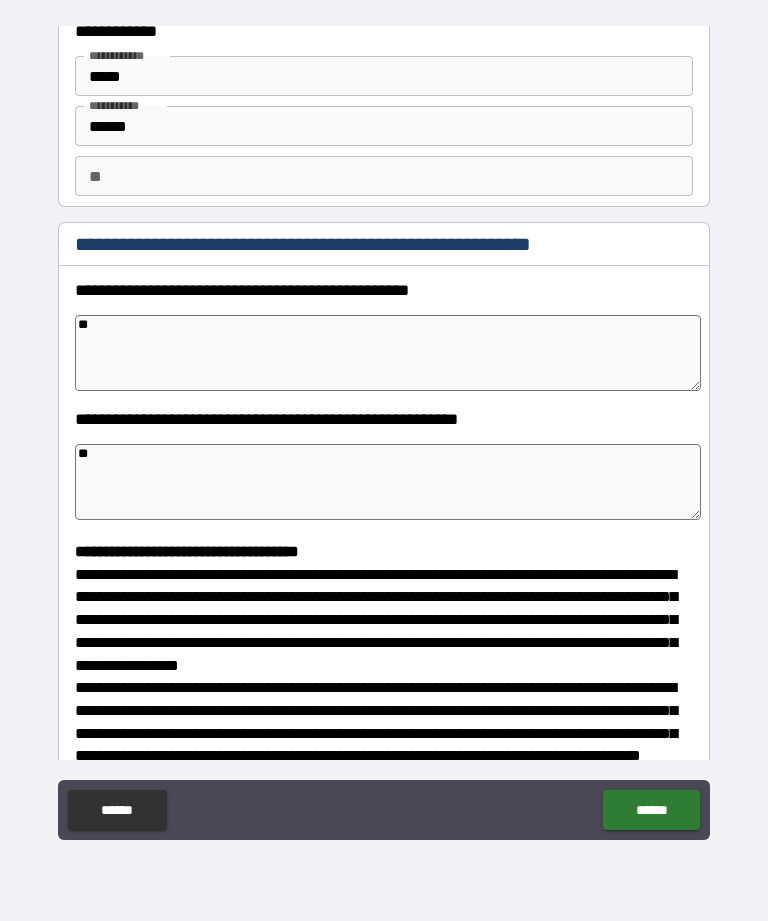type on "*" 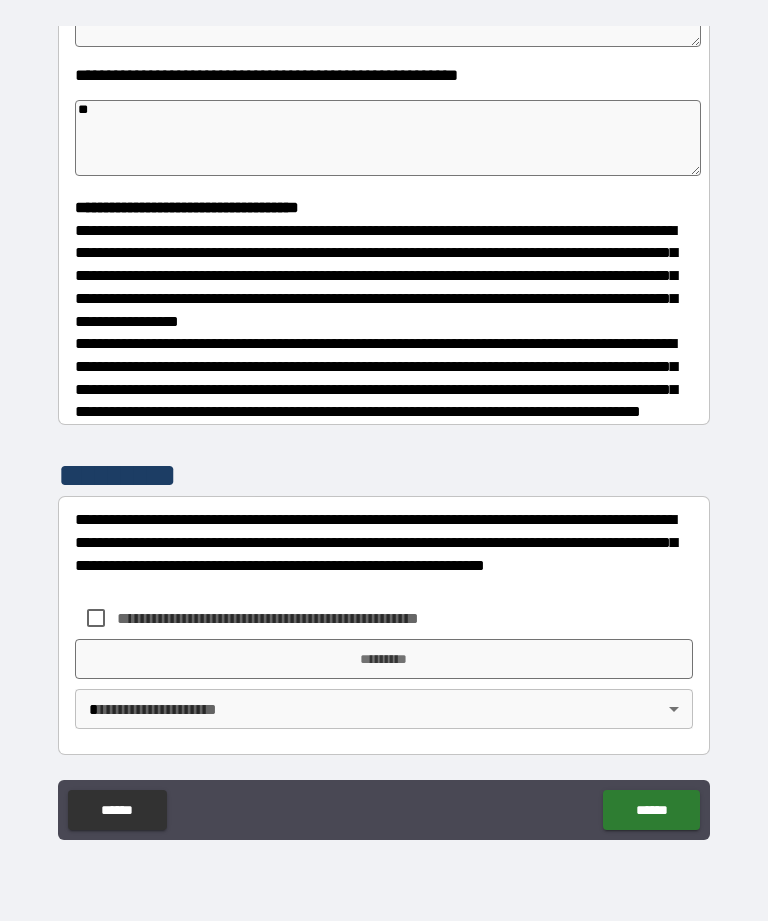 scroll, scrollTop: 422, scrollLeft: 0, axis: vertical 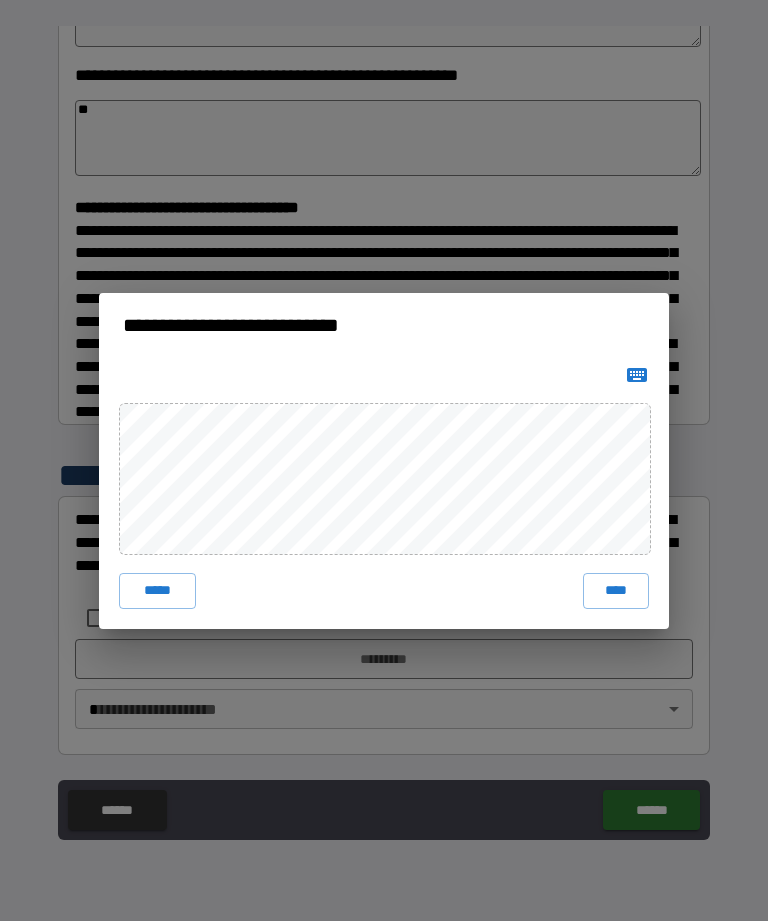 click on "****" at bounding box center [616, 591] 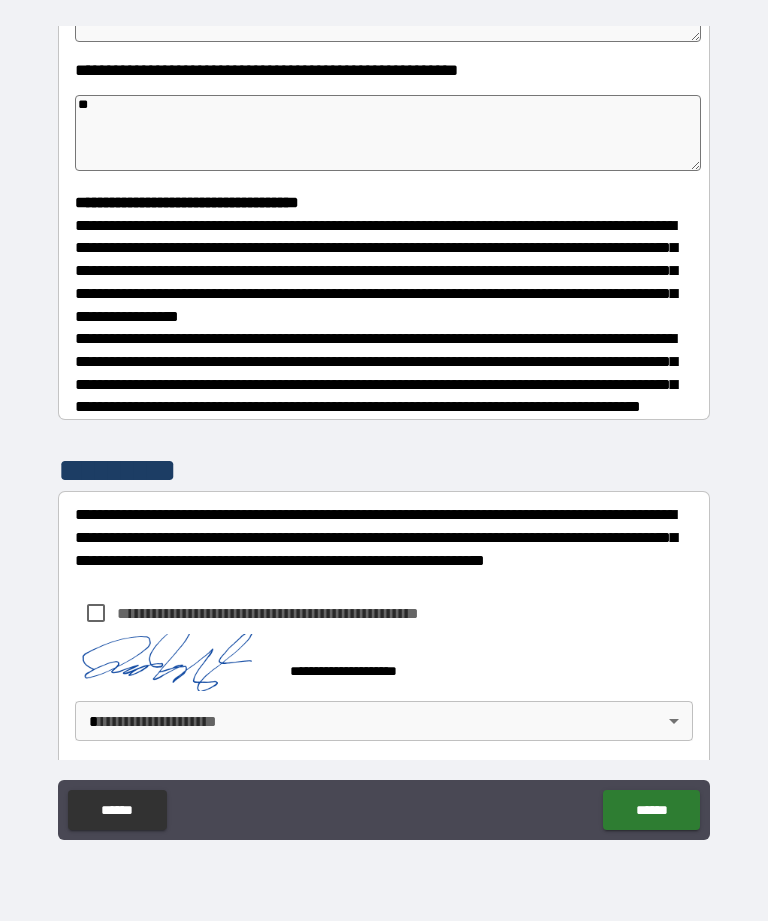 type on "*" 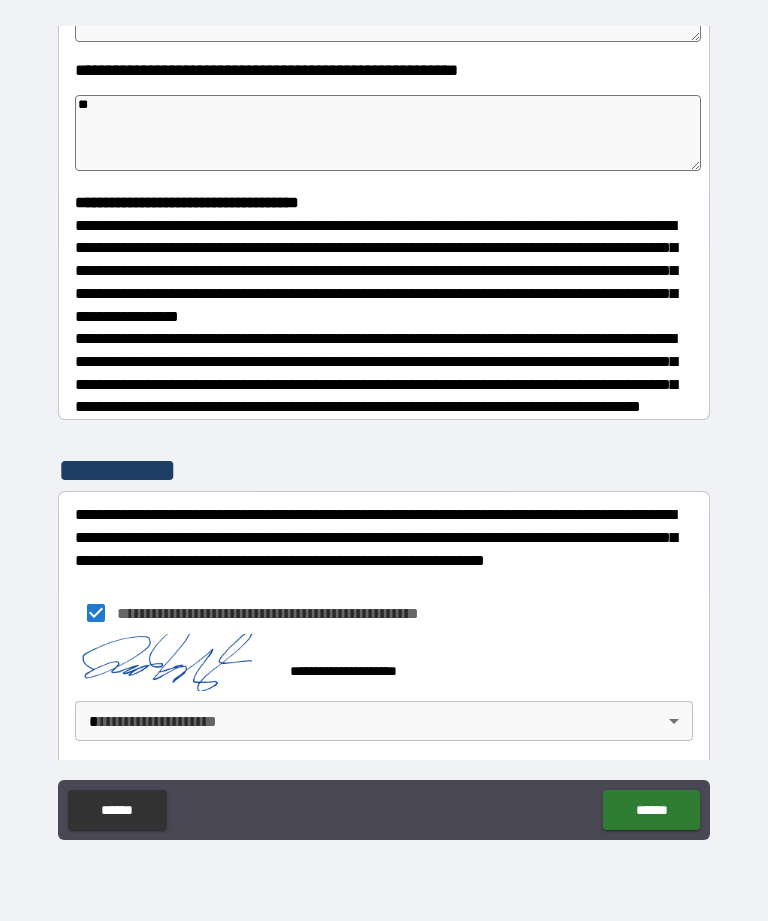 type on "*" 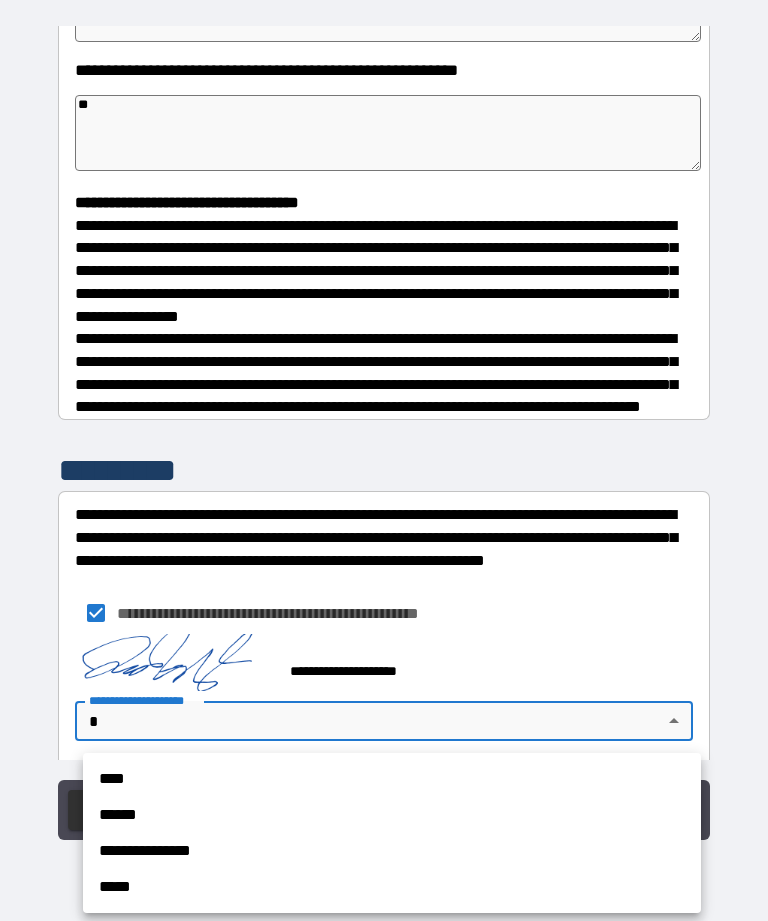 click on "****" at bounding box center [392, 779] 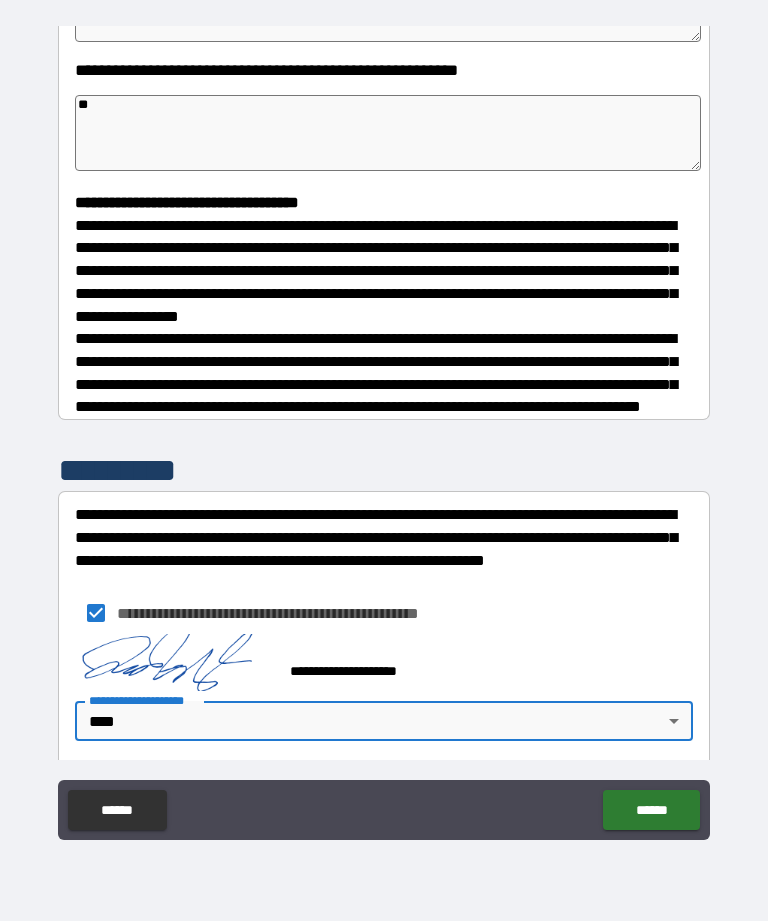 type on "*" 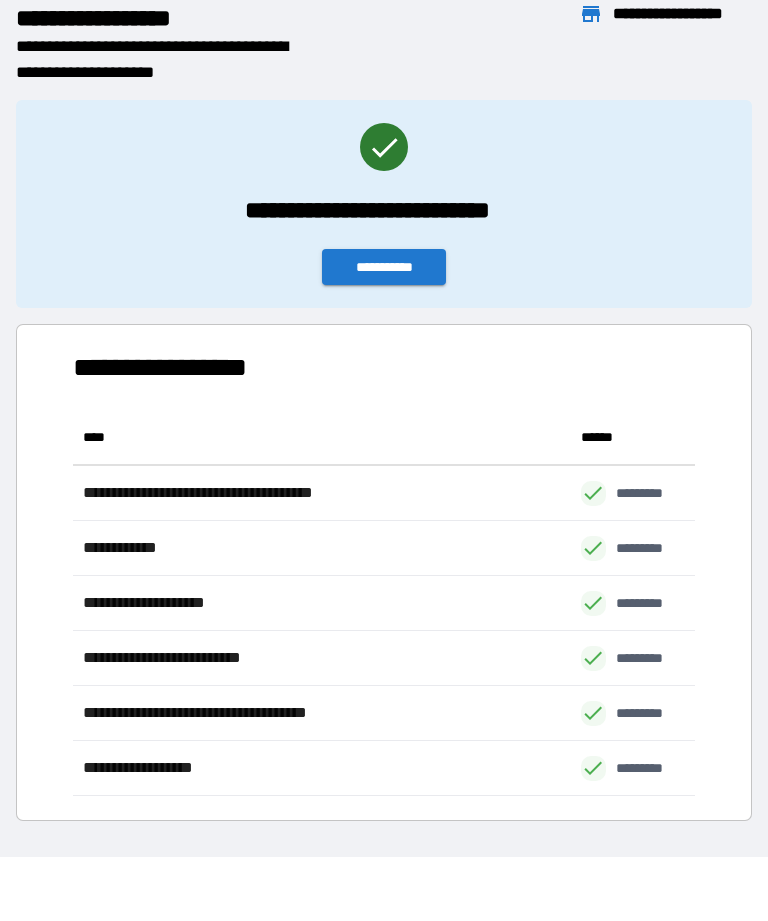 scroll, scrollTop: 1, scrollLeft: 1, axis: both 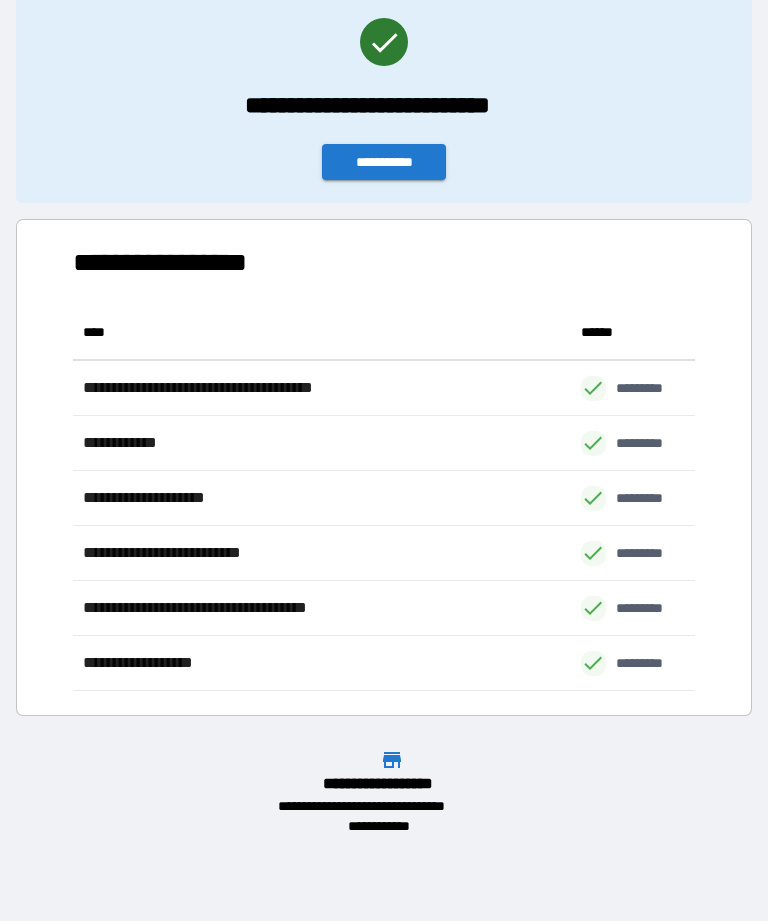 click on "**********" at bounding box center [384, 99] 